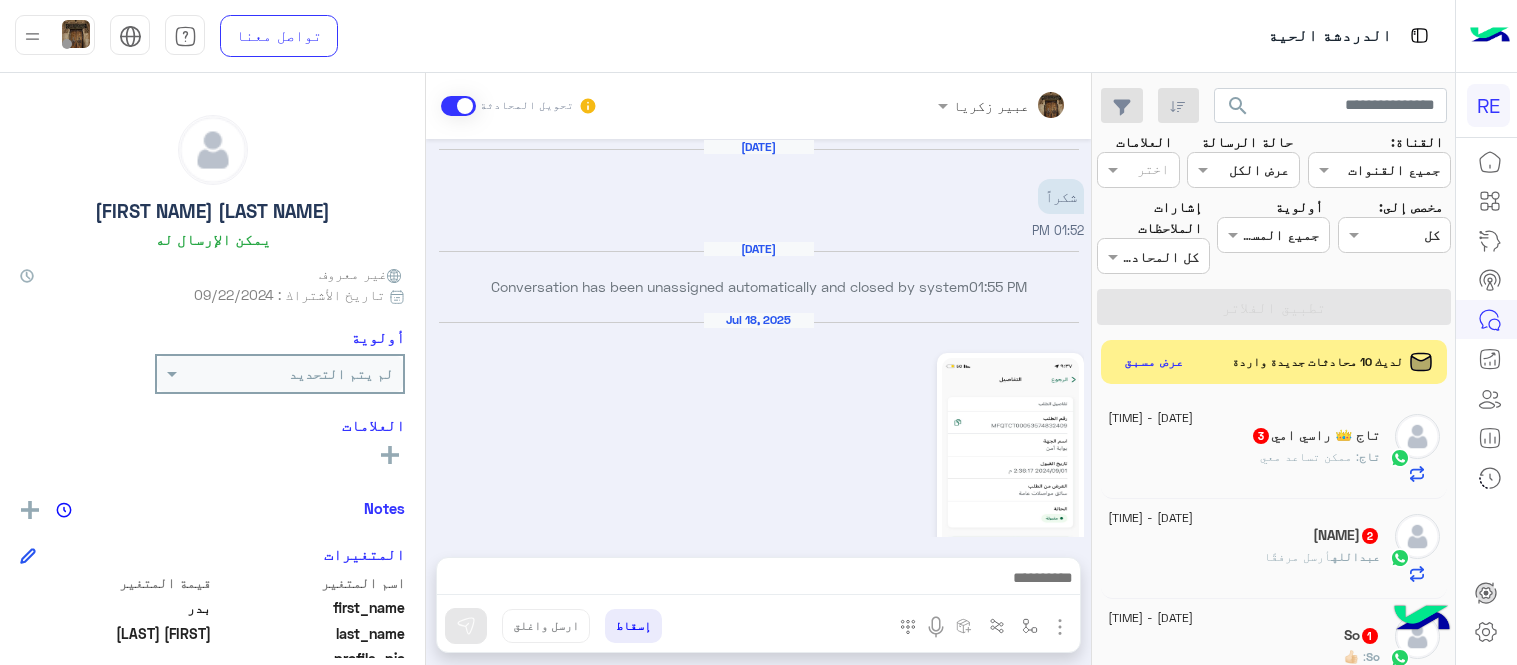 scroll, scrollTop: 0, scrollLeft: 0, axis: both 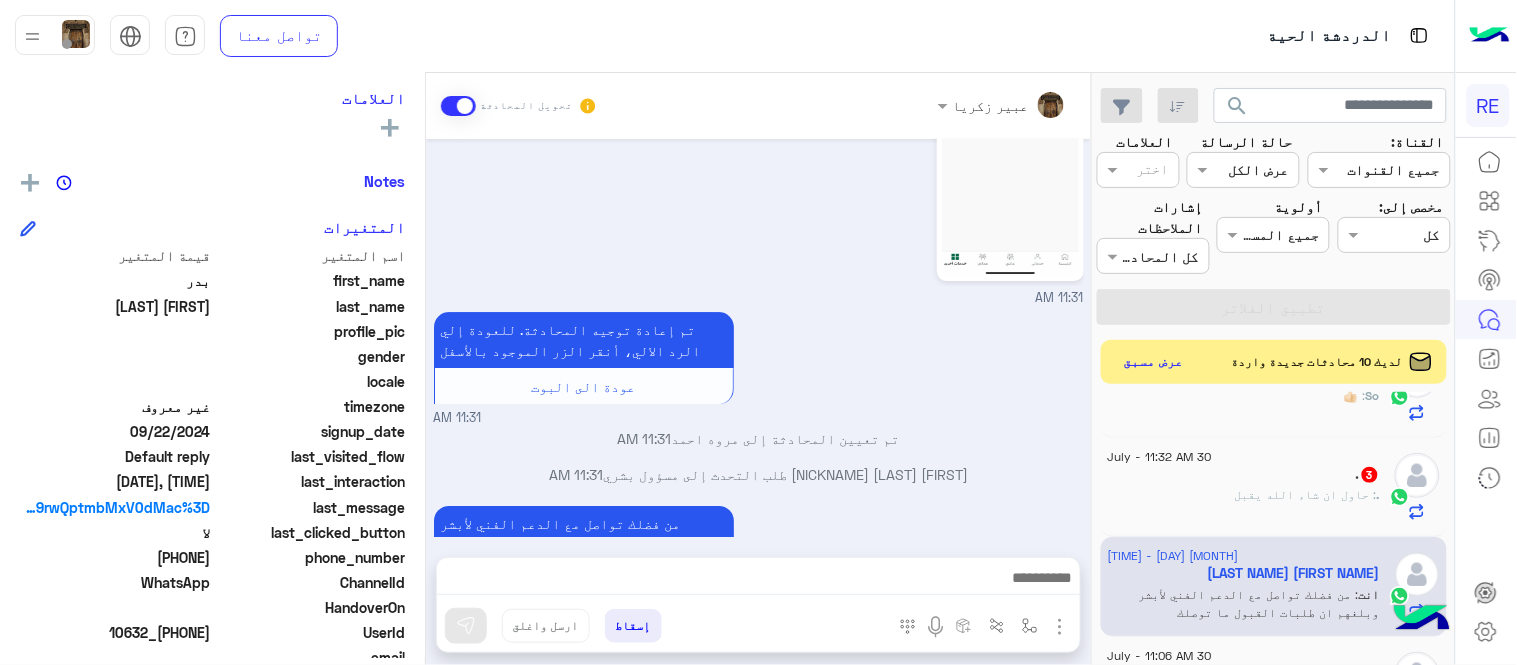 click on ".   3" 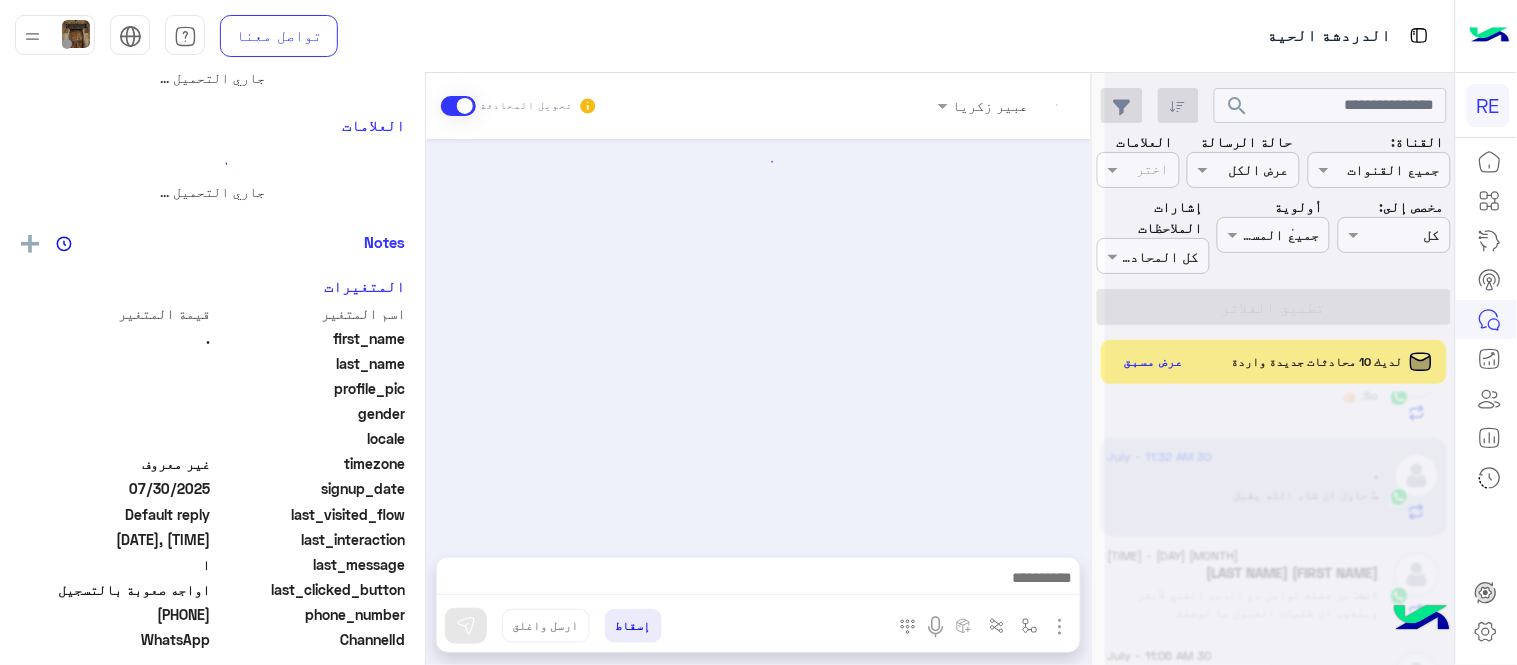 scroll, scrollTop: 0, scrollLeft: 0, axis: both 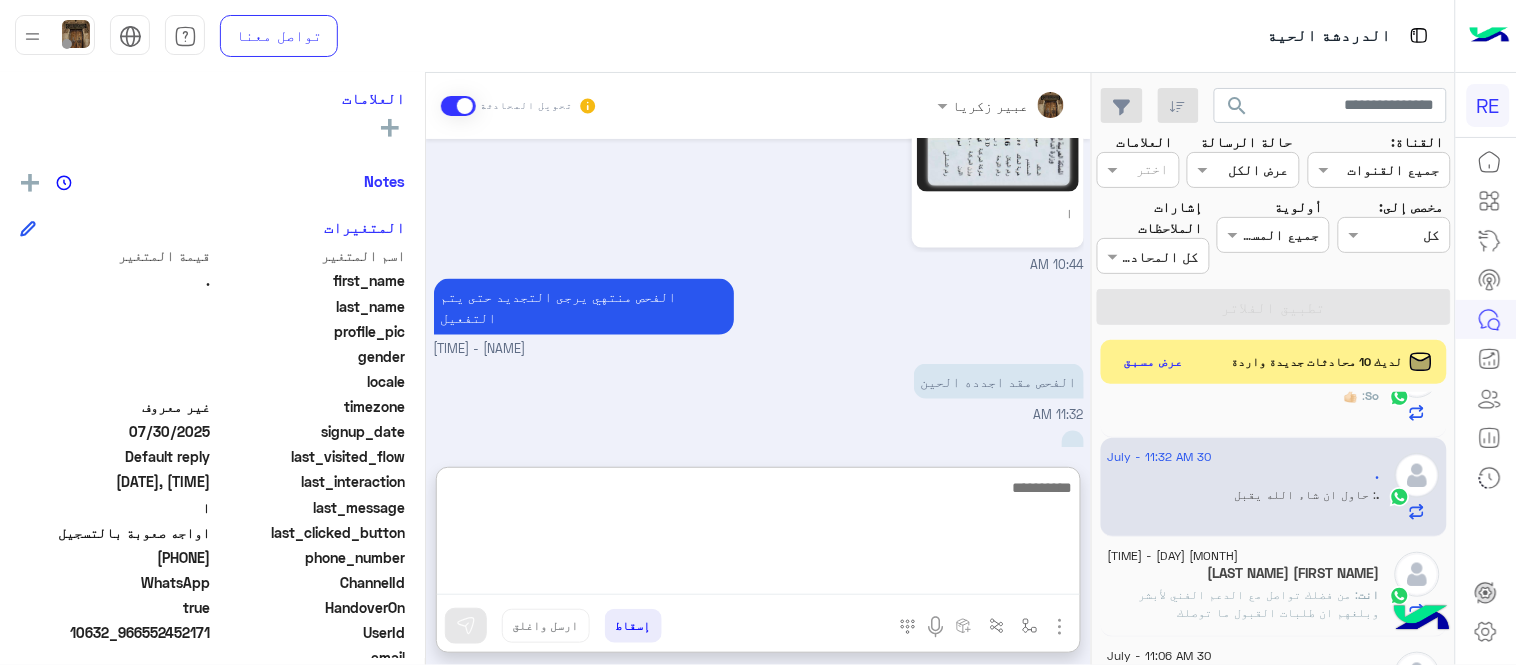 click at bounding box center [758, 535] 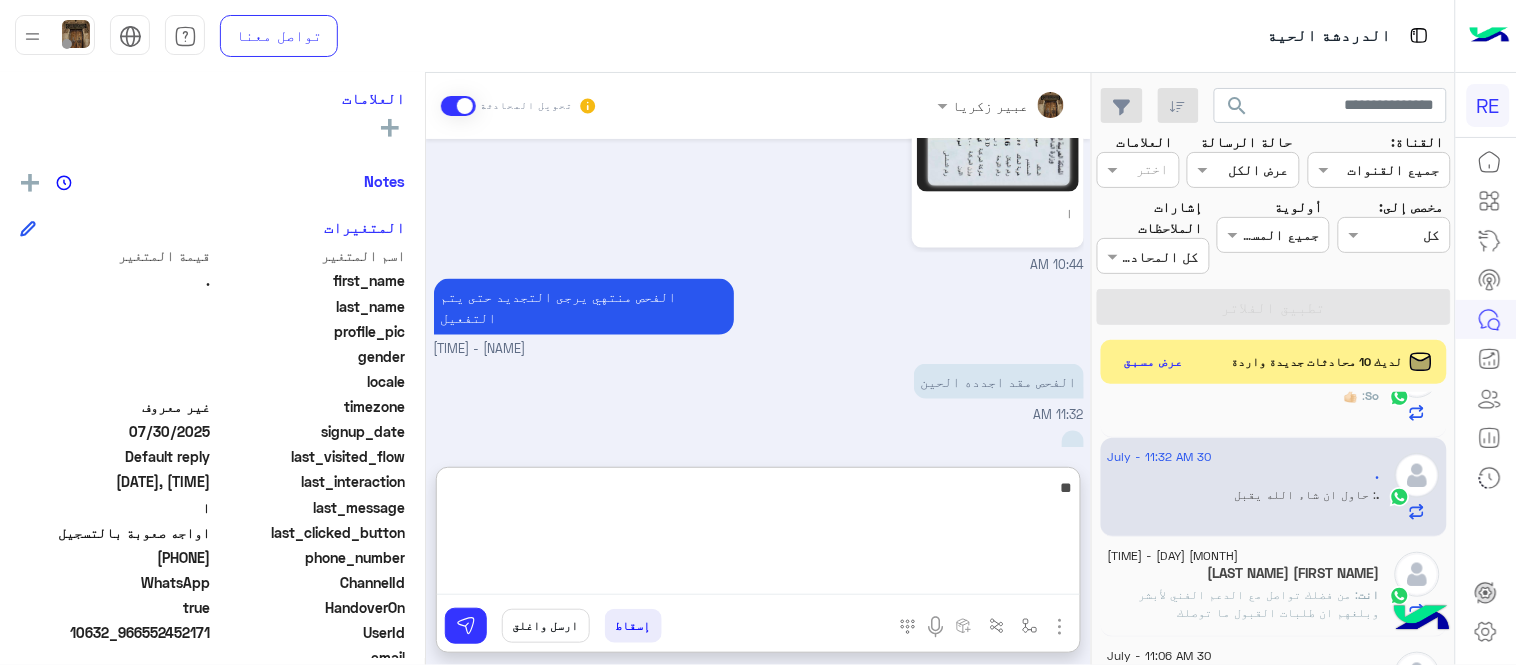 type on "*" 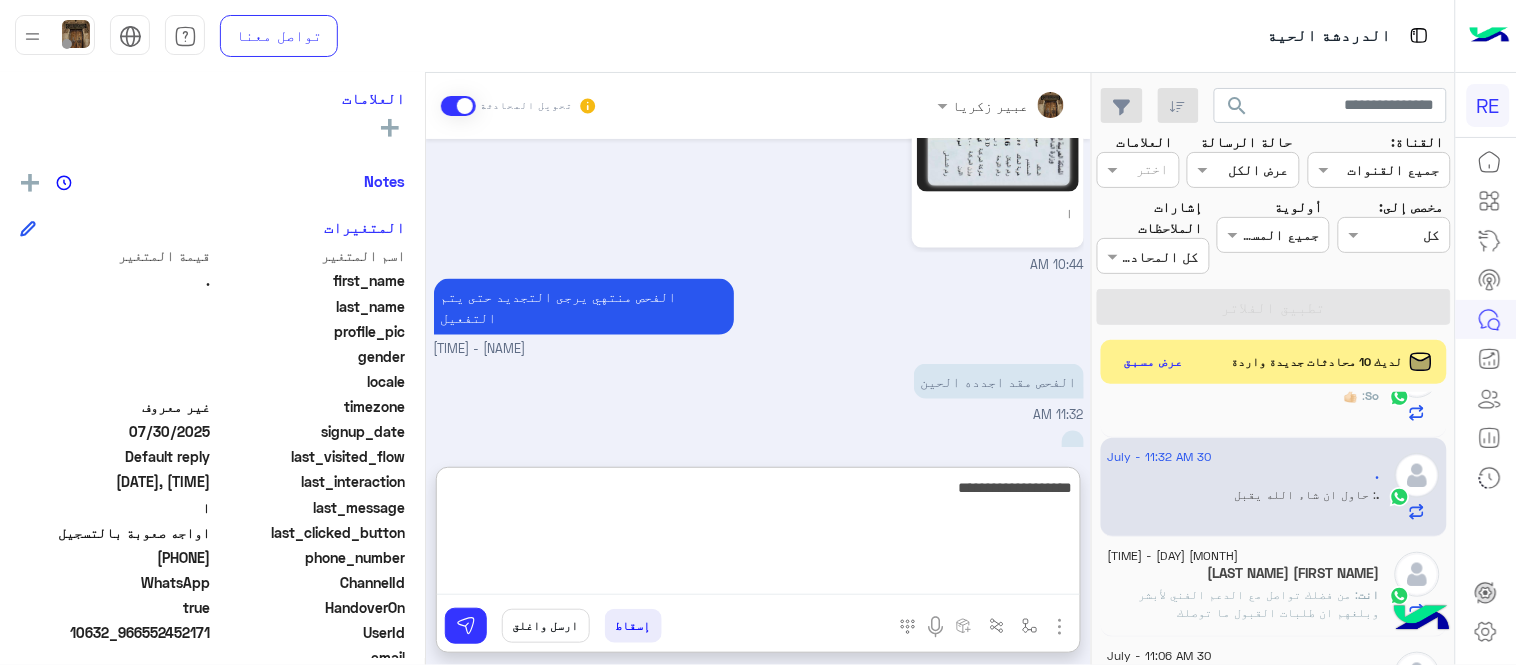 type on "**********" 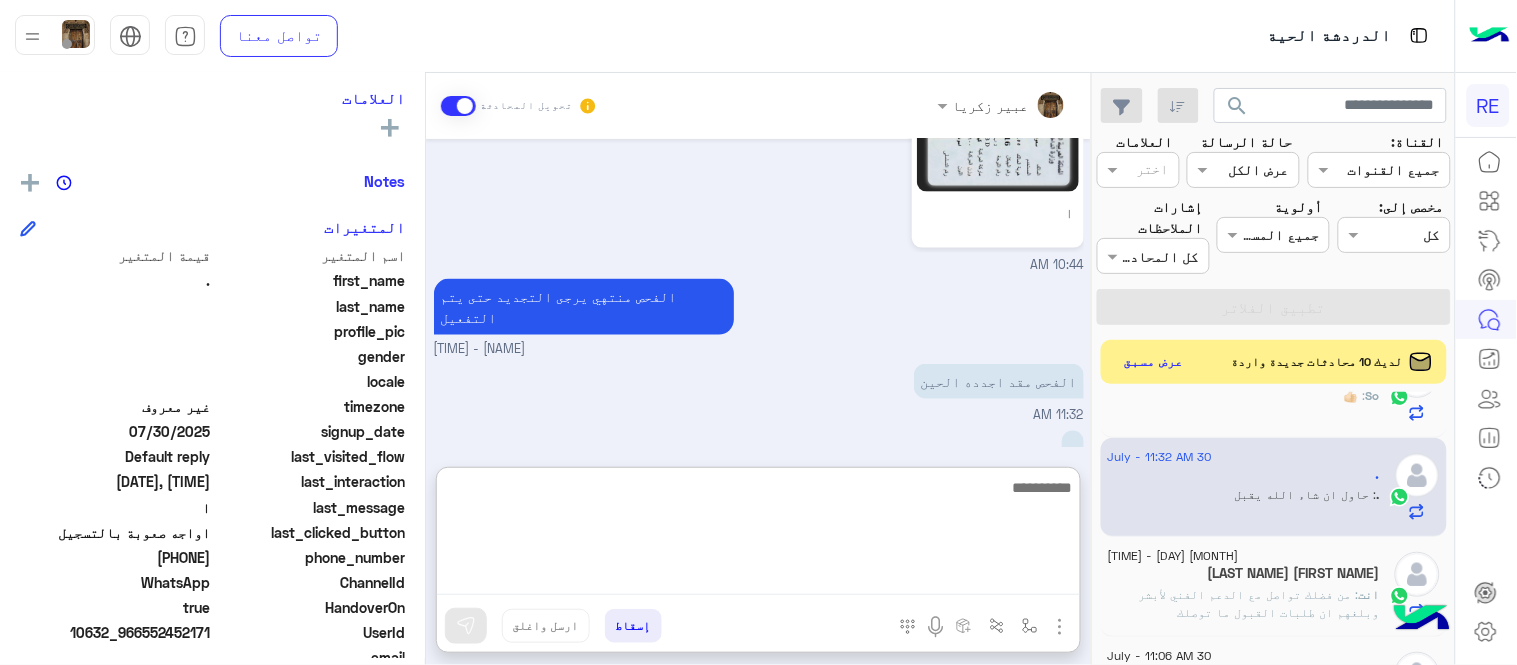 scroll, scrollTop: 874, scrollLeft: 0, axis: vertical 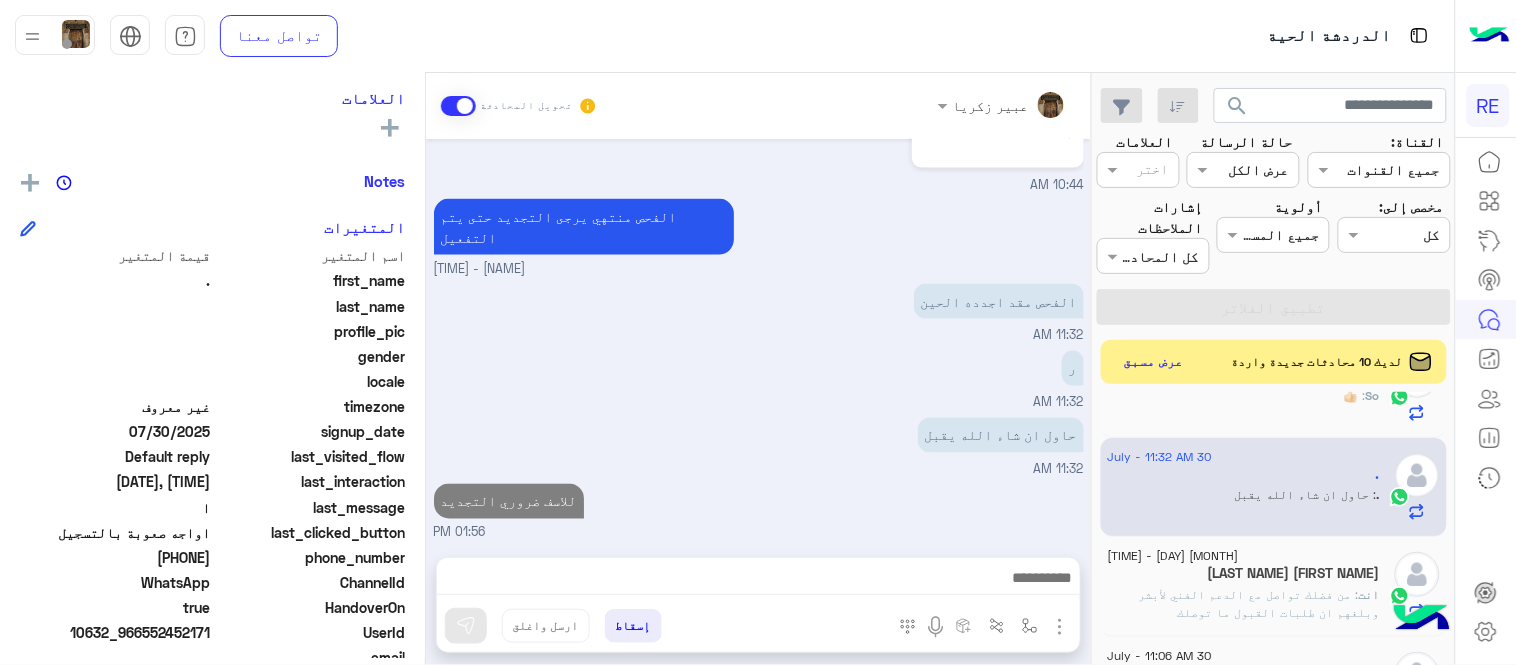 click on "Jul 30, 2025   .  طلب التحدث إلى مسؤول بشري   04:11 AM      احتاج صورة الرخصة بشكل واضح  [FIRST] [LAST] -  10:19 AM   [FIRST] [LAST] انضم إلى المحادثة   10:20 AM        10:31 AM  والاستمارة كذلك  [FIRST] [LAST] -  10:44 AM   ا    10:44 AM  الفحص منتهي يرجى التجديد حتى يتم التفعيل  [FIRST] [LAST] -  10:58 AM  الفحص مقد اجدده الحين   11:32 AM  ر   11:32 AM  حاول ان شاء الله يقبل   11:32 AM  للاسف ضروري التجديد   01:56 PM" at bounding box center [758, 338] 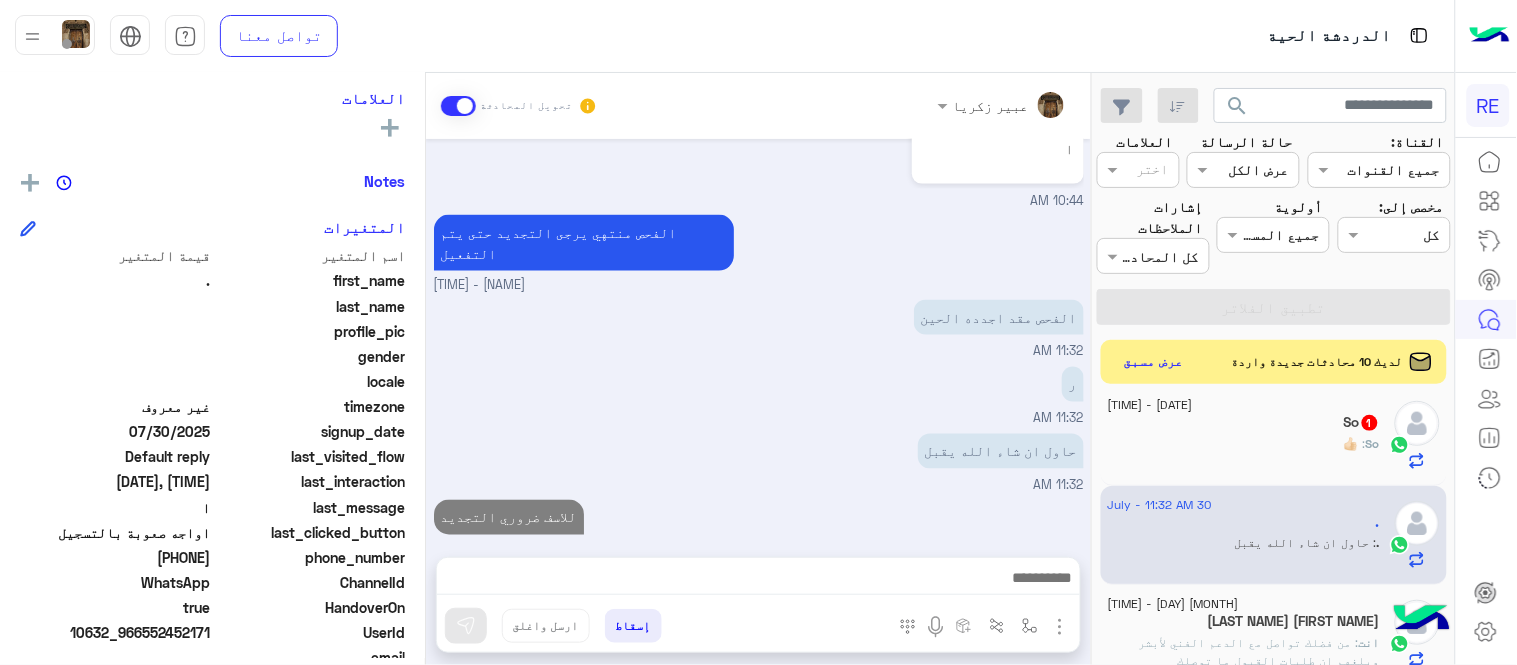 scroll, scrollTop: 157, scrollLeft: 0, axis: vertical 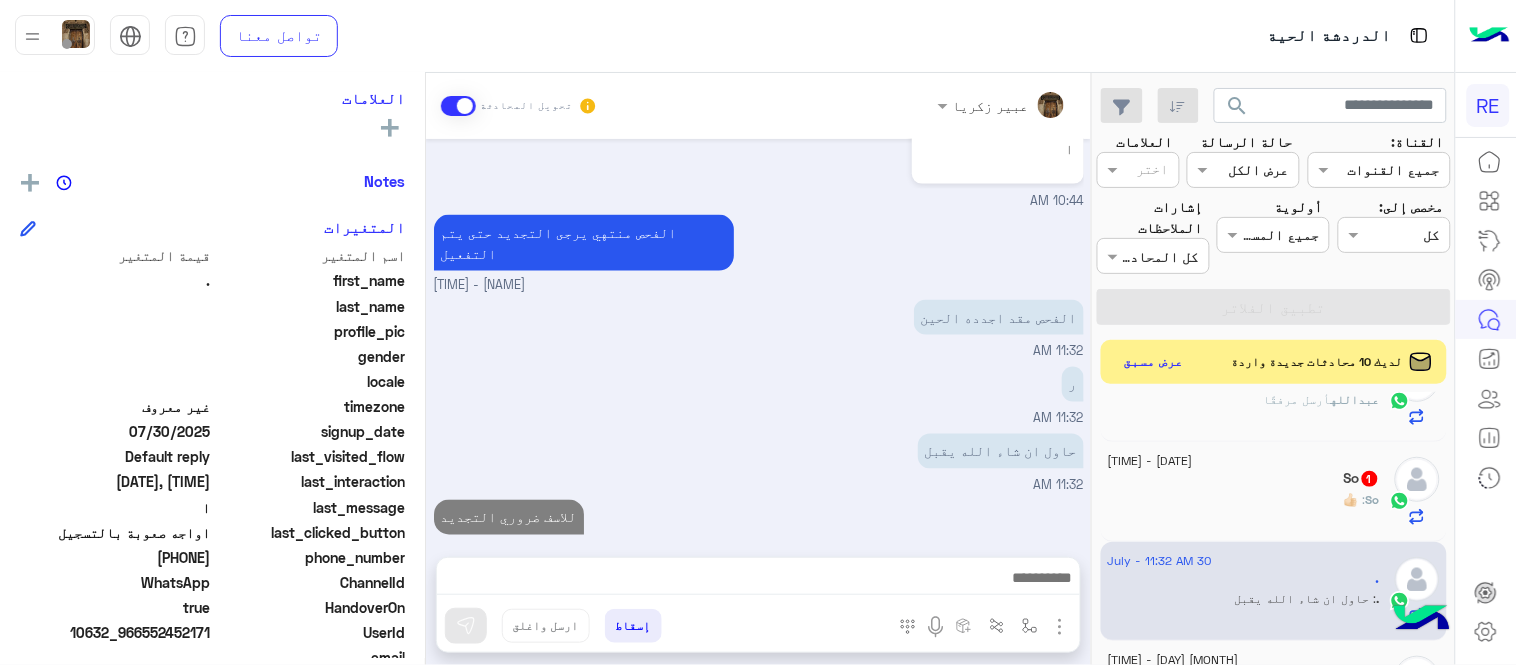 click on "So   1" 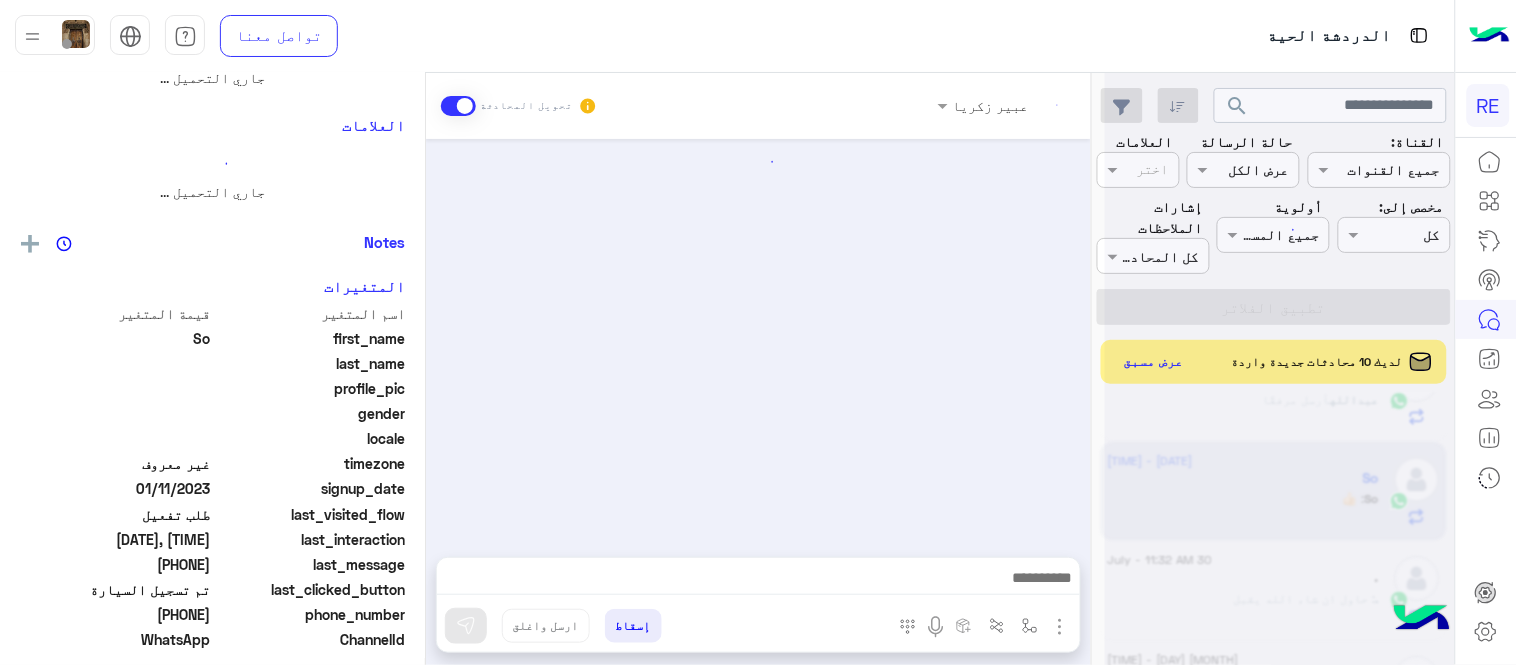 scroll, scrollTop: 0, scrollLeft: 0, axis: both 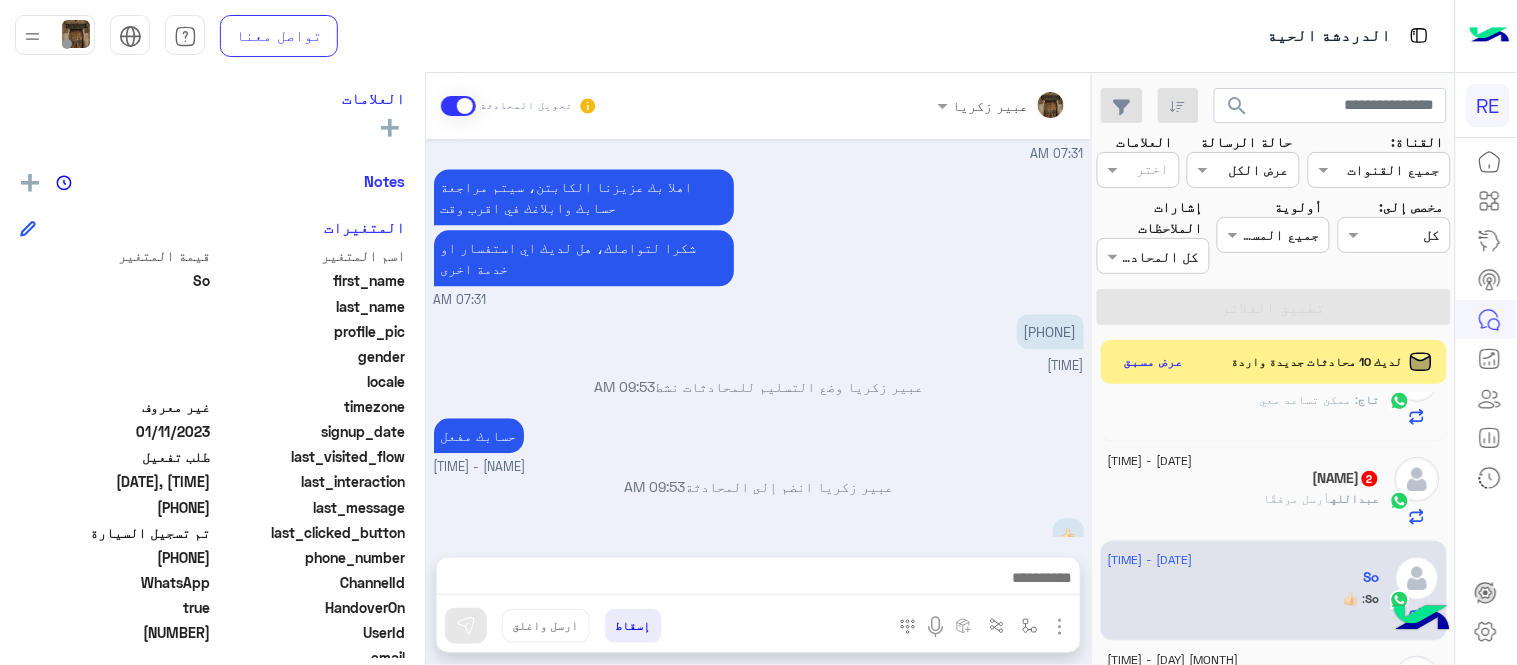 click on "[NAME]  2" 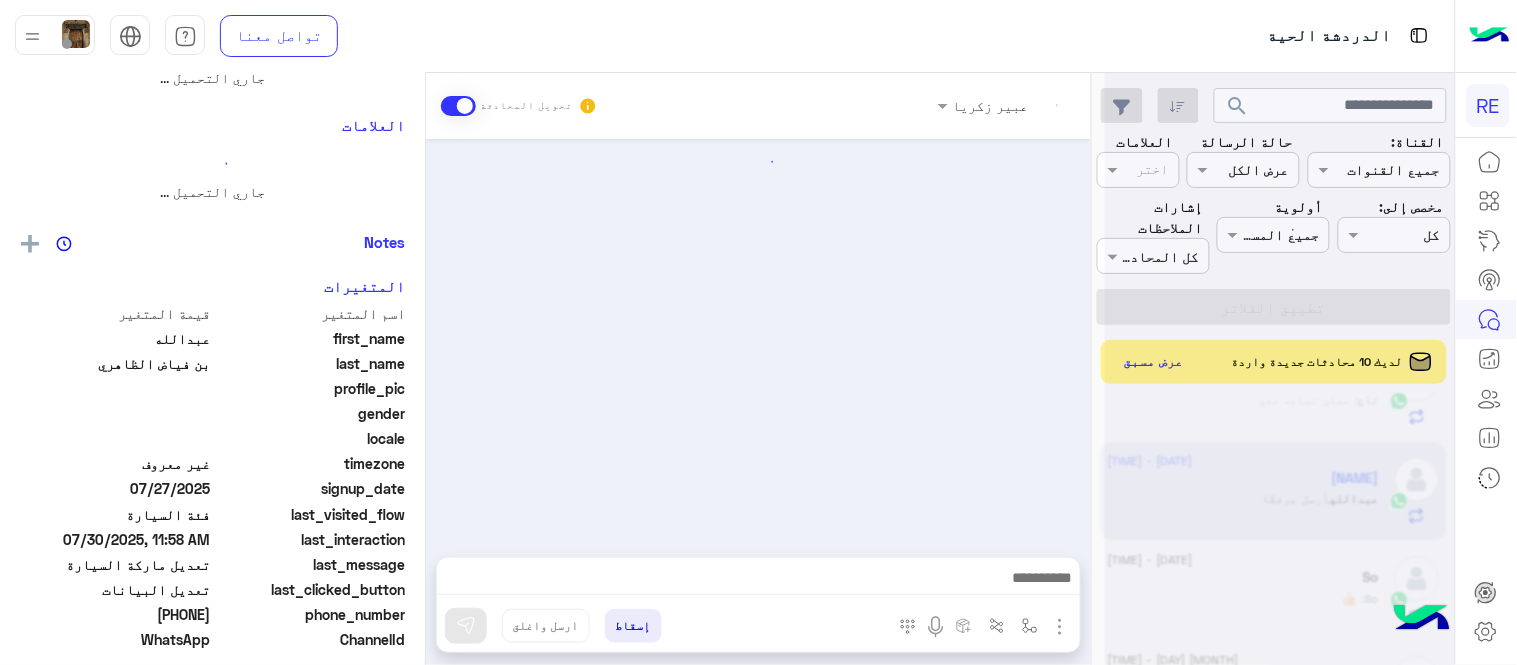 scroll, scrollTop: 0, scrollLeft: 0, axis: both 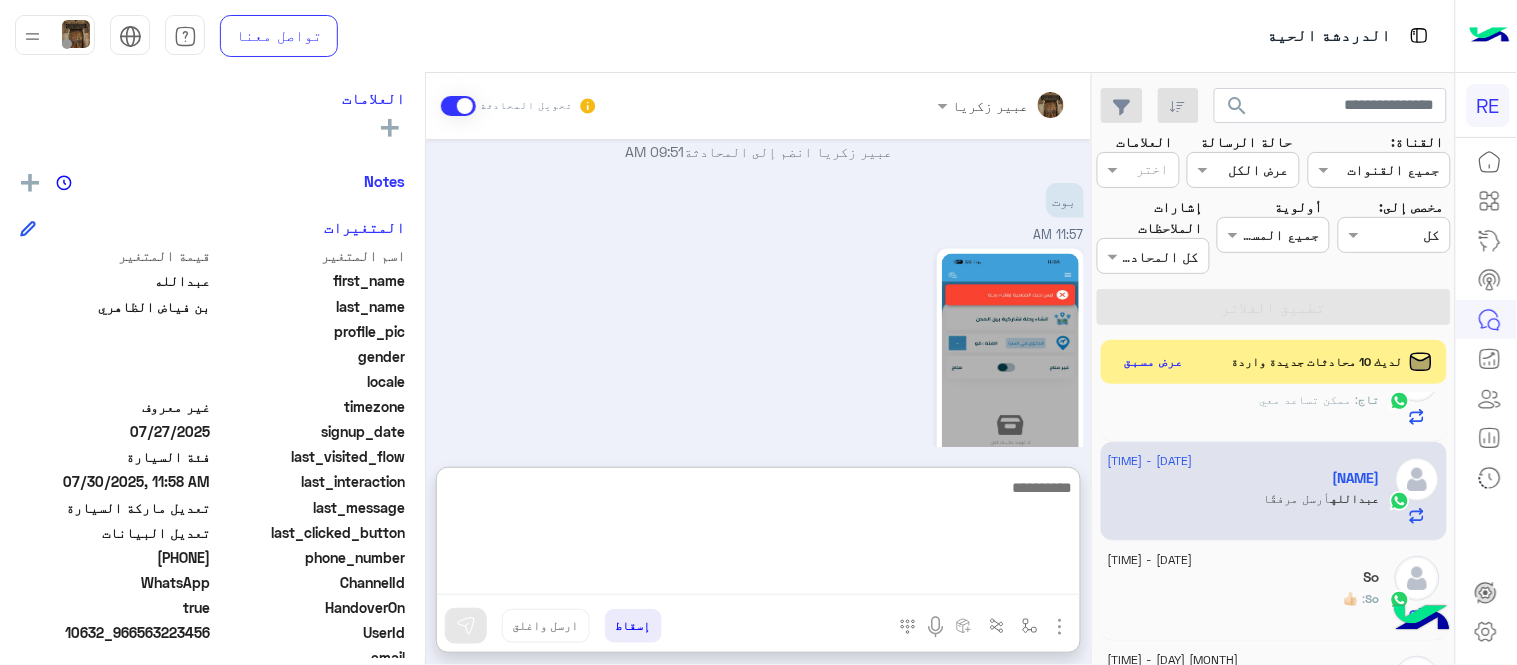 click at bounding box center [758, 535] 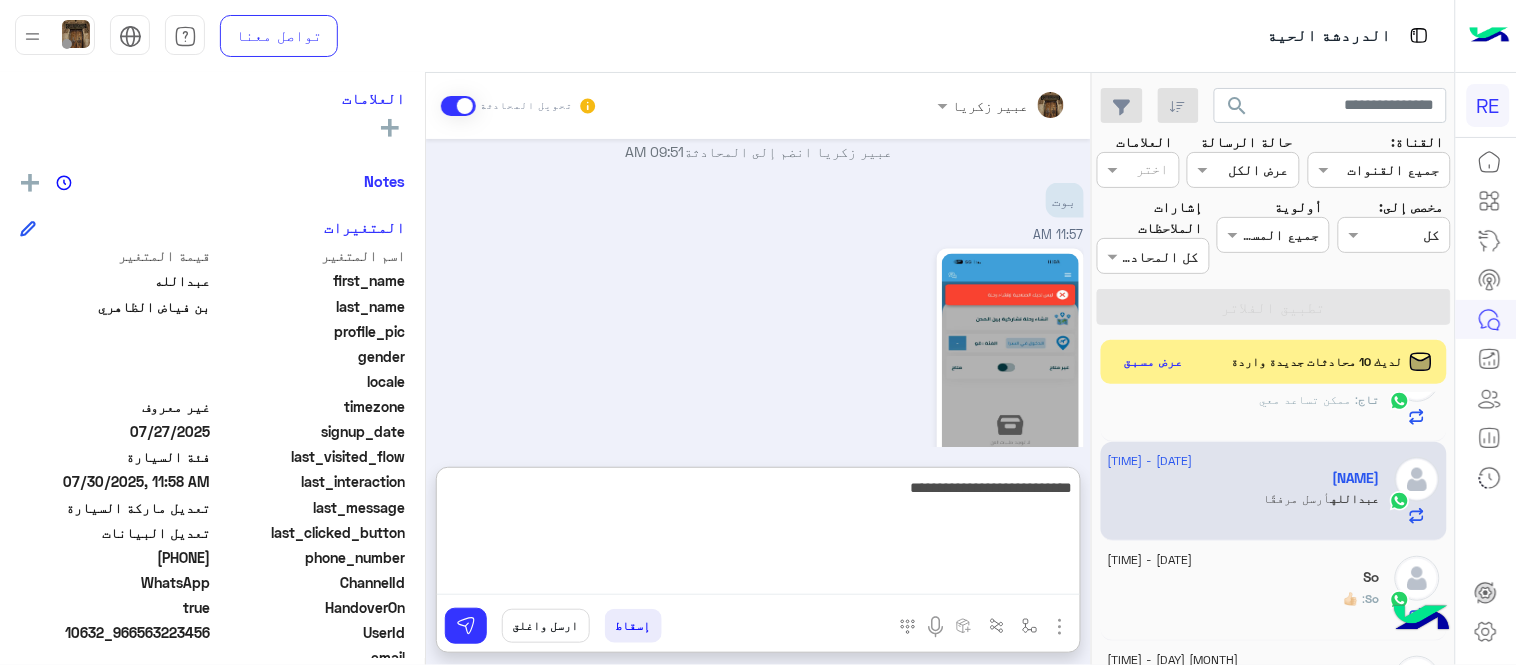 type on "**********" 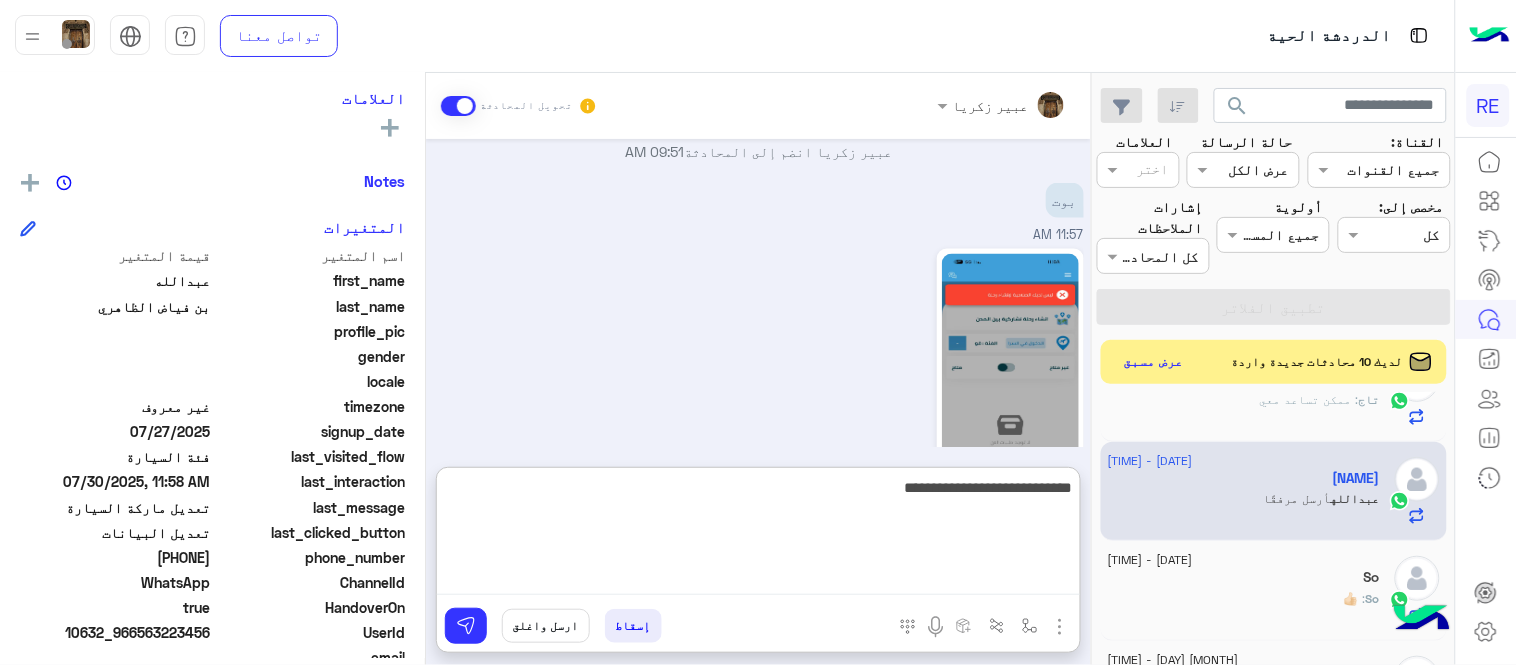 type 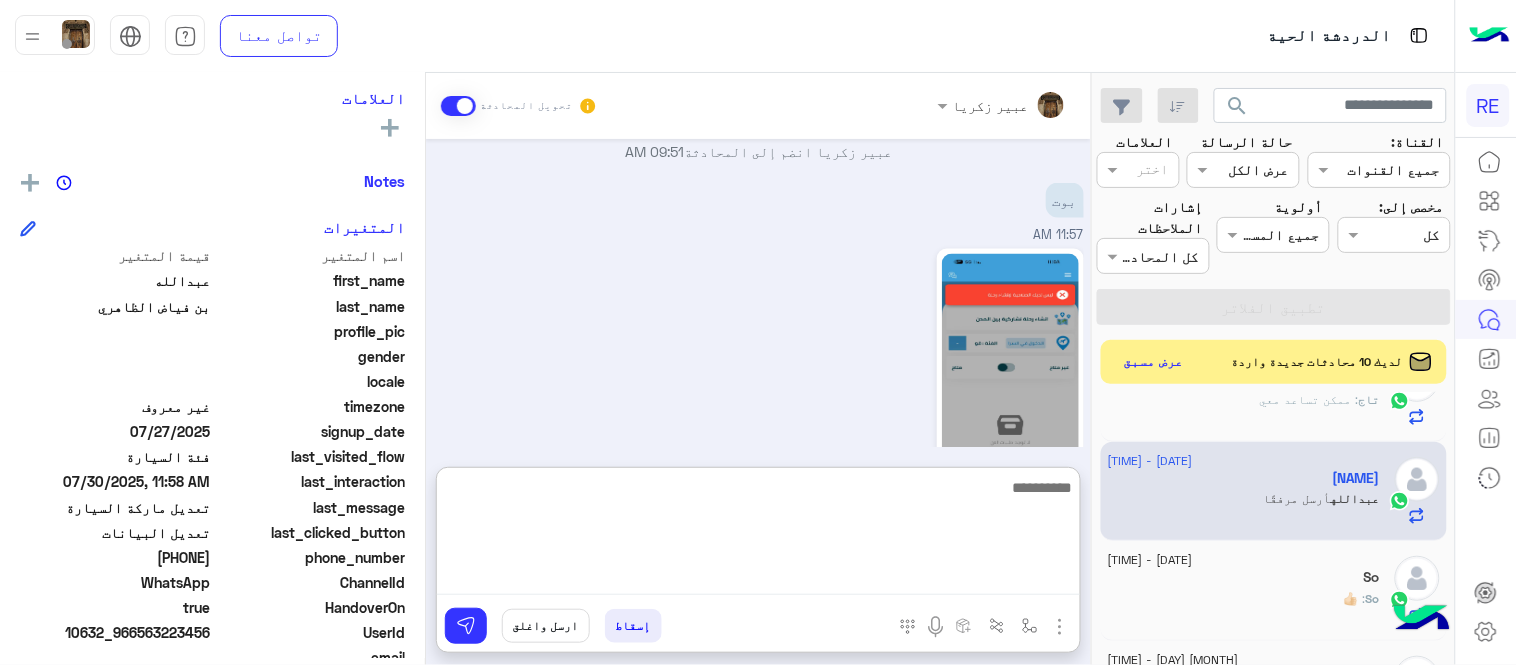 scroll, scrollTop: 961, scrollLeft: 0, axis: vertical 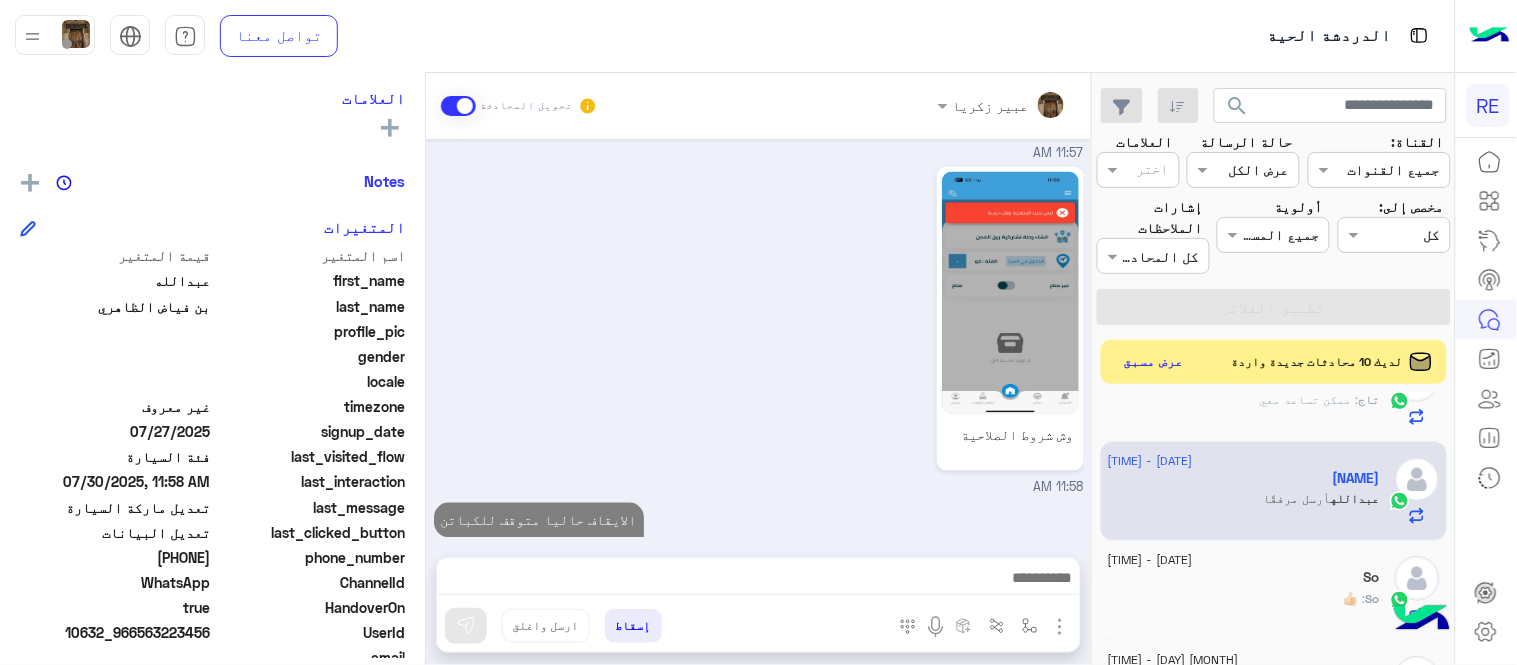 click on "Jul 30, 2025  اختر احد الخدمات التالية:    07:44 AM   [FIRST] [LAST] غادر المحادثة   07:44 AM       تعديل البيانات    07:45 AM  من فضلك ارفق صورة للبيانات من التطبيق  مع ذكر البيانات المطلوب اضافتها او تعديلها.    07:45 AM   تعديل ماركة السيارة    07:46 AM   [FIRST] [LAST] وضع التسليم للمحادثات نشط   09:51 AM      تم التعديل  [FIRST] [LAST] -  09:51 AM   [FIRST] [LAST] انضم إلى المحادثة   09:51 AM      بوت   11:57 AM   وش شروط الصلاحية    11:58 AM  الايقاف حاليا متوقف للكباتن   01:57 PM" at bounding box center [758, 338] 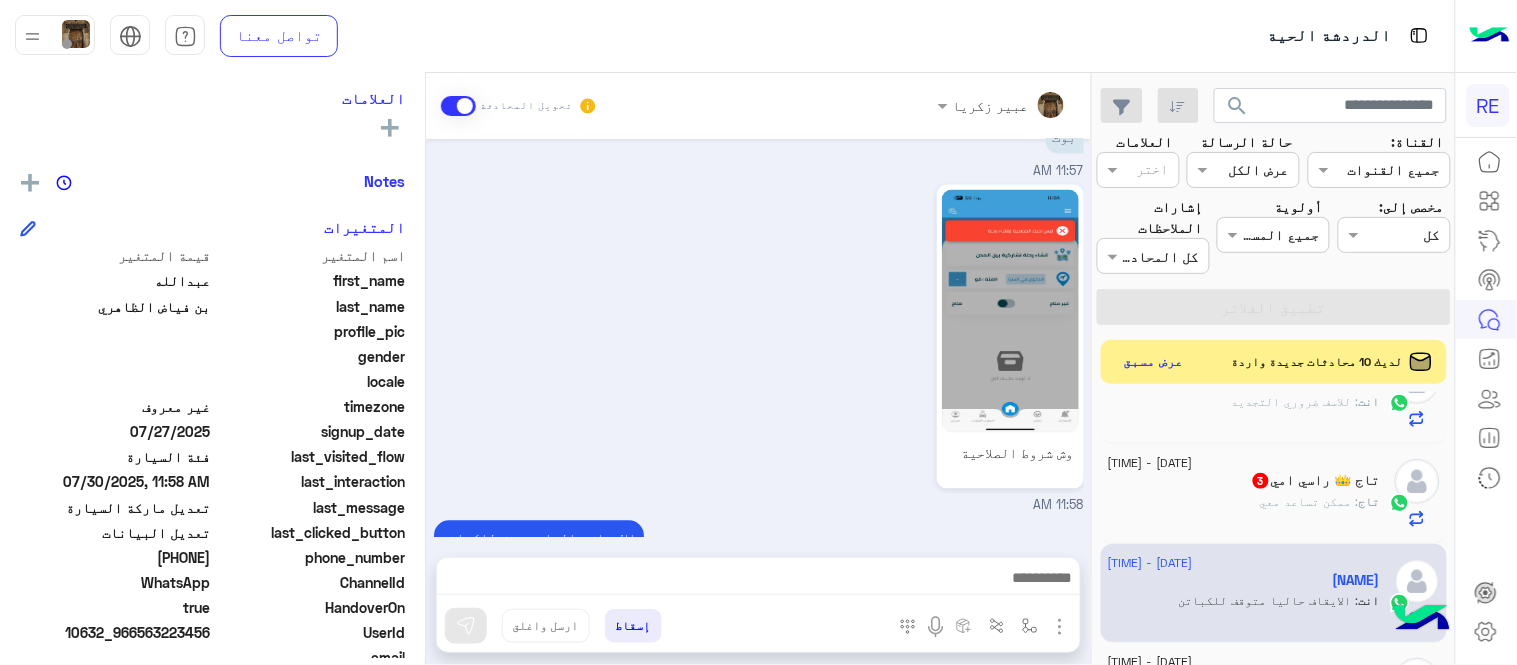 scroll, scrollTop: 47, scrollLeft: 0, axis: vertical 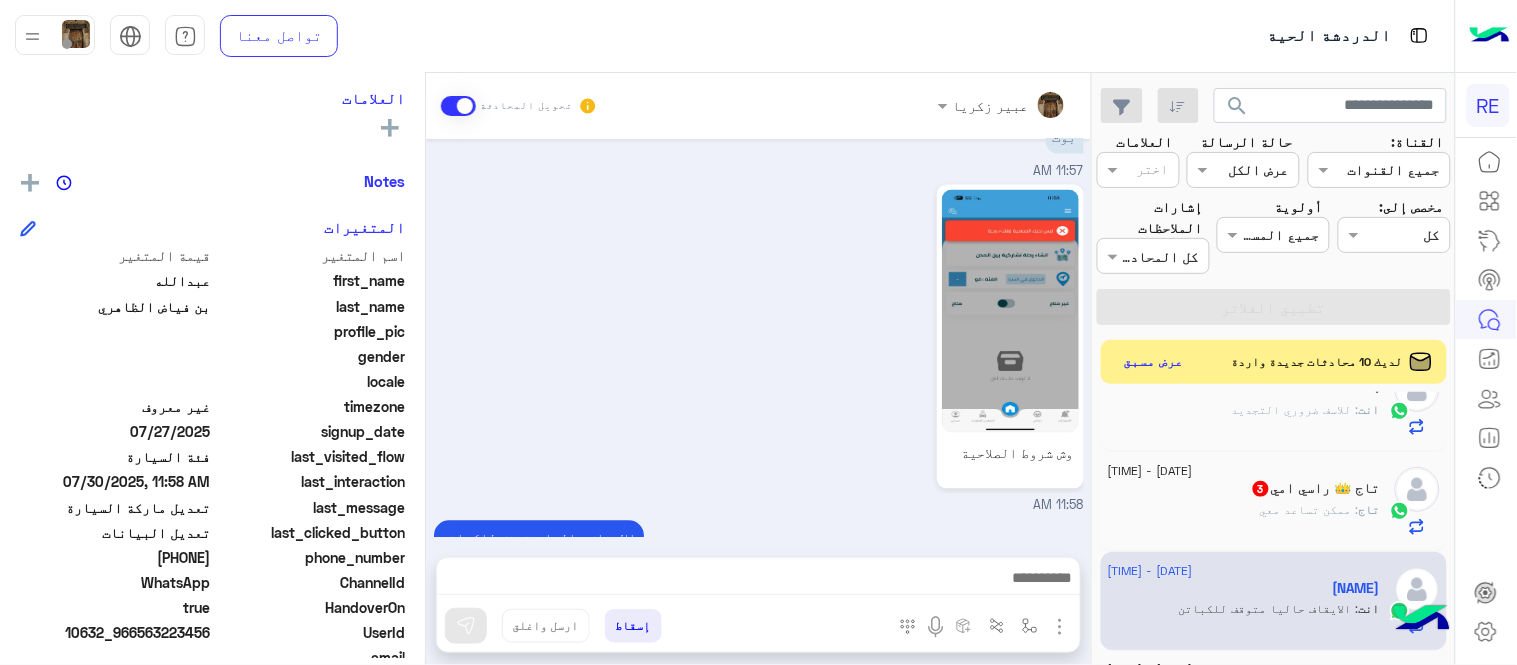 click on "تاج : ممكن تساعد معي" 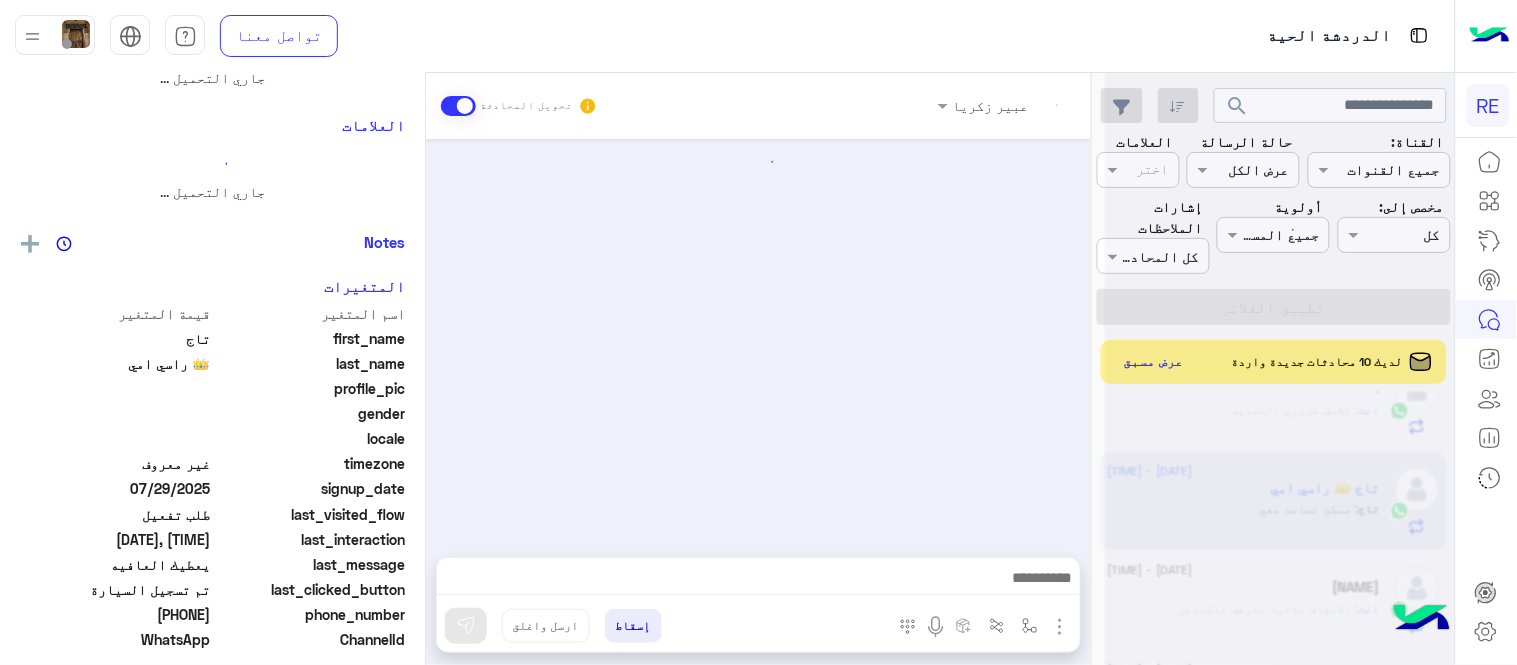 scroll, scrollTop: 0, scrollLeft: 0, axis: both 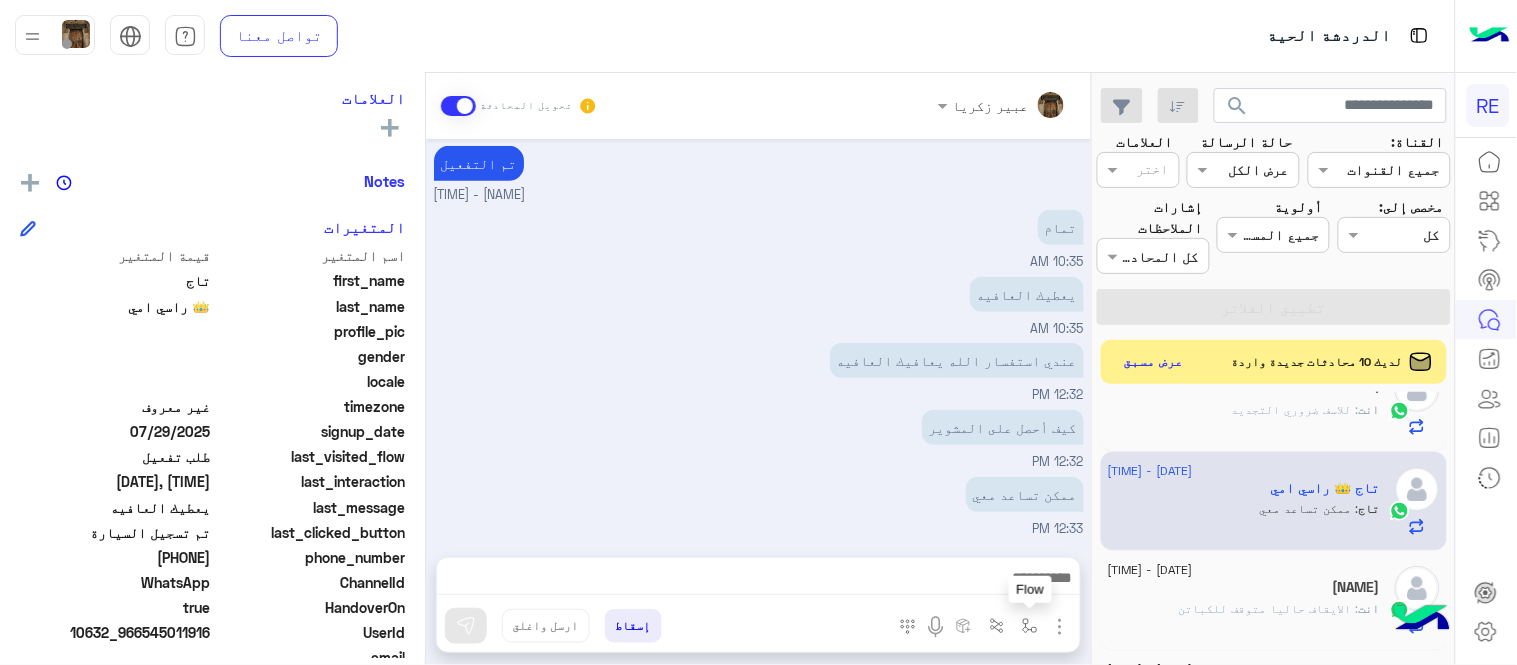 click at bounding box center [1030, 626] 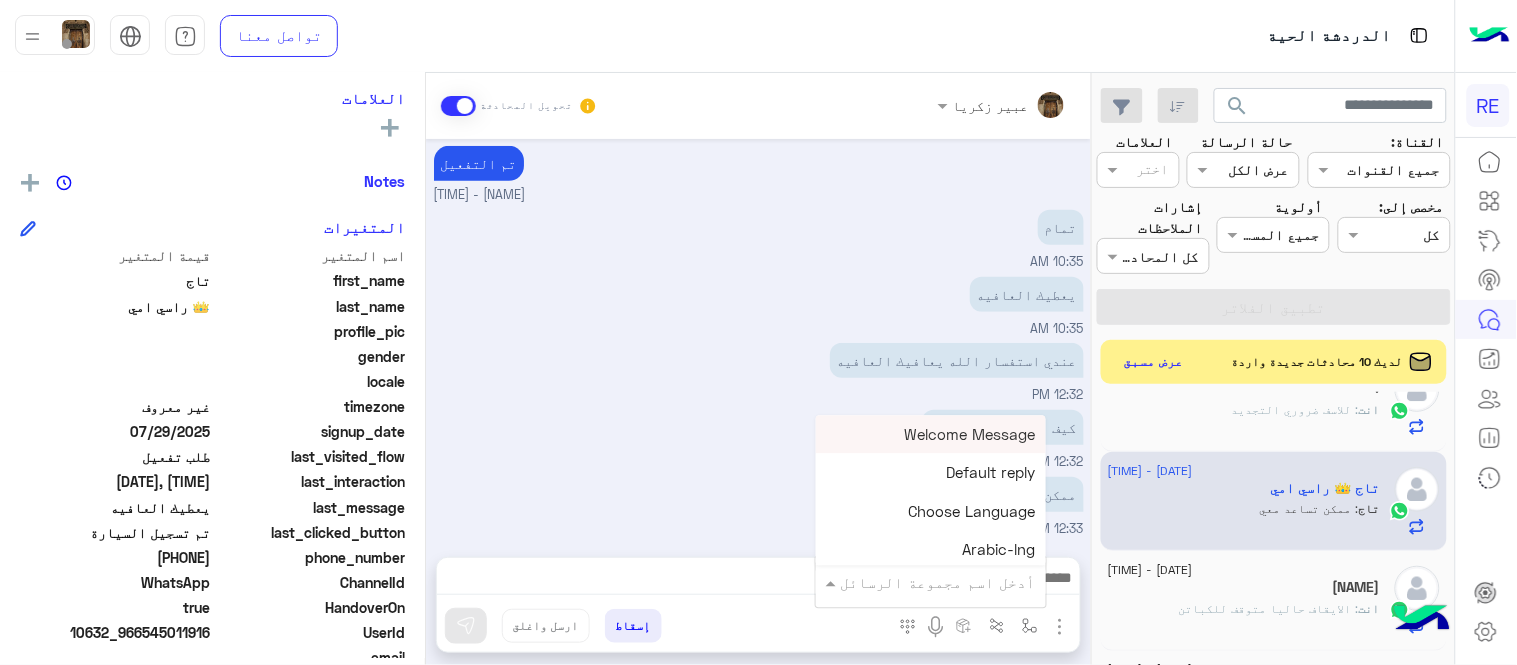 click at bounding box center (959, 582) 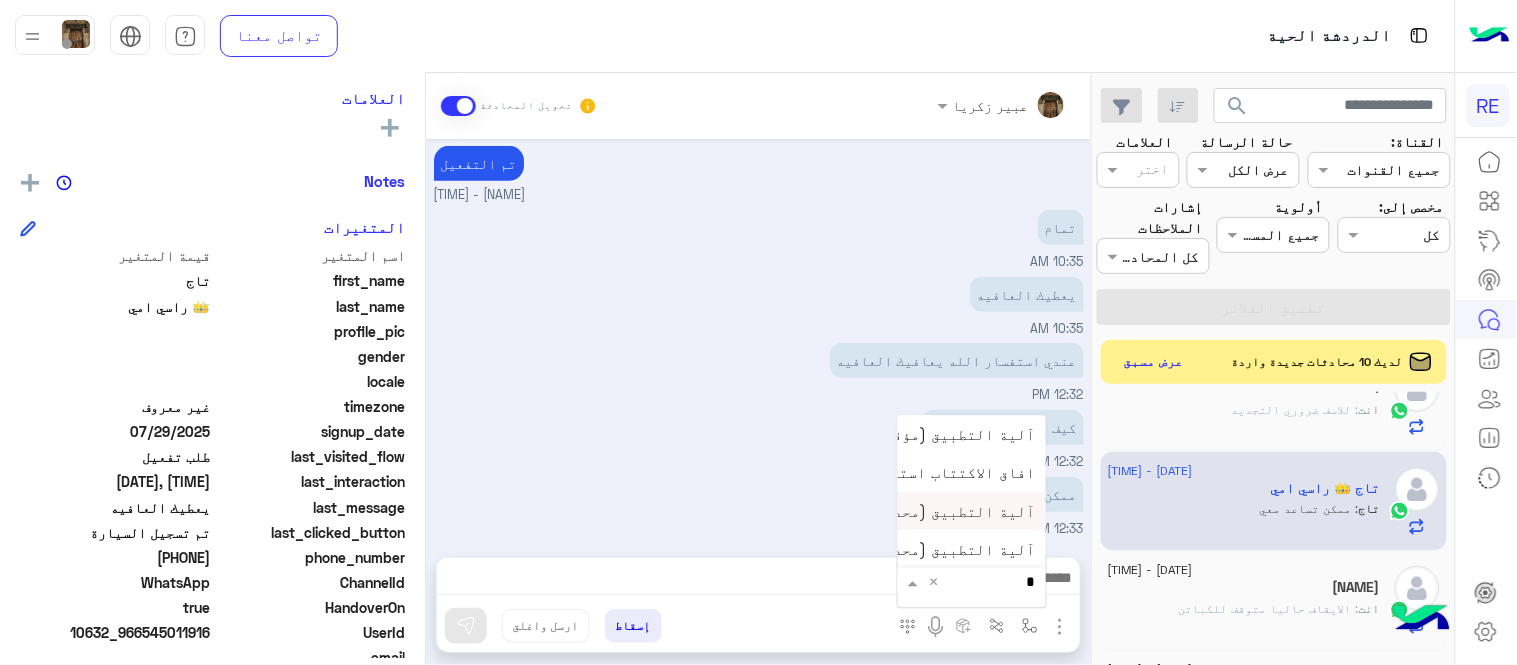 click on "آلية التطبيق (محدث)" at bounding box center (957, 511) 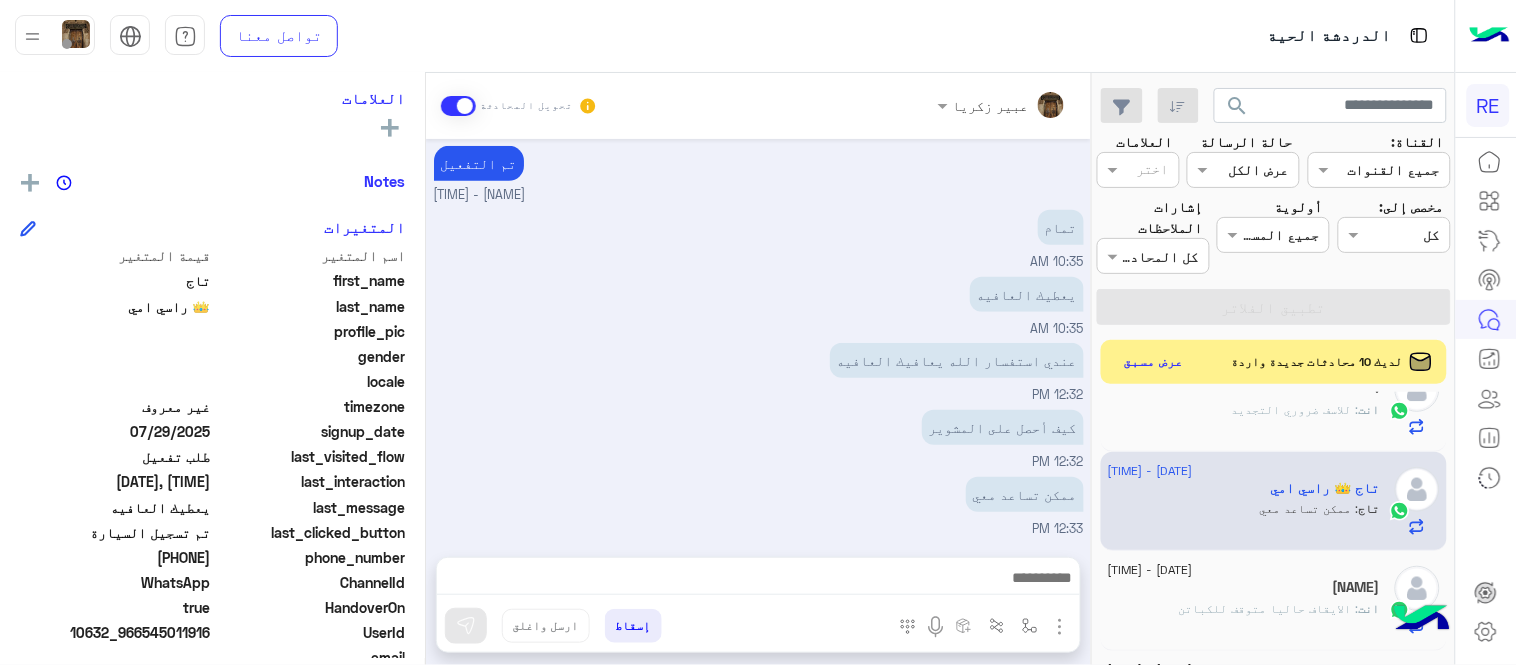 type on "**********" 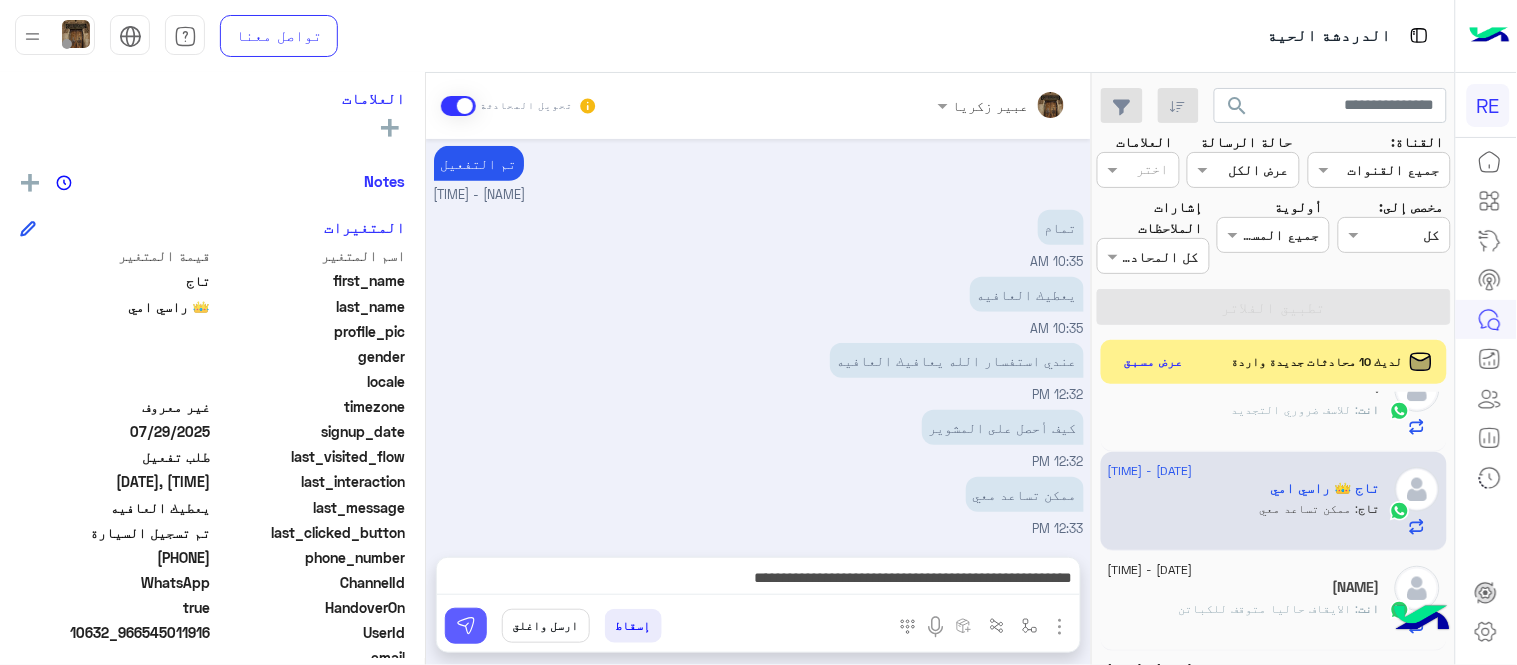 click at bounding box center [466, 626] 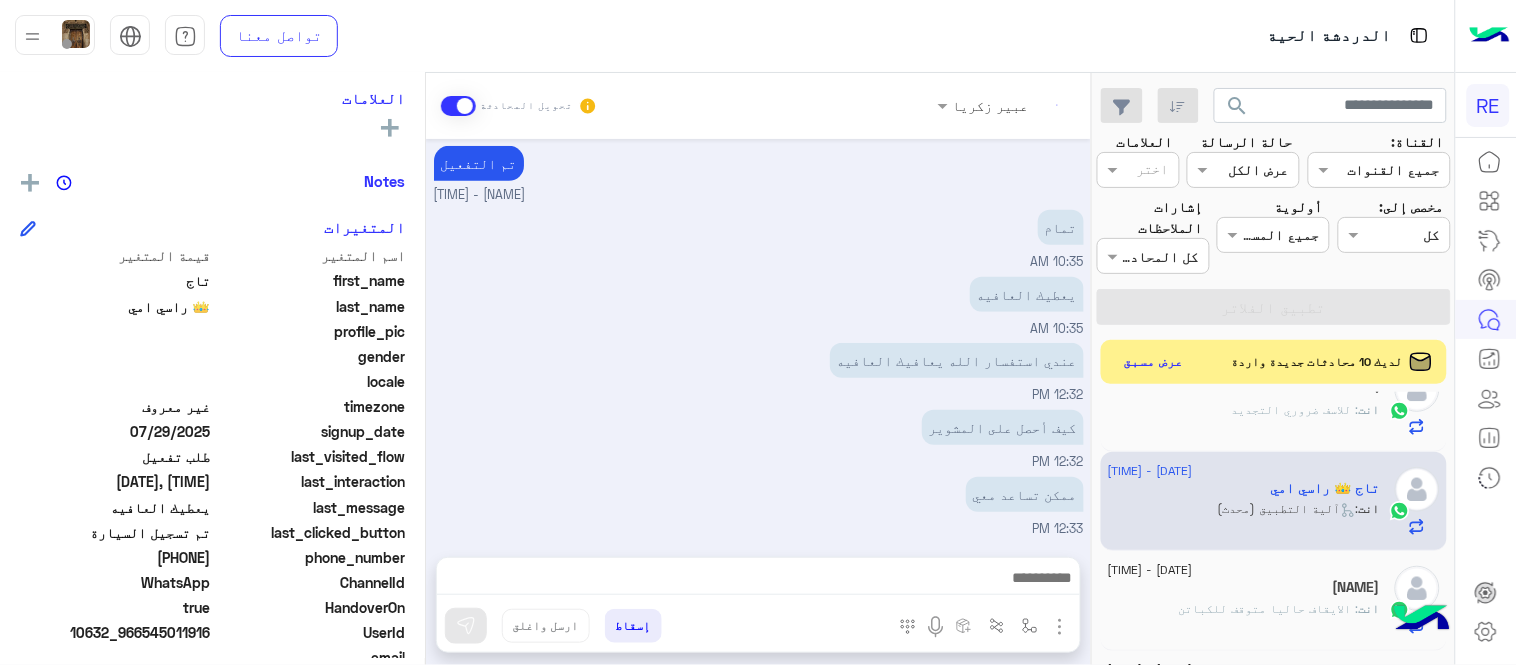 scroll, scrollTop: 1162, scrollLeft: 0, axis: vertical 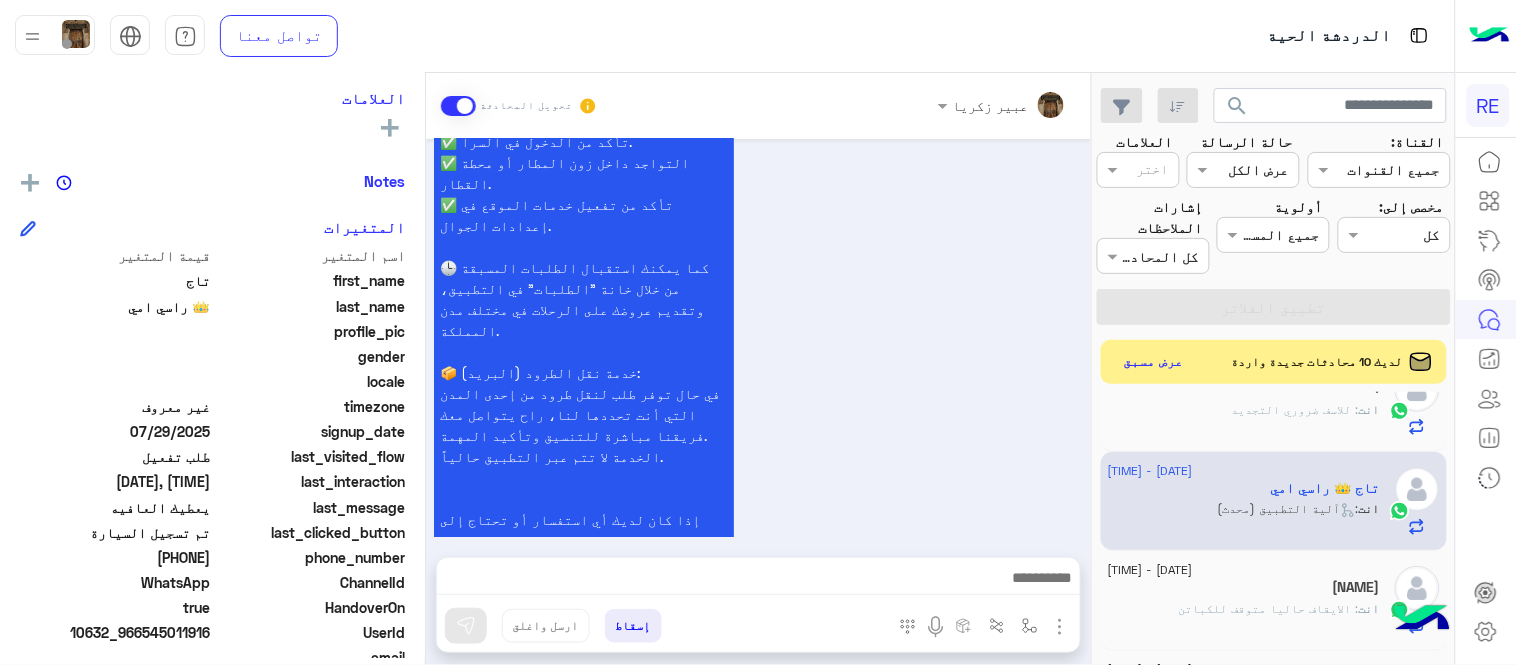 drag, startPoint x: 1091, startPoint y: 414, endPoint x: 1094, endPoint y: 362, distance: 52.086468 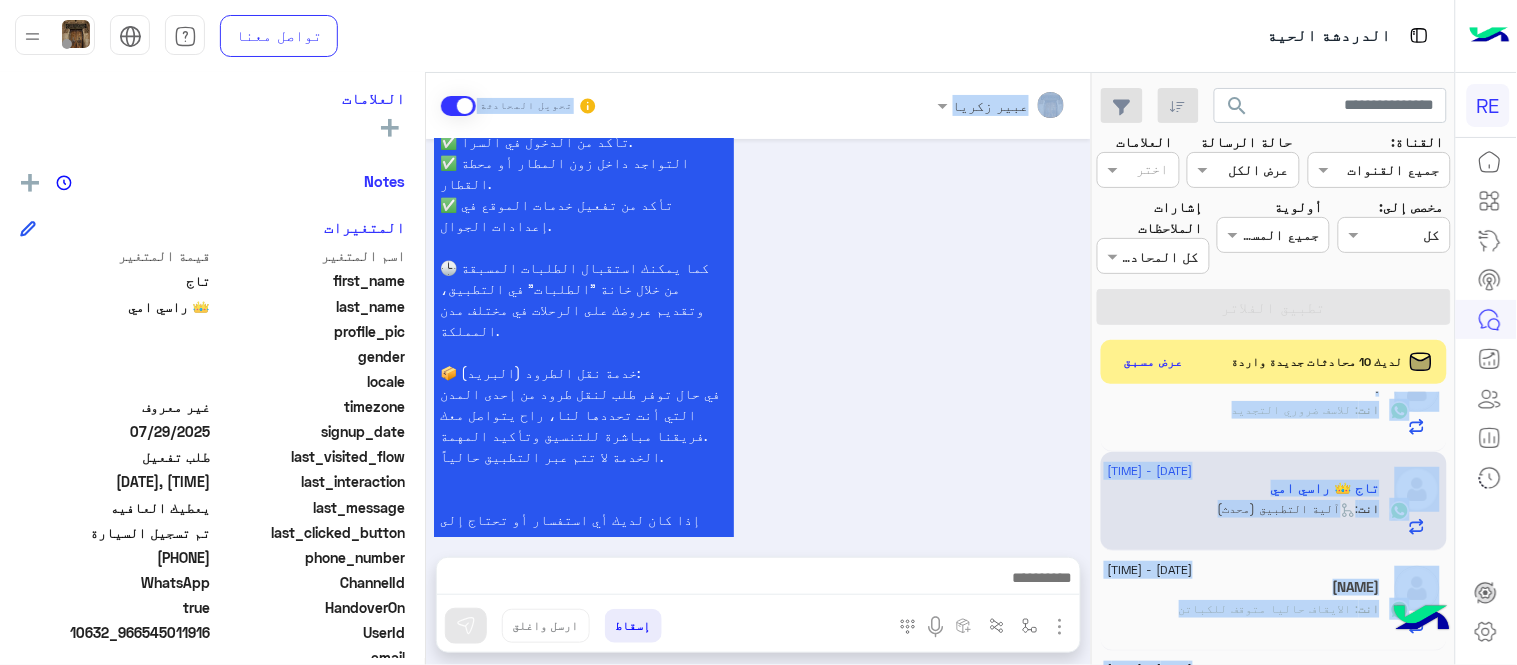 scroll, scrollTop: 0, scrollLeft: 0, axis: both 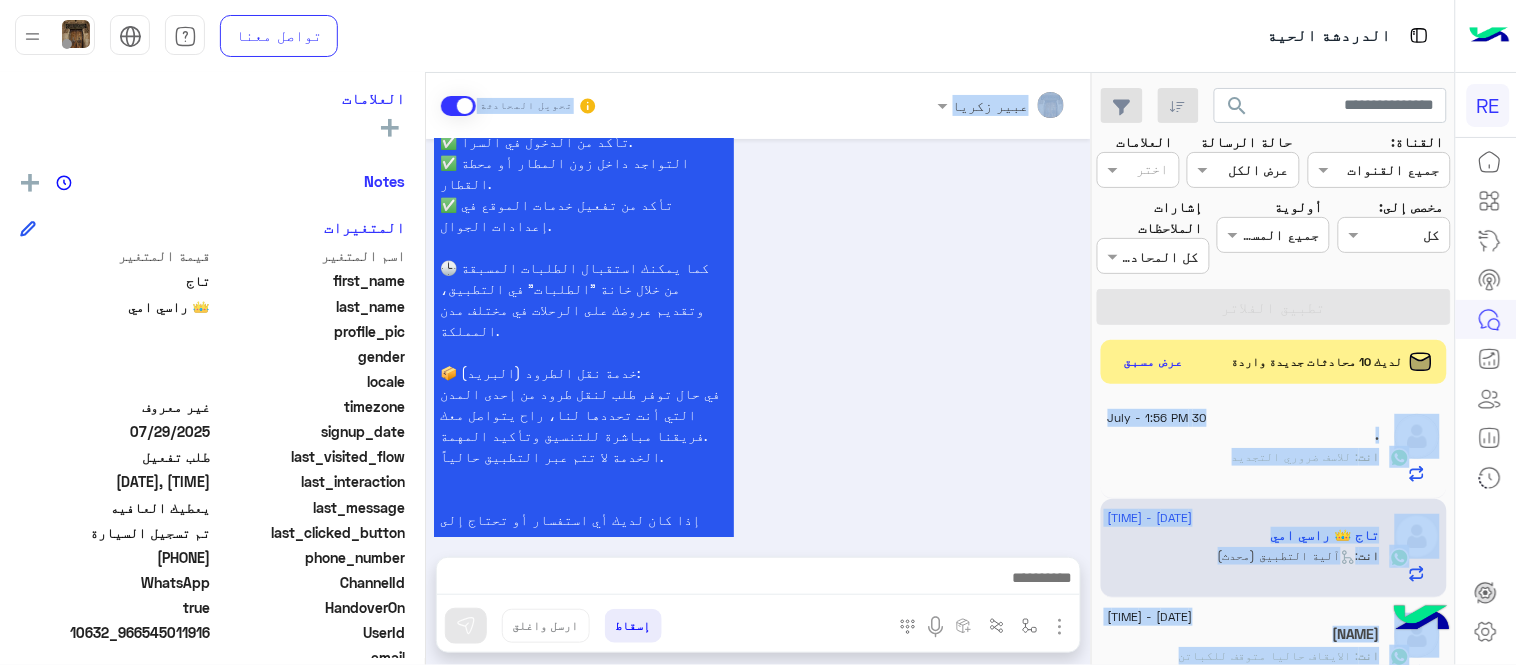 click on "سعداء بانضمامك، ونتطلع لأن تكون أحد شركائنا المميزين. 🔑 لتبدأ العمل ككابتن، يجب أولاً تفعيل حسابك بعد قبول بياناتك من هيئة النقل. خطوات البدء والدخول في السرا: 1️⃣ حمّل التطبيق وسجل بيانات سيارتك. 2️⃣ بعد قبول بياناتك من هيئة النقل وتفعيل حسابك، توجه إلى أقرب مطار أو محطة قطار. 3️⃣ عند الوصول، فعّل خيار "متاح" ثم اضغط على "الدخول في السرا". 4️⃣ بعد دخولك في السرا، ستبدأ في استقبال طلبات العملاء الموجهة من المرحلين المتواجدين في الموقع. لتفادي مشاكل السرا: ✅ تأكد من الدخول في السرا. ✅ التواجد داخل زون المطار أو محطة القطار. 📦 خدمة نقل الطرود (البريد):" at bounding box center (759, 140) 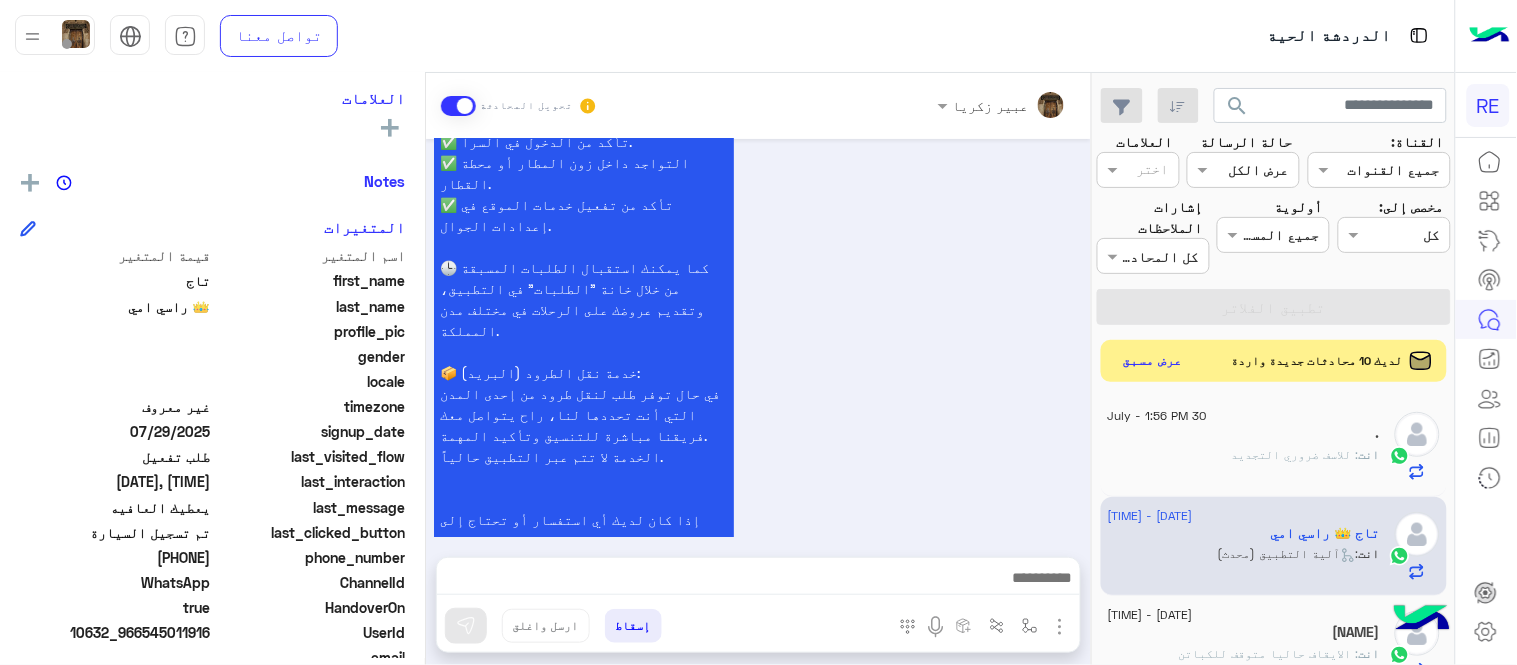 click on "عرض مسبق" 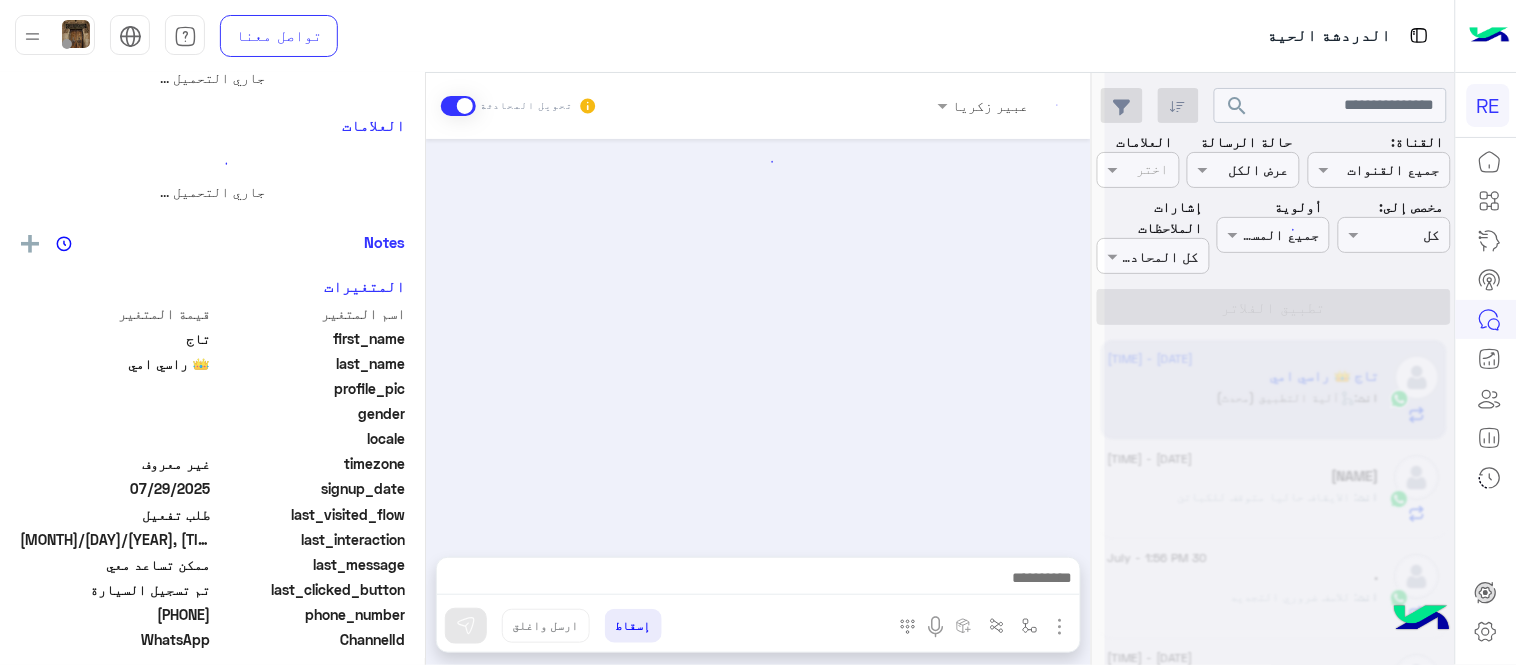 scroll, scrollTop: 0, scrollLeft: 0, axis: both 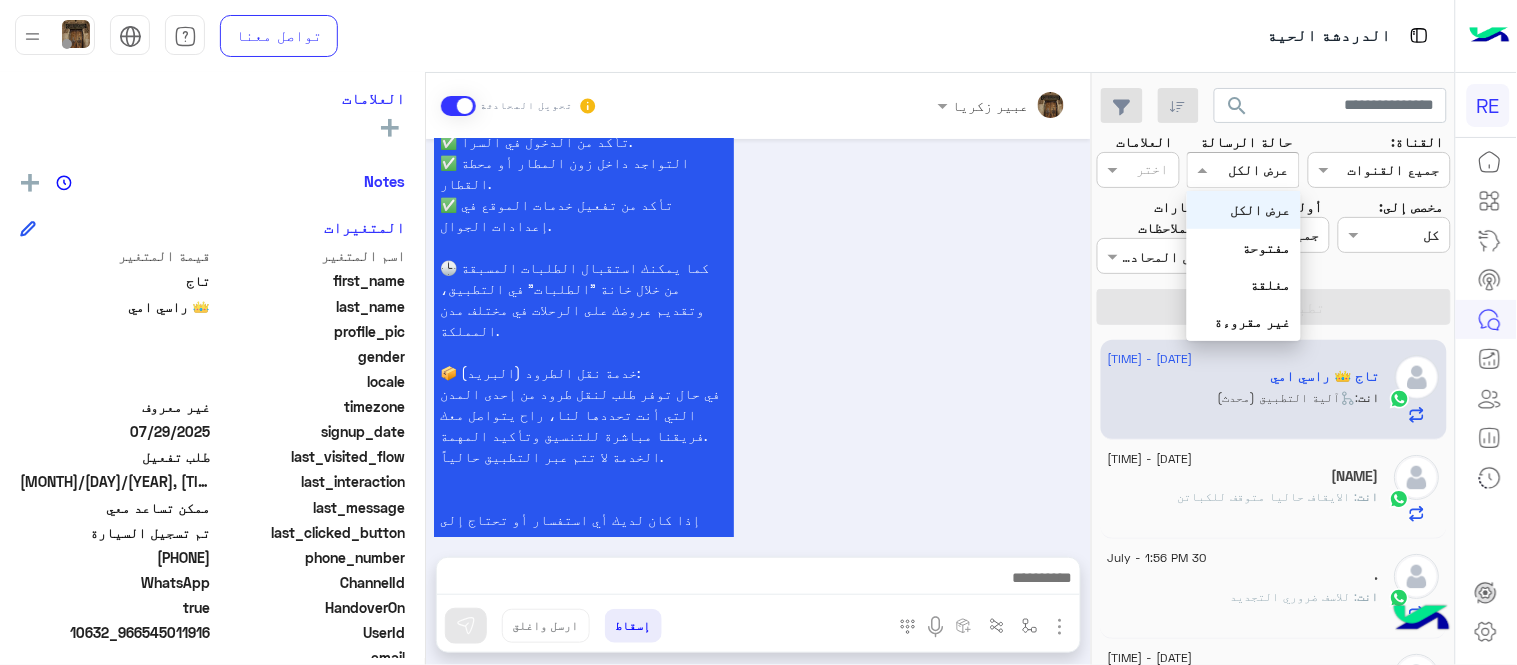 click at bounding box center (1266, 170) 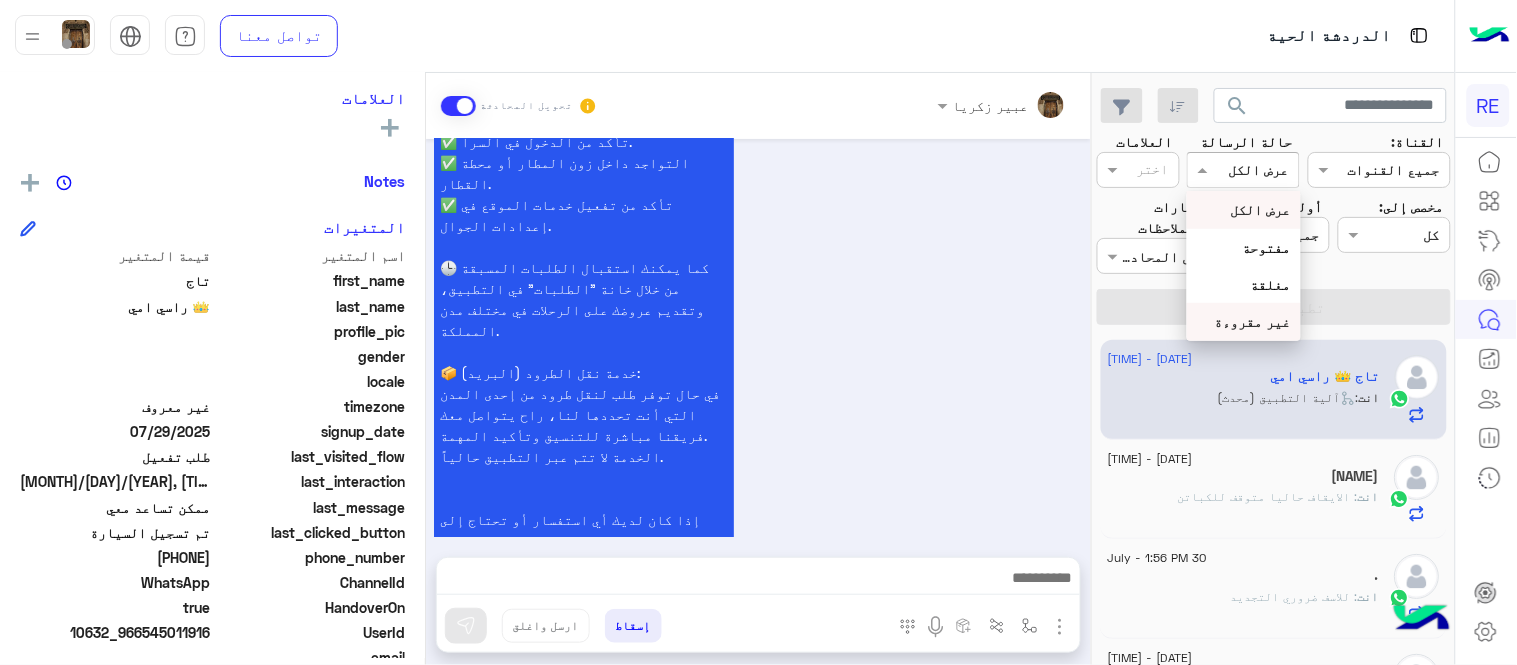 click on "غير مقروءة" at bounding box center (1253, 321) 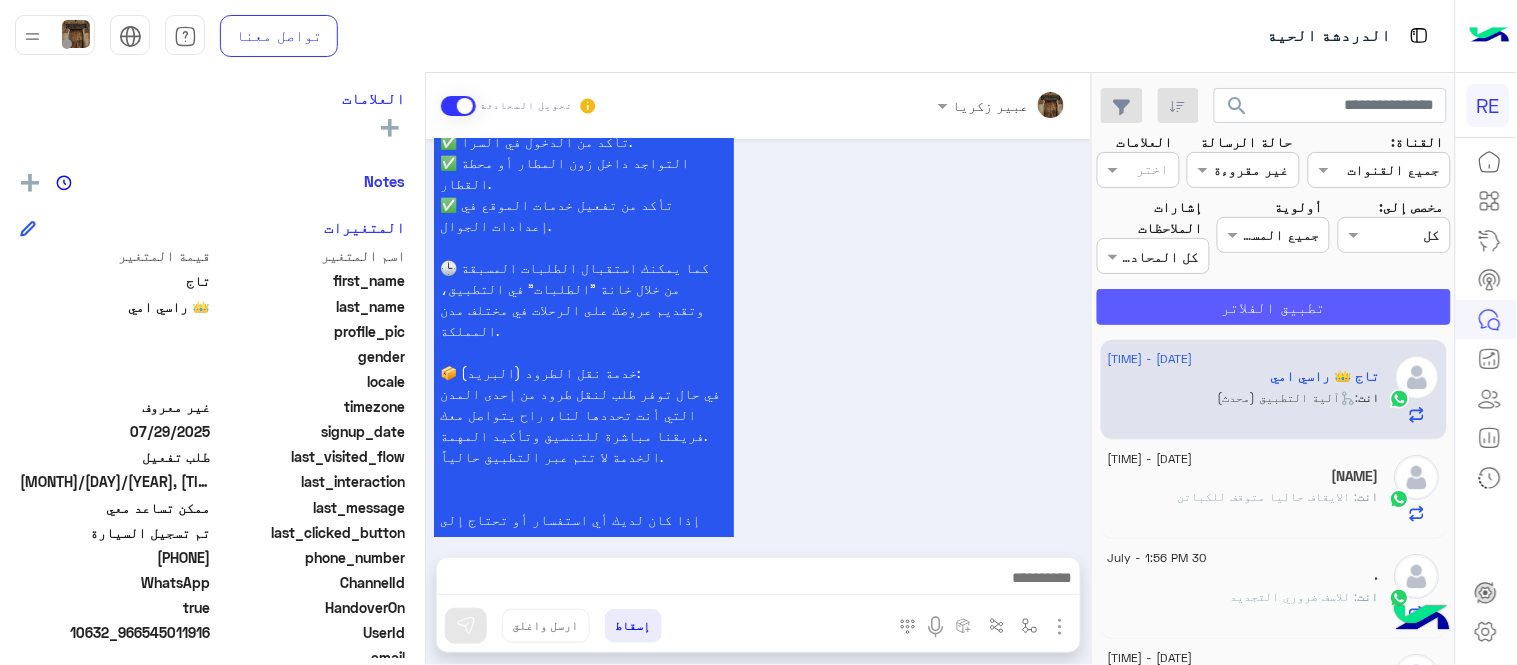 click on "تطبيق الفلاتر" 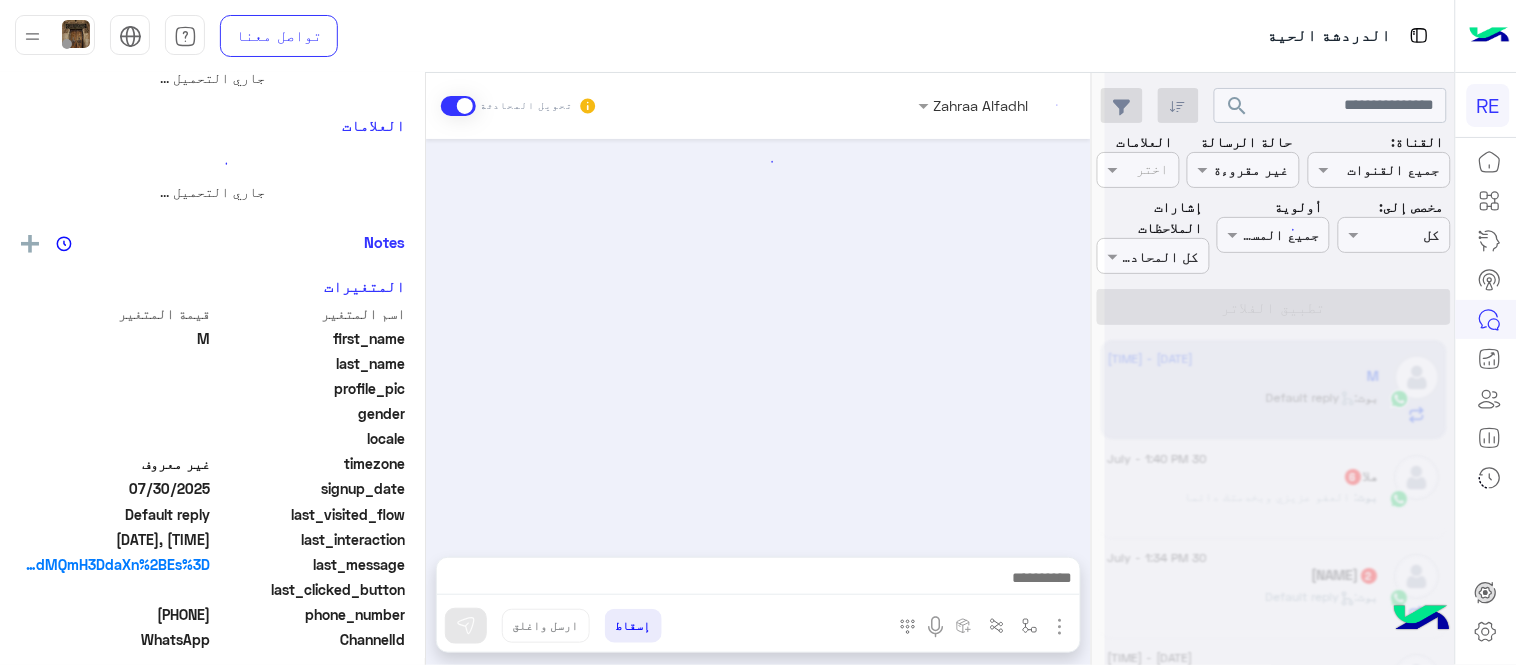 scroll, scrollTop: 0, scrollLeft: 0, axis: both 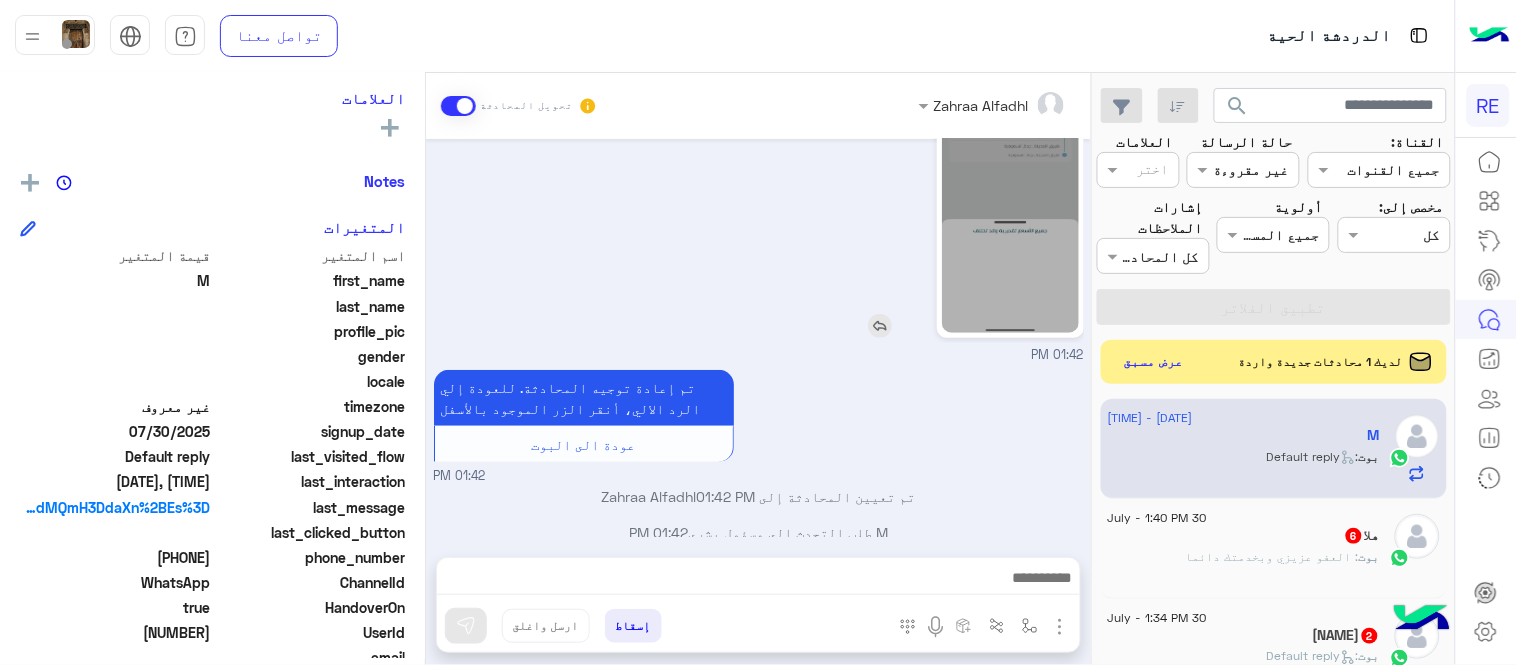 click 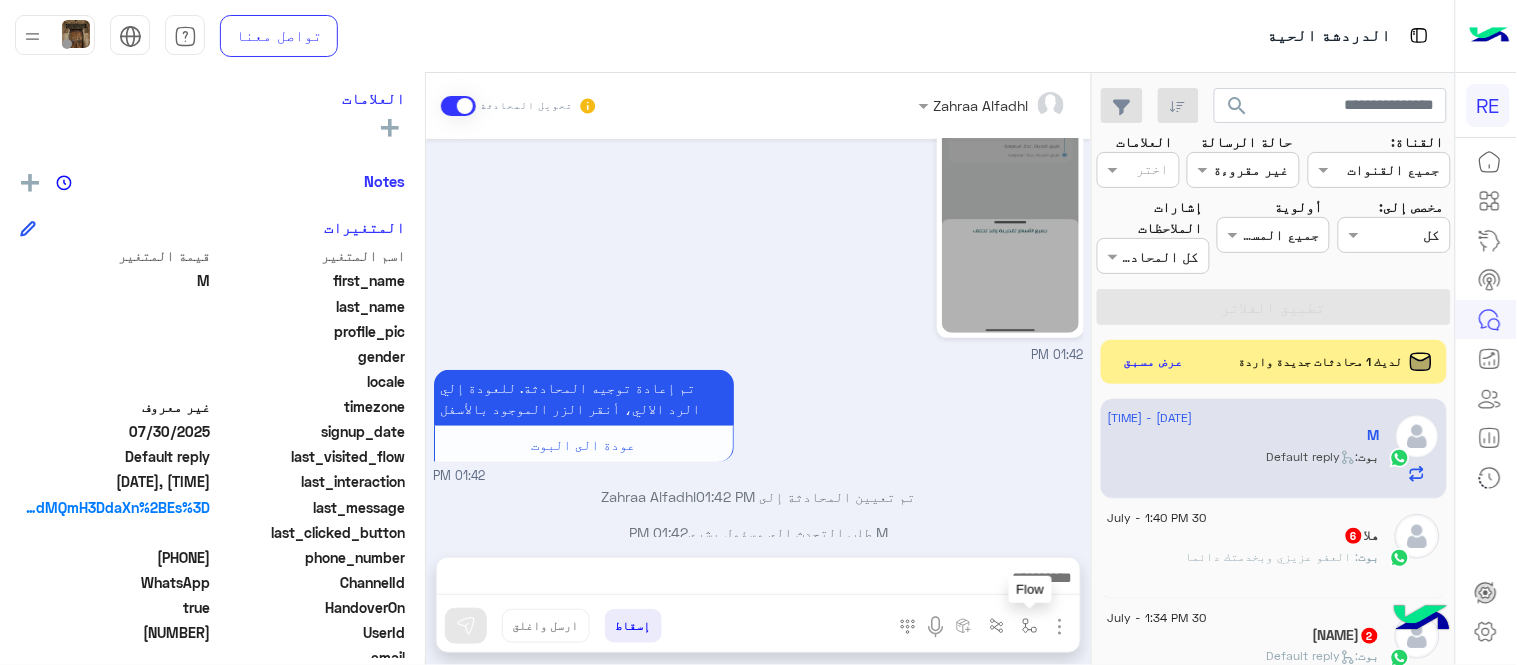 click at bounding box center [1030, 626] 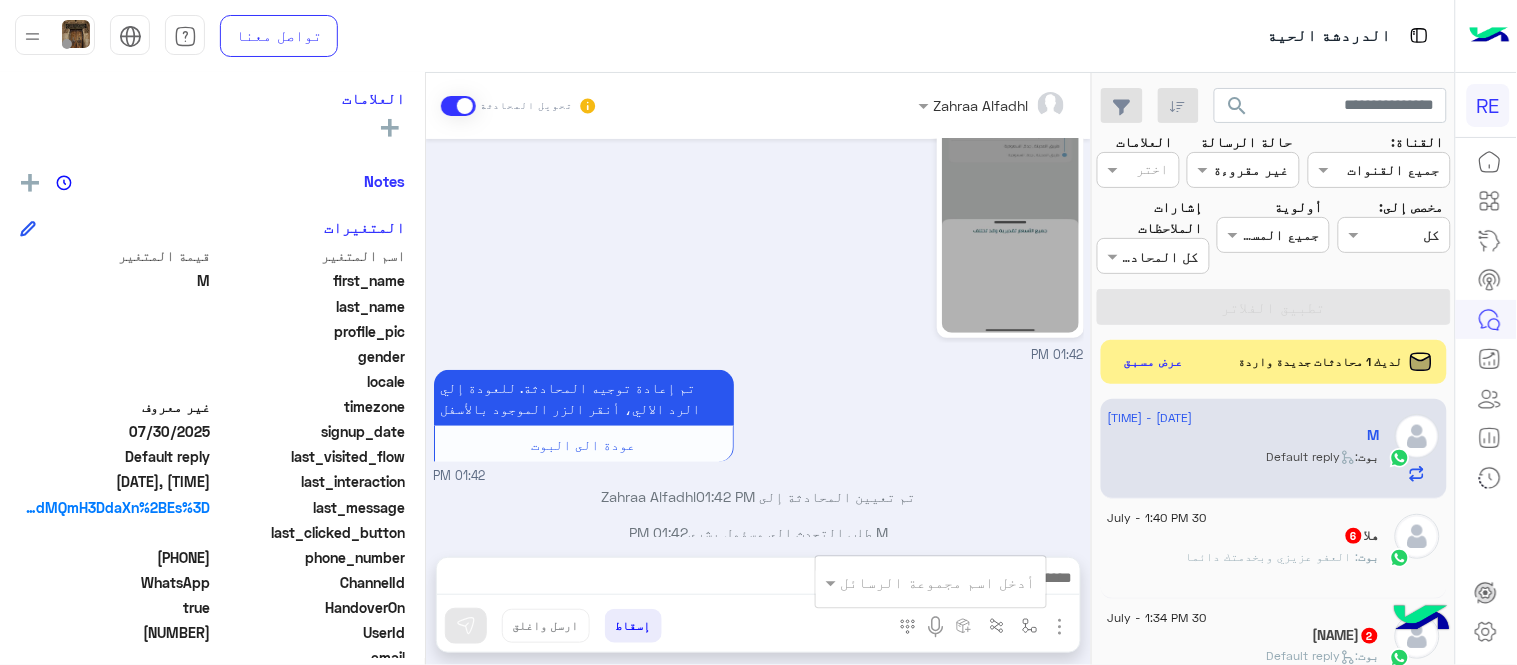 drag, startPoint x: 145, startPoint y: 557, endPoint x: 210, endPoint y: 557, distance: 65 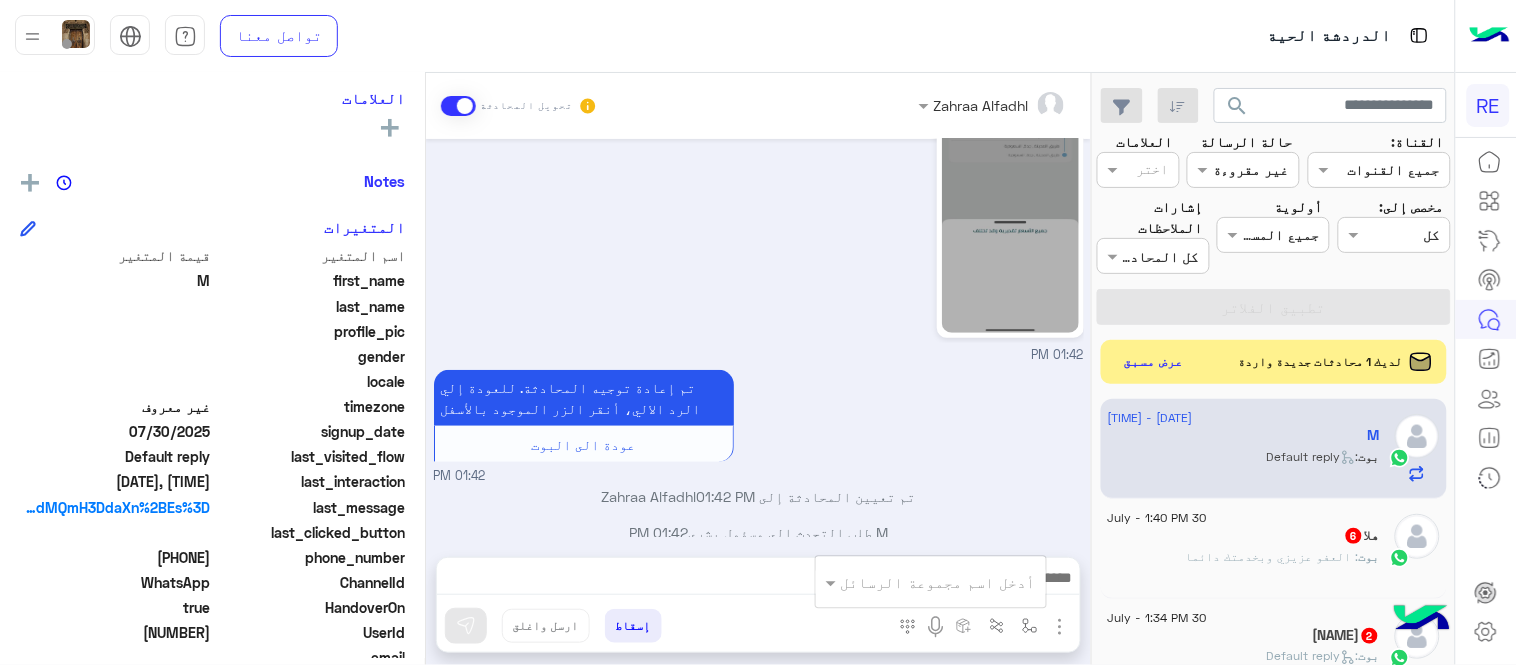 click on "[PHONE]" 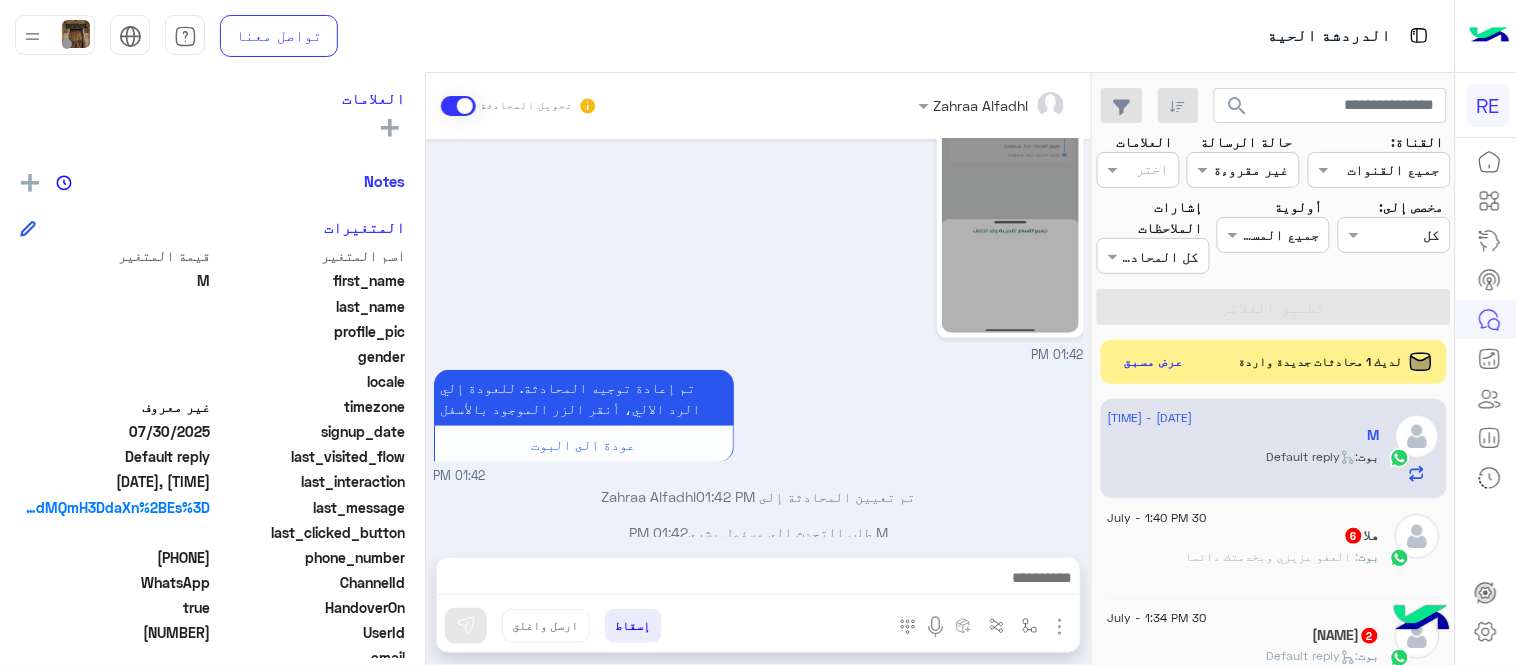 copy on "[PHONE]" 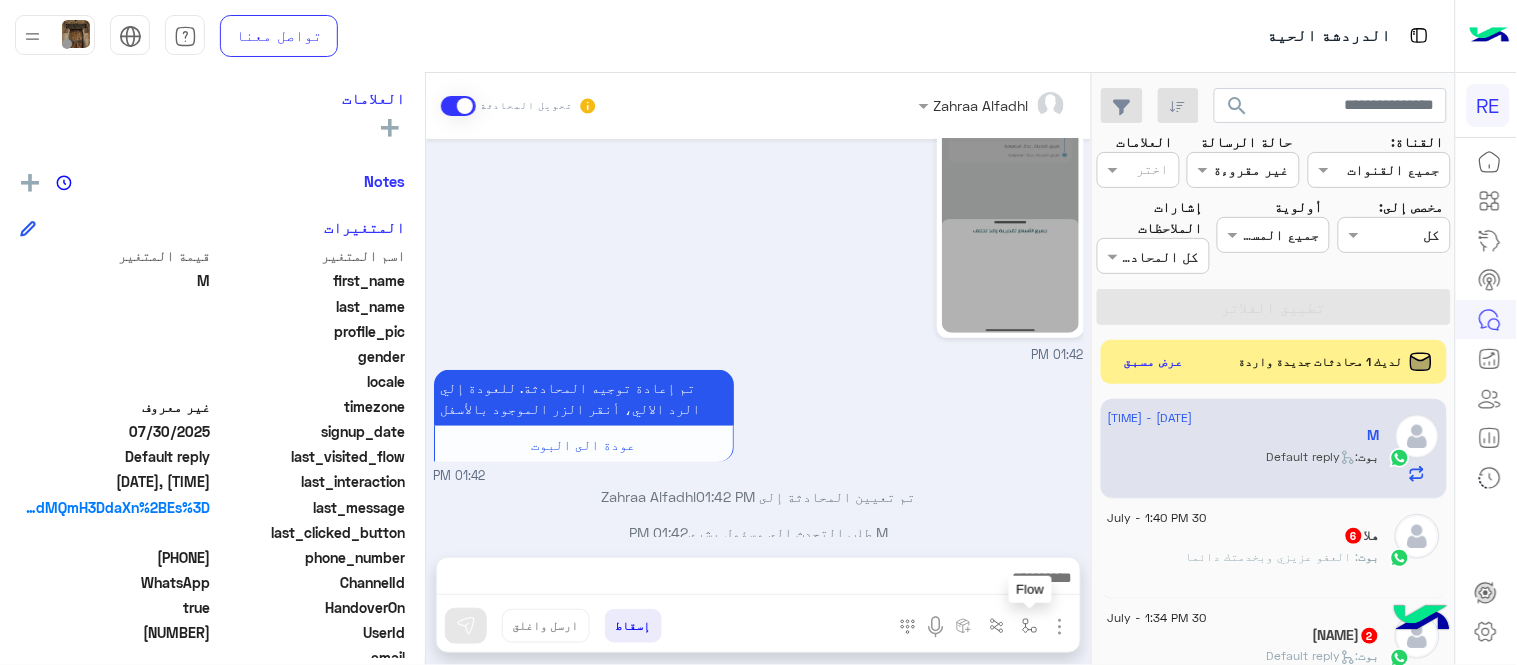 click at bounding box center (1030, 625) 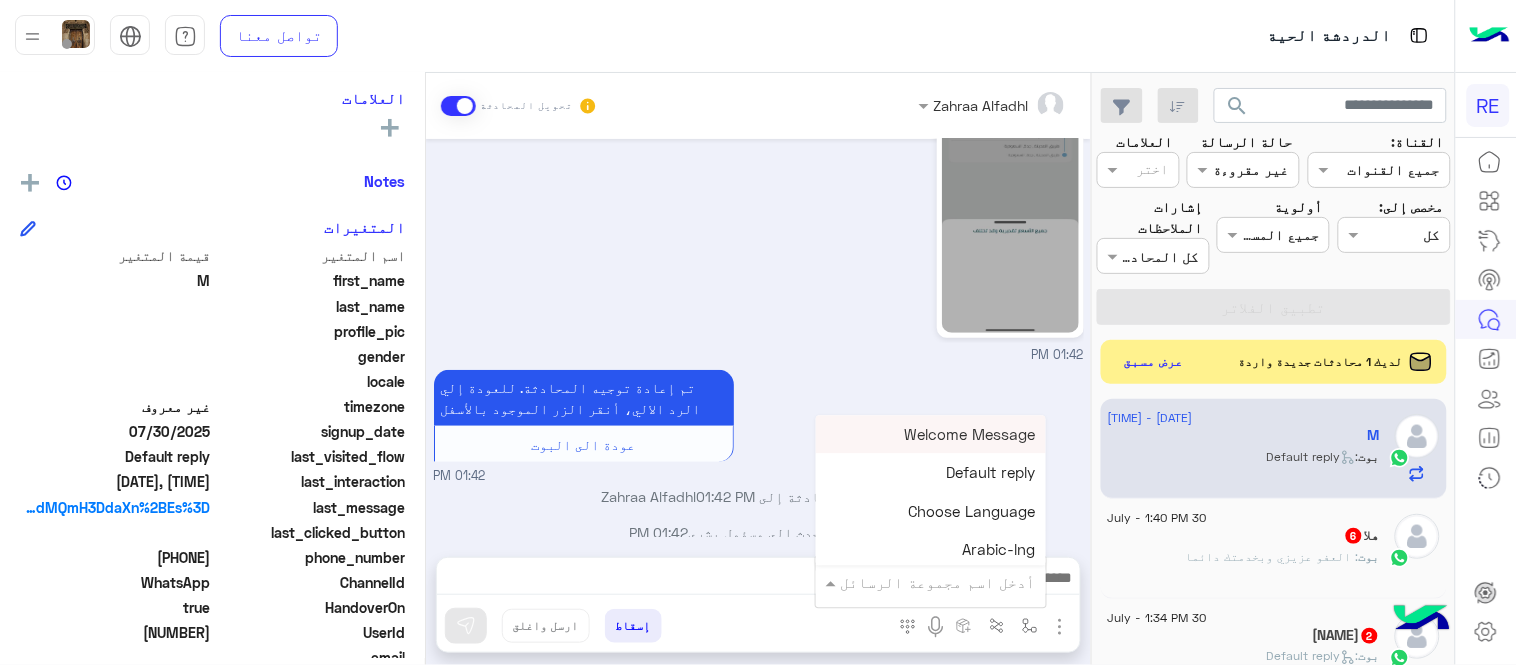 click at bounding box center [959, 582] 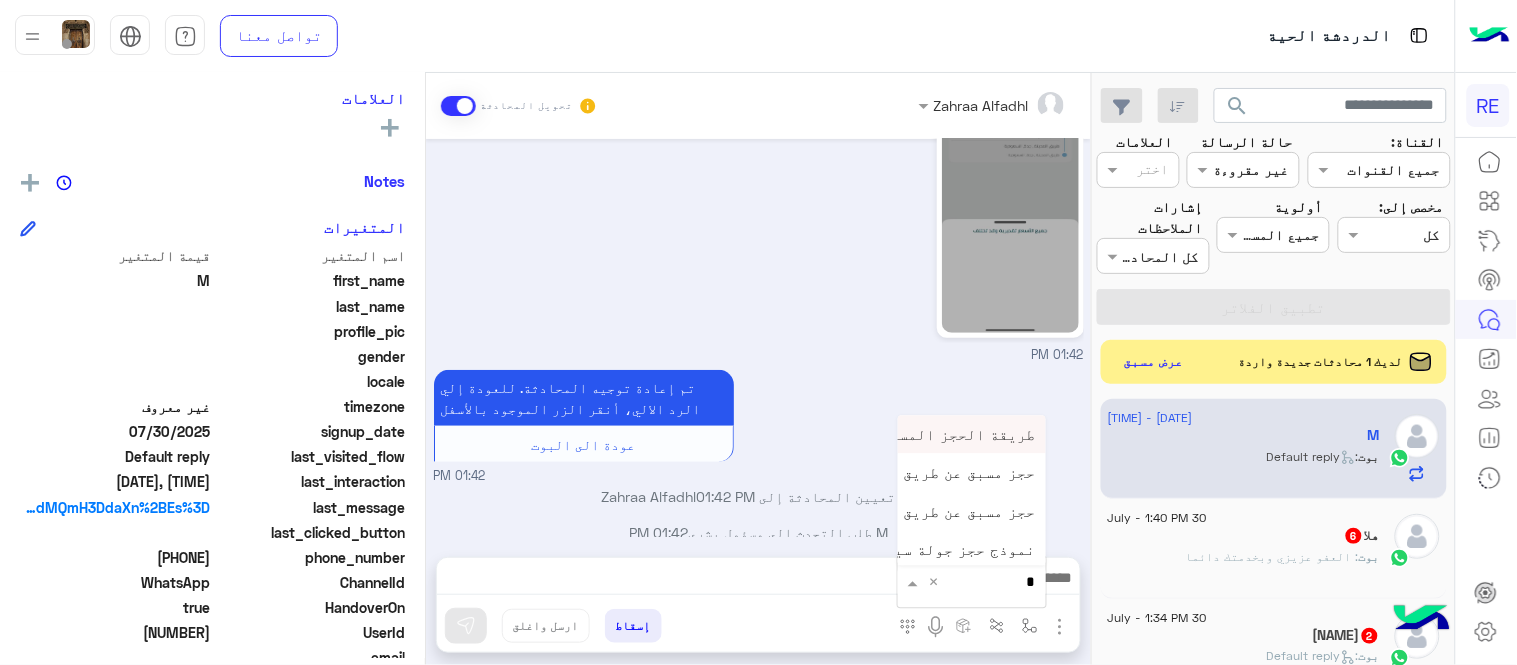 type on "**" 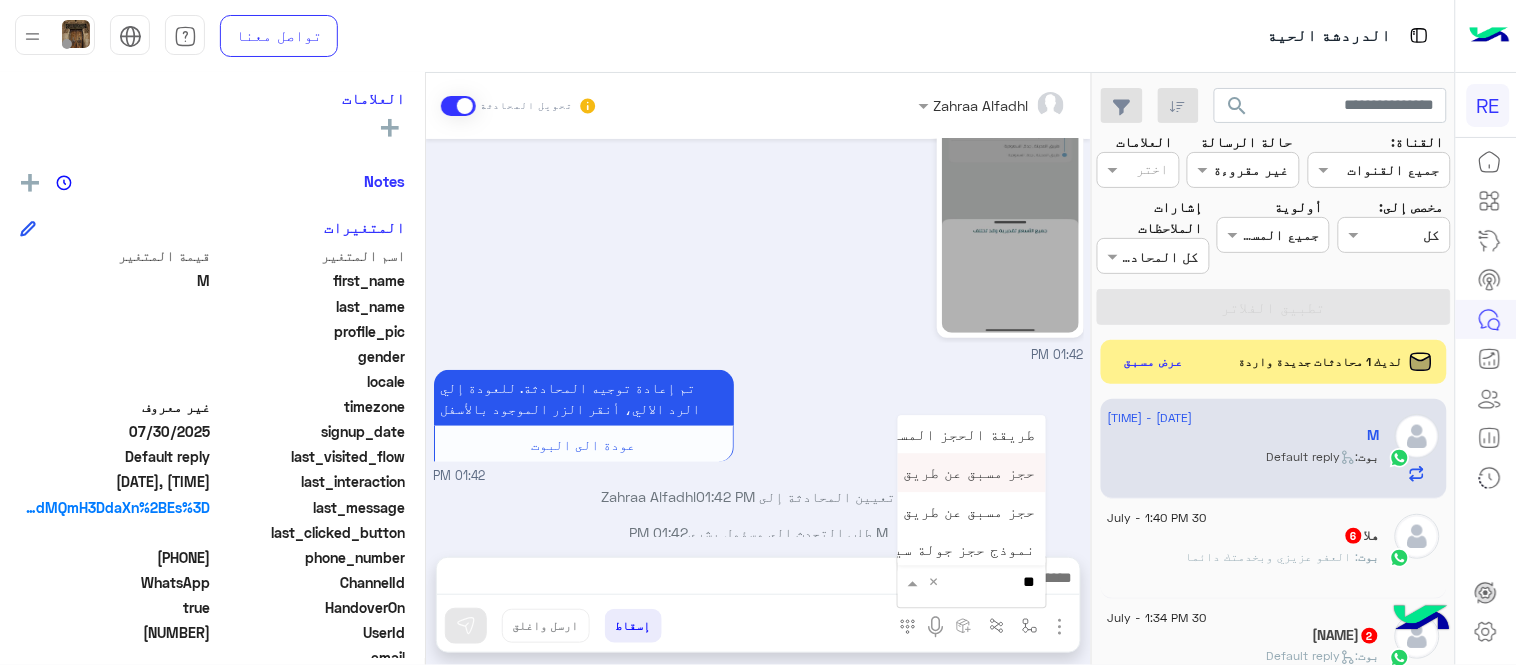 click on "حجز مسبق عن طريق الواتساب غير مكتمل" at bounding box center [890, 473] 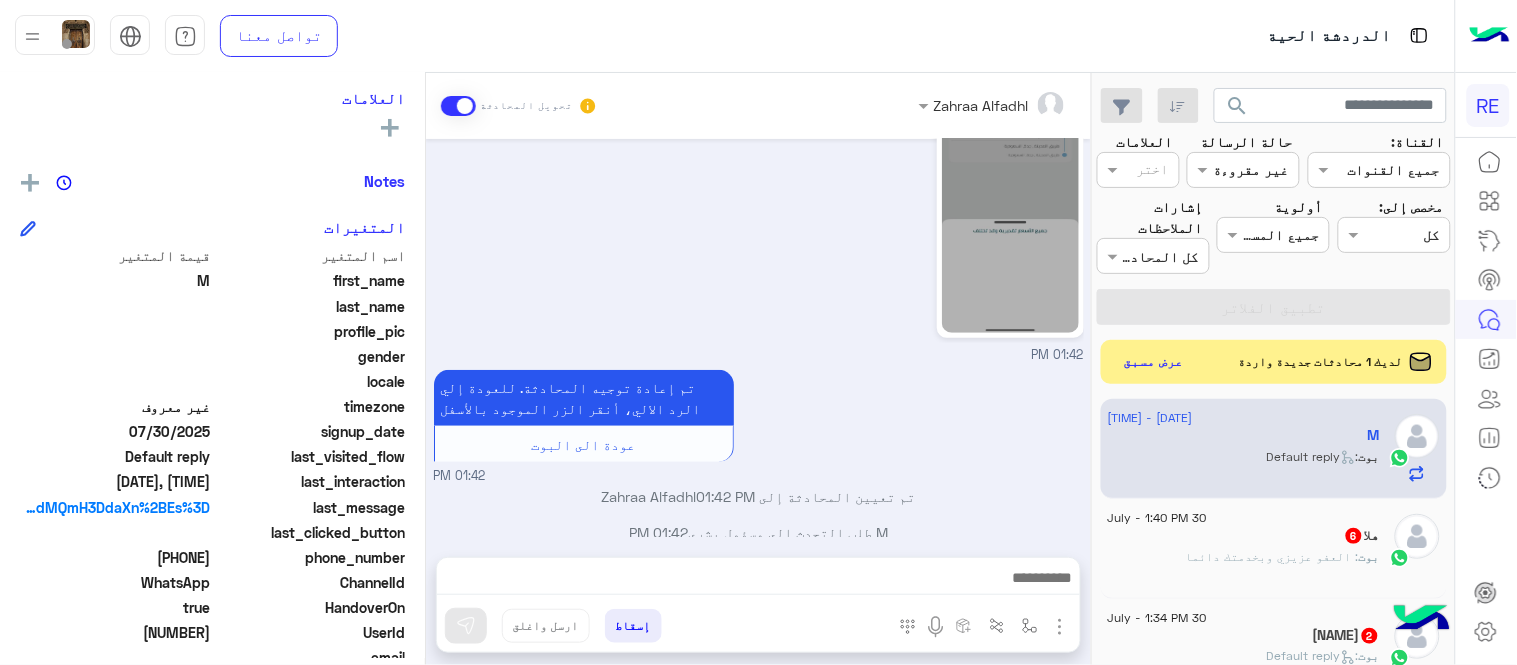 type on "**********" 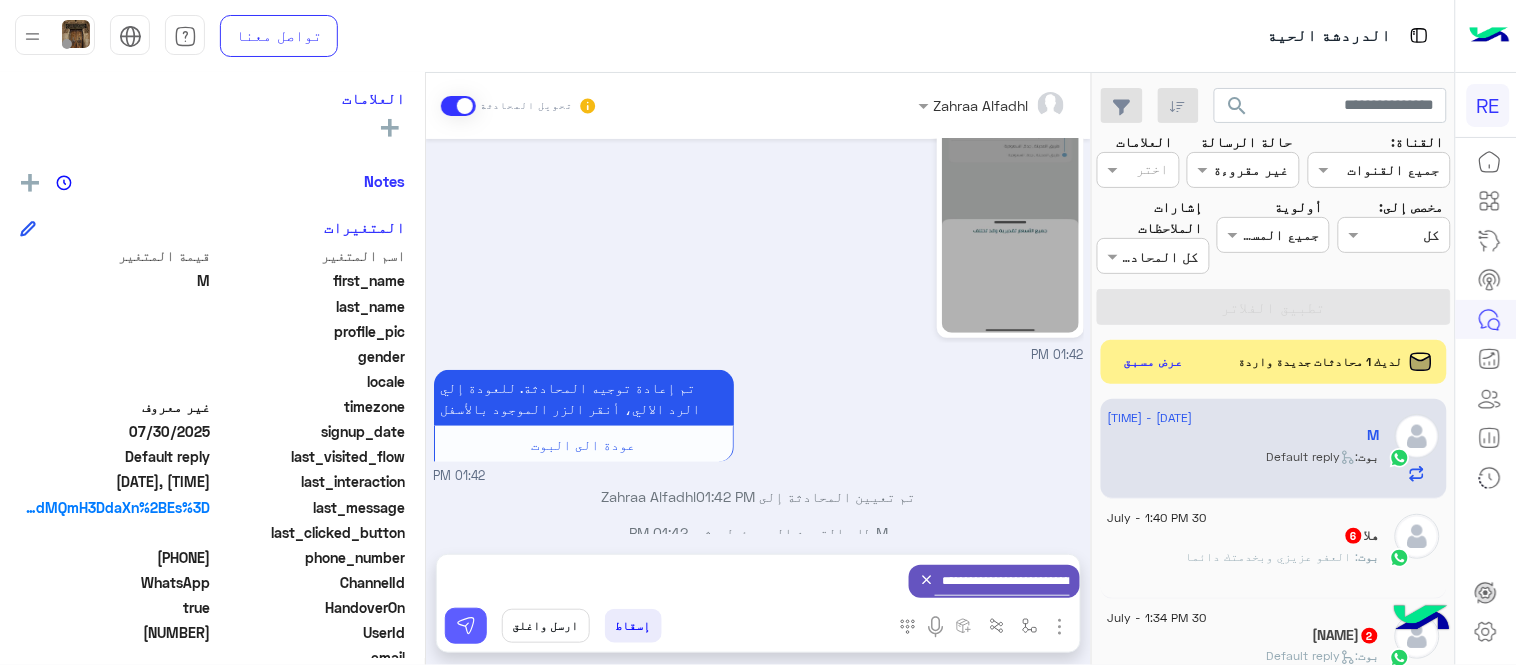 click at bounding box center (466, 626) 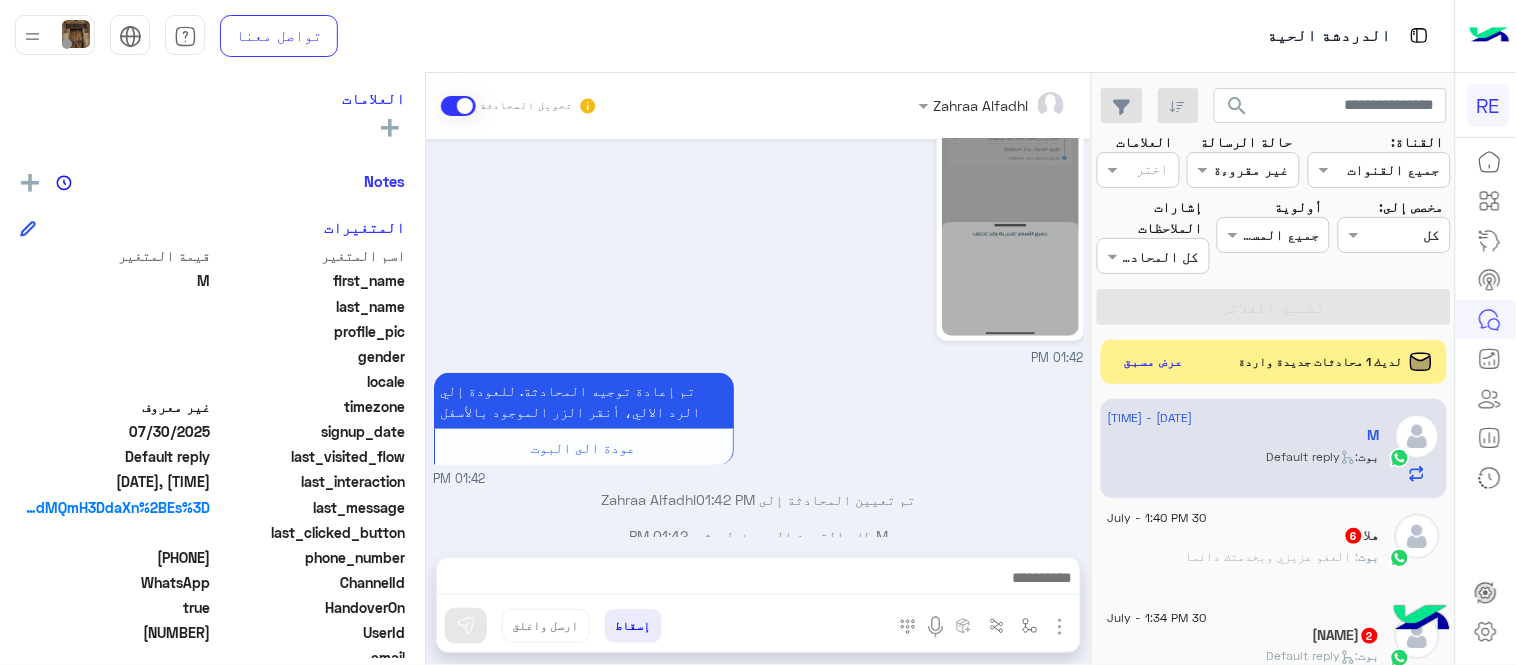 scroll, scrollTop: 245, scrollLeft: 0, axis: vertical 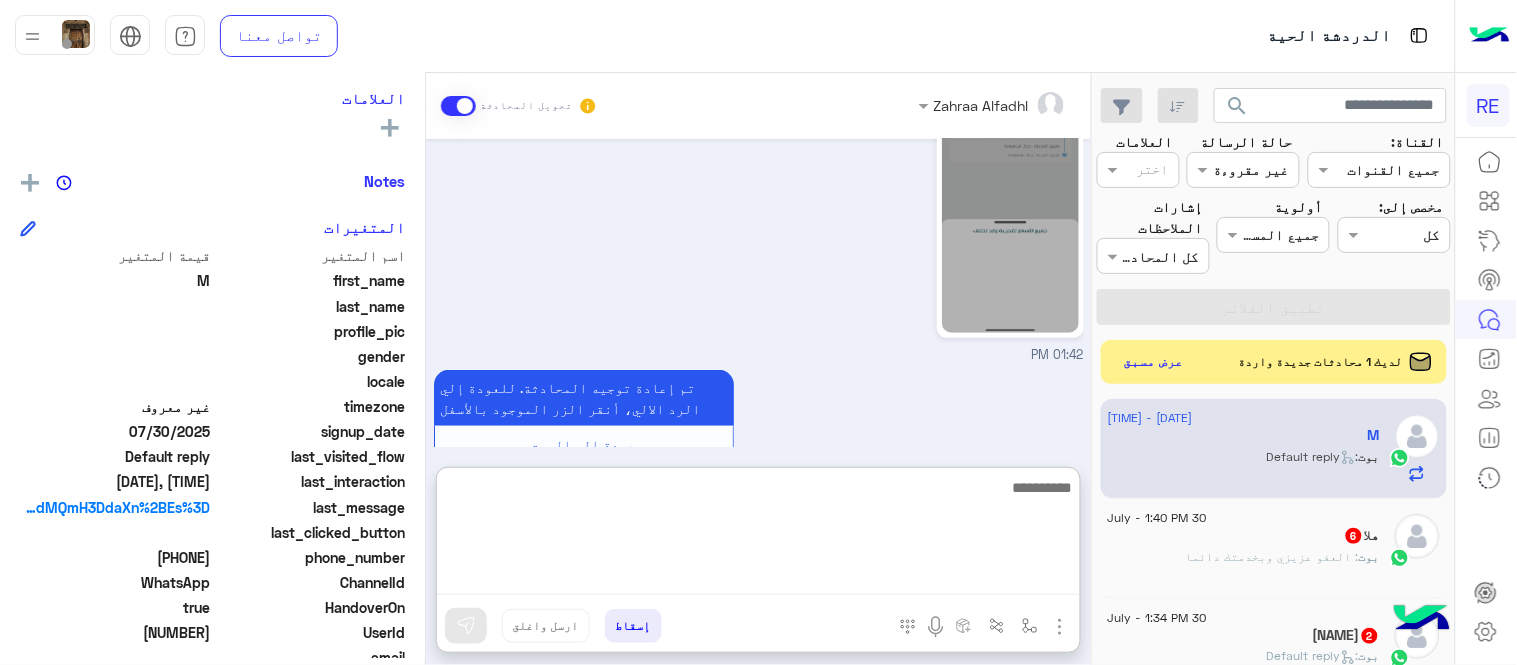 click at bounding box center (758, 535) 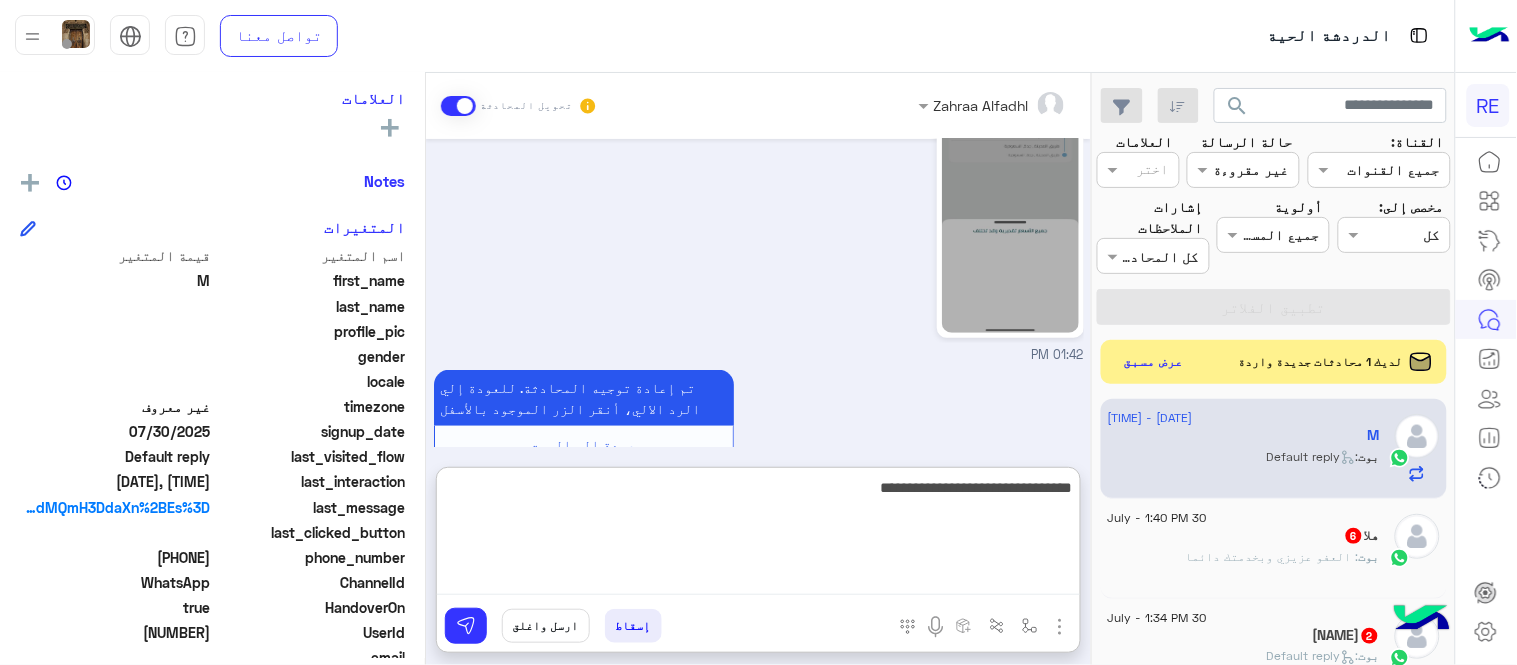 type on "**********" 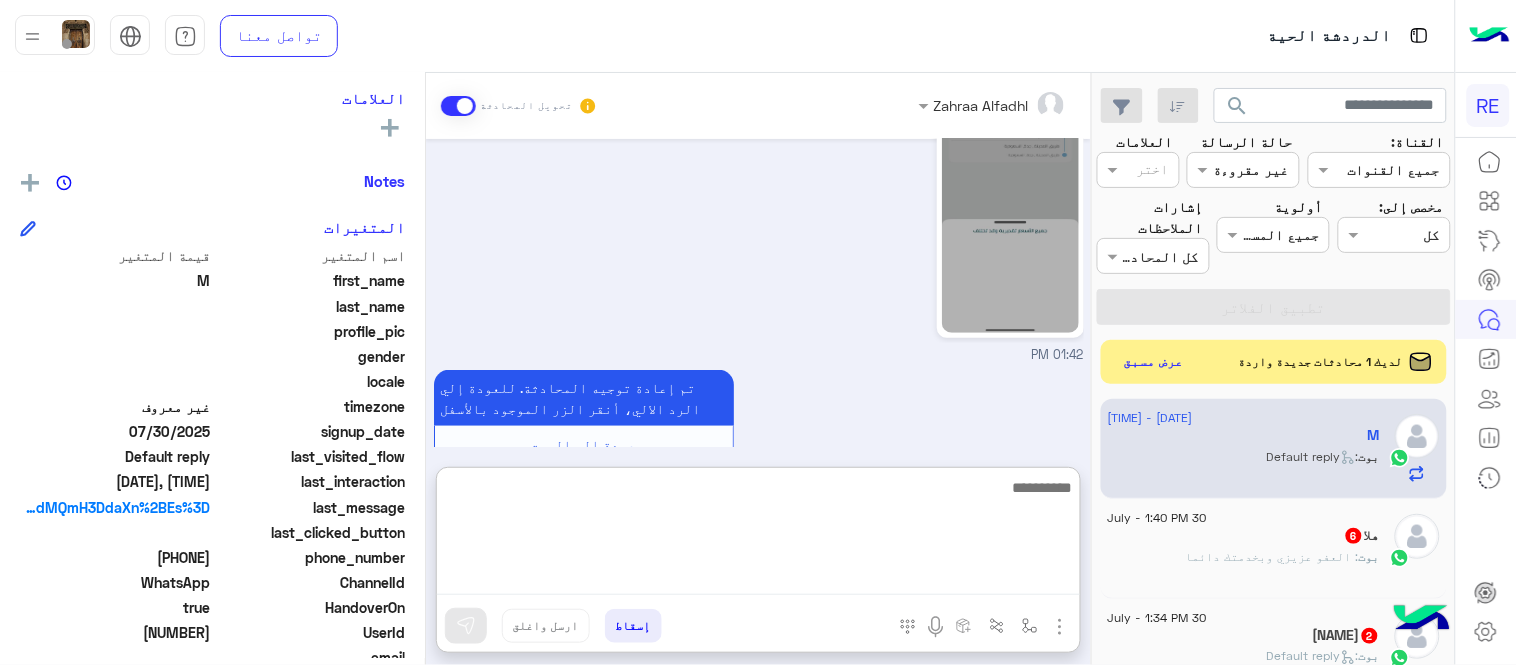 scroll, scrollTop: 398, scrollLeft: 0, axis: vertical 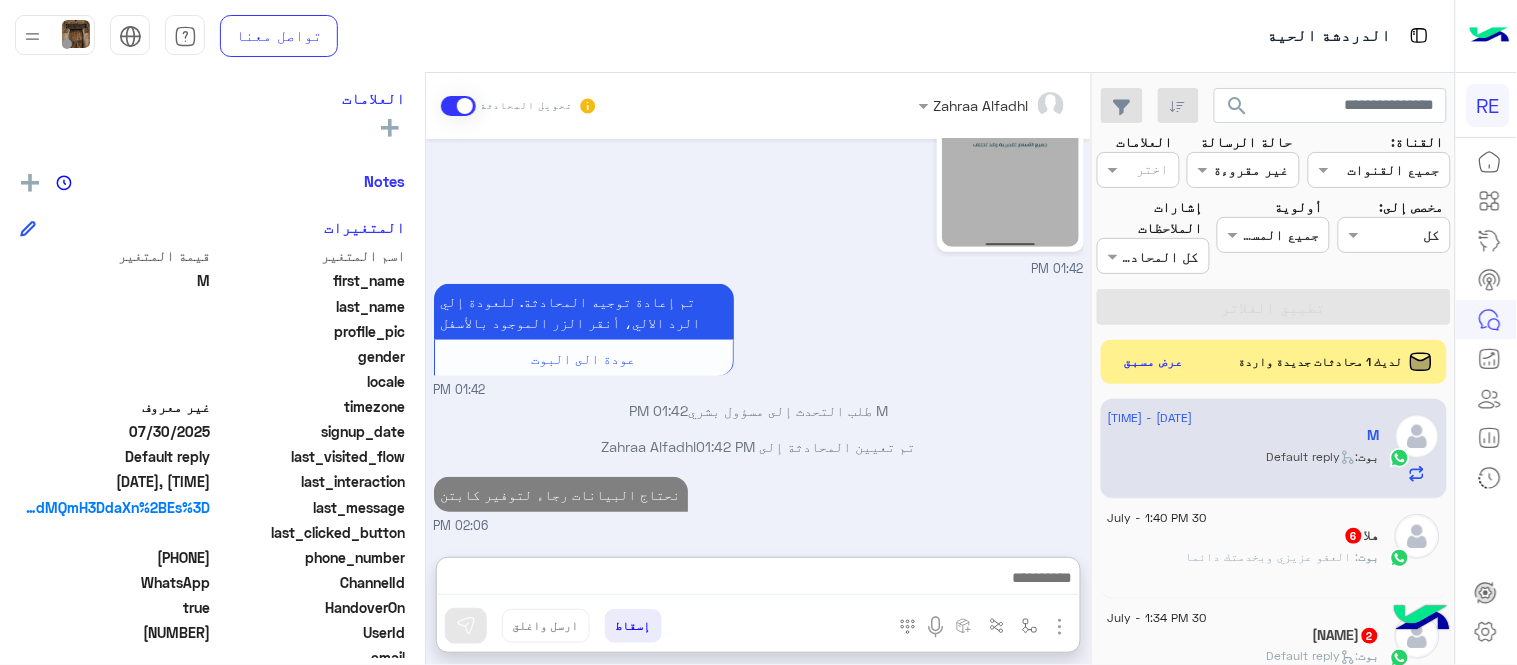 click on "[DATE]  مساء الخير، أوجه مشكلة بالتطبيق   [TIME]  سعدنا بتواصلك، نأمل منك توضيح استفسارك أكثر    [TIME]    [TIME]  تم إعادة توجيه المحادثة. للعودة إلي الرد الالي، أنقر الزر الموجود بالأسفل  عودة الى البوت     [TIME]   M  طلب التحدث إلى مسؤول بشري   [TIME]       تم تعيين المحادثة إلى [FIRST] [LAST]   [TIME]      نحتاج البيانات رجاء لتوفير كابتن   [TIME]" at bounding box center [758, 338] 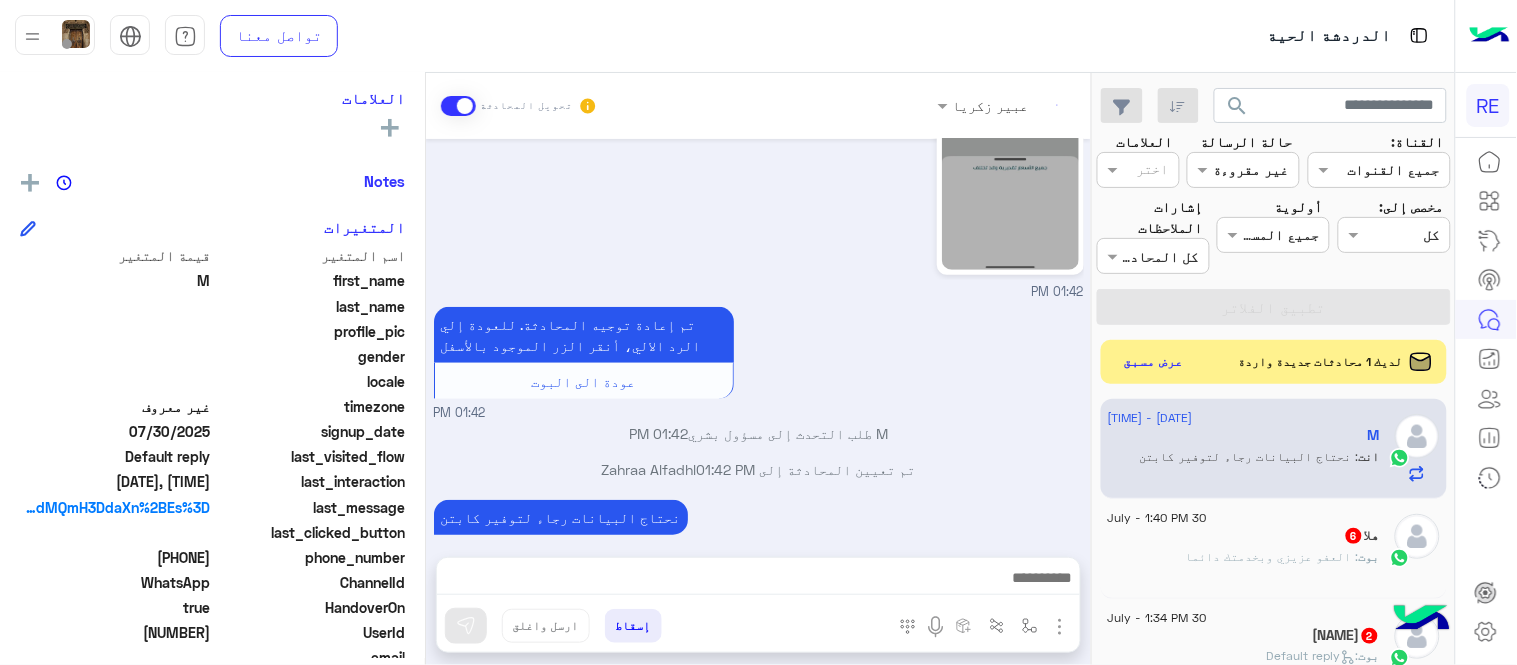 scroll, scrollTop: 345, scrollLeft: 0, axis: vertical 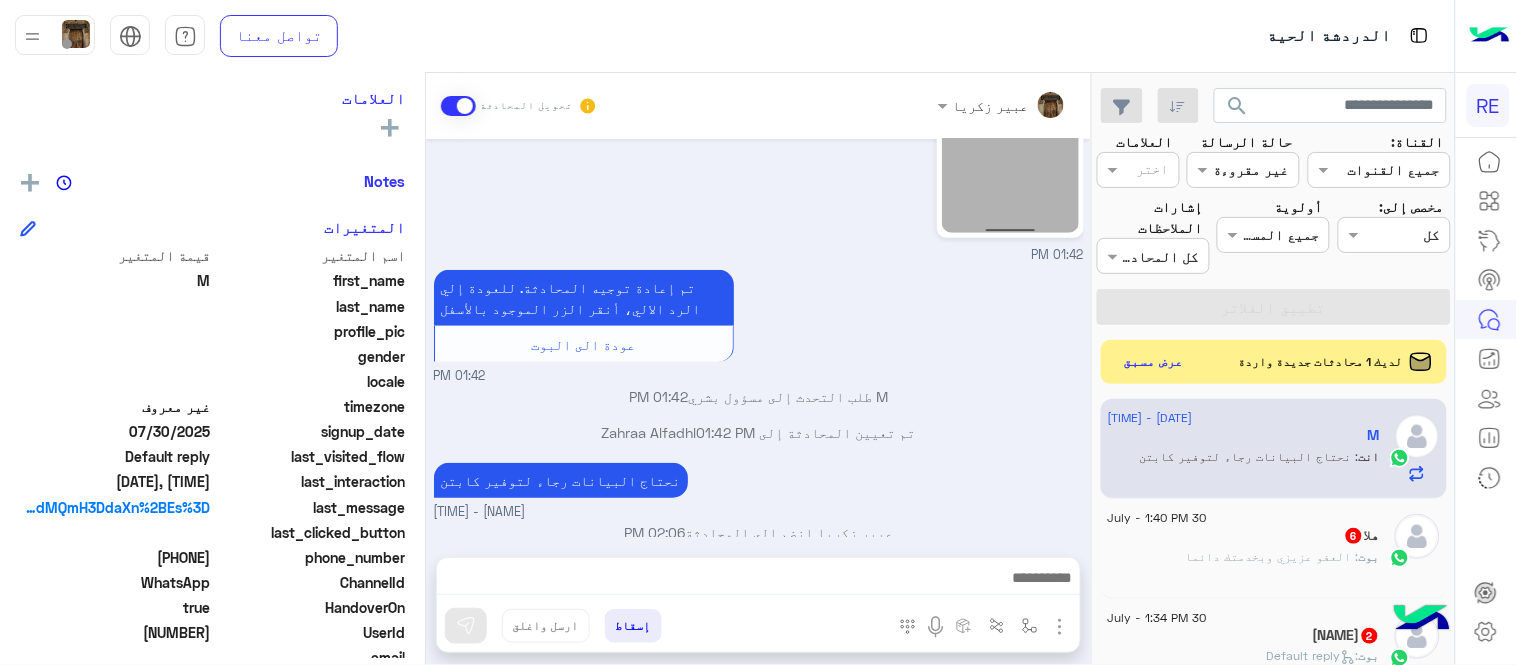 click on ": العفو عزيزي وبخدمتك دائما" 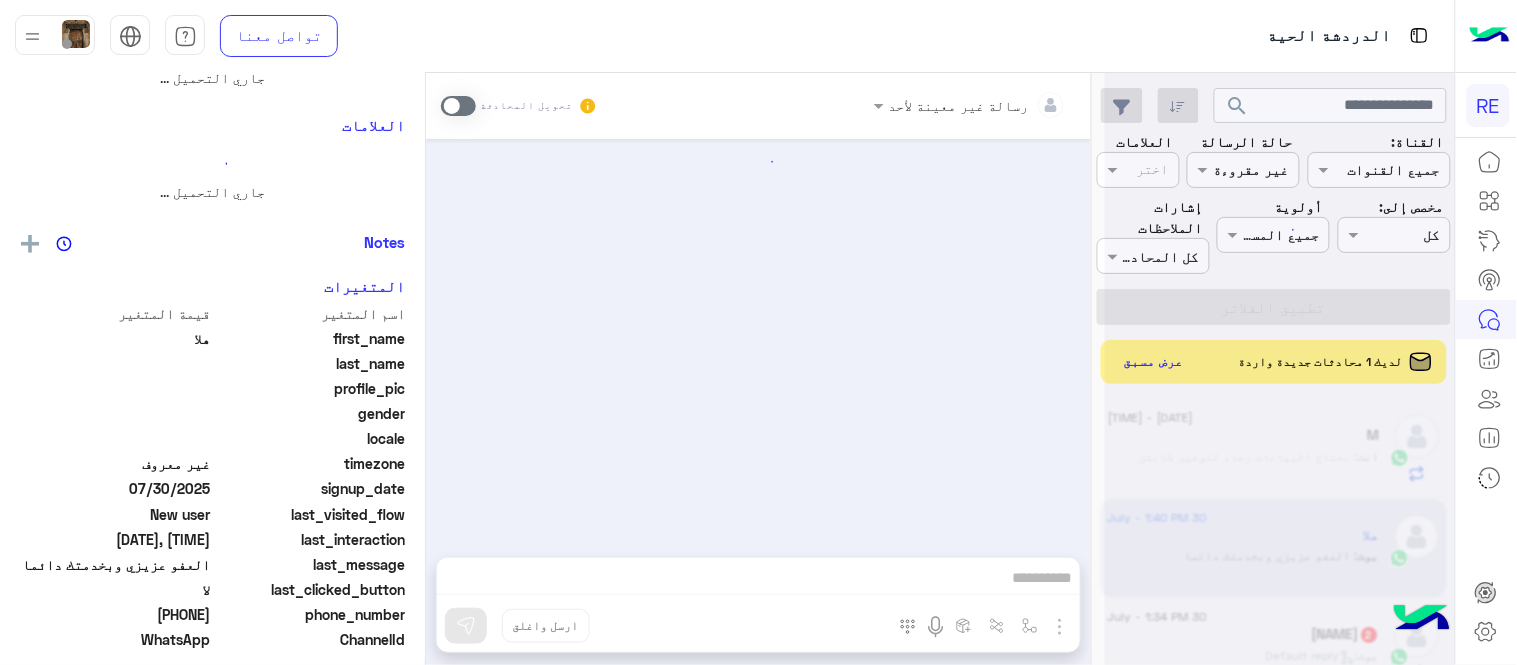 scroll, scrollTop: 0, scrollLeft: 0, axis: both 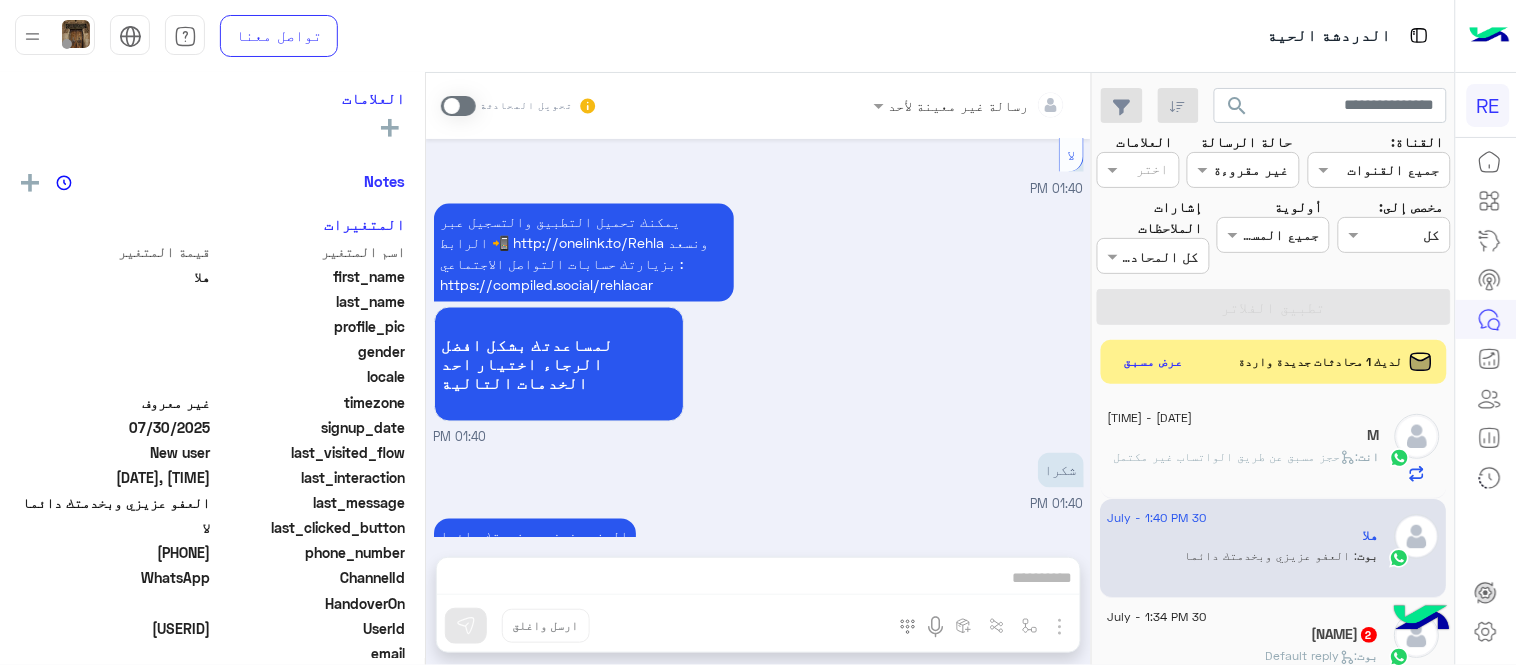 click on ":   حجز مسبق عن طريق الواتساب غير مكتمل" 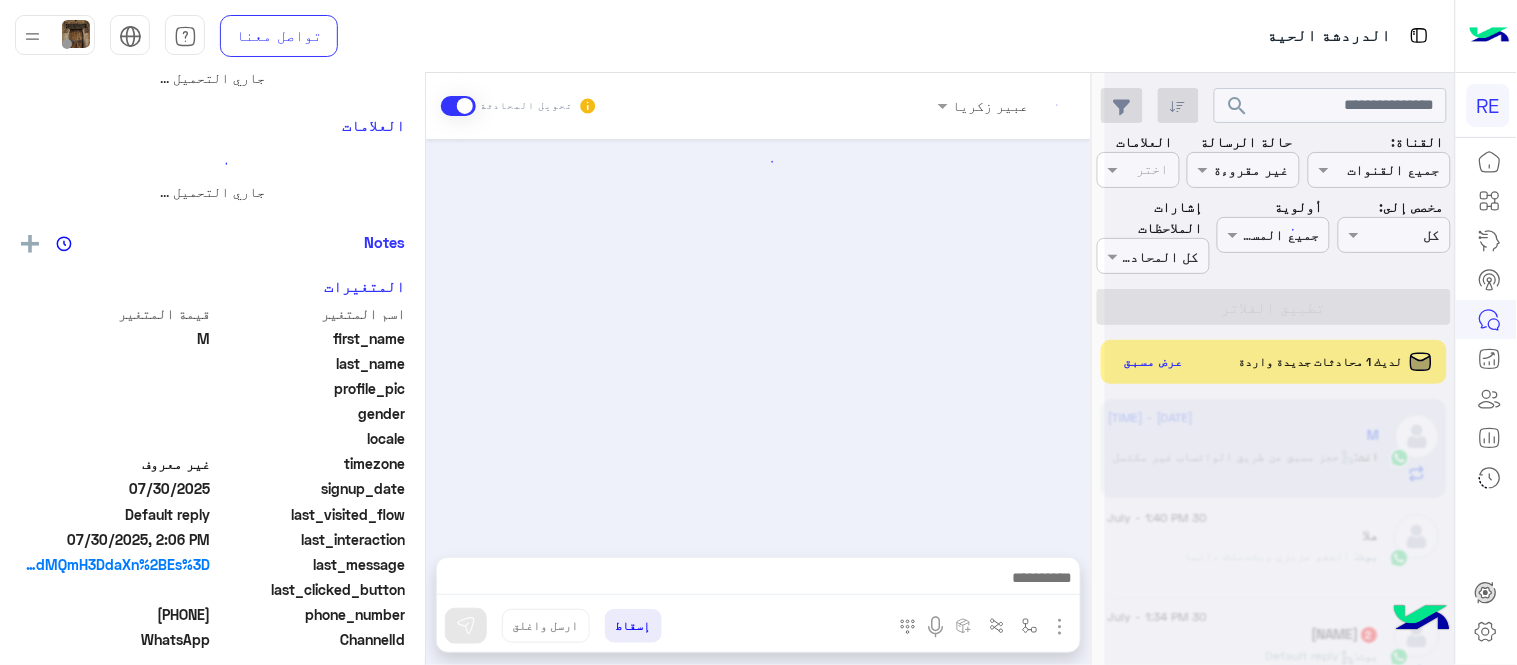 scroll, scrollTop: 0, scrollLeft: 0, axis: both 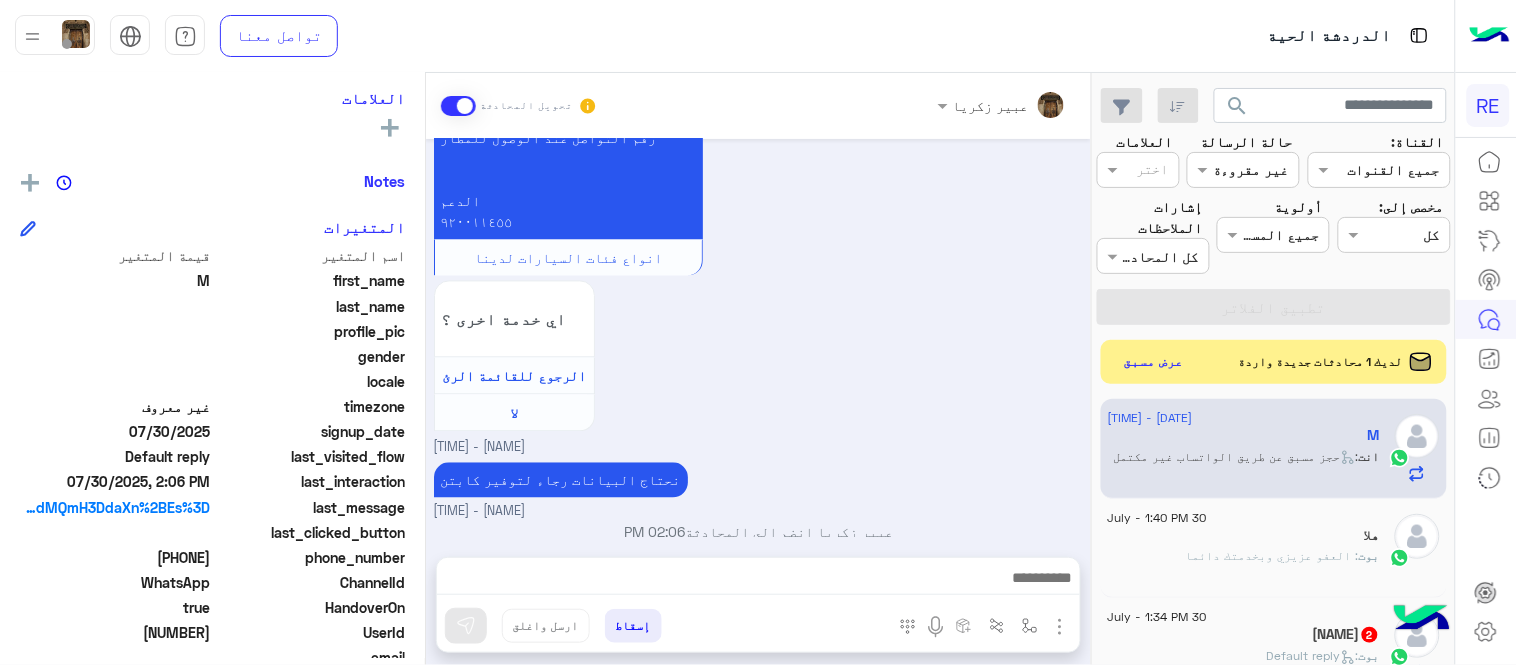 click on ": العفو عزيزي وبخدمتك دائما" 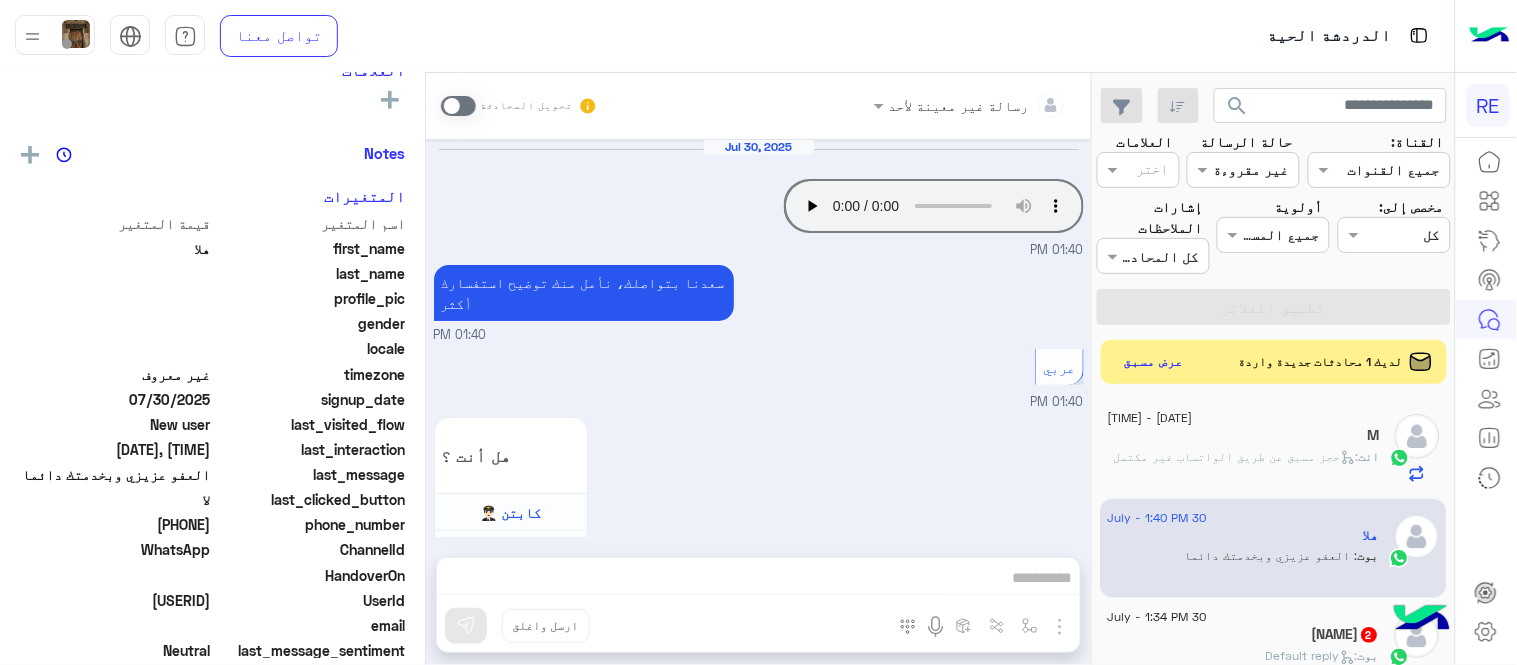 scroll, scrollTop: 768, scrollLeft: 0, axis: vertical 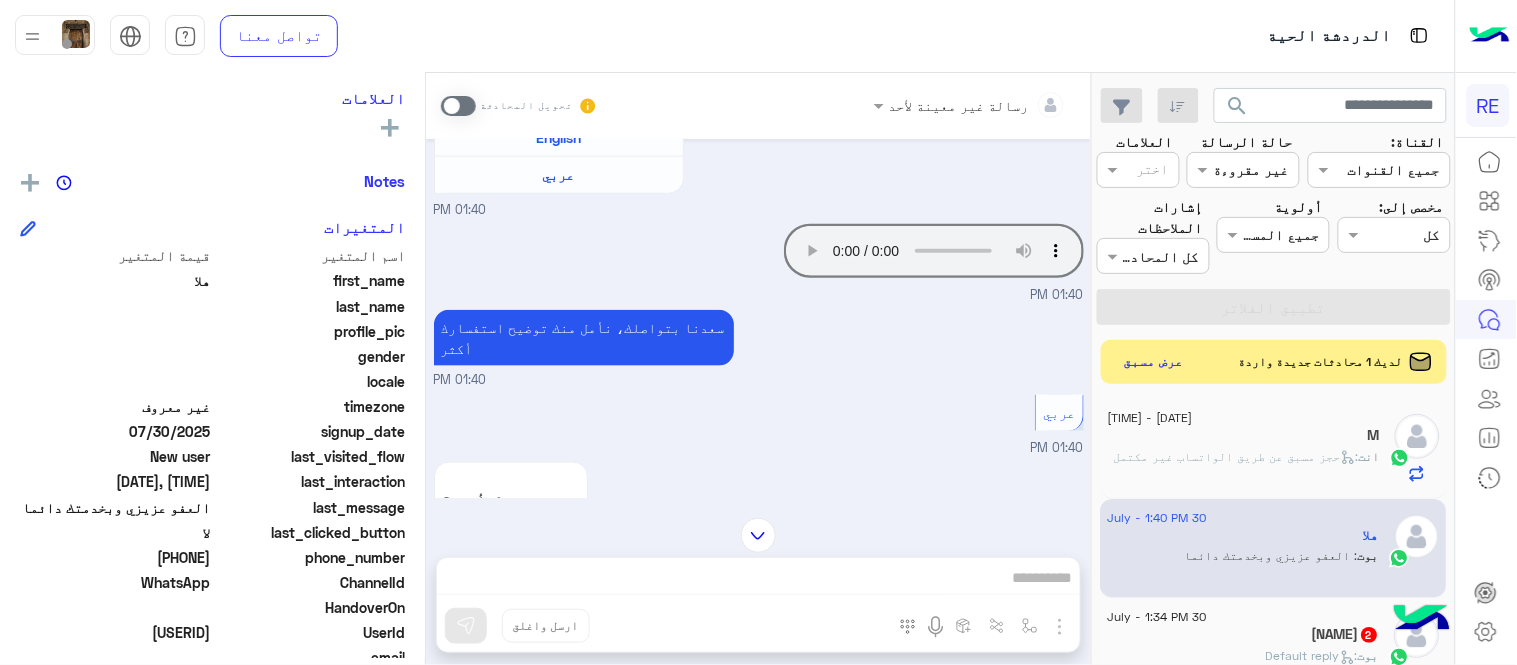 click at bounding box center (458, 106) 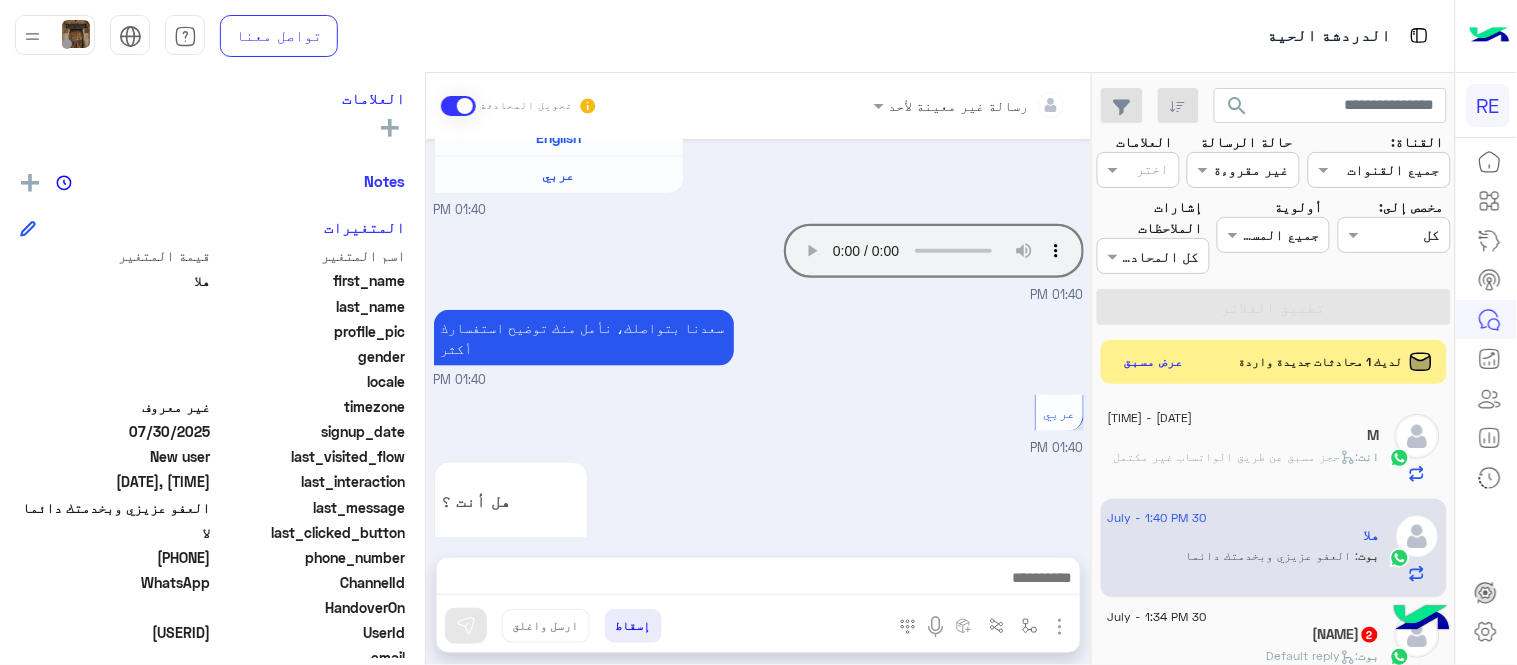 scroll, scrollTop: 1384, scrollLeft: 0, axis: vertical 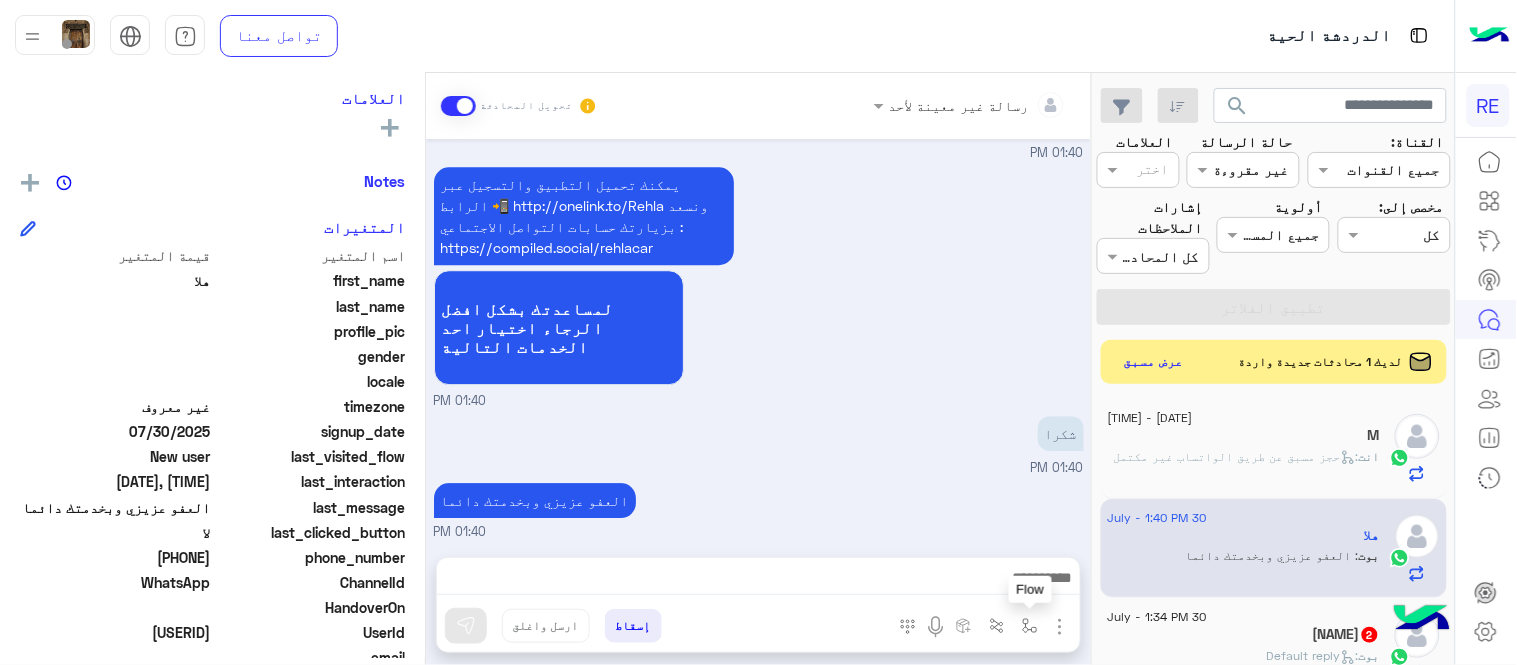 click at bounding box center (1030, 625) 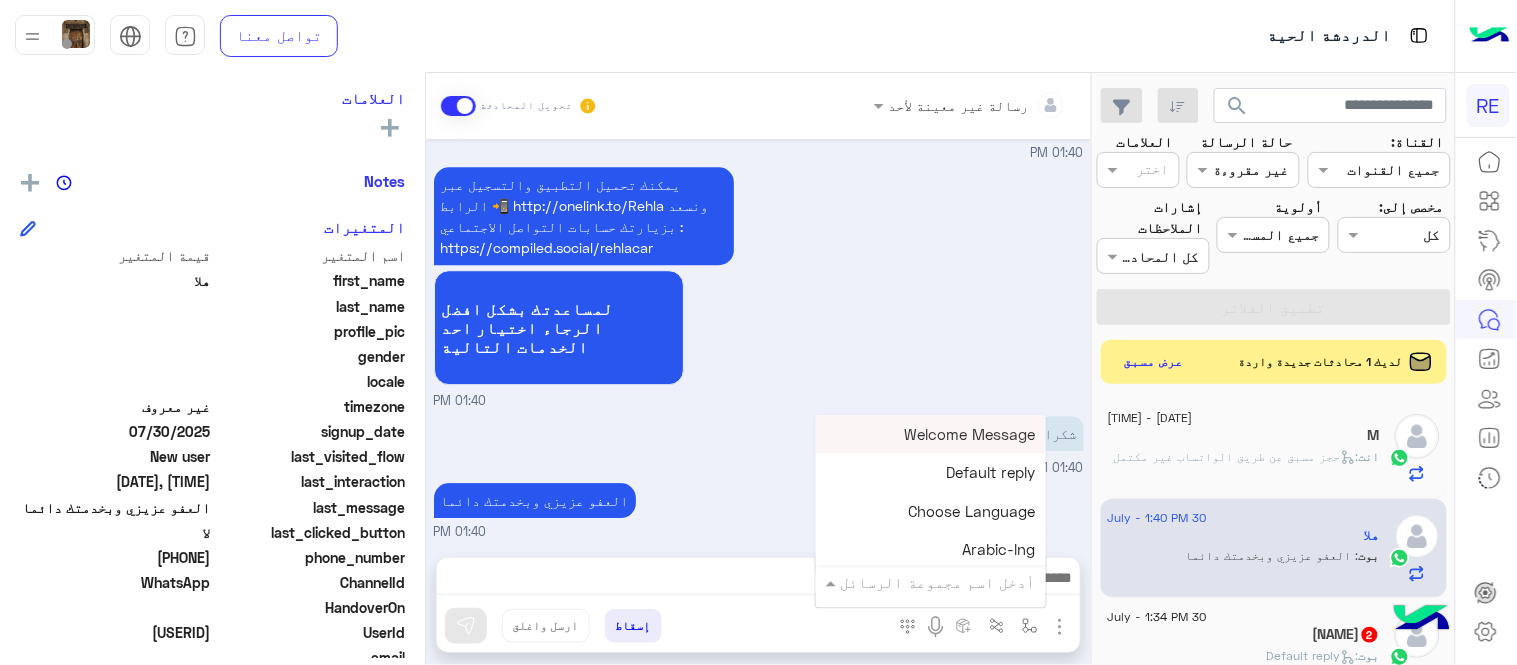 click at bounding box center (959, 582) 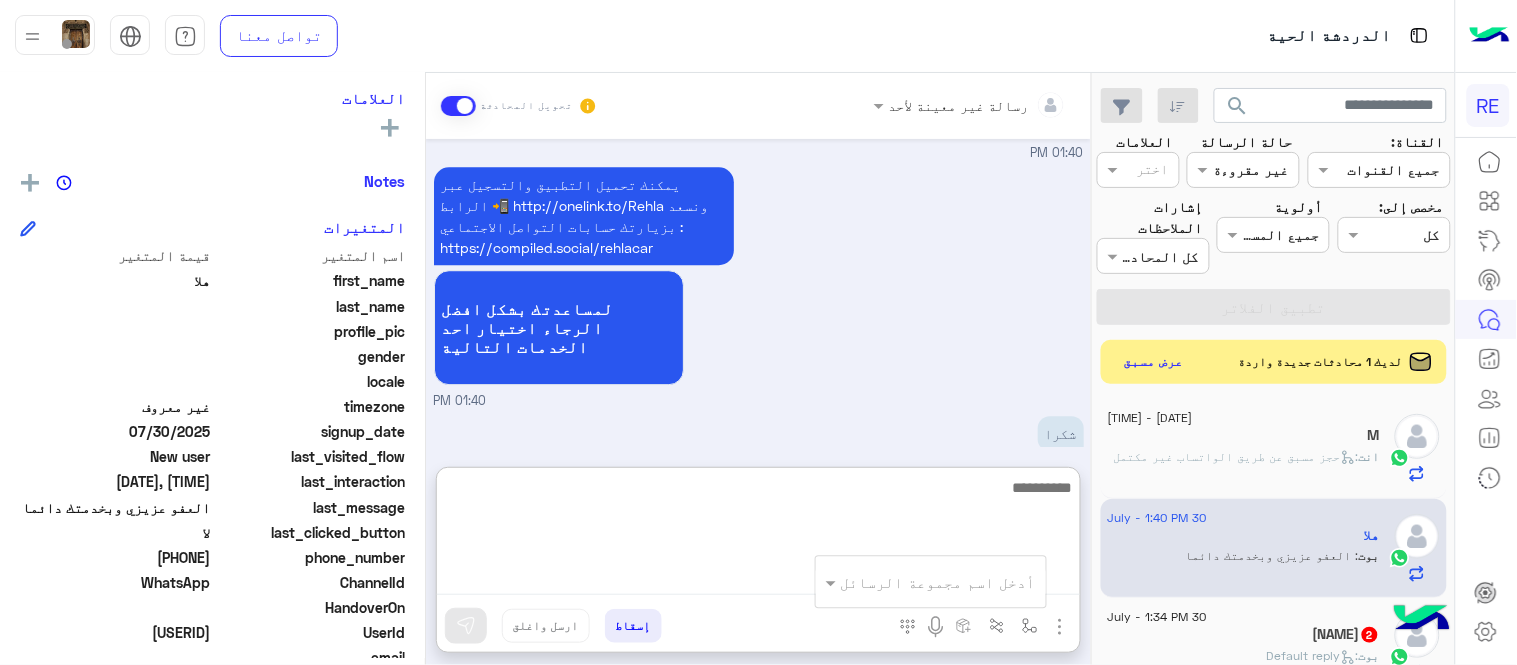 click at bounding box center (758, 535) 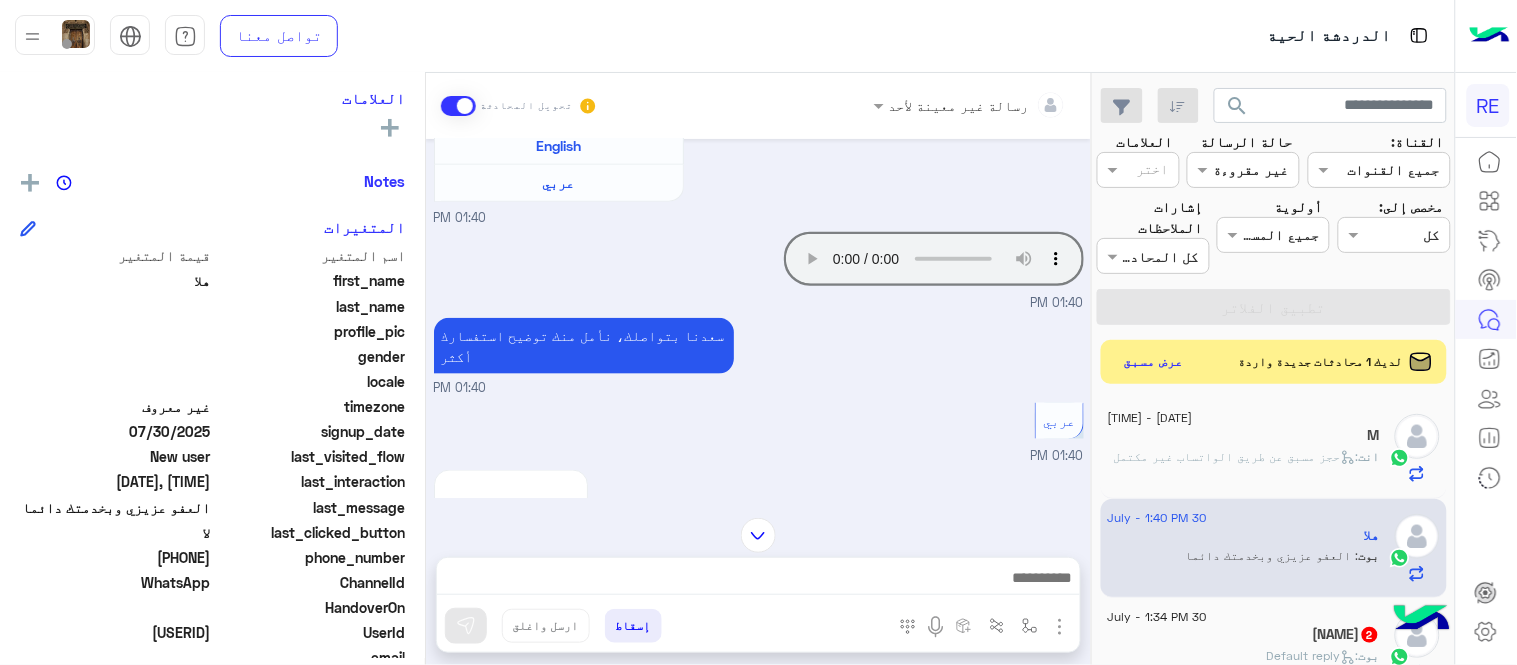 scroll, scrollTop: 514, scrollLeft: 0, axis: vertical 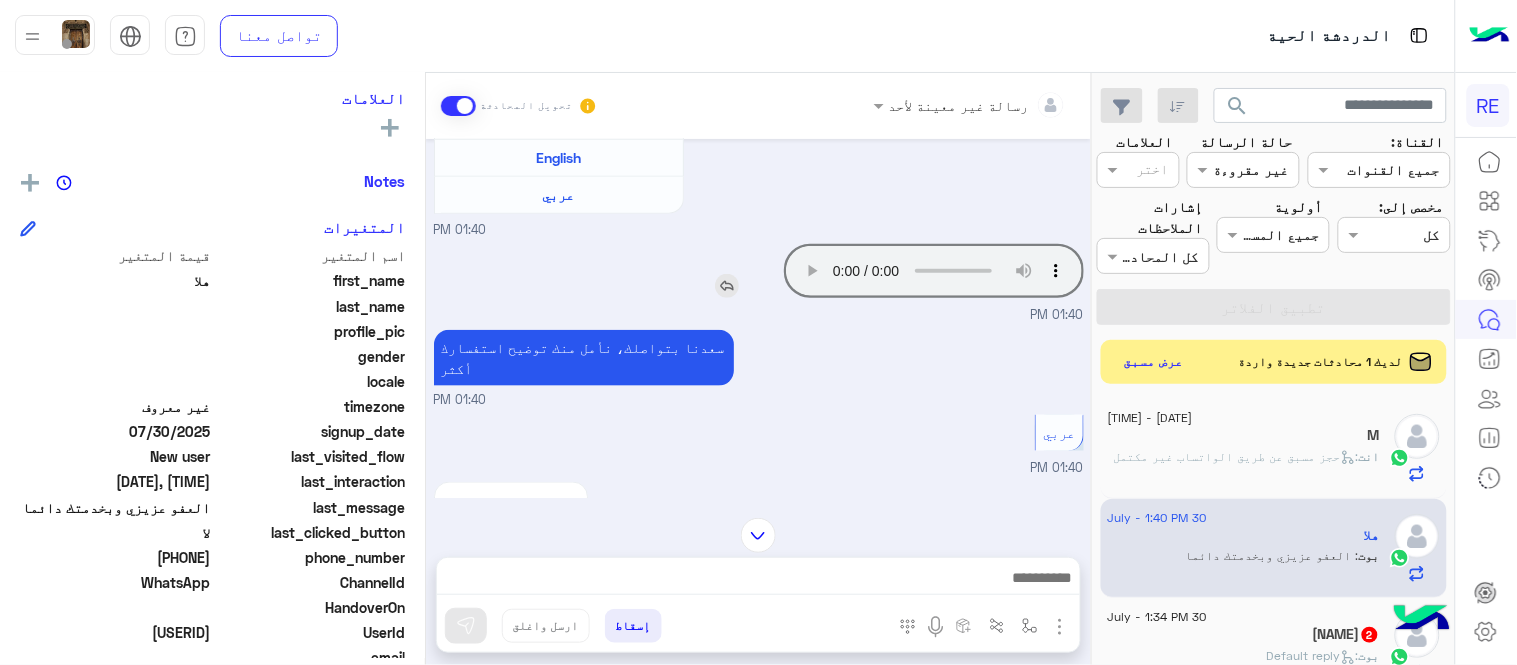 click at bounding box center (727, 286) 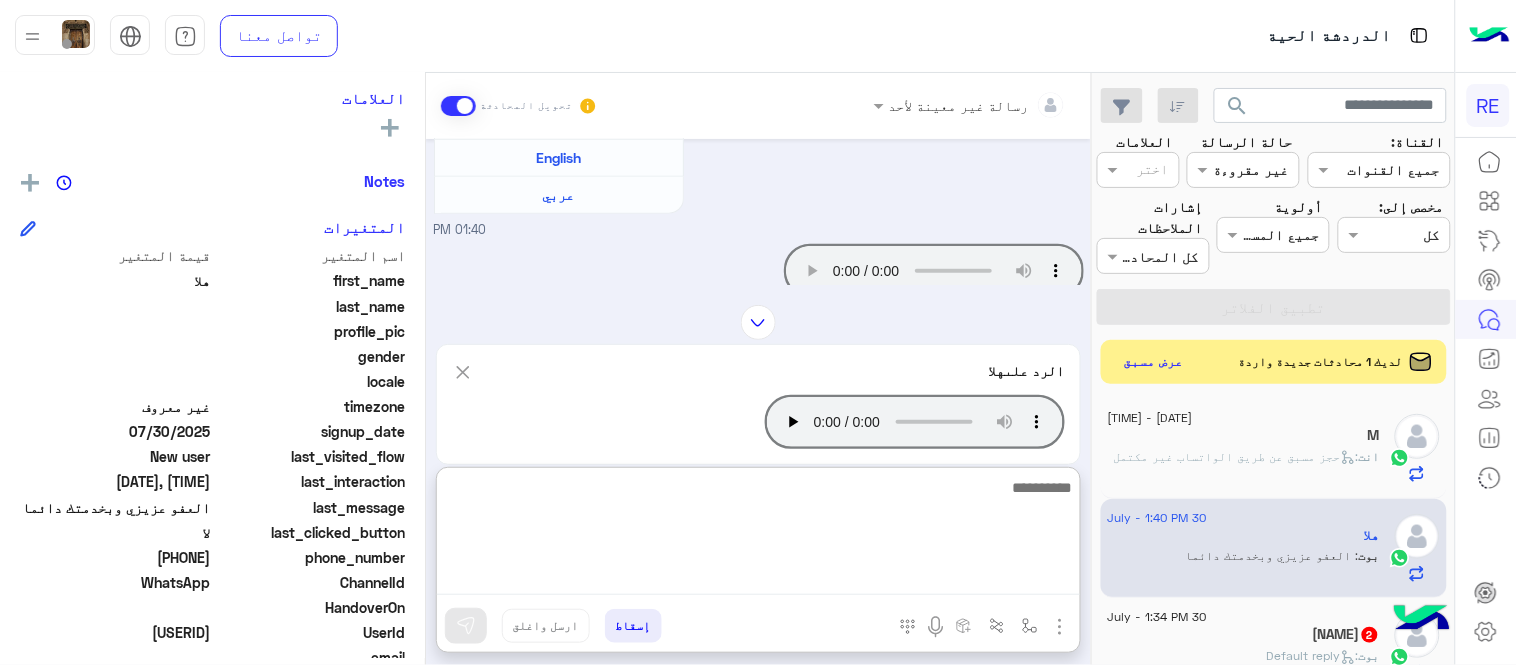 click at bounding box center (758, 535) 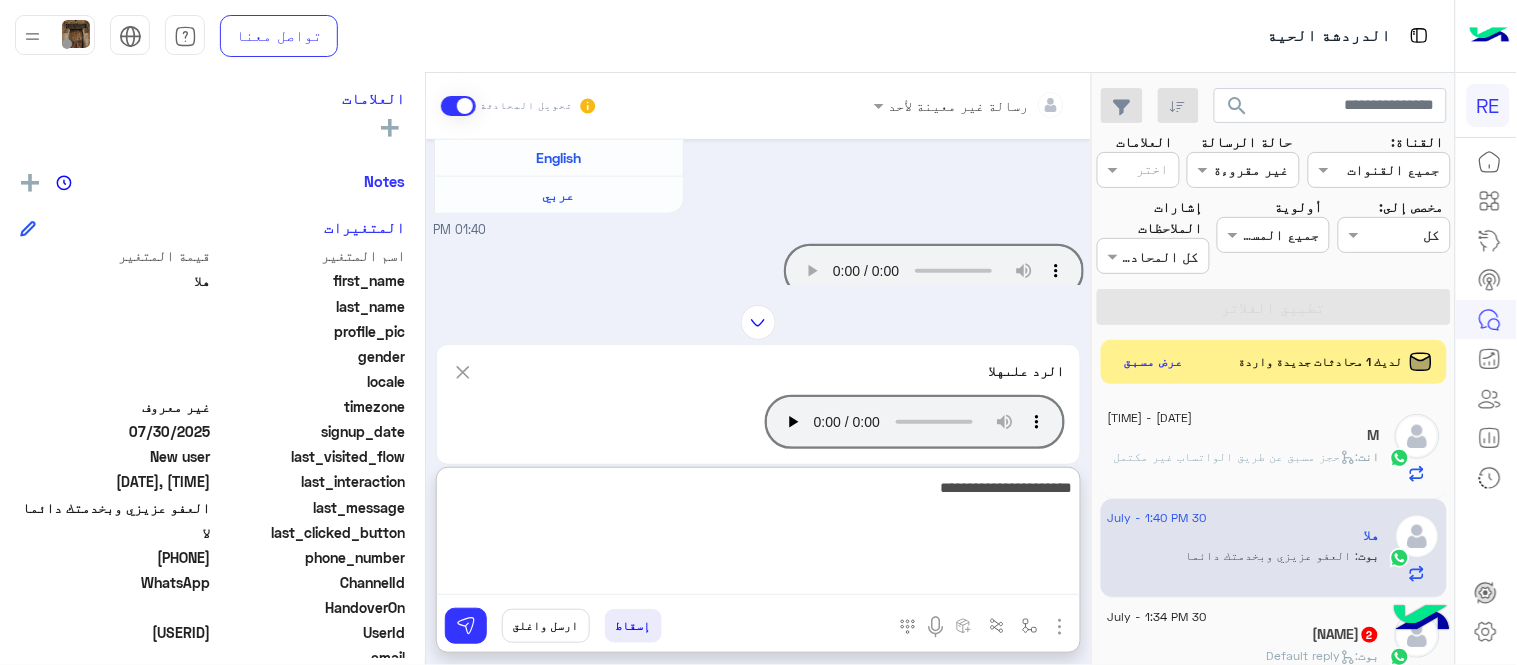 type on "**********" 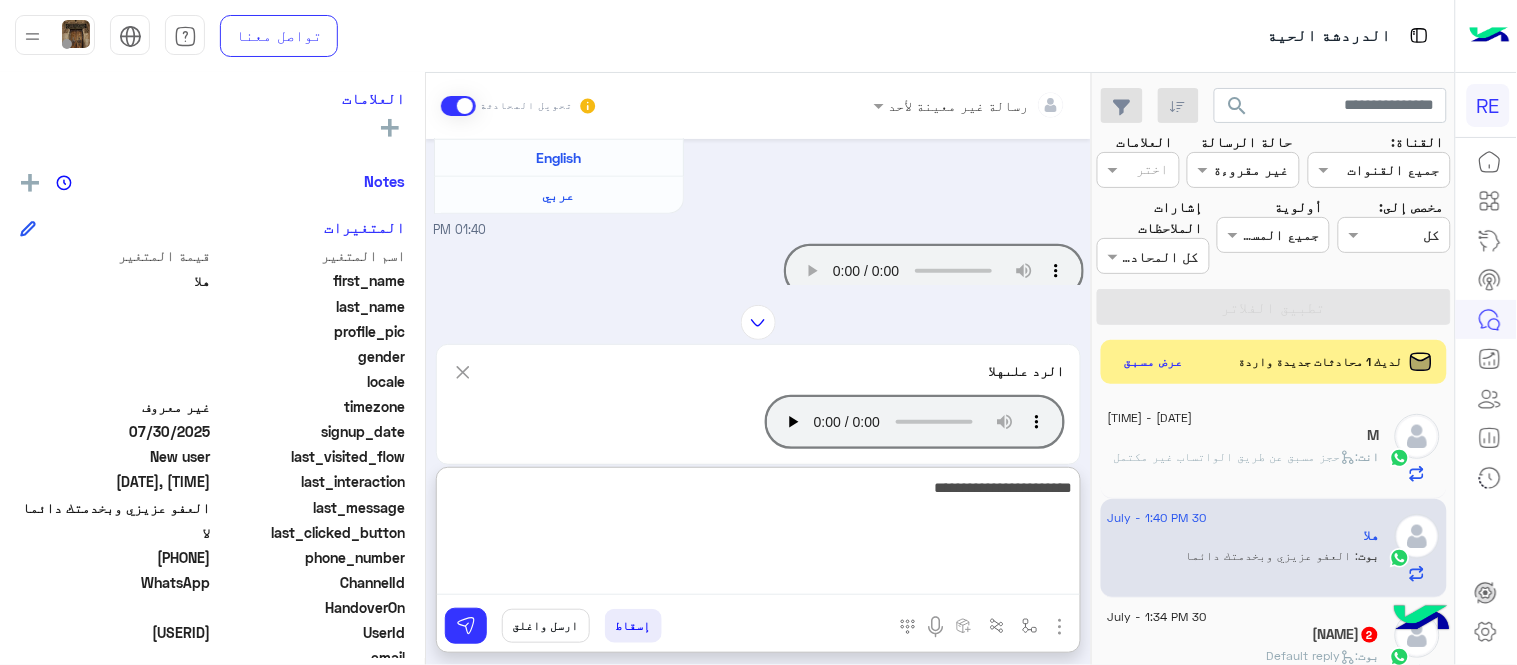 type 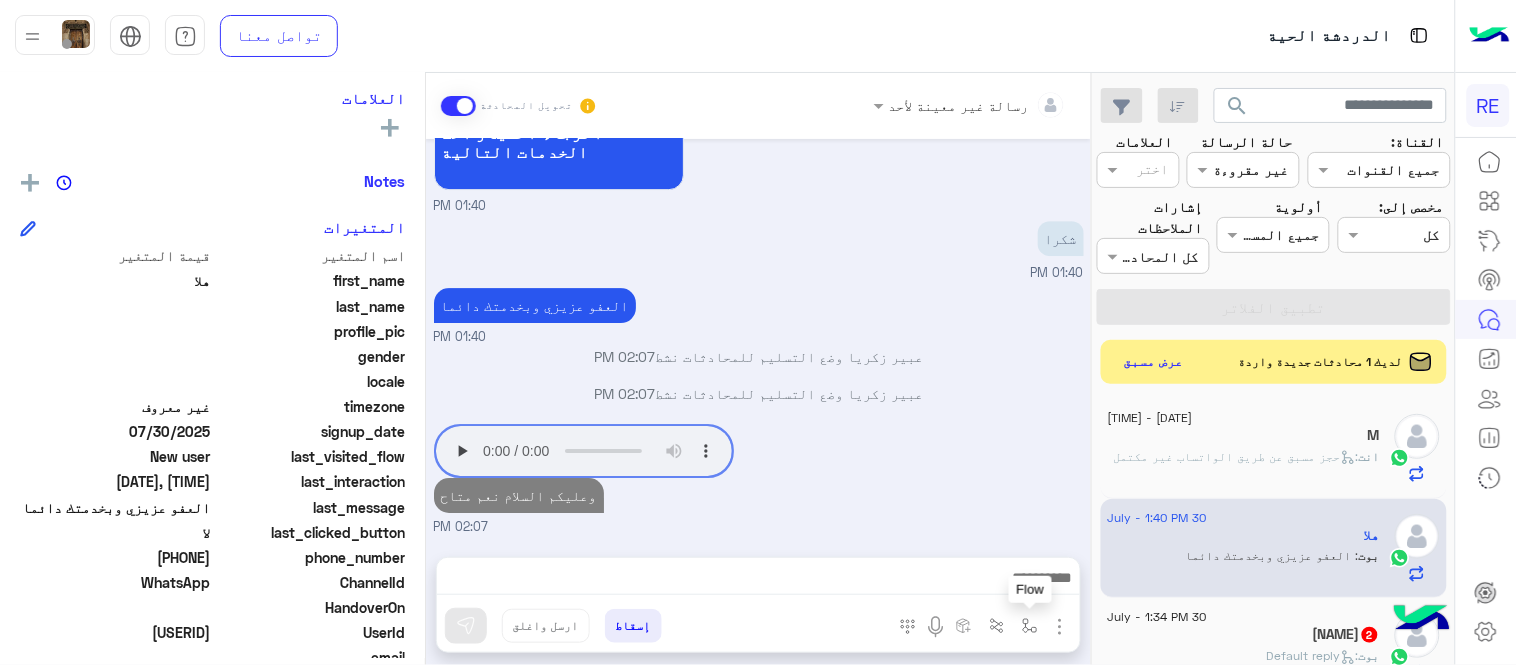 click at bounding box center (1030, 626) 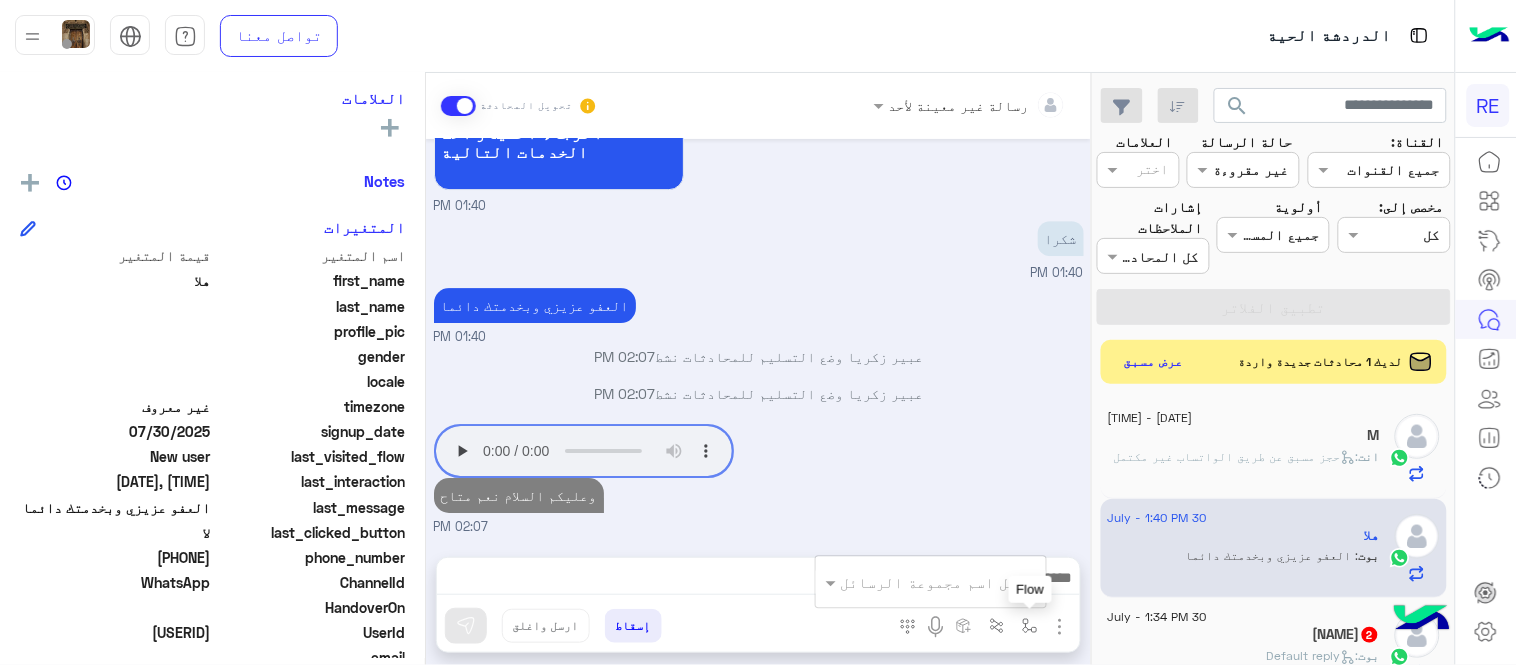 scroll, scrollTop: 1538, scrollLeft: 0, axis: vertical 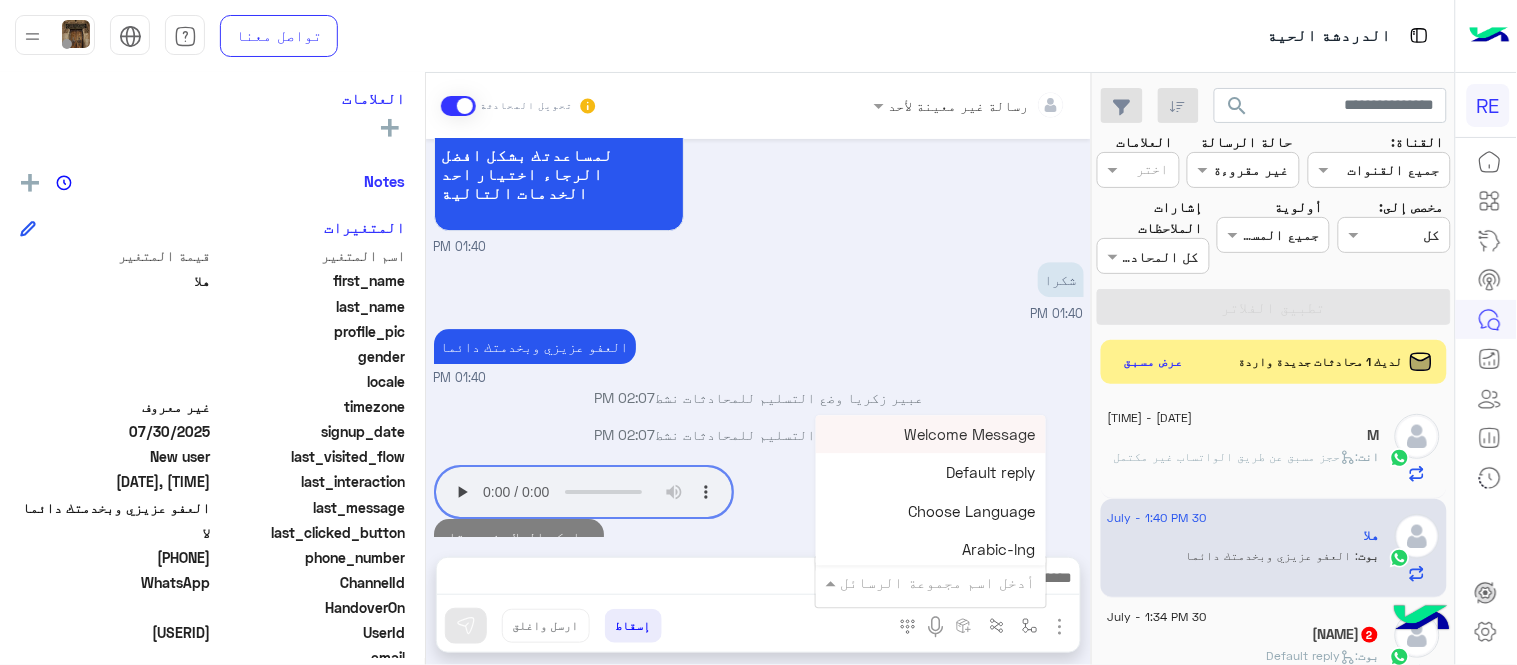 click at bounding box center (959, 582) 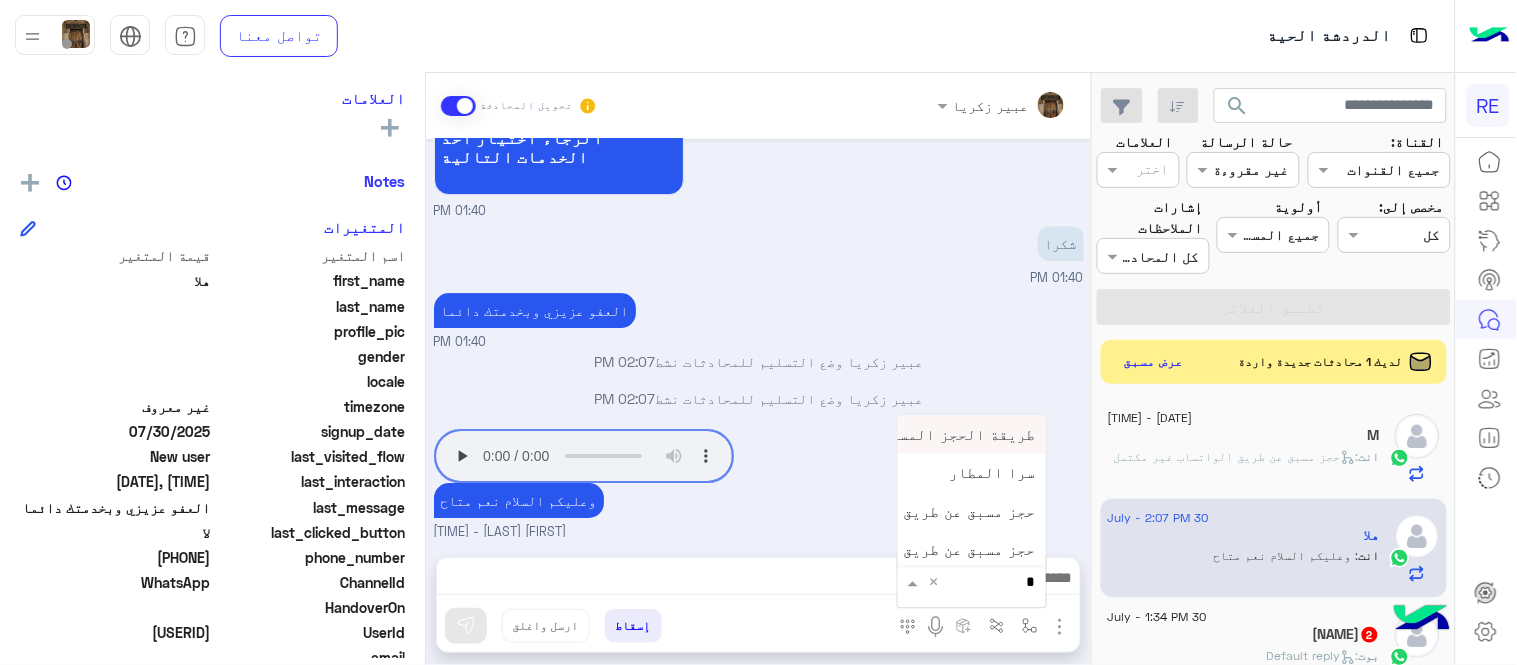 type on "**" 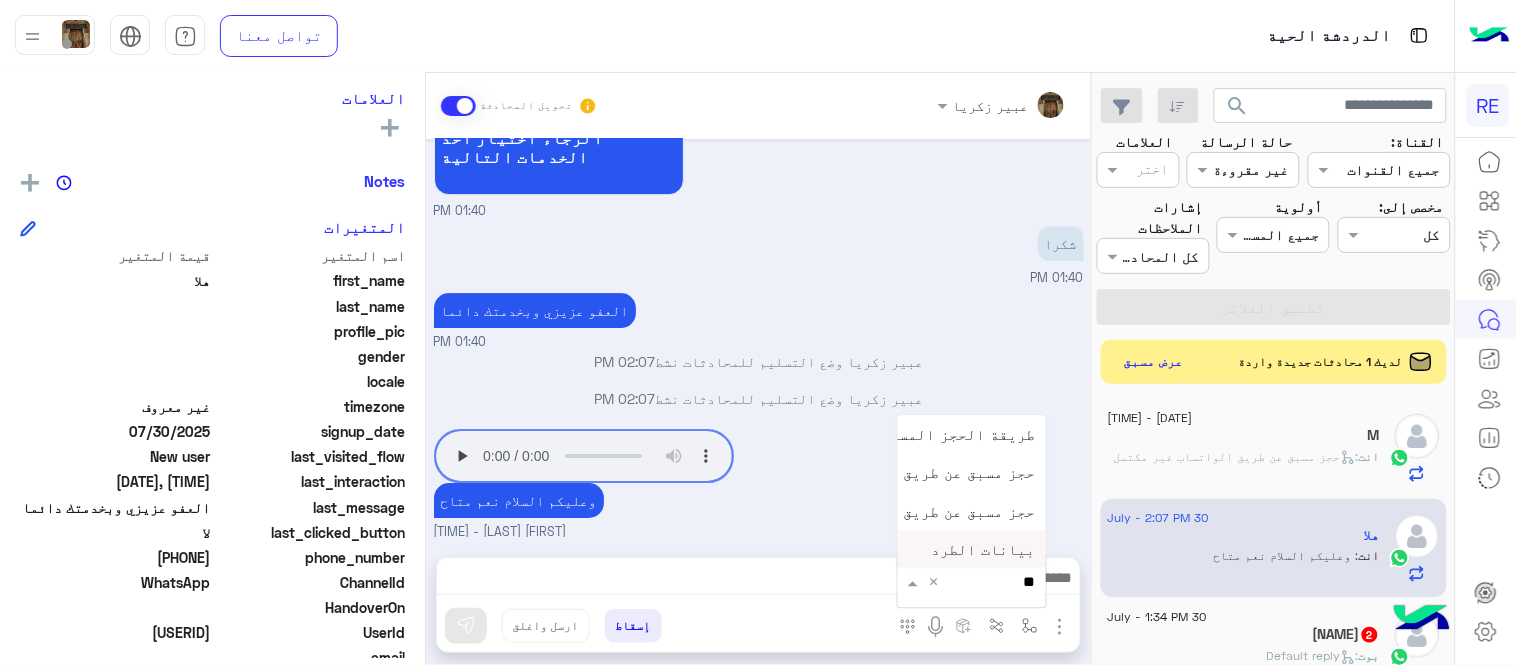 click on "بيانات الطرد" at bounding box center [972, 550] 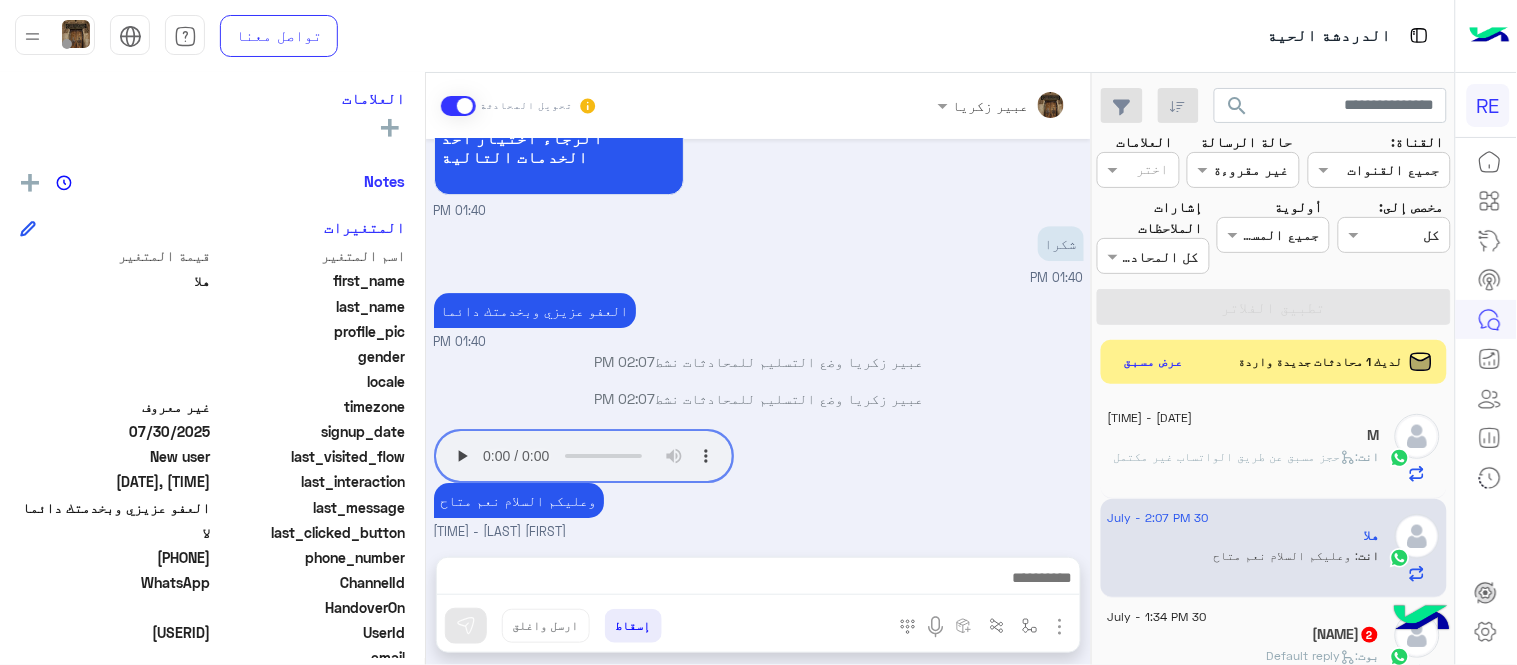 type on "**********" 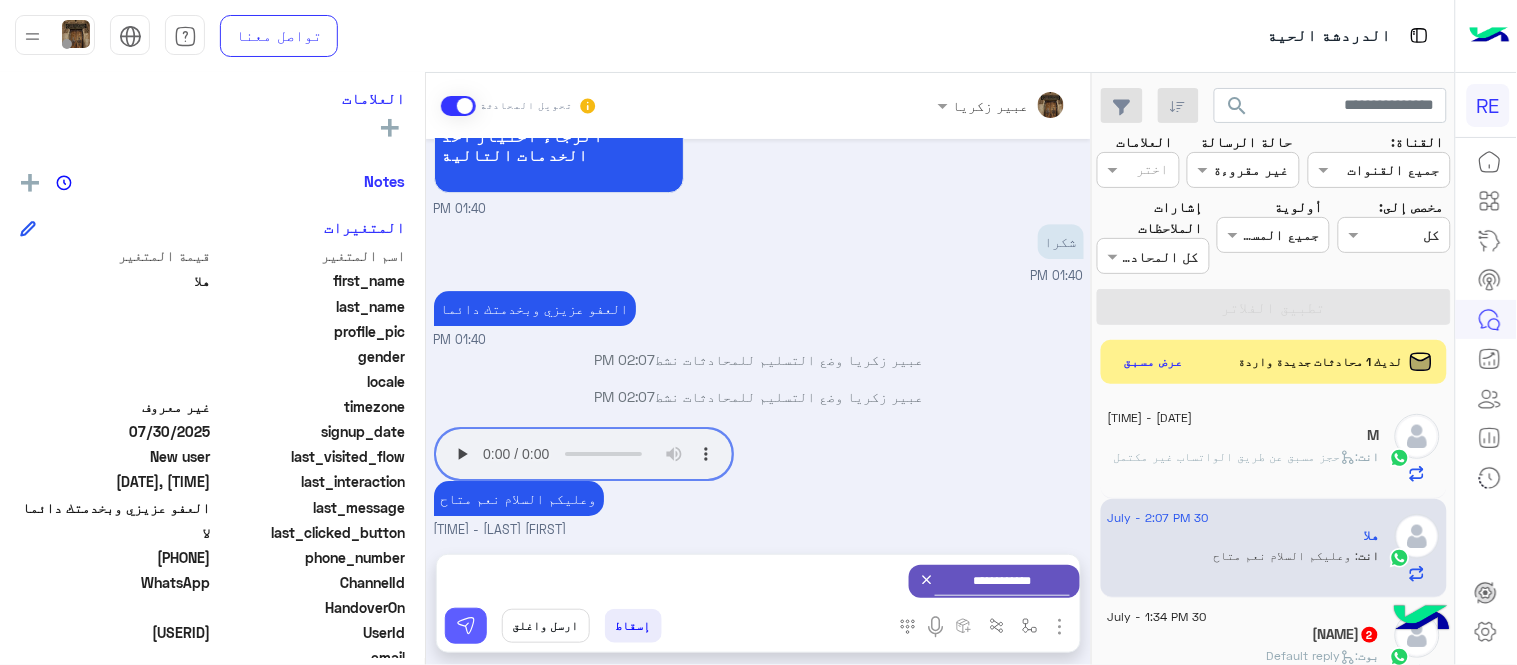 click at bounding box center (466, 626) 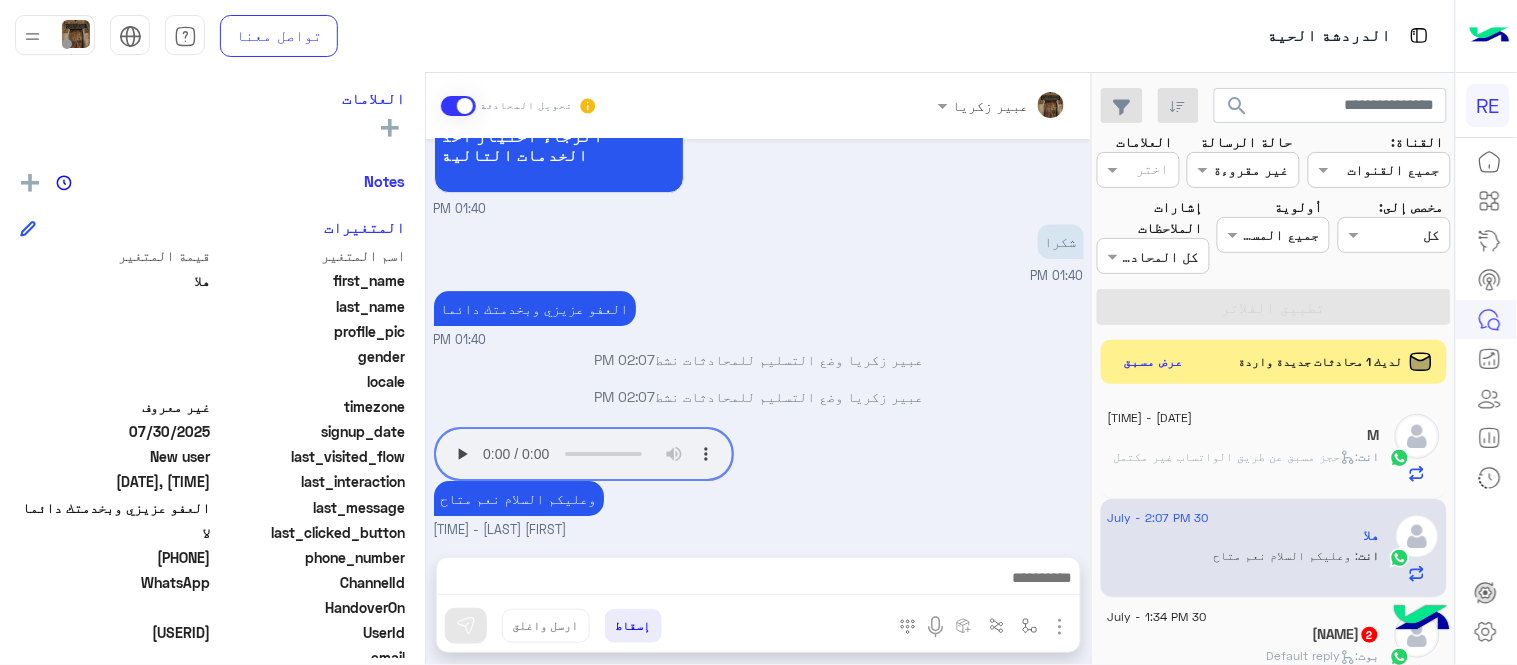 scroll, scrollTop: 1574, scrollLeft: 0, axis: vertical 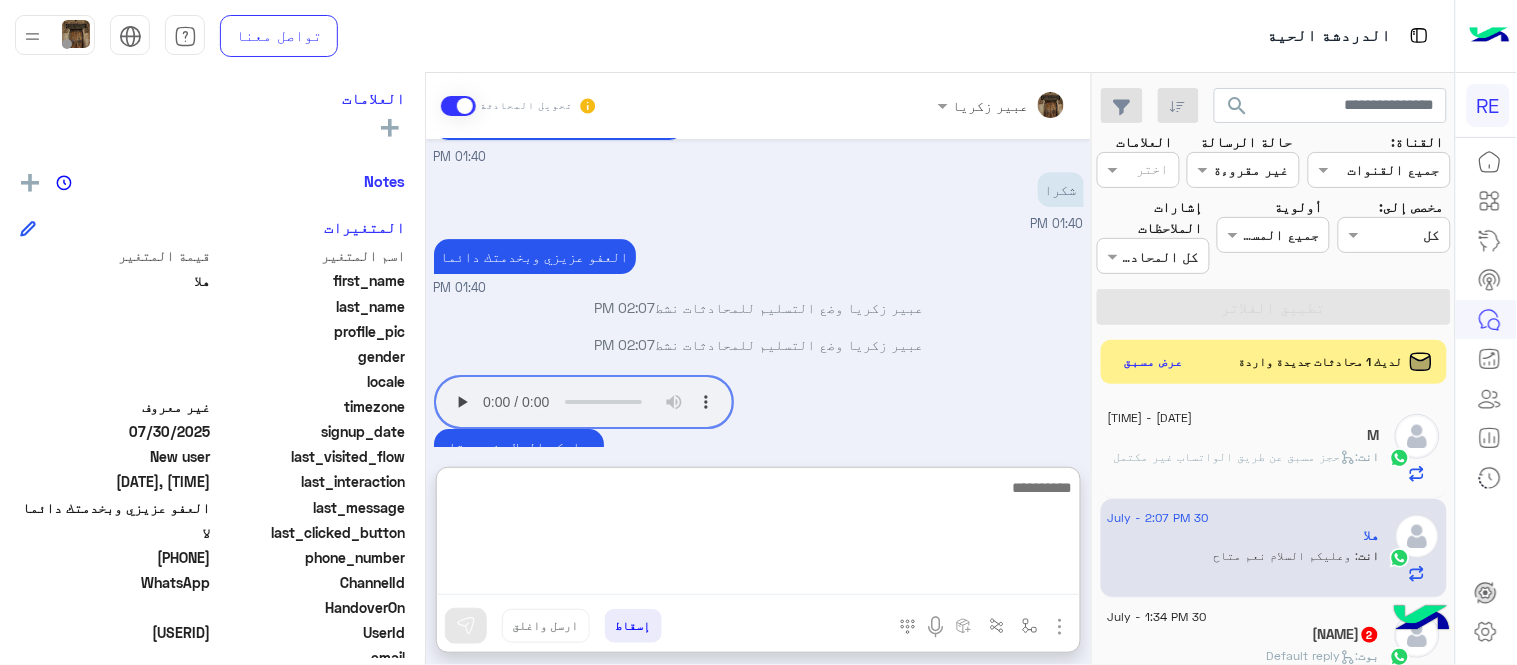 click at bounding box center (758, 535) 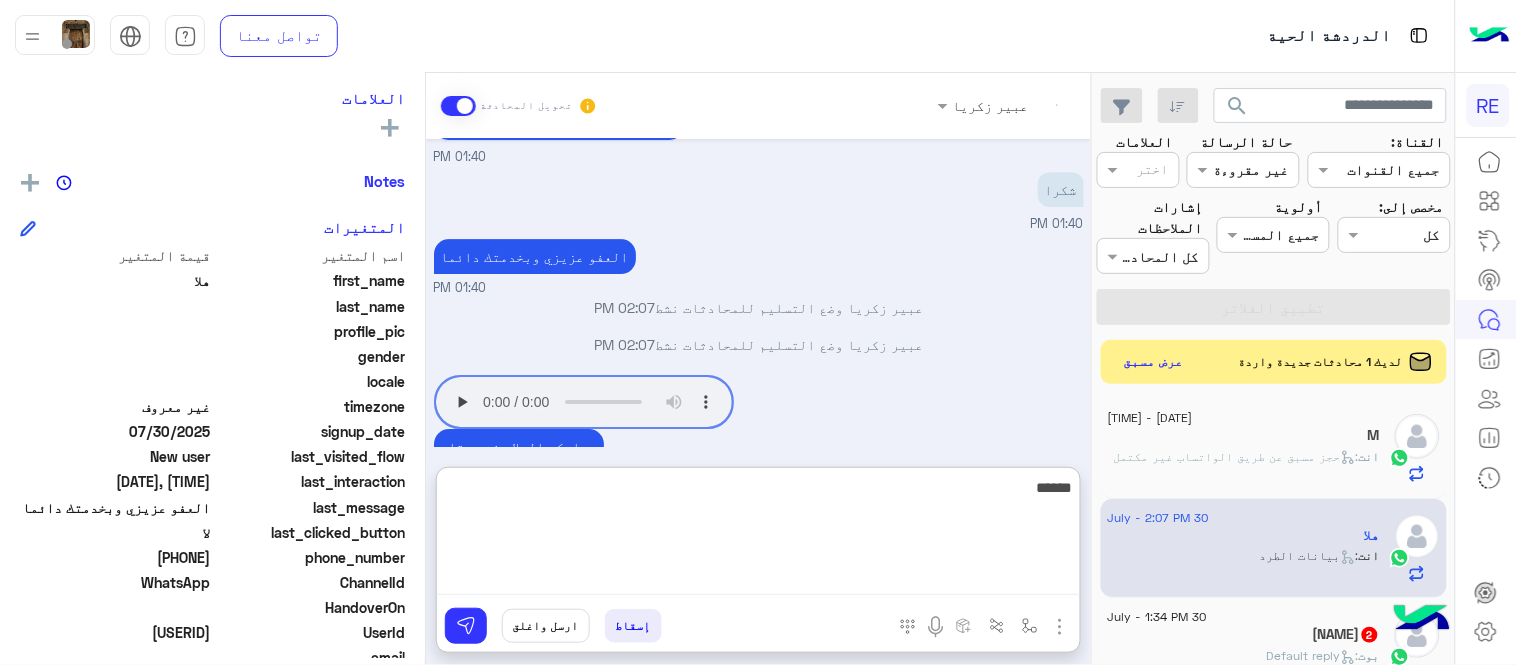 scroll, scrollTop: 2085, scrollLeft: 0, axis: vertical 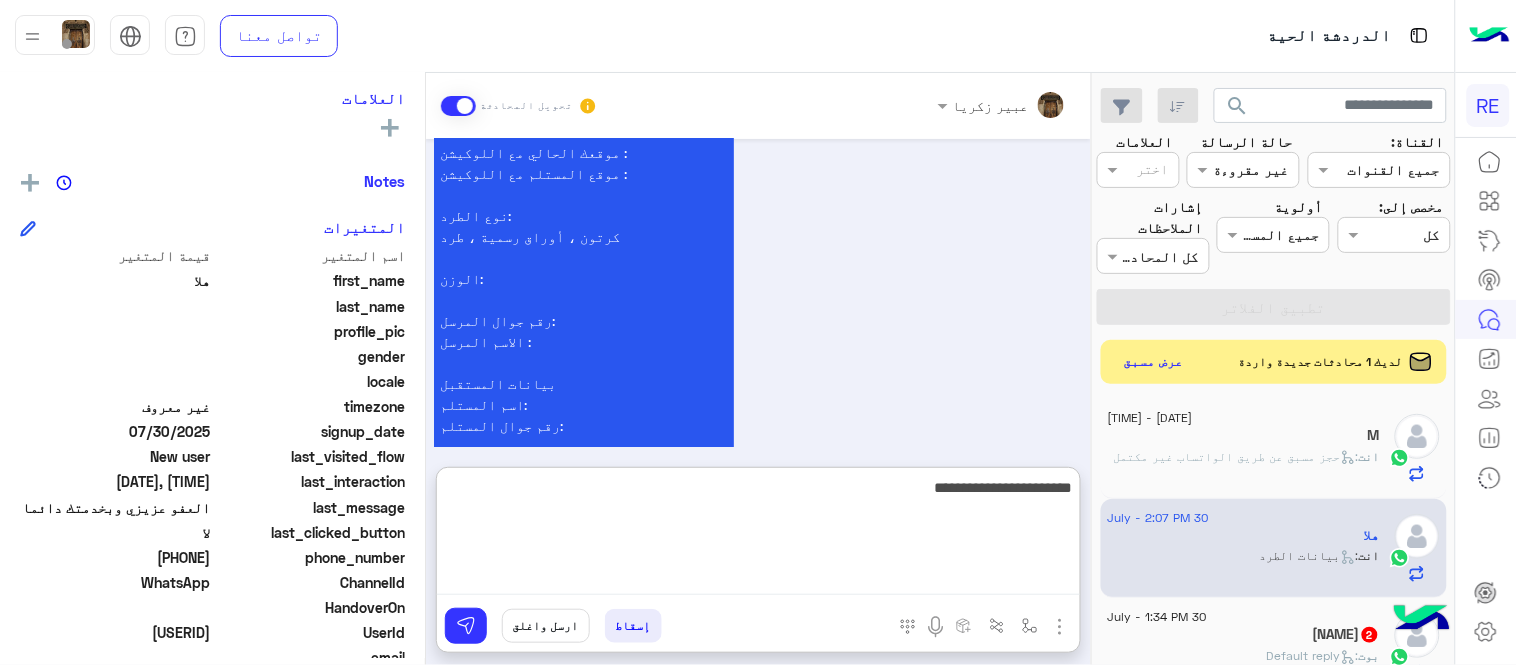 type on "**********" 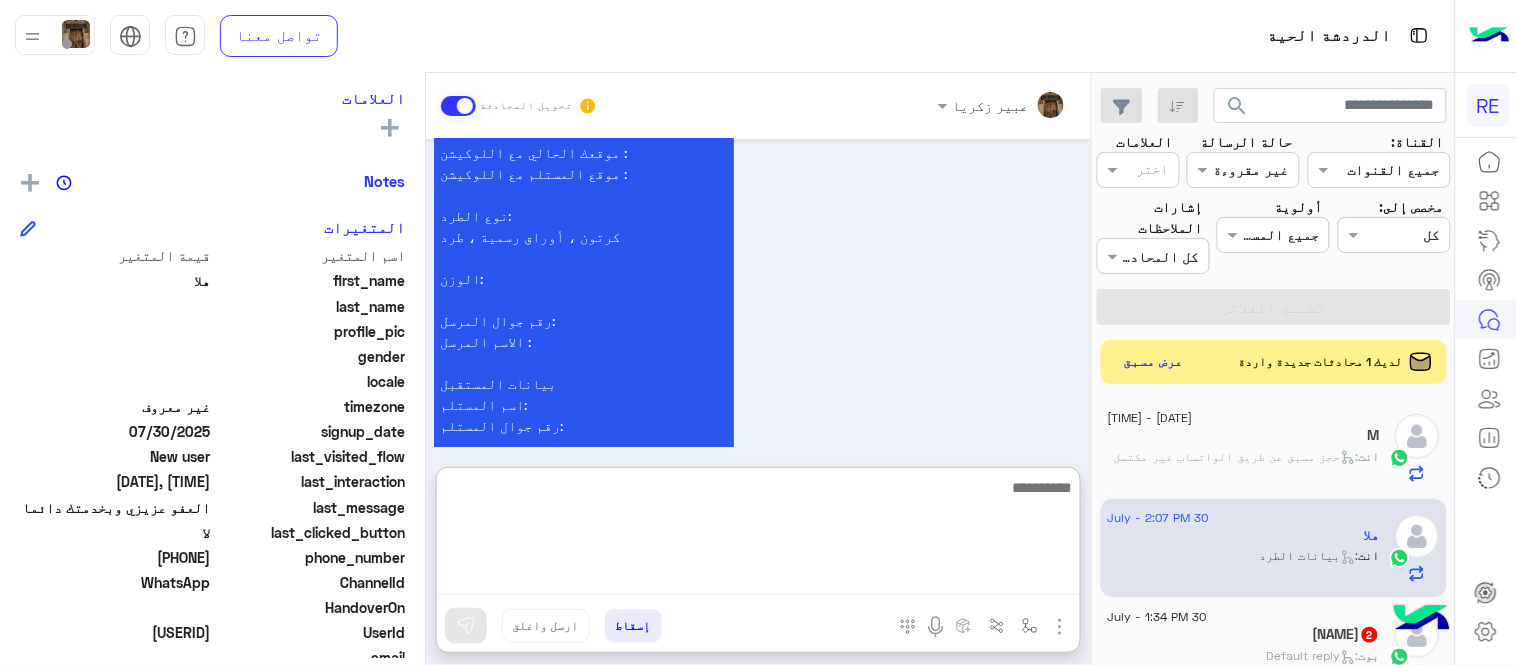 scroll, scrollTop: 2148, scrollLeft: 0, axis: vertical 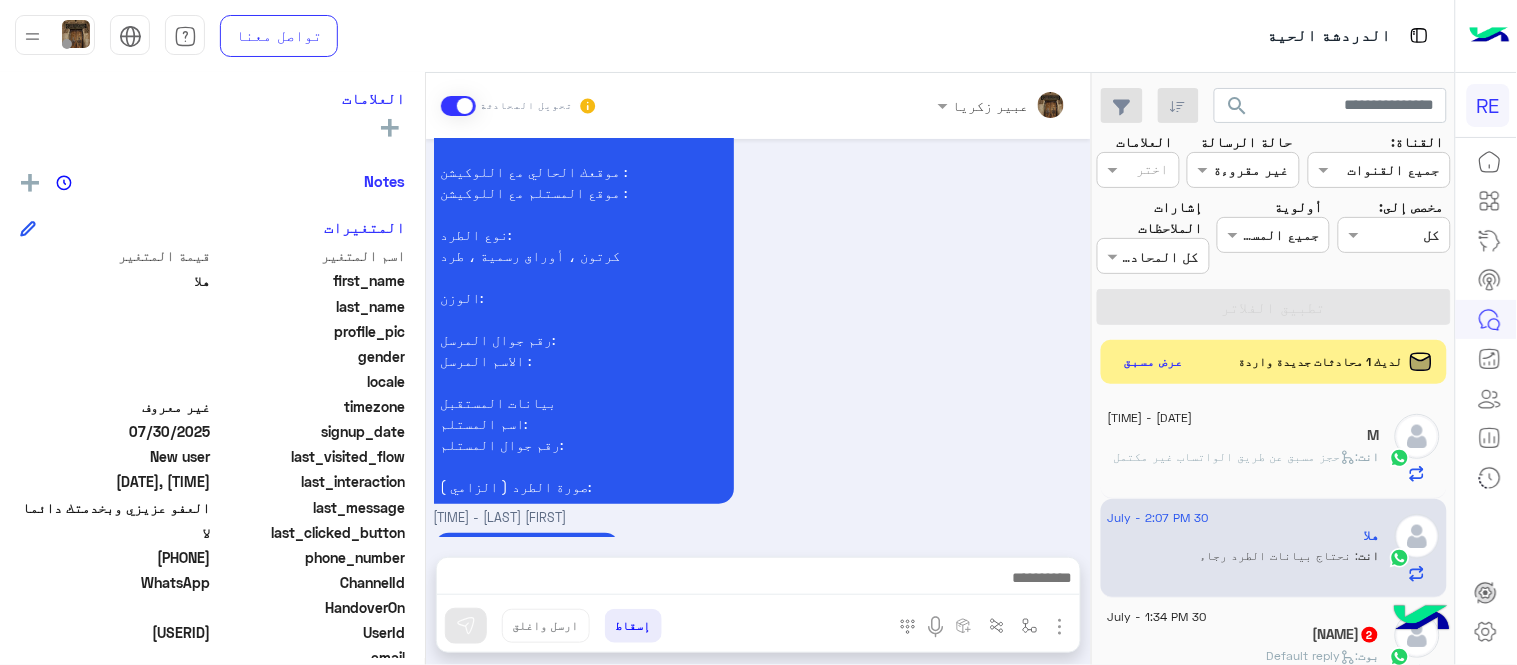 click on "Jul 30, 2025  مرحبًا! هل يمكنني الحصول على مزيد من المعلومات حول هذا؟   01:40 PM
اهلًا بك في تطبيق رحلة 👋
Welcome to Rehla  👋
من فضلك أختر لغة التواصل
Please choose your preferred Language
English   عربي     01:40 PM   Your browser does not support the audio tag.
01:40 PM  سعدنا بتواصلك، نأمل منك توضيح استفسارك أكثر    01:40 PM   عربي    01:40 PM  هل أنت ؟   كابتن 👨🏻‍✈️   عميل 🧳   رحال (مرشد مرخص) 🏖️     01:40 PM   عميل     01:40 PM  هل لديك حساب مسجل على التطبيق   لا   نعم     01:40 PM   لا    01:40 PM  يمكنك تحميل التطبيق والتسجيل عبر الرابط 📲
http://onelink.to/Rehla
ونسعد بزيارتك حسابات التواصل الاجتماعي :
https://compiled.social/rehlacar       01:40 PM  شكرا   01:40 PM     01:40 PM   02:07 PM" at bounding box center [758, 338] 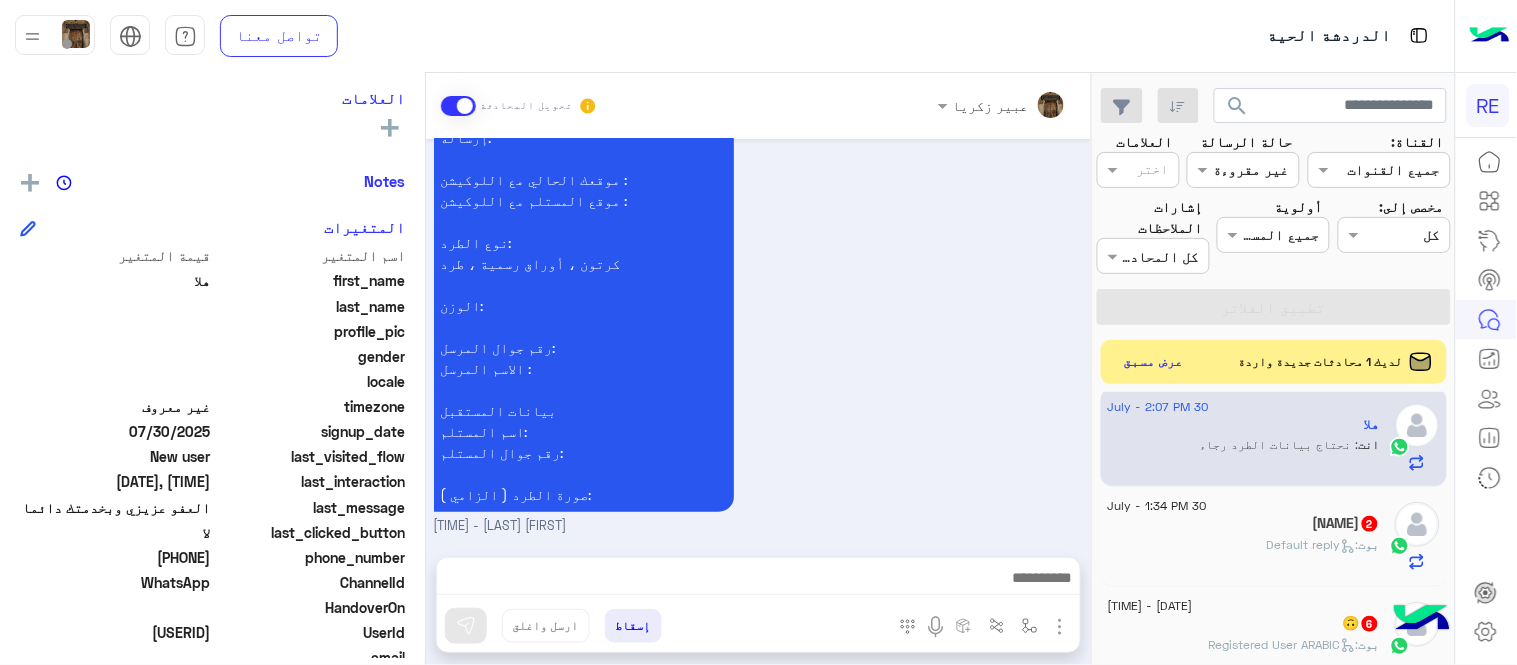 scroll, scrollTop: 166, scrollLeft: 0, axis: vertical 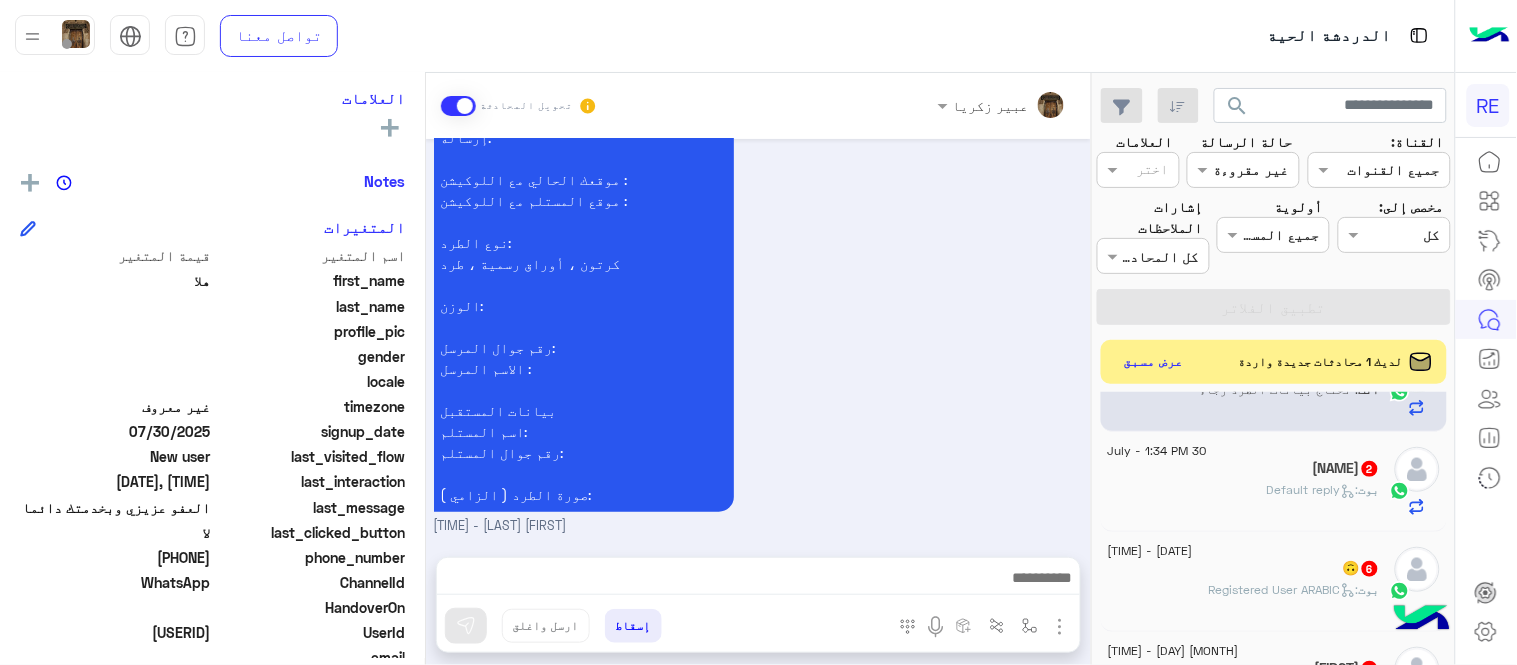 click on "بوت :   Default reply" 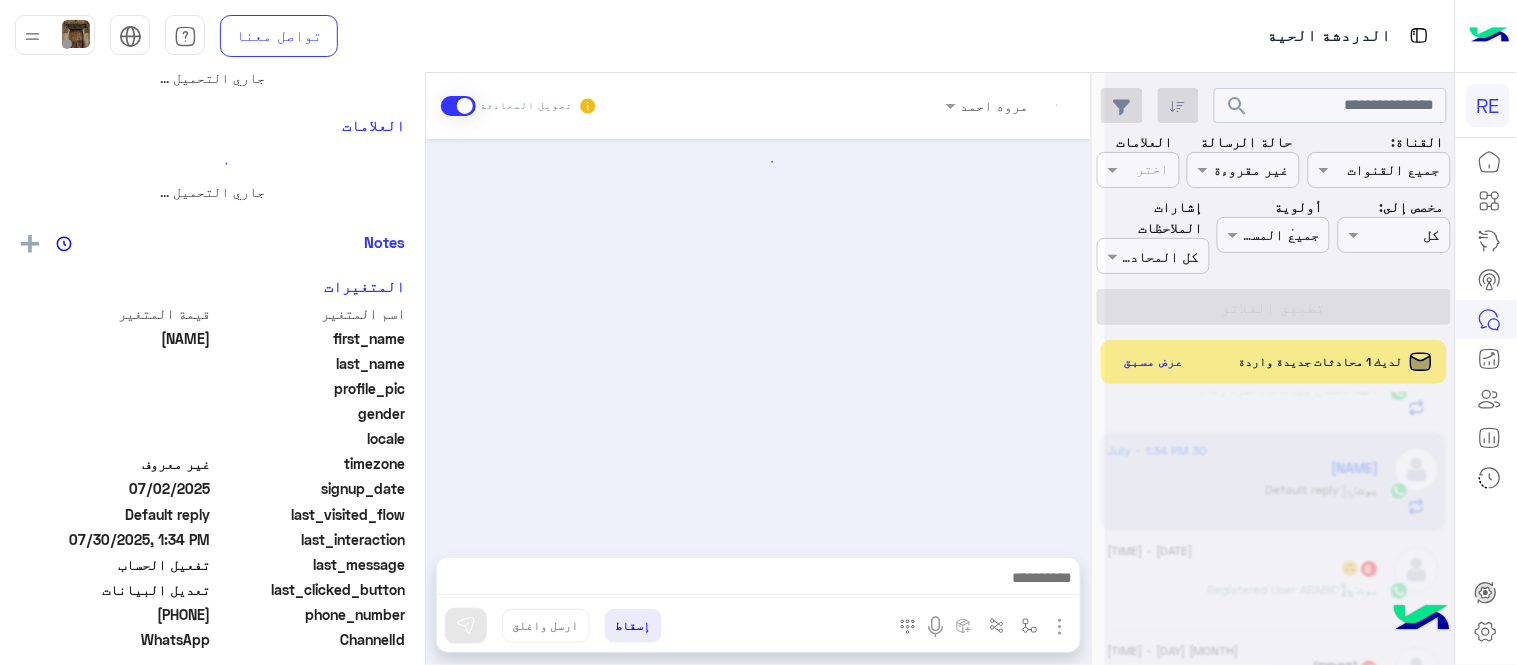 scroll, scrollTop: 0, scrollLeft: 0, axis: both 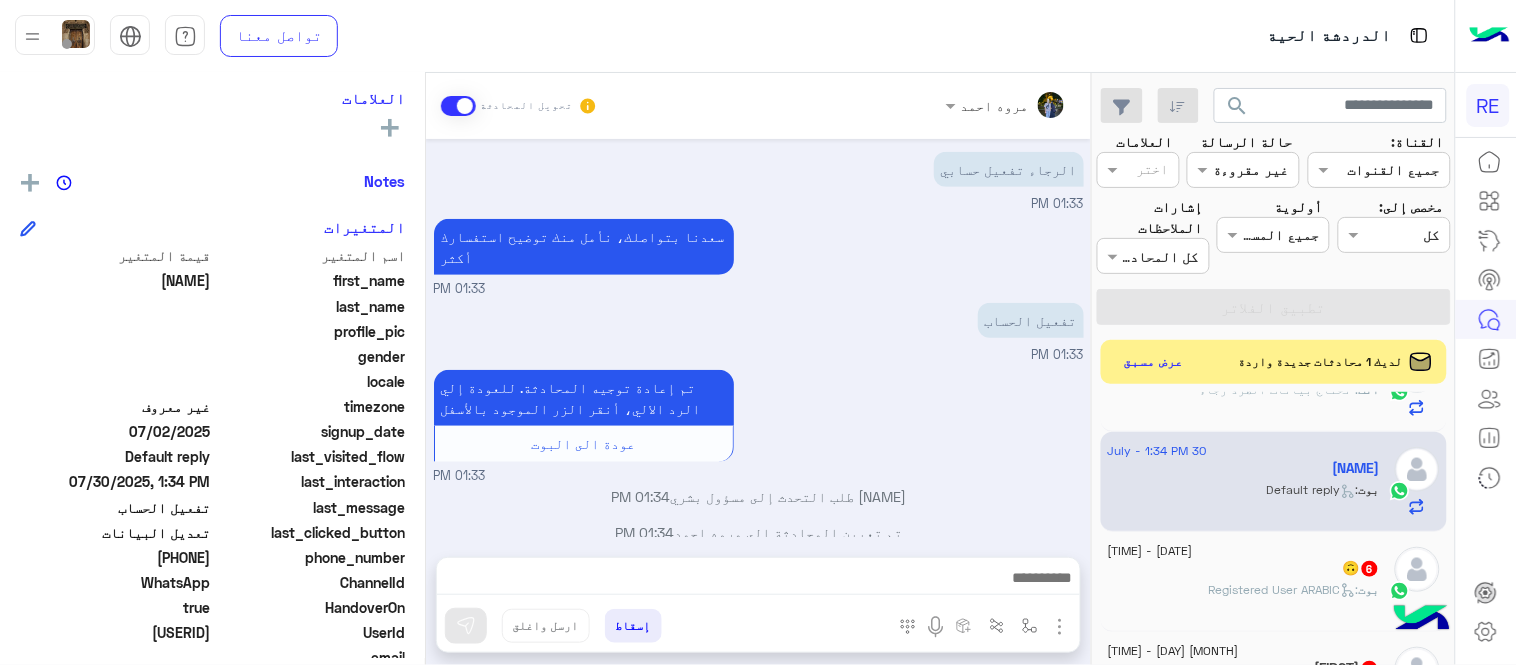 drag, startPoint x: 142, startPoint y: 548, endPoint x: 213, endPoint y: 554, distance: 71.25307 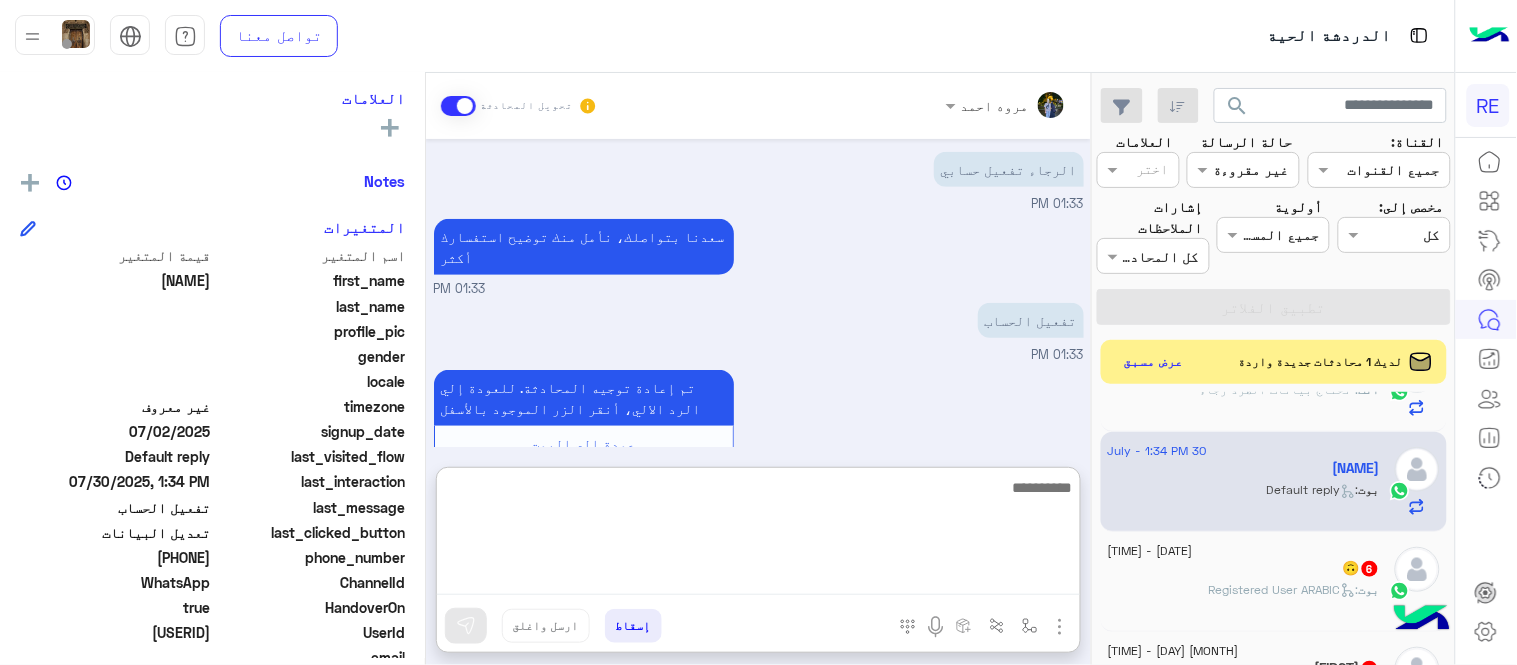 click at bounding box center (758, 535) 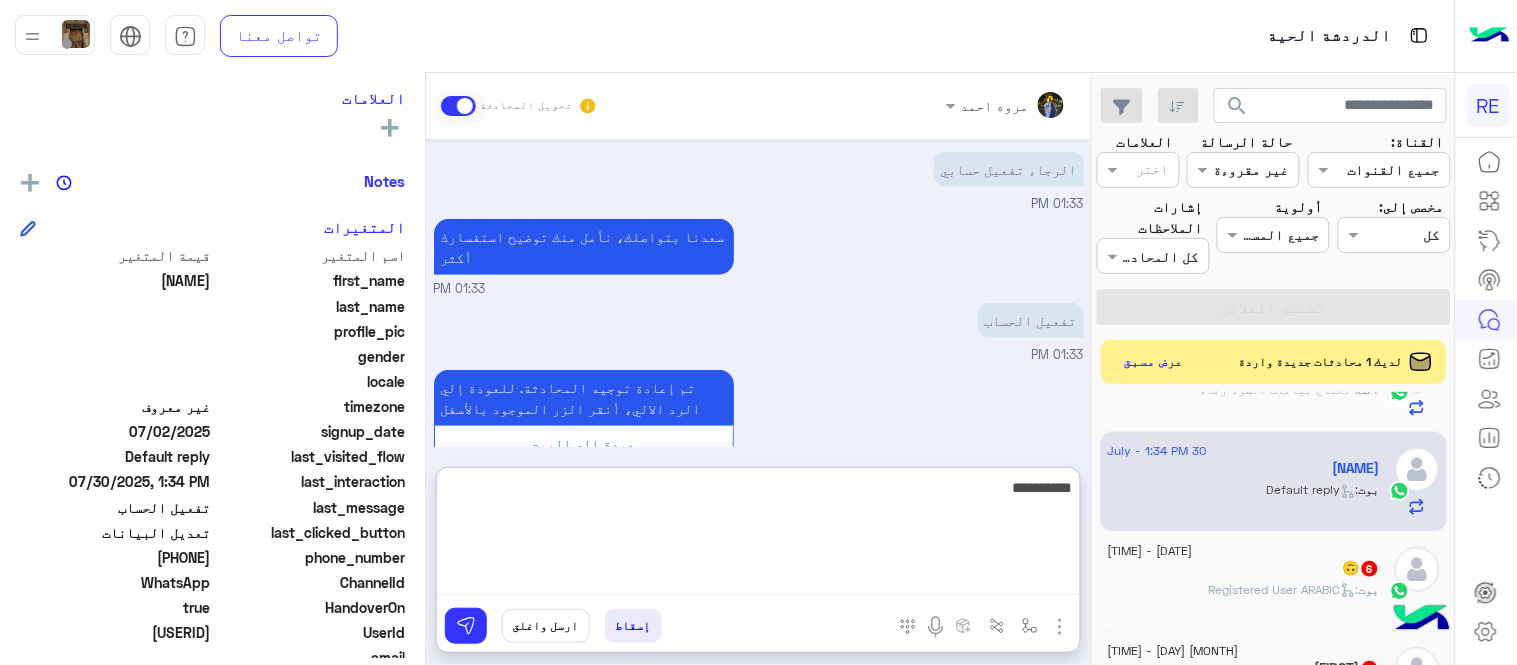 type on "**********" 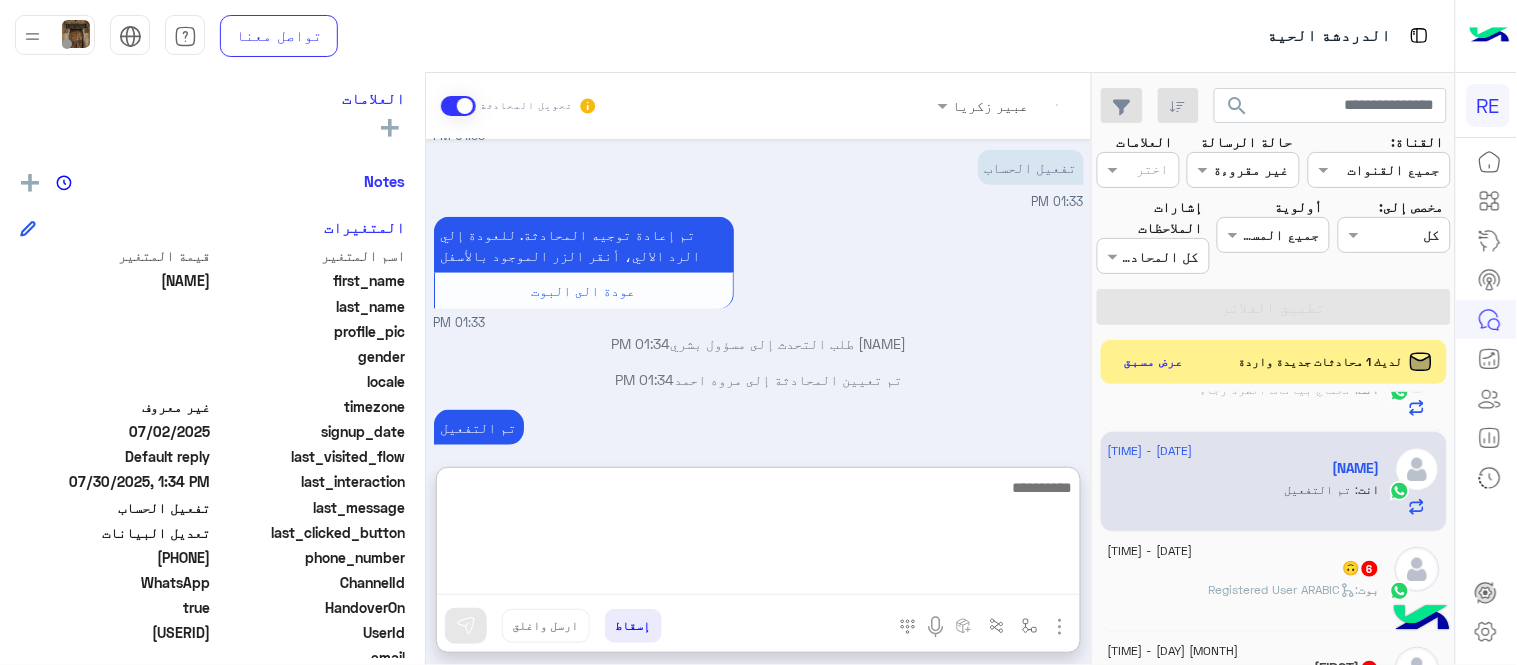 scroll, scrollTop: 533, scrollLeft: 0, axis: vertical 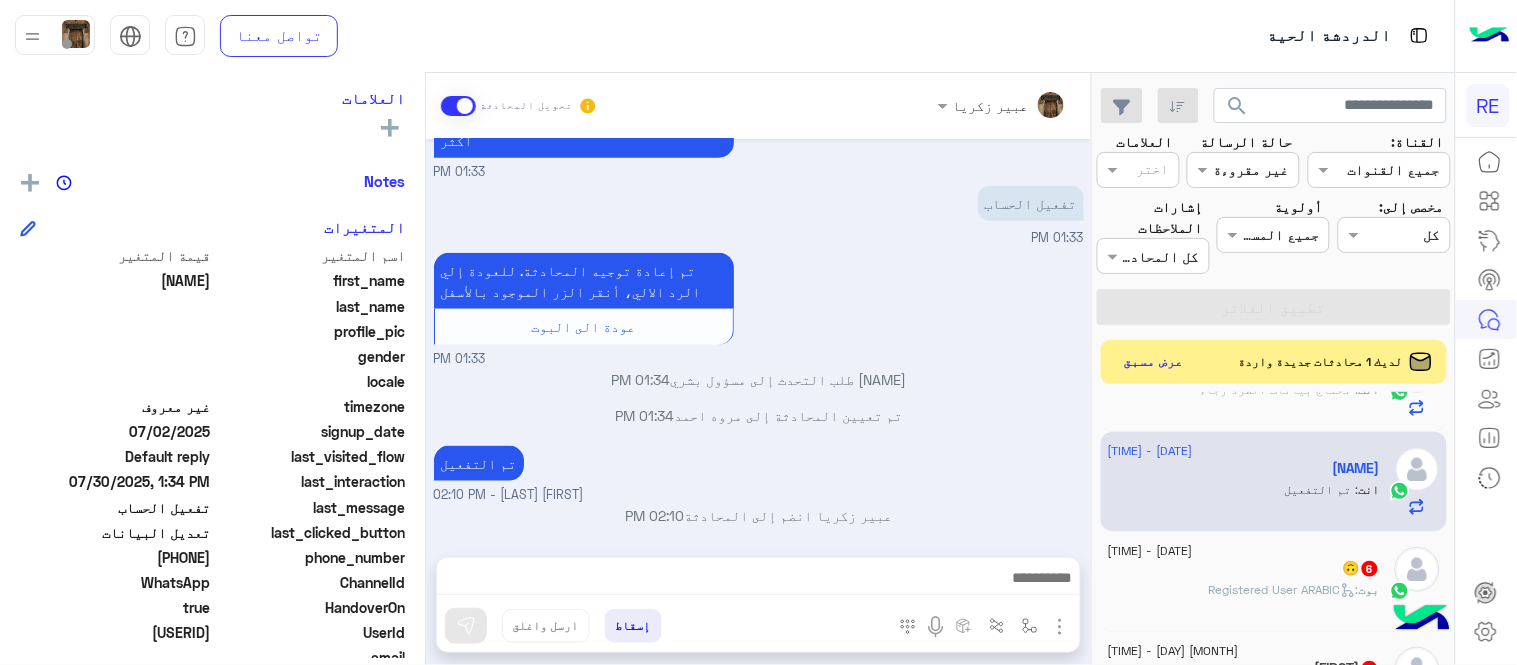click on "[DATE]   [NAME] انضم إلى المحادثة   [TIME]      فضلًا زوّدنا برقم الجوال المسجّل في التطبيق حتى نتمكن من التحقق من حسابك وتقديم المساعدة اللازمة بأسرع وقت ممكن.  [NAME] -  [TIME]   [PHONE]   [TIME]   [DATE]   Conversation has been unassigned automatically and closed by system   [TIME]       [DATE]  الرجاء تفعيل حسابي   [TIME]  سعدنا بتواصلك، نأمل منك توضيح استفسارك أكثر    [TIME]  تفعيل الحساب   [TIME]  تم إعادة توجيه المحادثة. للعودة إلي الرد الالي، أنقر الزر الموجود بالأسفل  عودة الى البوت     [TIME]   [NAME]  طلب التحدث إلى مسؤول بشري   [TIME]       تم تعيين المحادثة إلى [NAME]   [TIME]      تم التفعيل [NAME] -  [TIME]" at bounding box center [758, 338] 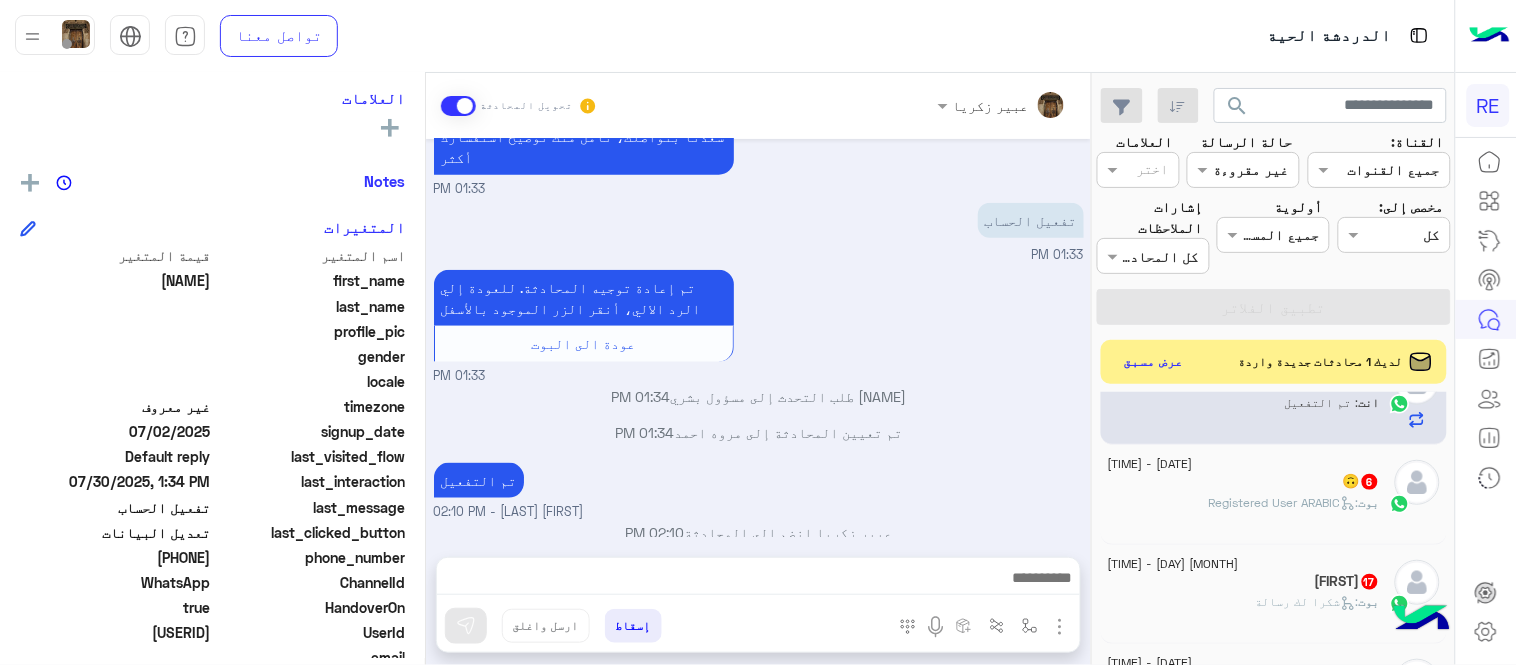 scroll, scrollTop: 270, scrollLeft: 0, axis: vertical 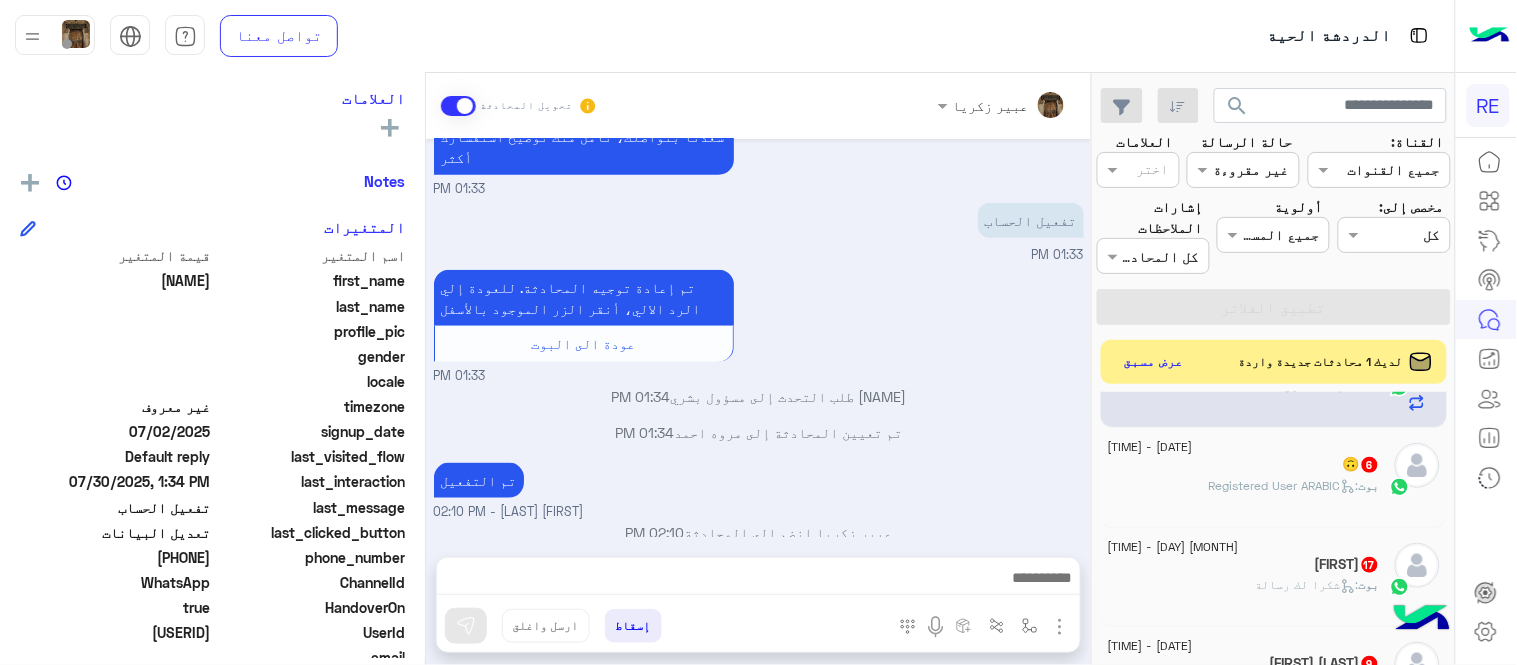 click on ":  Registered User ARABIC" 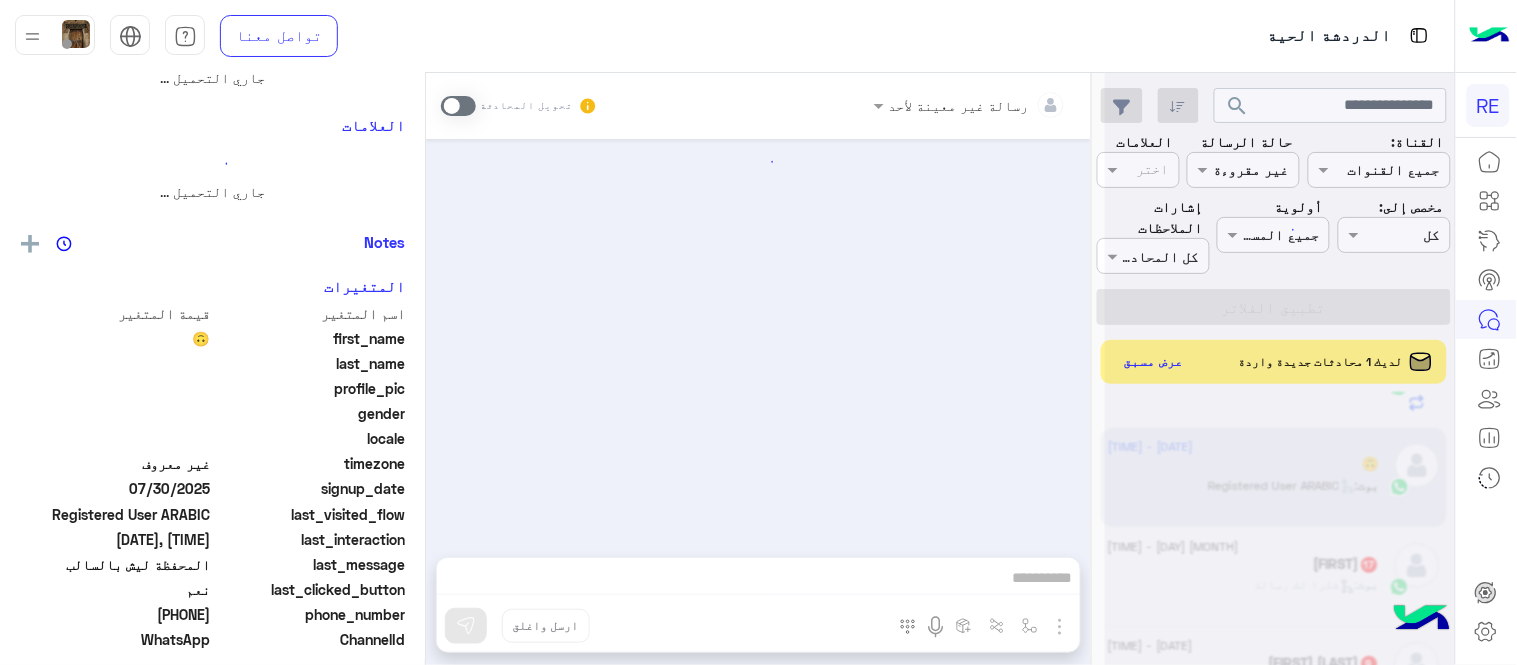 scroll, scrollTop: 0, scrollLeft: 0, axis: both 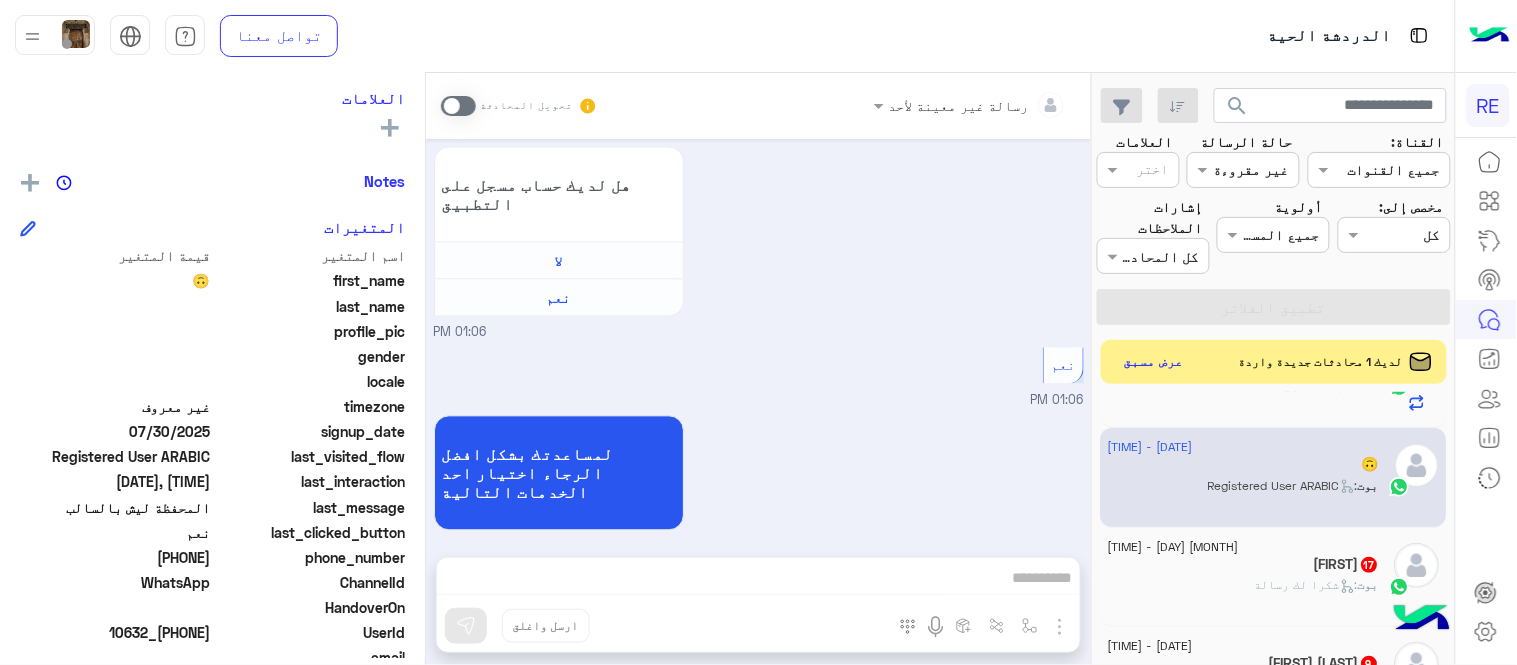 click at bounding box center (458, 106) 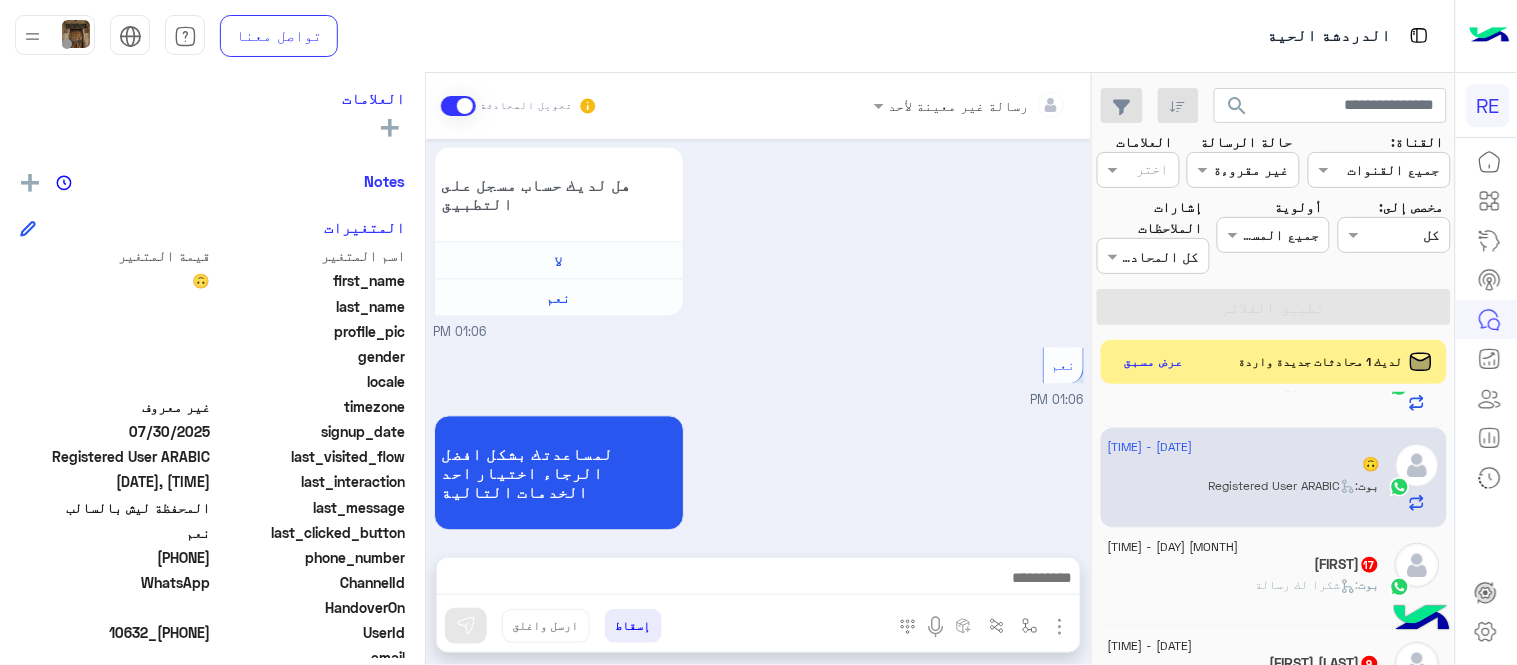 scroll, scrollTop: 1055, scrollLeft: 0, axis: vertical 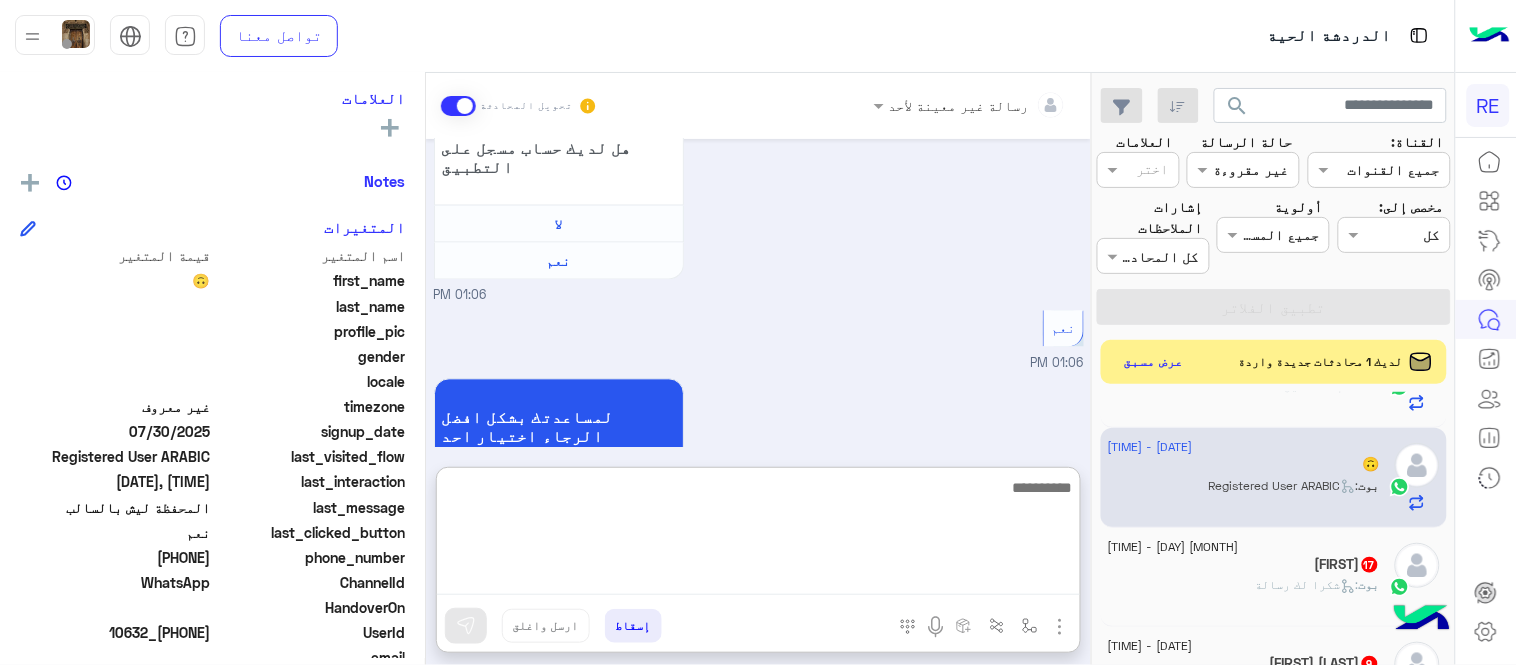 click at bounding box center [758, 535] 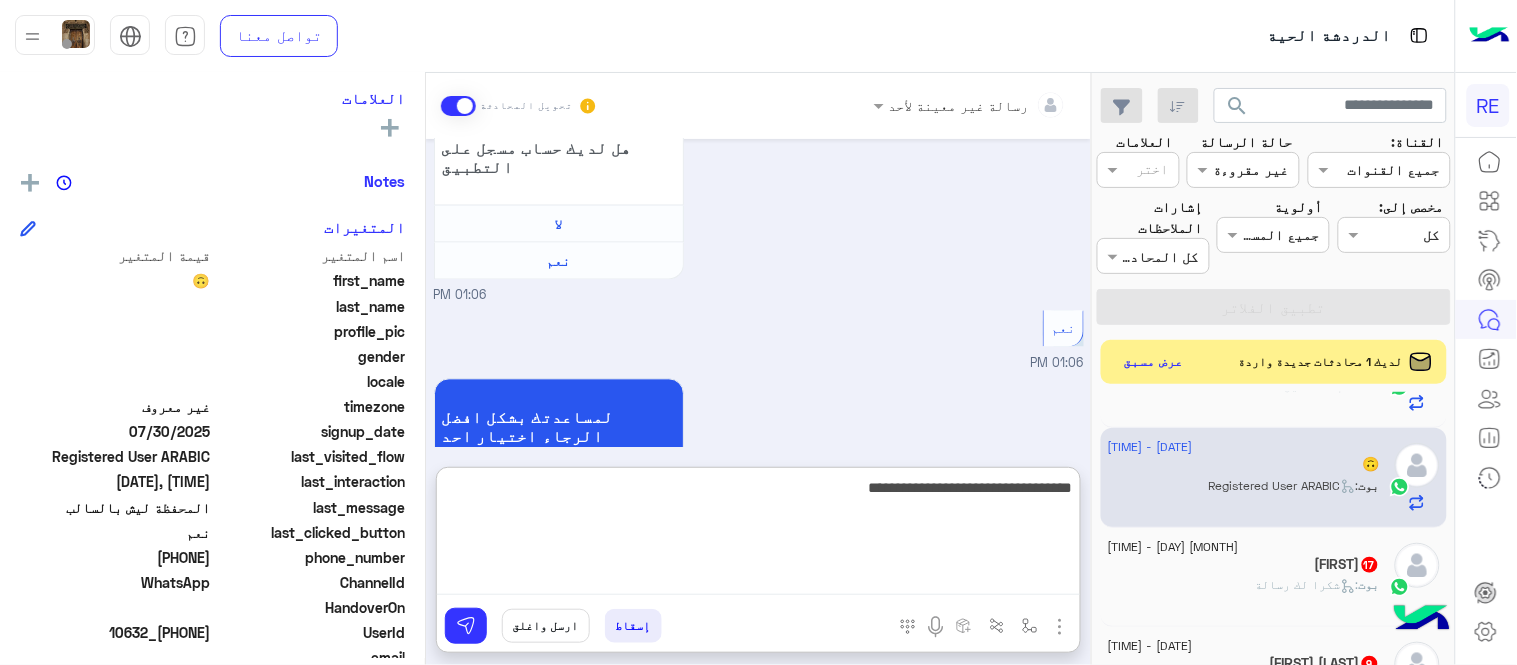 click on "**********" at bounding box center [758, 535] 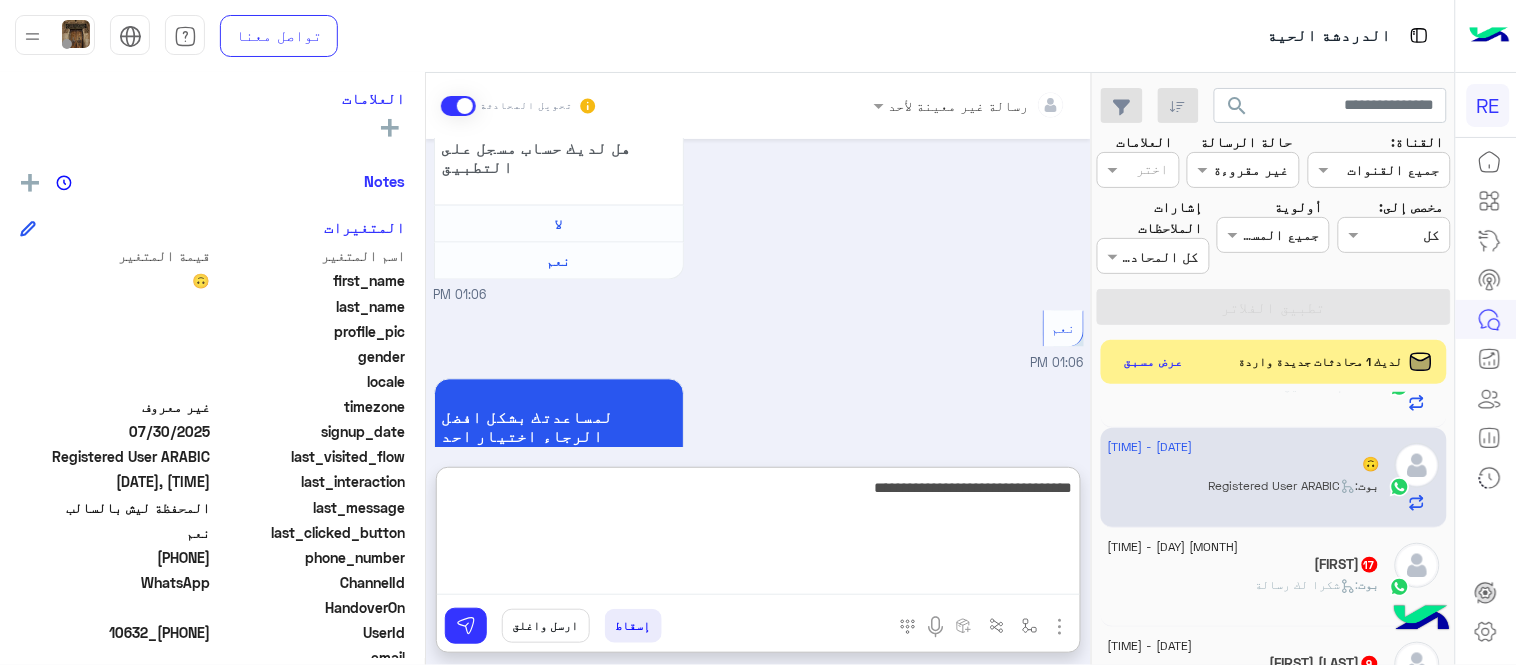 type on "**********" 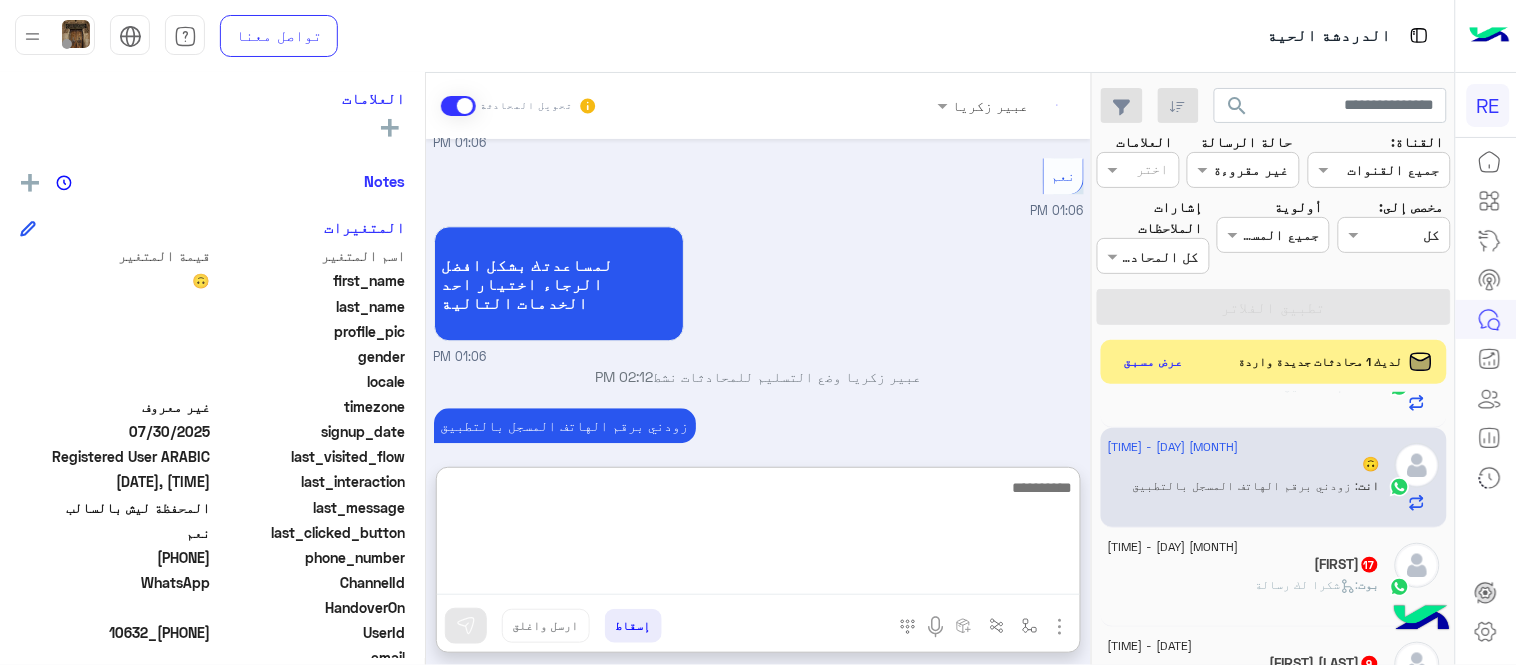 scroll, scrollTop: 1245, scrollLeft: 0, axis: vertical 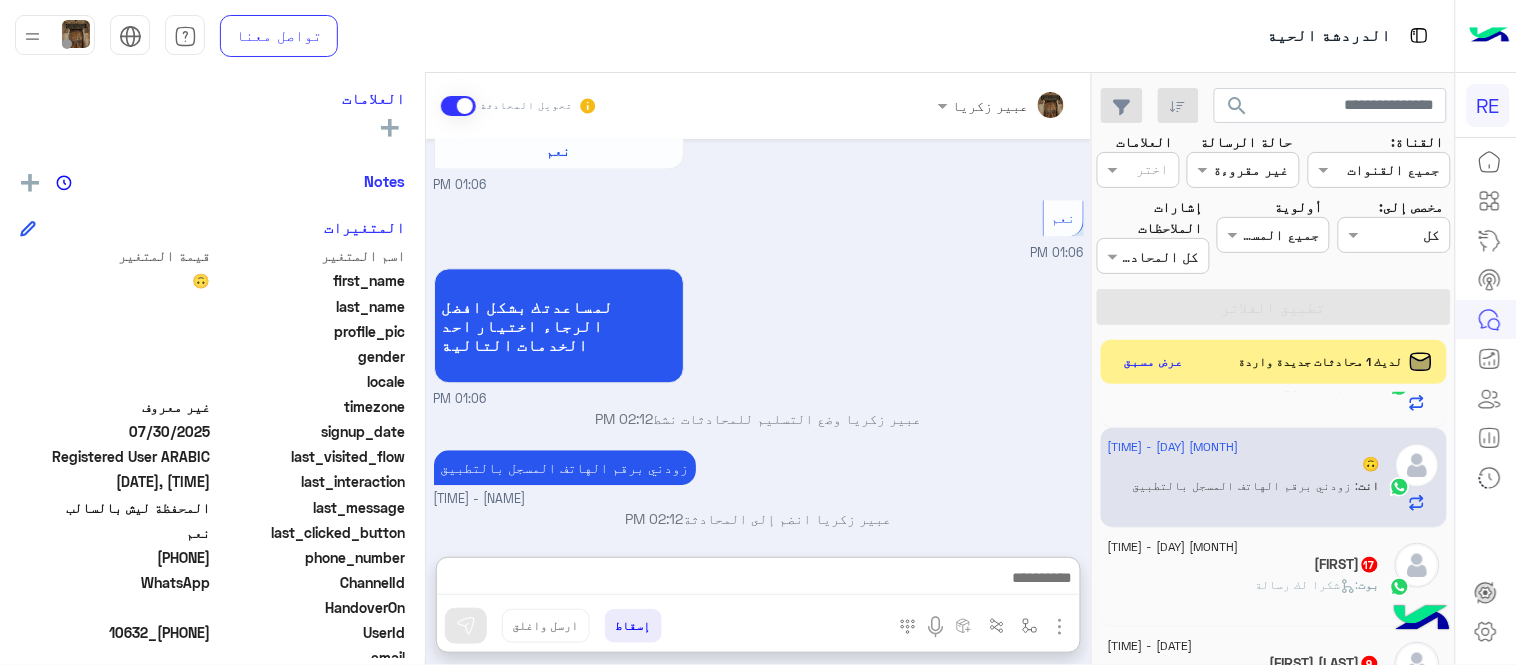 click on "[DATE]   🙃  طلب التحدث إلى مسؤول بشري   [TIME]       عودة الى البوت    [TIME]
اهلًا بك في تطبيق رحلة 👋
Welcome to Rehla  👋
من فضلك أختر لغة التواصل
Please choose your preferred Language
English   عربي     [TIME]   🙃  غادر المحادثة   [TIME]       عربي    [TIME]  هل أنت ؟   كابتن 👨🏻‍✈️   عميل 🧳   رحال (مرشد مرخص) 🏖️     [TIME]   عميل     [TIME]  هل لديك حساب مسجل على التطبيق   لا   نعم     [TIME]   نعم    [TIME]  لمساعدتك بشكل افضل
الرجاء اختيار احد الخدمات التالية     [TIME]   [FIRST] [LAST] وضع التسليم للمحادثات نشط   [TIME]      زودني برقم الهاتف المسجل بالتطبيق  [FIRST] [LAST] -  [TIME]   [FIRST] [LAST] انضم إلى المحادثة   [TIME]" at bounding box center (758, 338) 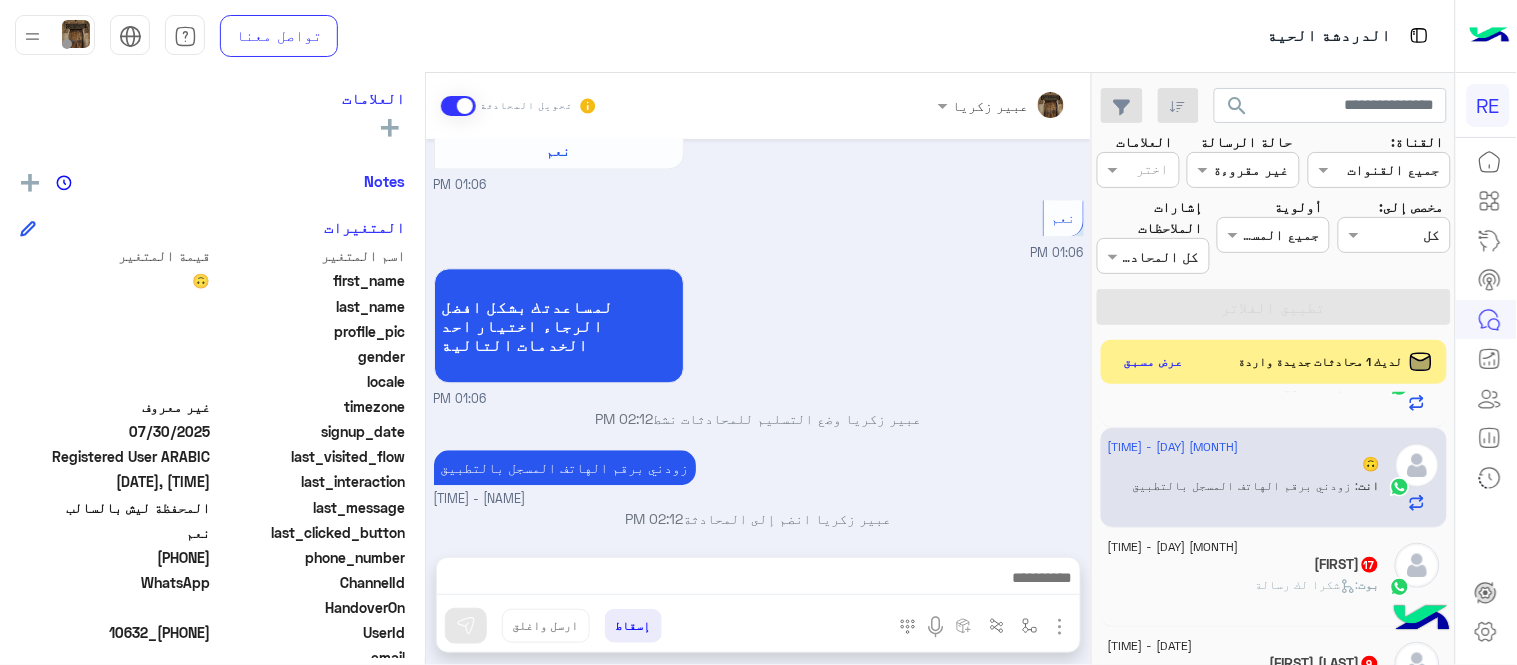 scroll, scrollTop: 1155, scrollLeft: 0, axis: vertical 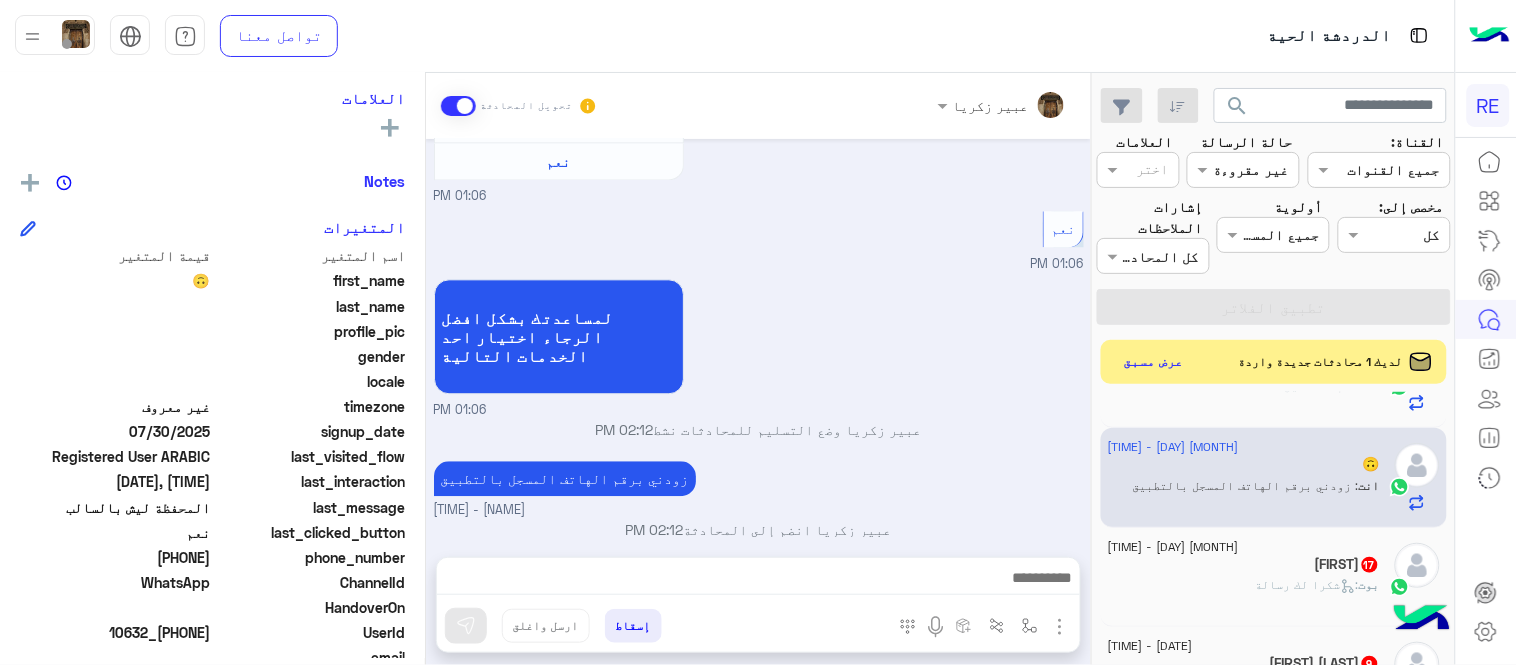 click on "بوت :   شكرا لك رسالة" 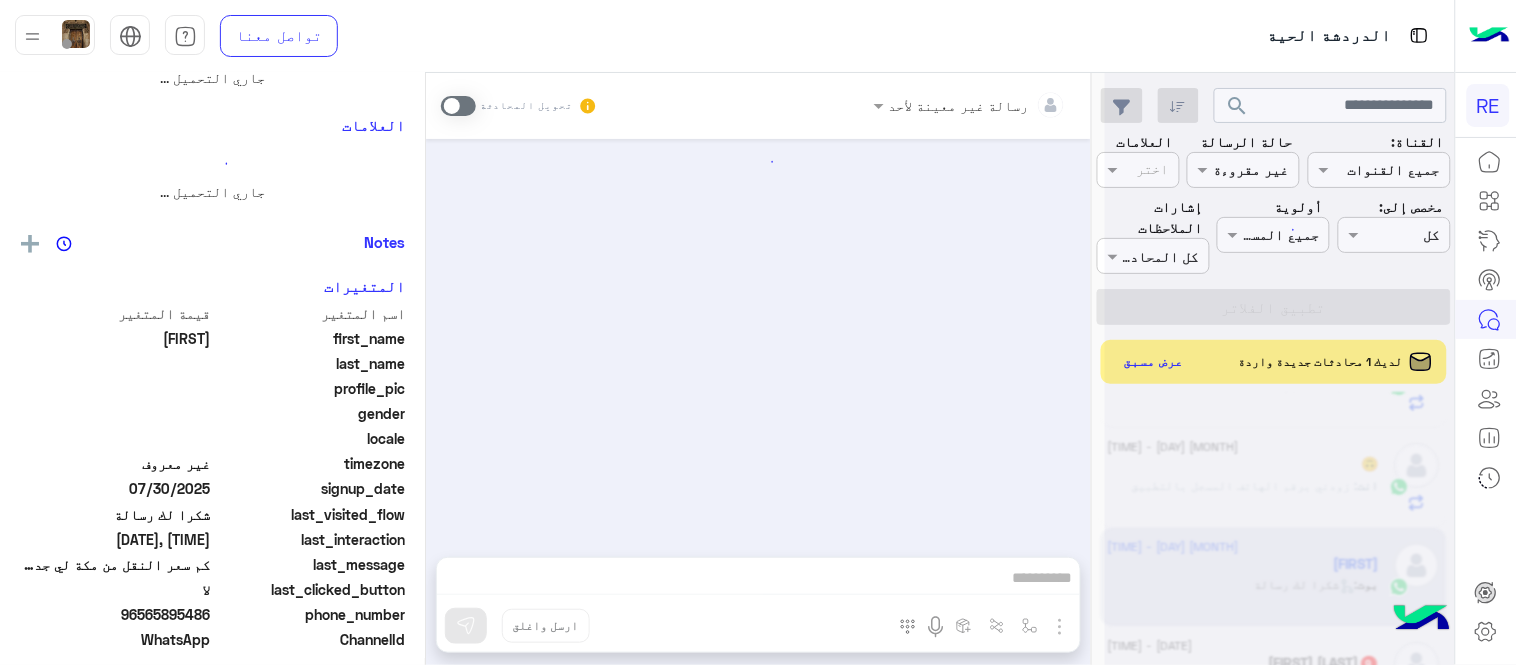 scroll, scrollTop: 0, scrollLeft: 0, axis: both 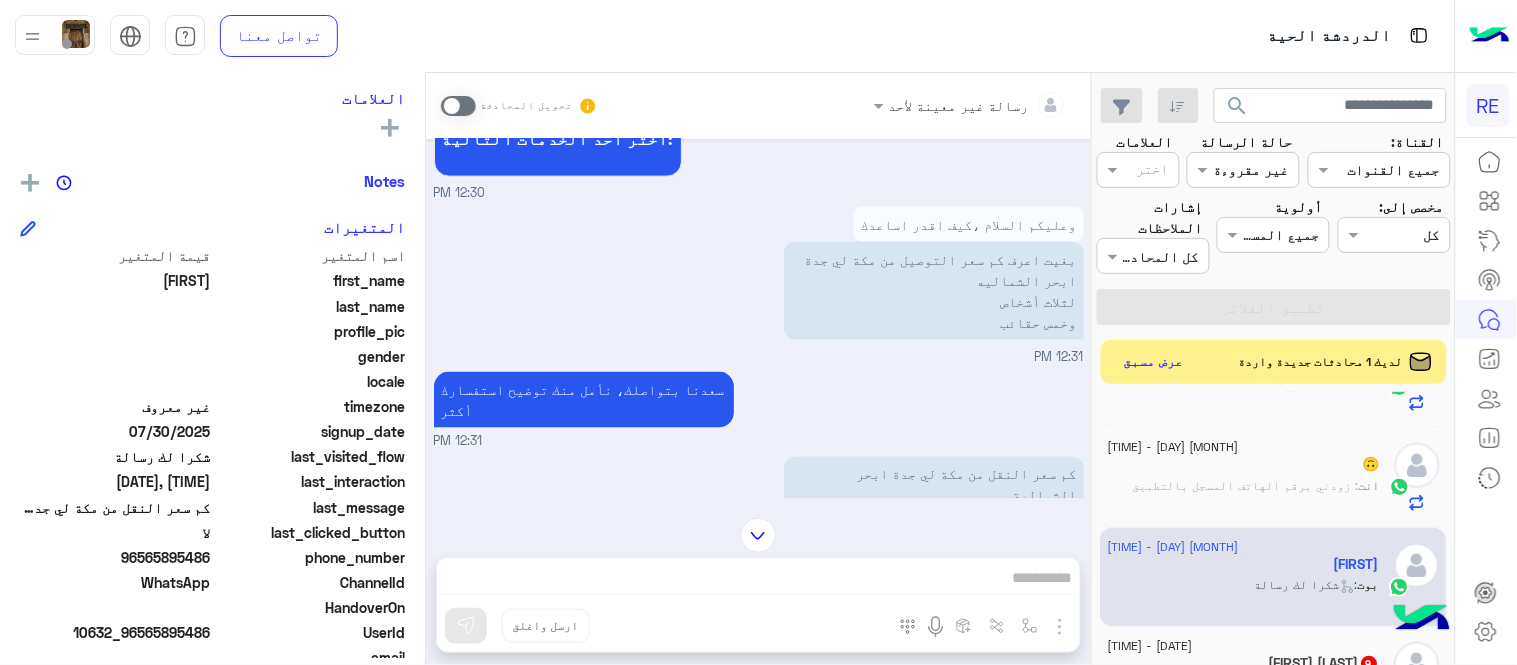 click on "كم سعر النقل من مكة لي جدة ابحر الشمالية" at bounding box center (934, 485) 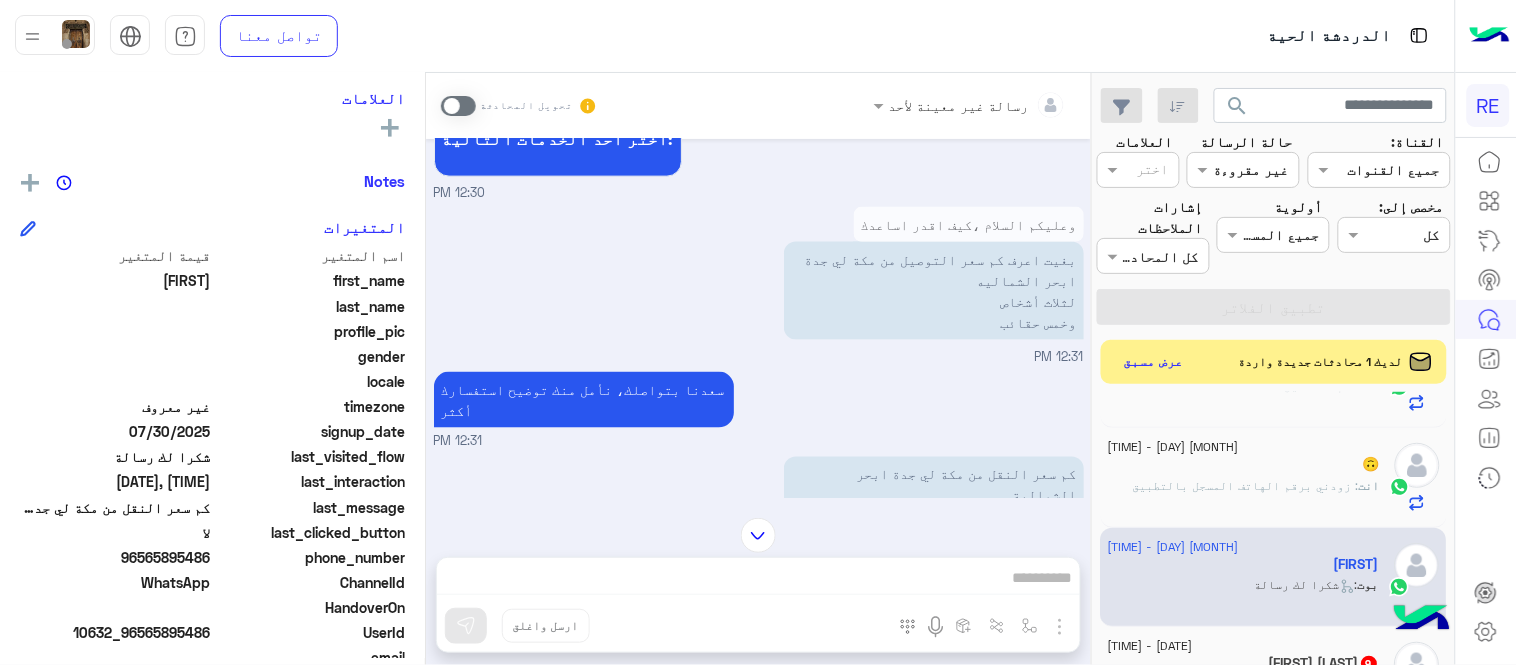 click at bounding box center [458, 106] 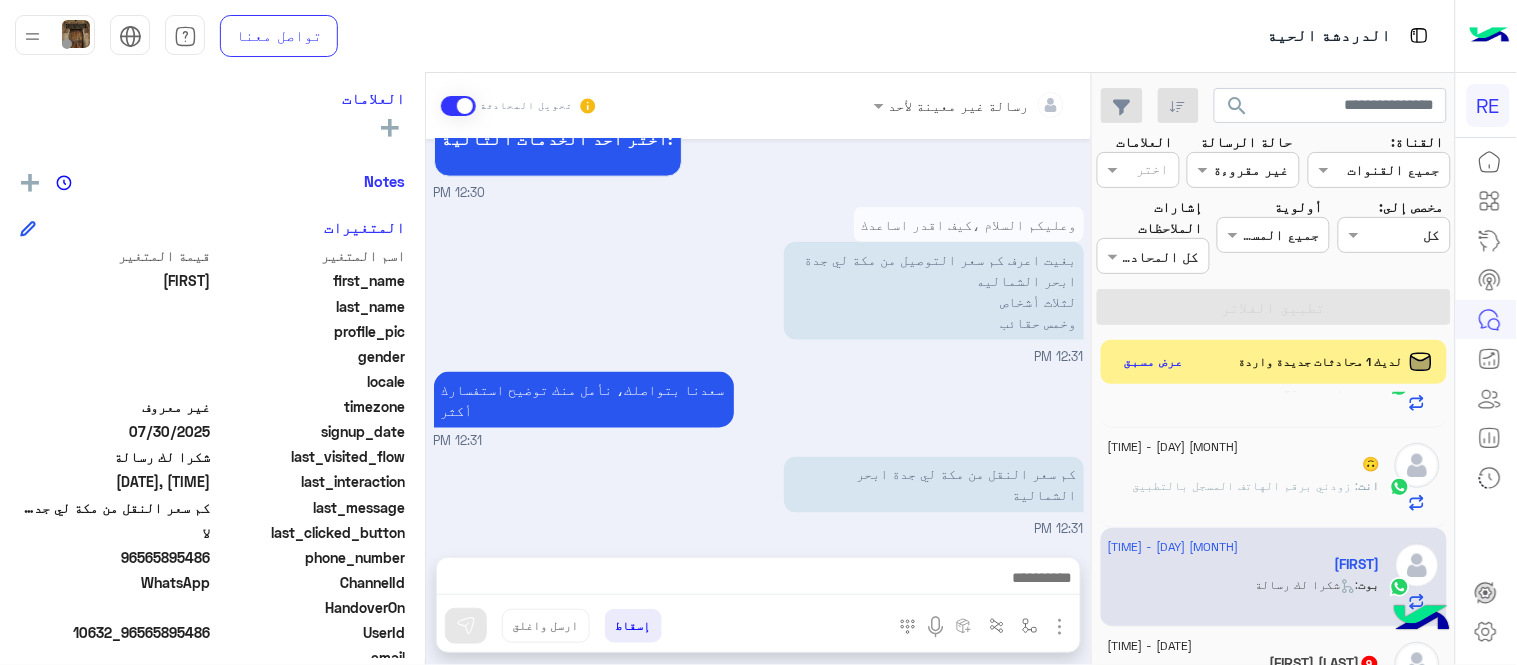 scroll, scrollTop: 3448, scrollLeft: 0, axis: vertical 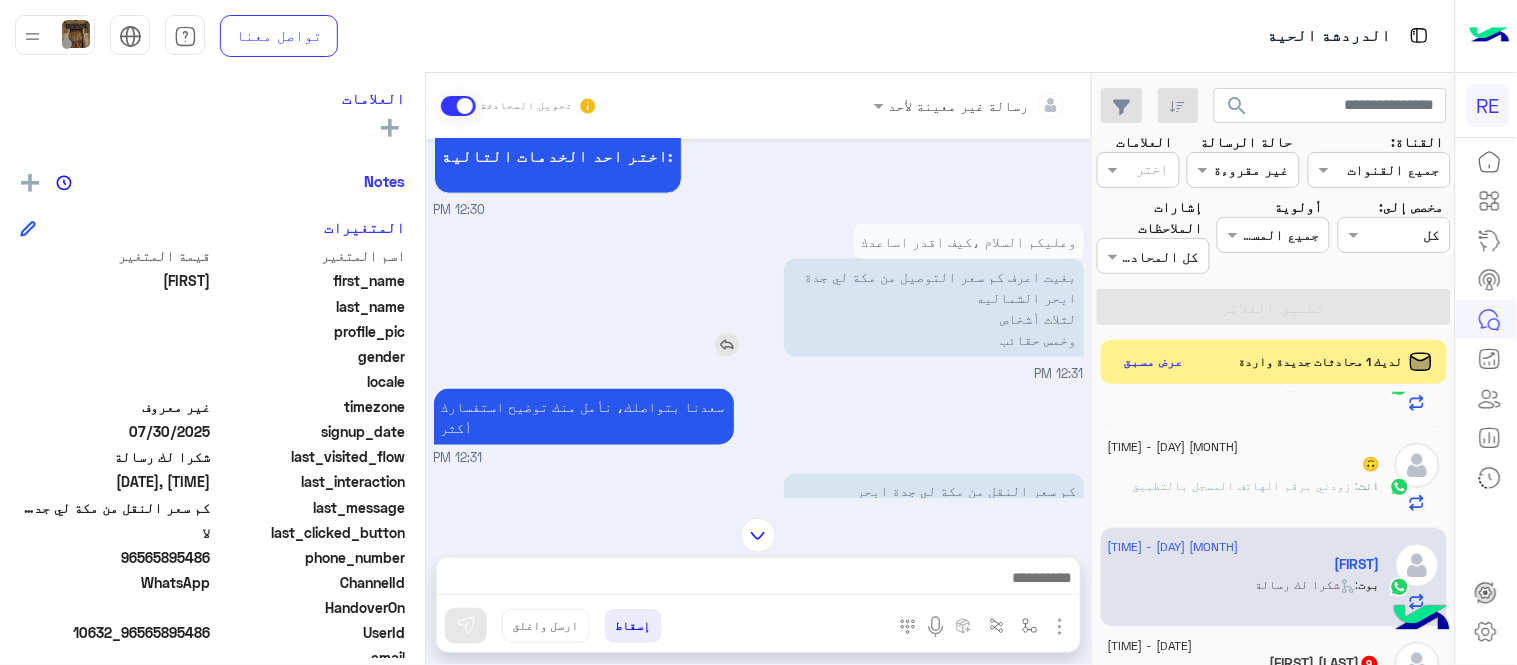click at bounding box center (727, 345) 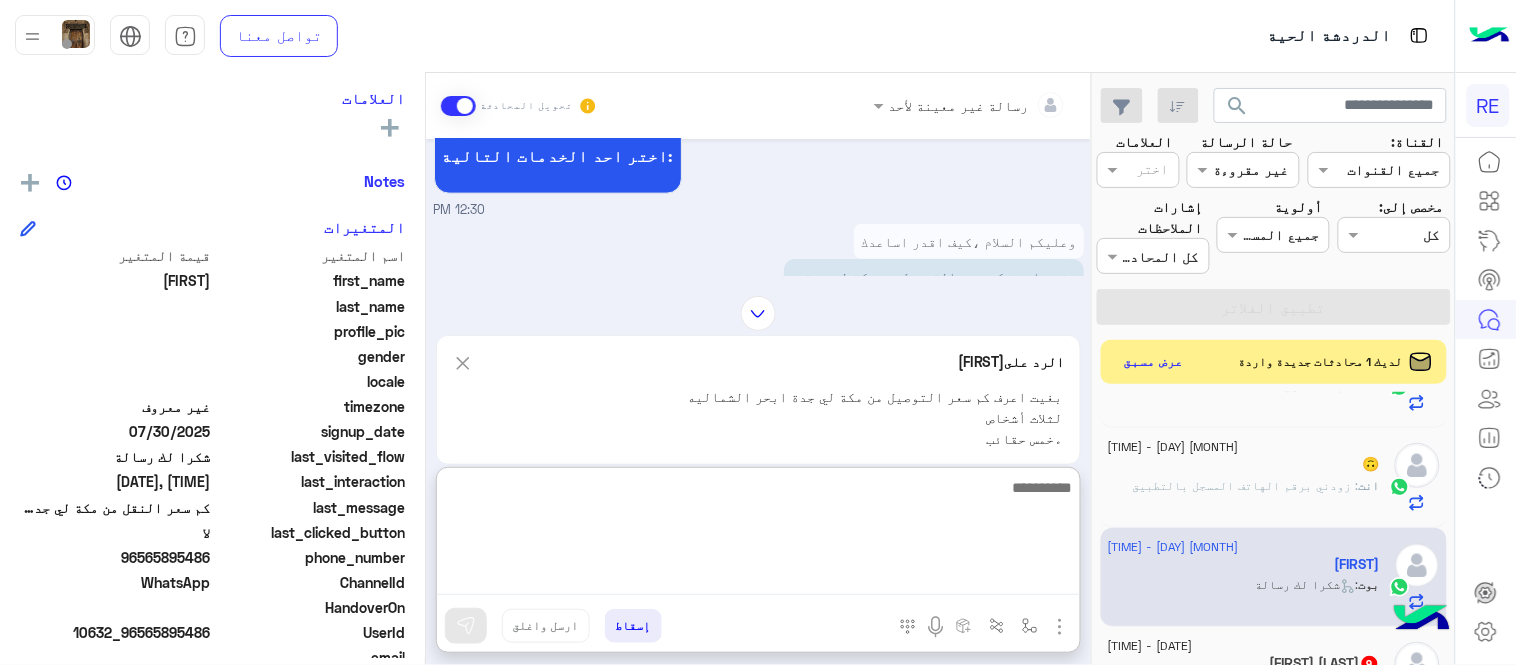 click at bounding box center (758, 535) 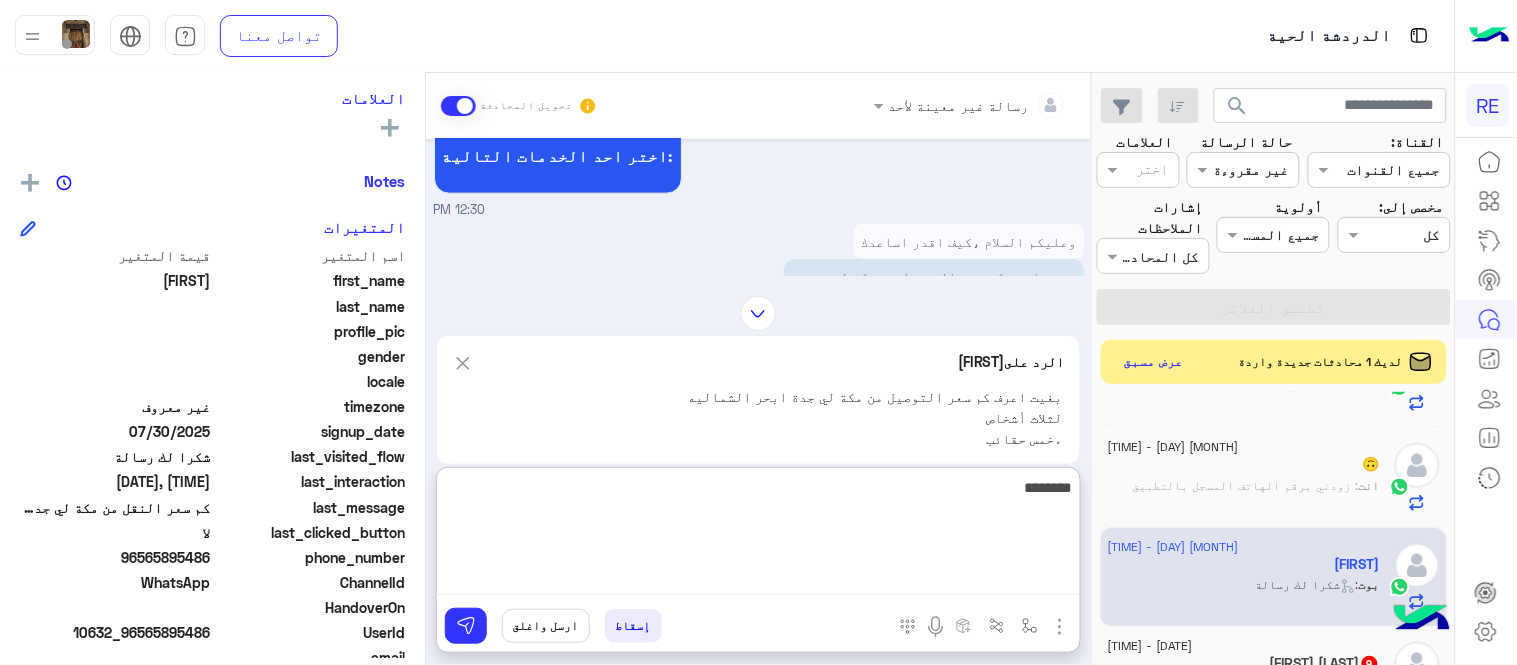 type on "********" 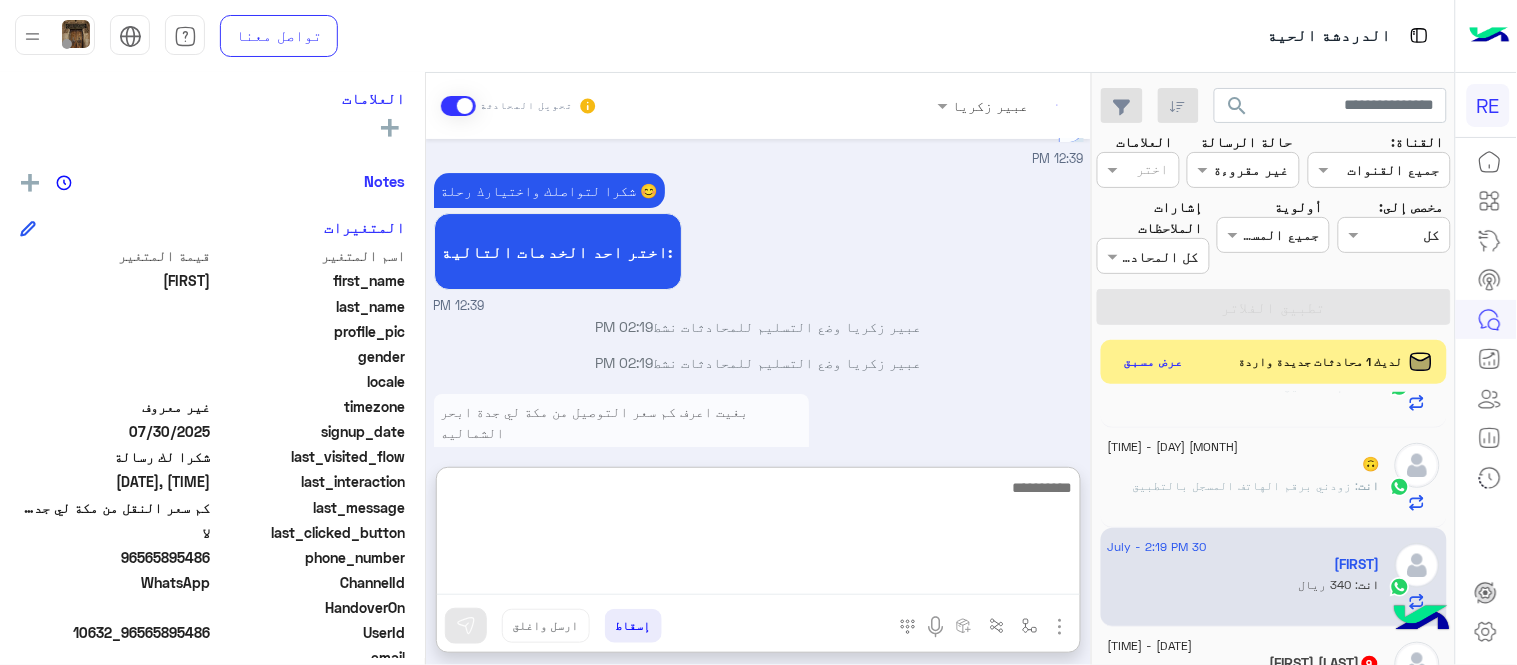 scroll, scrollTop: 3751, scrollLeft: 0, axis: vertical 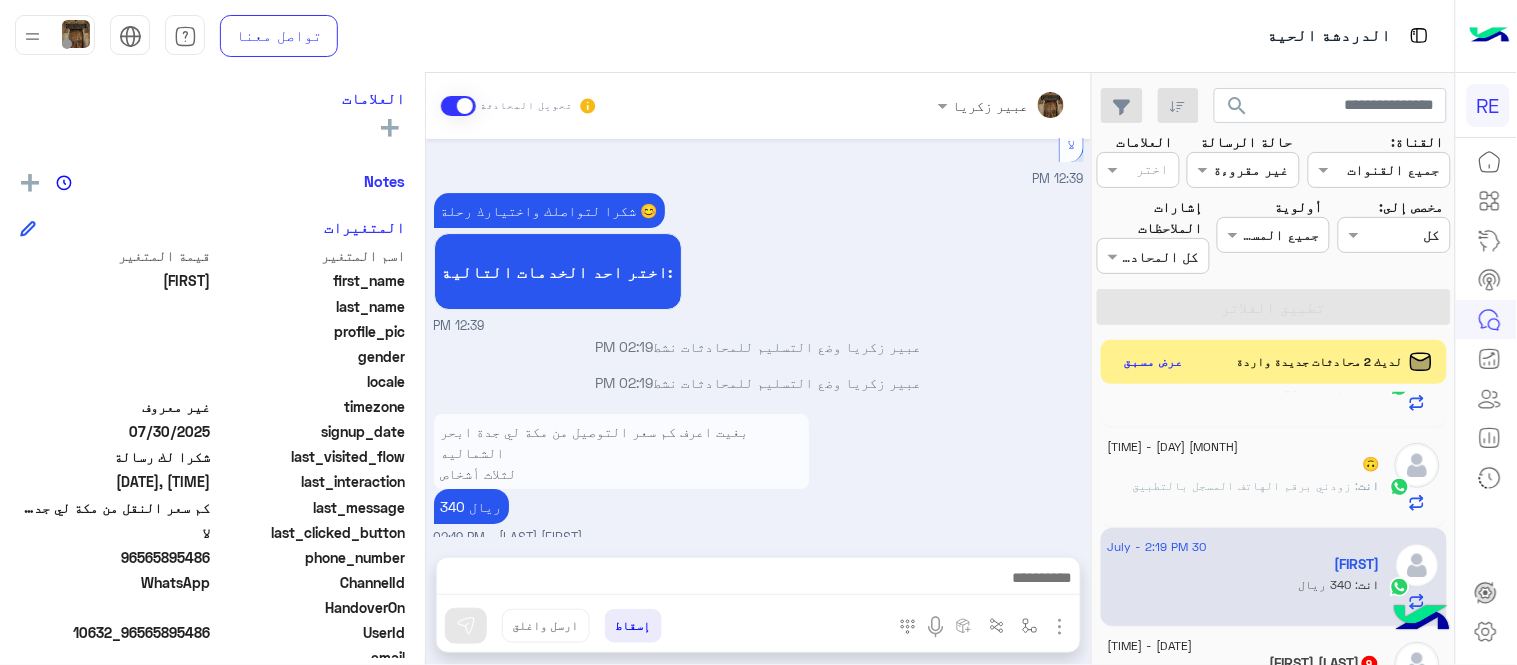 click on "[MONTH] [DAY], [YEAR]  يمكنك تحميل التطبيق والتسجيل عبر الرابط 📲
http://onelink.to/Rehla
ونسعد بزيارتك حسابات التواصل الاجتماعي :
https://compiled.social/rehlacar    لمساعدتك بشكل افضل
الرجاء اختيار احد الخدمات التالية     [TIME]   التحويل للموظف    [TIME]  اي خدمة اخرى ؟  الرجوع للقائمة الرئ   لا     [TIME]   لا    [TIME]  شكرا لتواصلك واختيارك رحلة 😊 اختر احد الخدمات التالية:    [TIME]  وعليكم السلام ،كيف اقدر اساعدك بغيت اعرف كم سعر التوصيل من مكة لي جدة ابحر الشماليه  لثلاث أشخاص  وخمس حقائب   [TIME]  سعدنا بتواصلك، نأمل منك توضيح استفسارك أكثر    [TIME]  كم سعر النقل من مكة لي جدة ابحر الشمالية   [TIME]   عودة الى البوت" at bounding box center [758, 338] 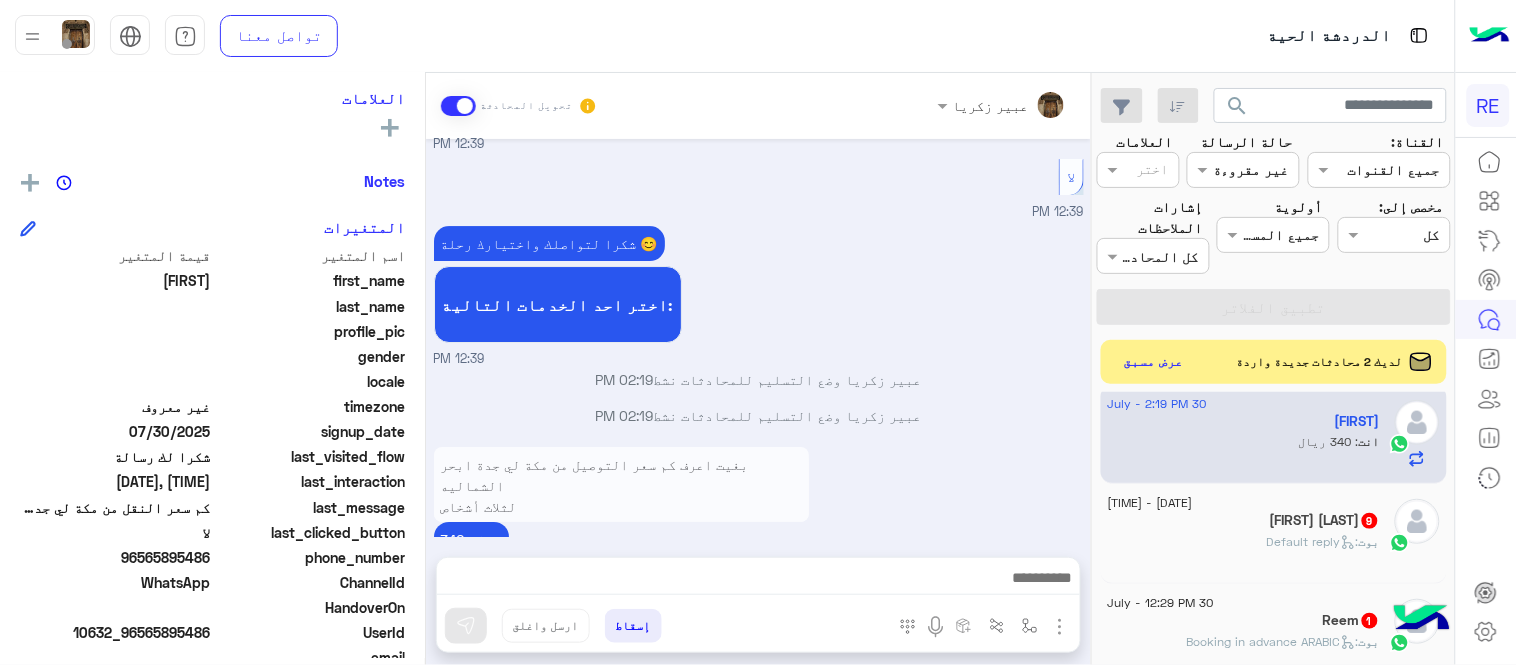 scroll, scrollTop: 428, scrollLeft: 0, axis: vertical 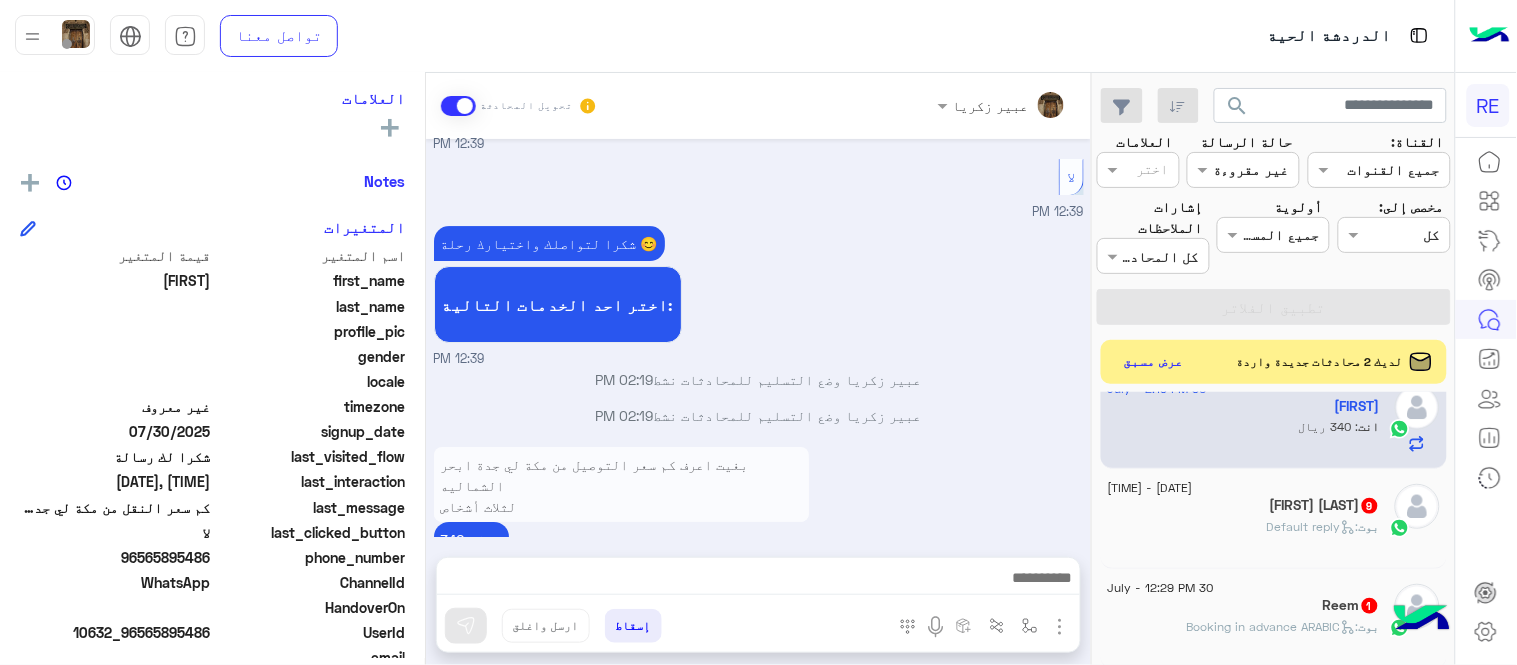click on "[FIRST] [LAST] [NUMBER]" 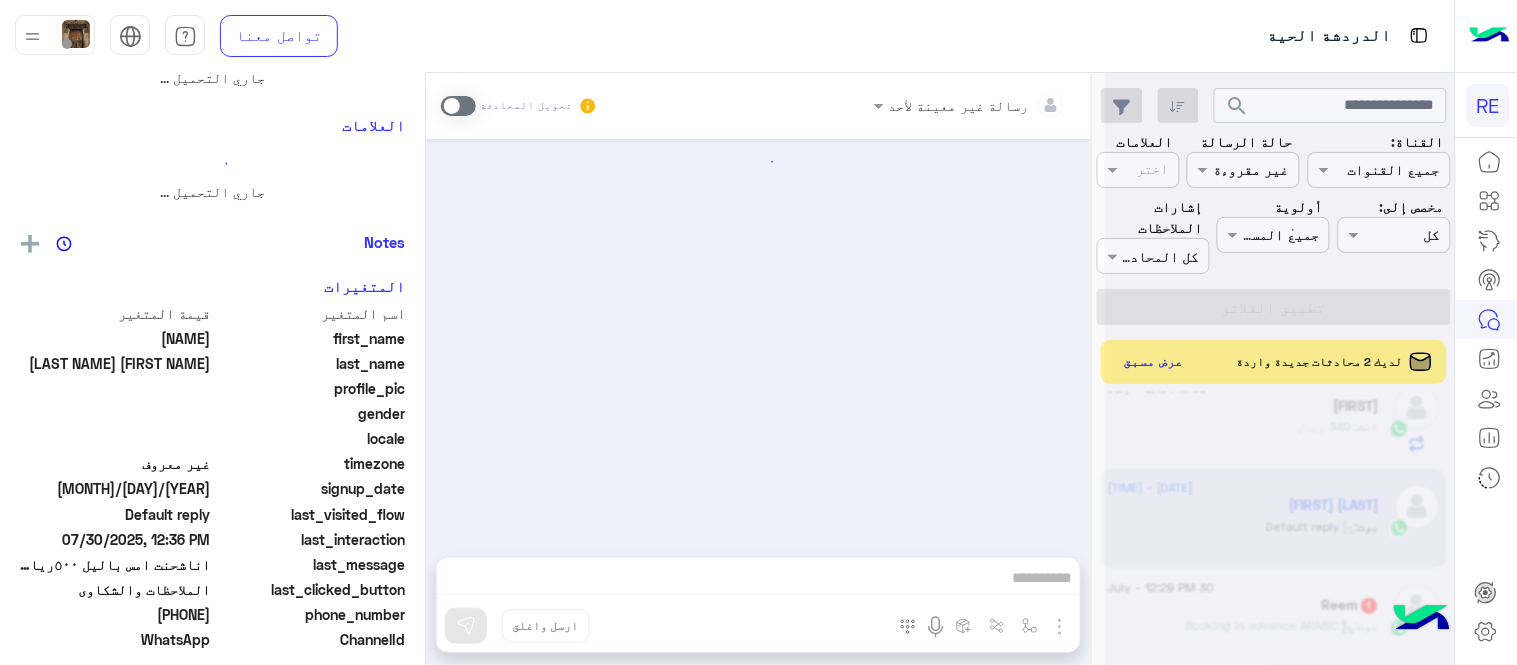 scroll, scrollTop: 0, scrollLeft: 0, axis: both 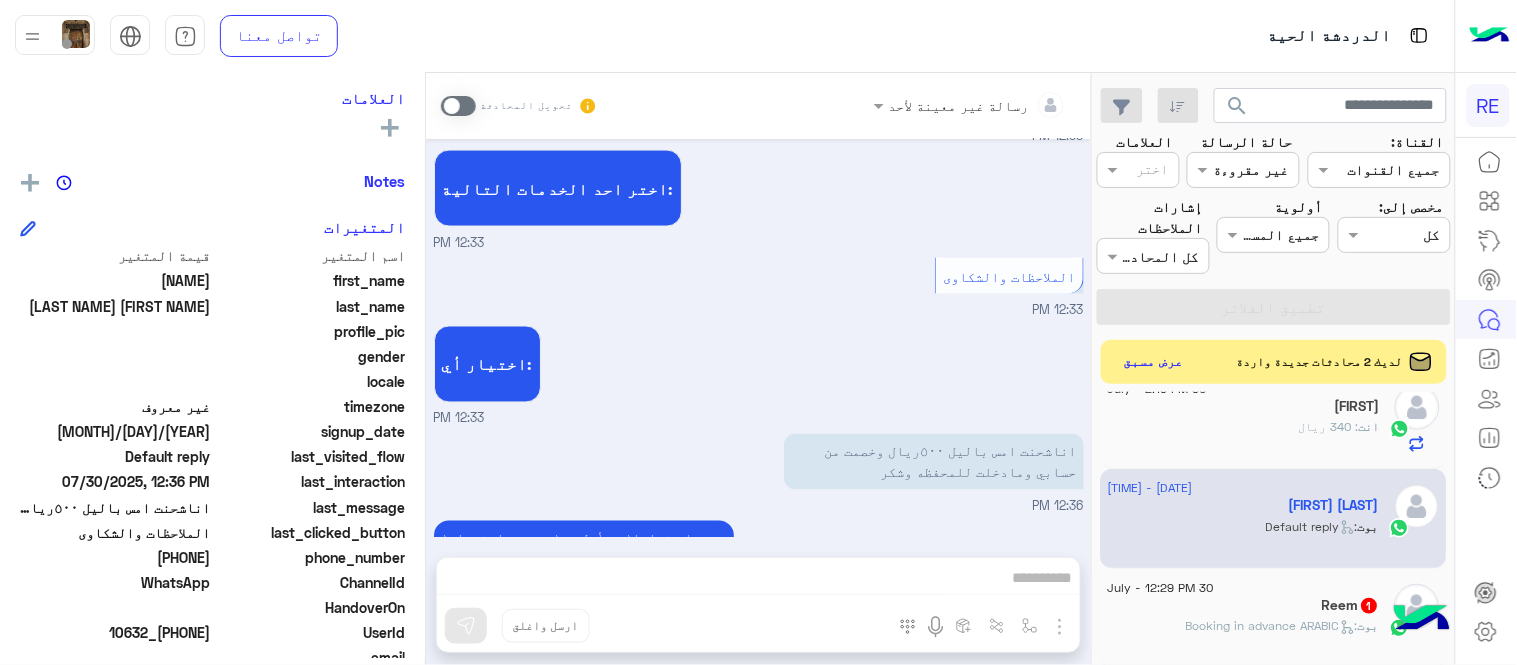 click at bounding box center [458, 106] 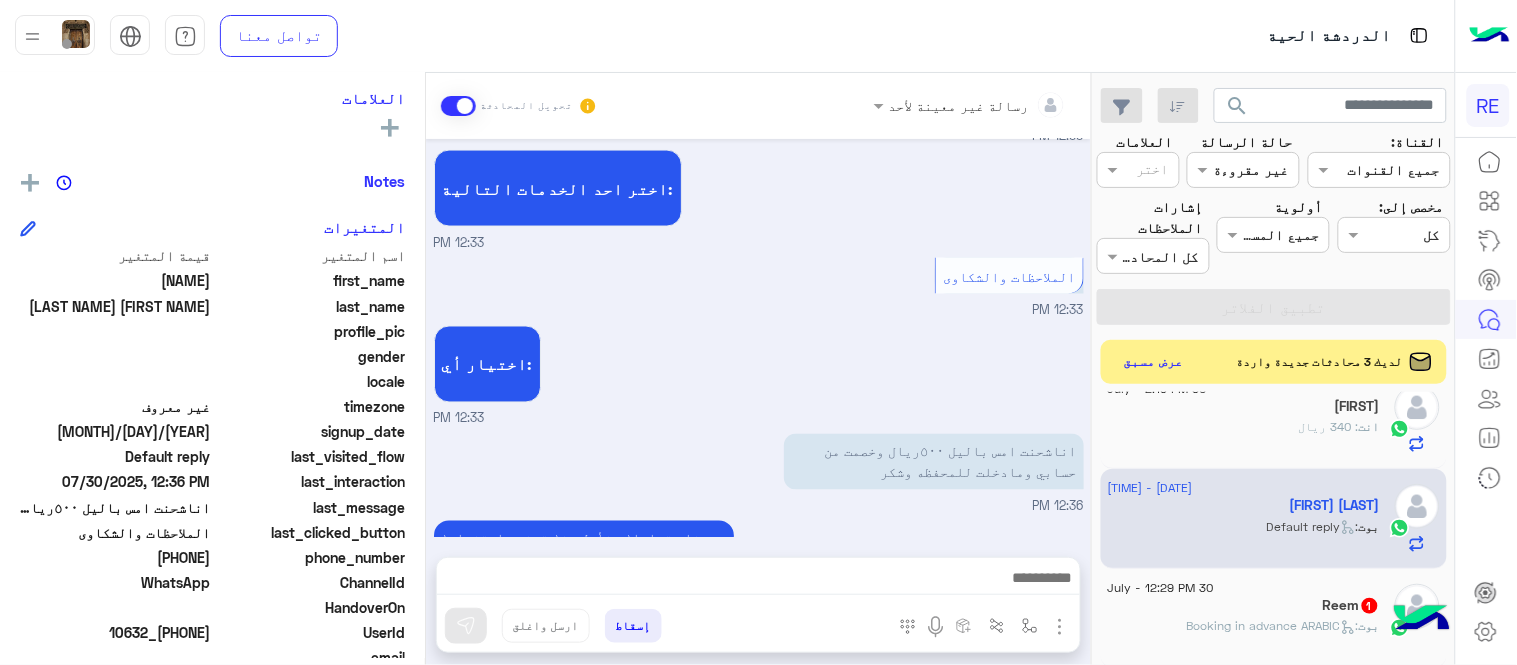 scroll, scrollTop: 850, scrollLeft: 0, axis: vertical 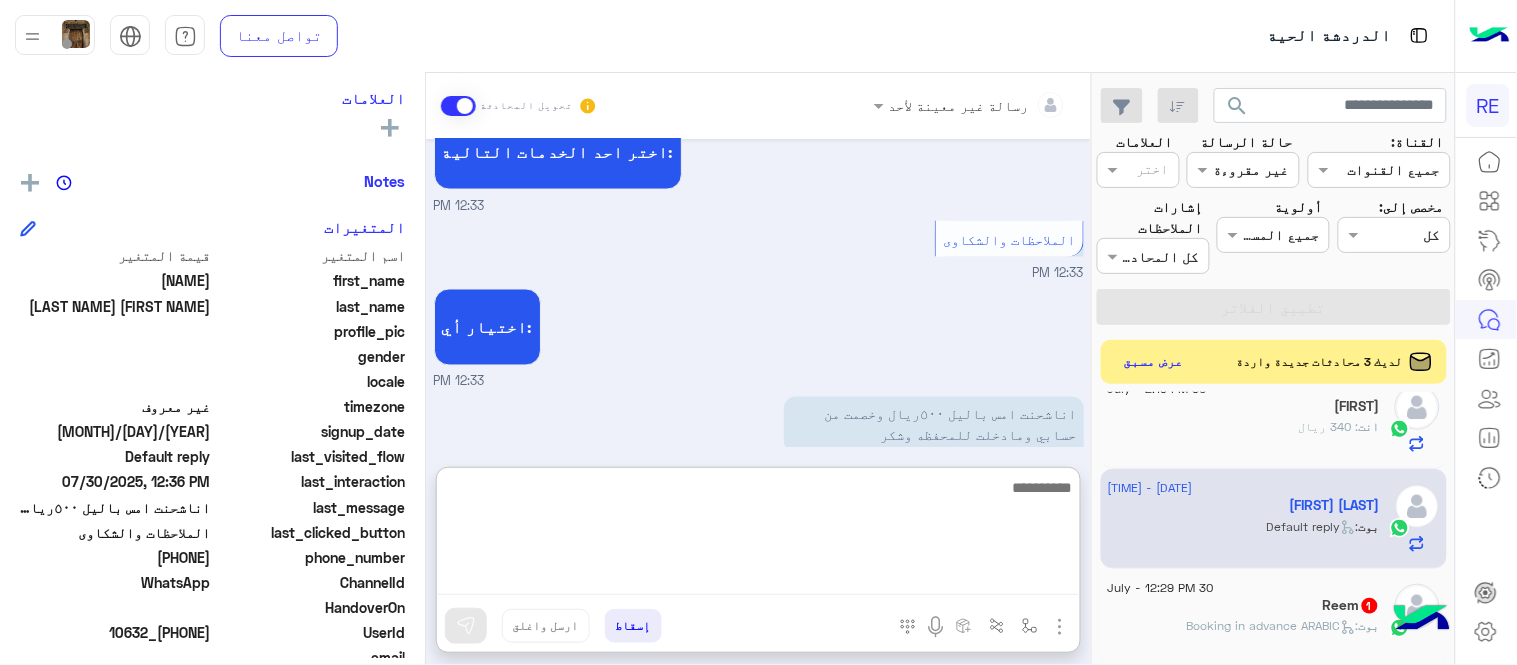 click at bounding box center [758, 535] 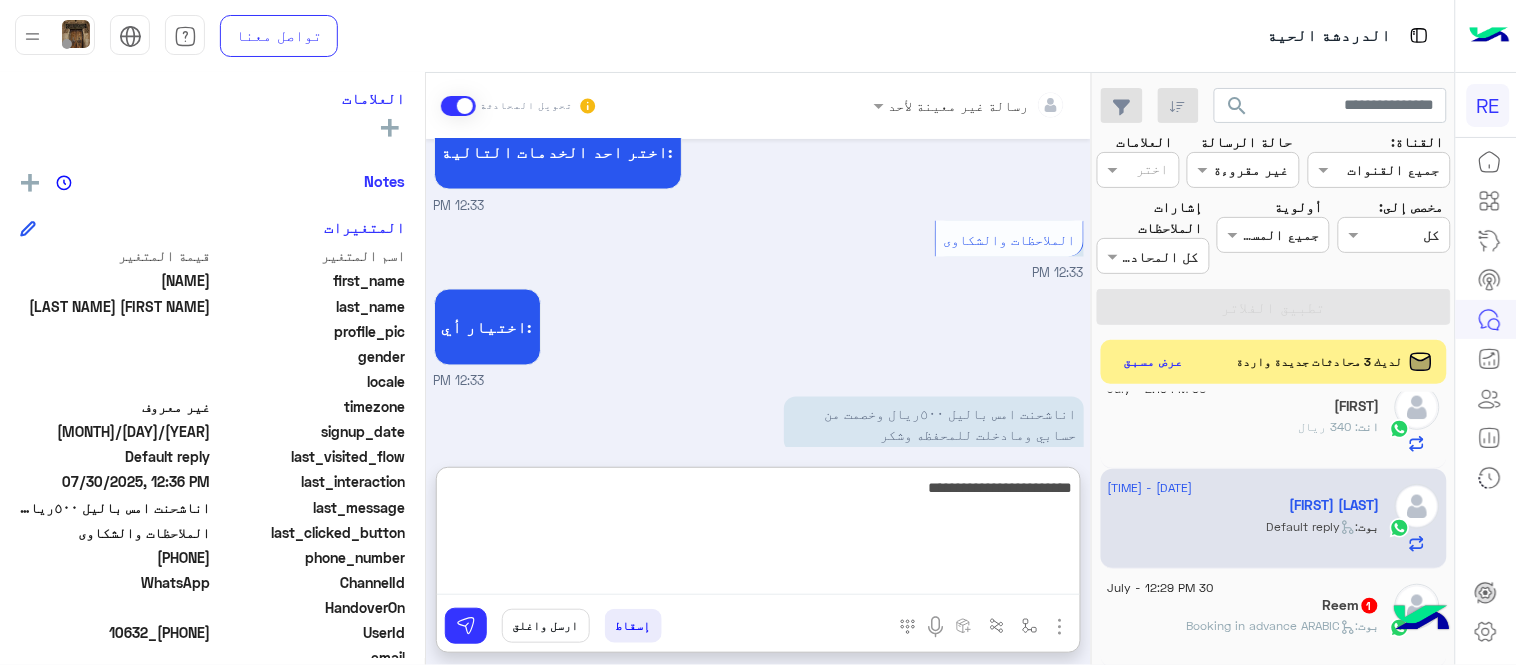 type on "**********" 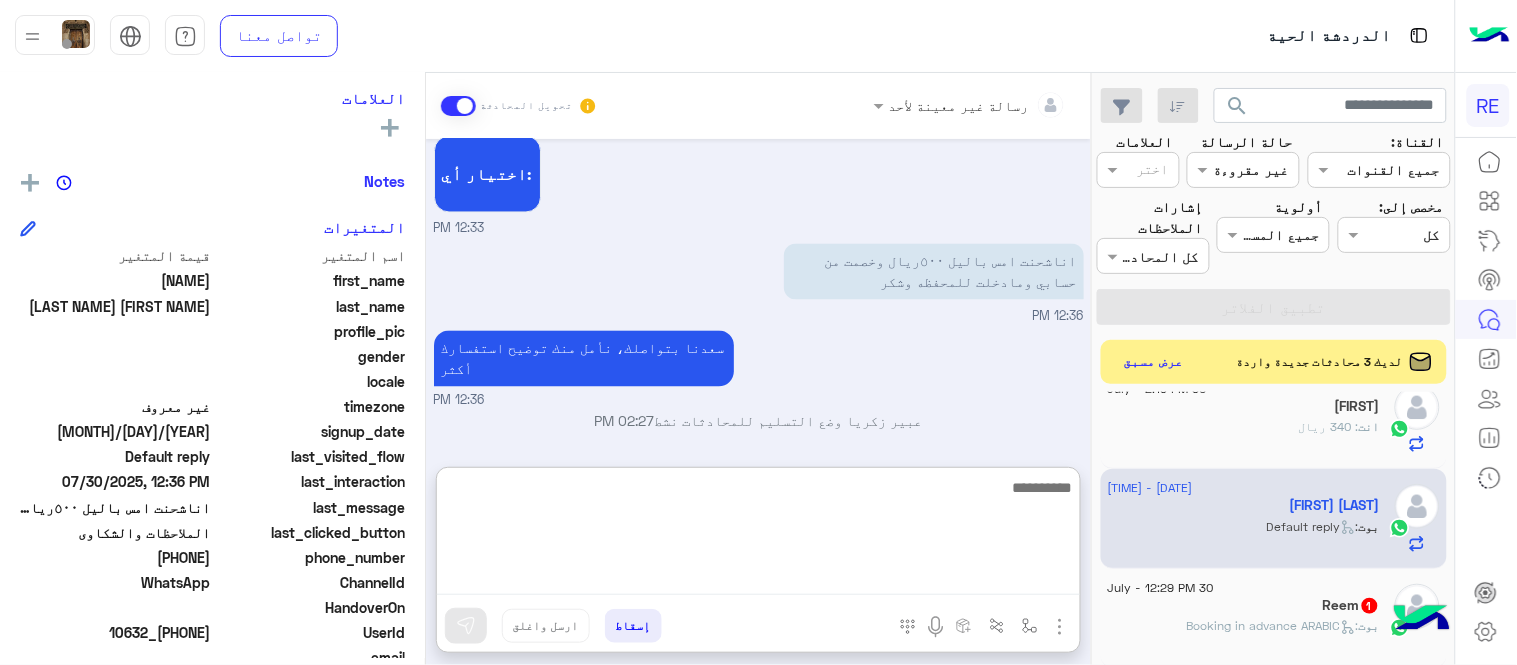 scroll, scrollTop: 1040, scrollLeft: 0, axis: vertical 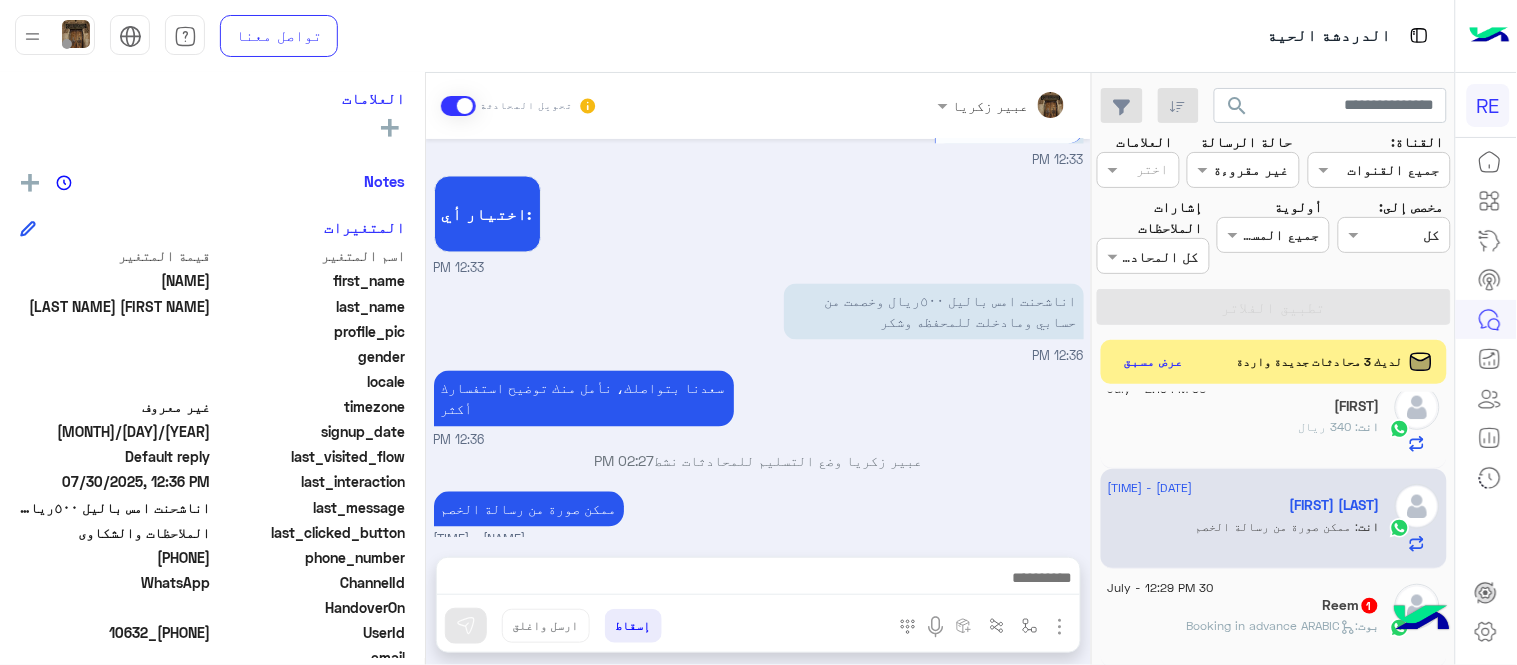 click on "[DATE]  كابتن     [TIME]  اختر احد الخدمات التالية:    [TIME]   السداد - طرق الشحن     [TIME]  كباتنا الاعزاء
نود التنوية بإمكانية تجربة التطبيق لأول مرة دون الحاجة لشحن المحفظة الا أن النظام سيعلق الحساب بشكل آلي عندما يكون الرصيد سالب 25
والذي يؤثر على امكانية الدخول في السرا
كما يمكنكم شحن الرصيد بإحدى الطرق التالية:
⿡. عن طريق موقع لأيك كارد على الرابط https://like4card.com/
⿢ .عن طريق جهاز نقاط البيع لدى كاونتر المطار.
⿣.شراء بطائق الشحن المسبق لدى كاونتر المطار
⿤. الدفع عن طريق التطبيق مدى وفيزا
للاستفسارات أكثر
التواصل واتساب
http://Wa.me/966920011455    اي خدمة اخرى ؟  لا     [TIME]" at bounding box center (758, 338) 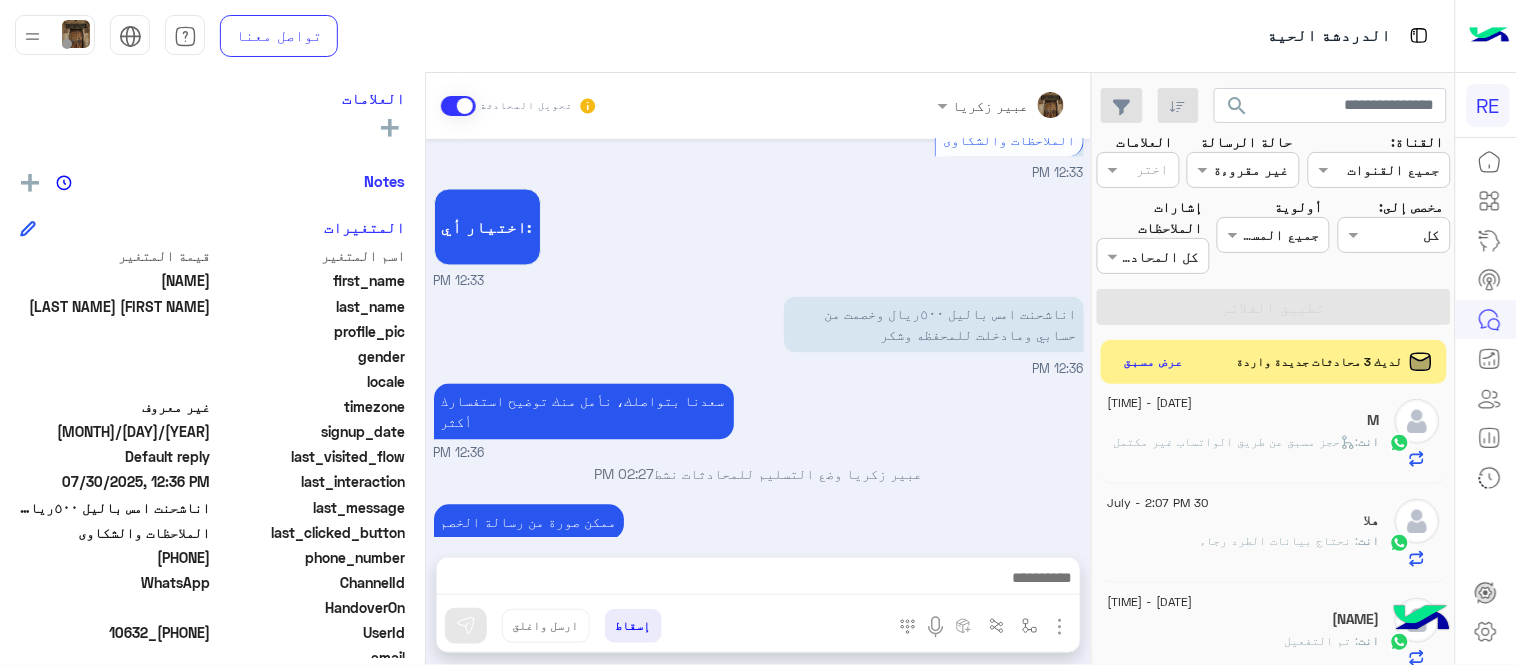 scroll, scrollTop: 0, scrollLeft: 0, axis: both 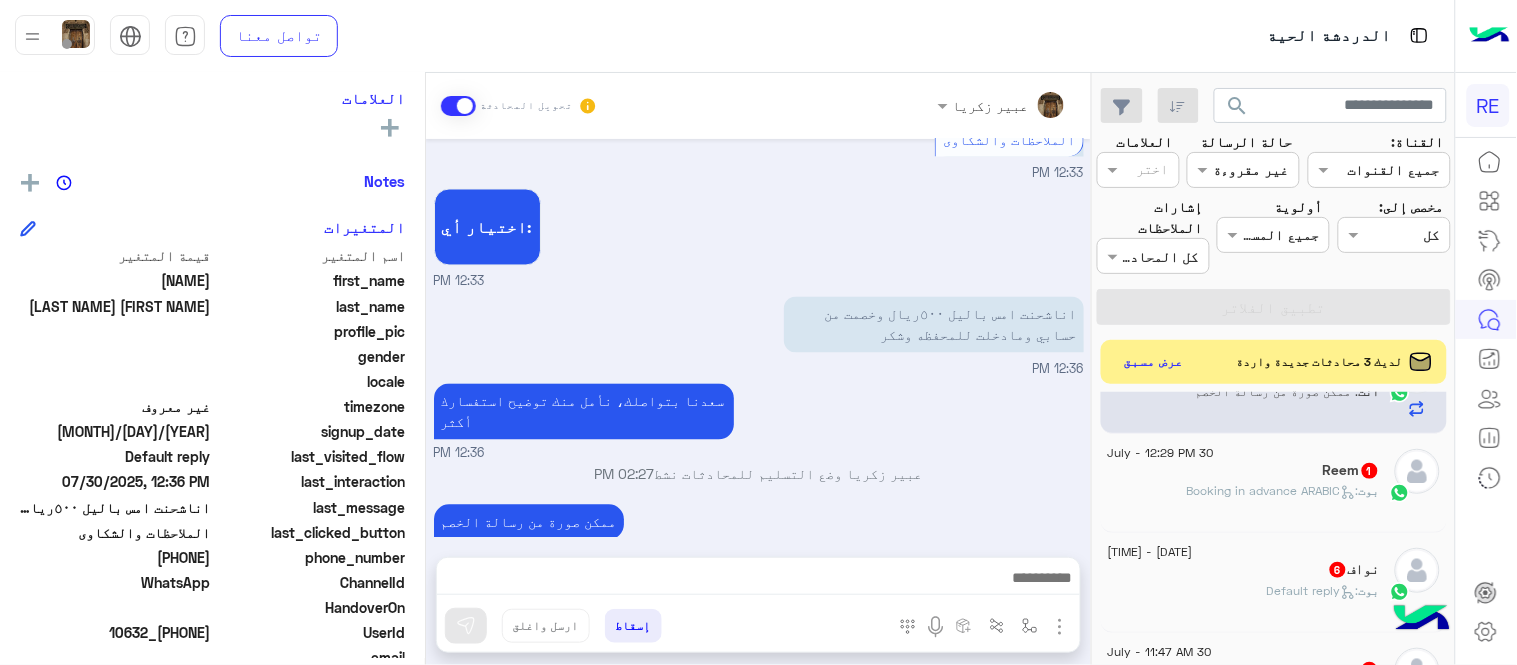 click on ":   Booking in advance ARABIC" 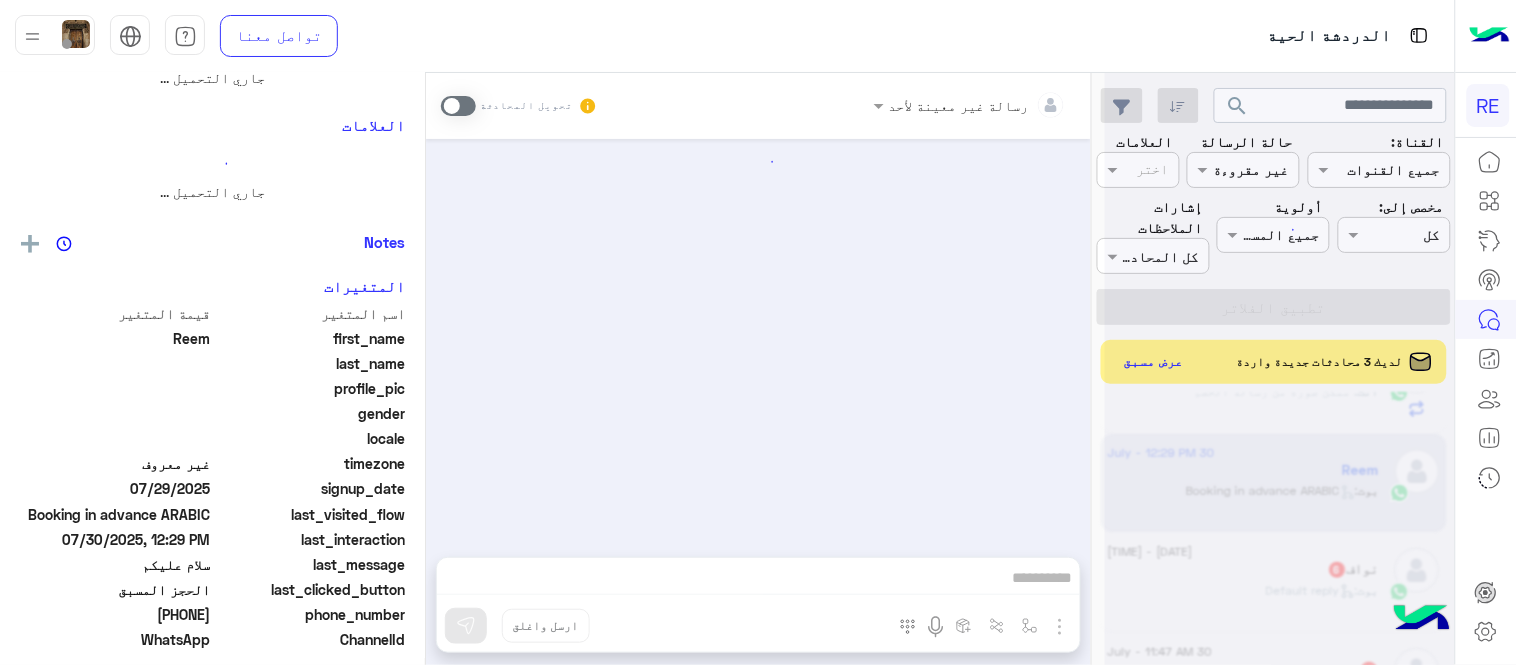 scroll, scrollTop: 0, scrollLeft: 0, axis: both 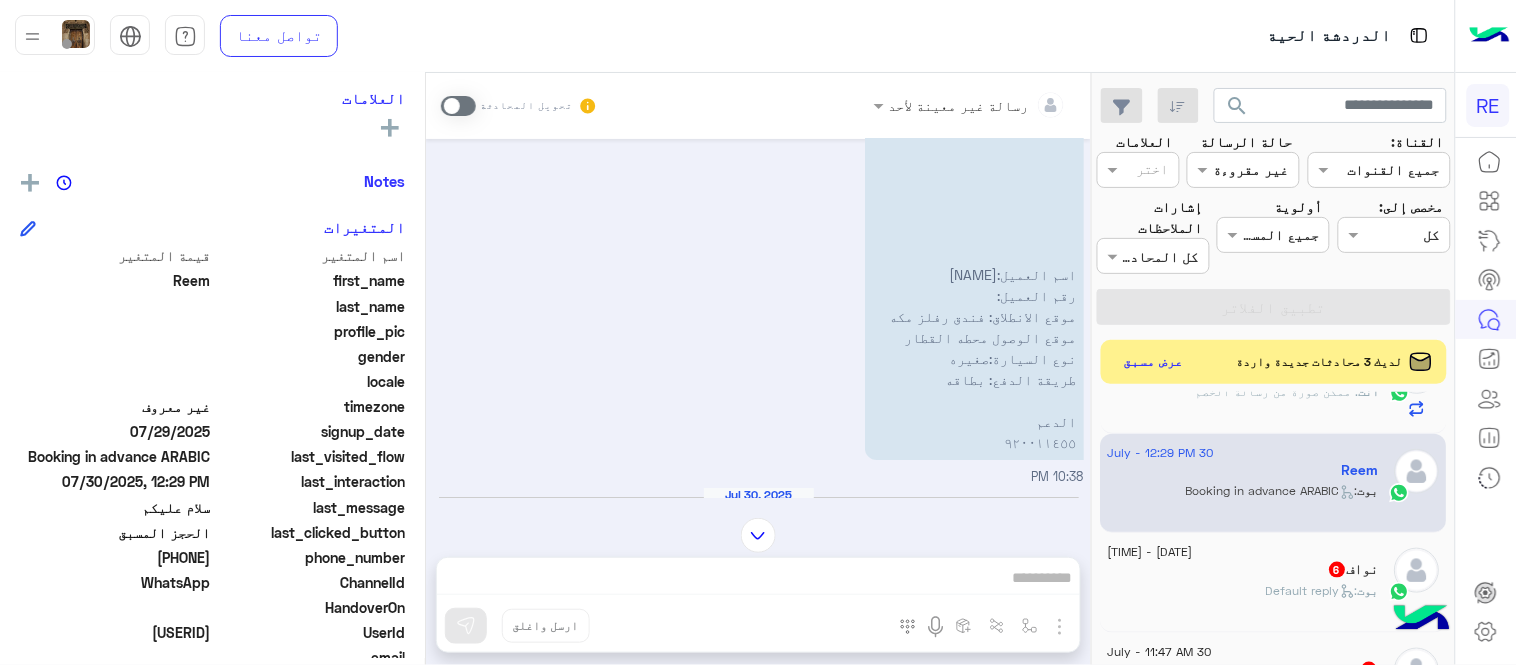 click at bounding box center (458, 106) 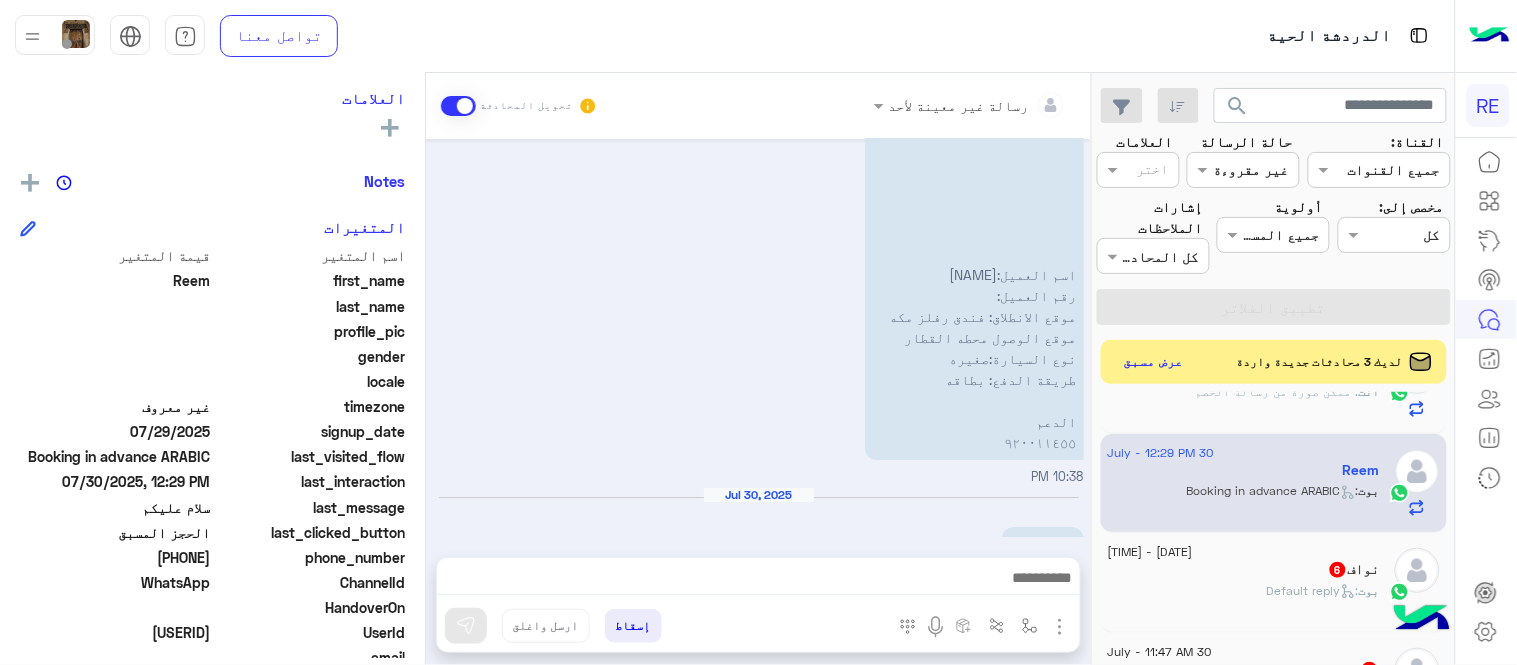 scroll, scrollTop: 1841, scrollLeft: 0, axis: vertical 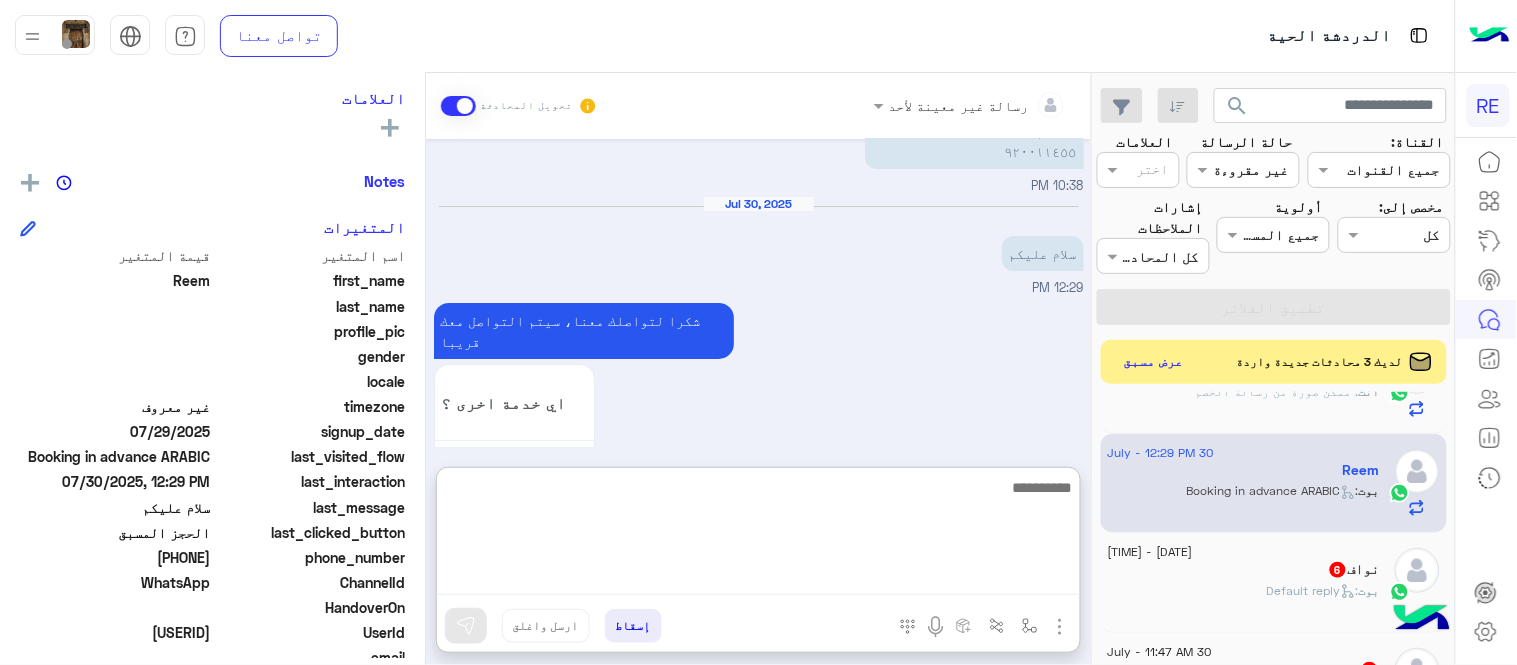 click at bounding box center (758, 535) 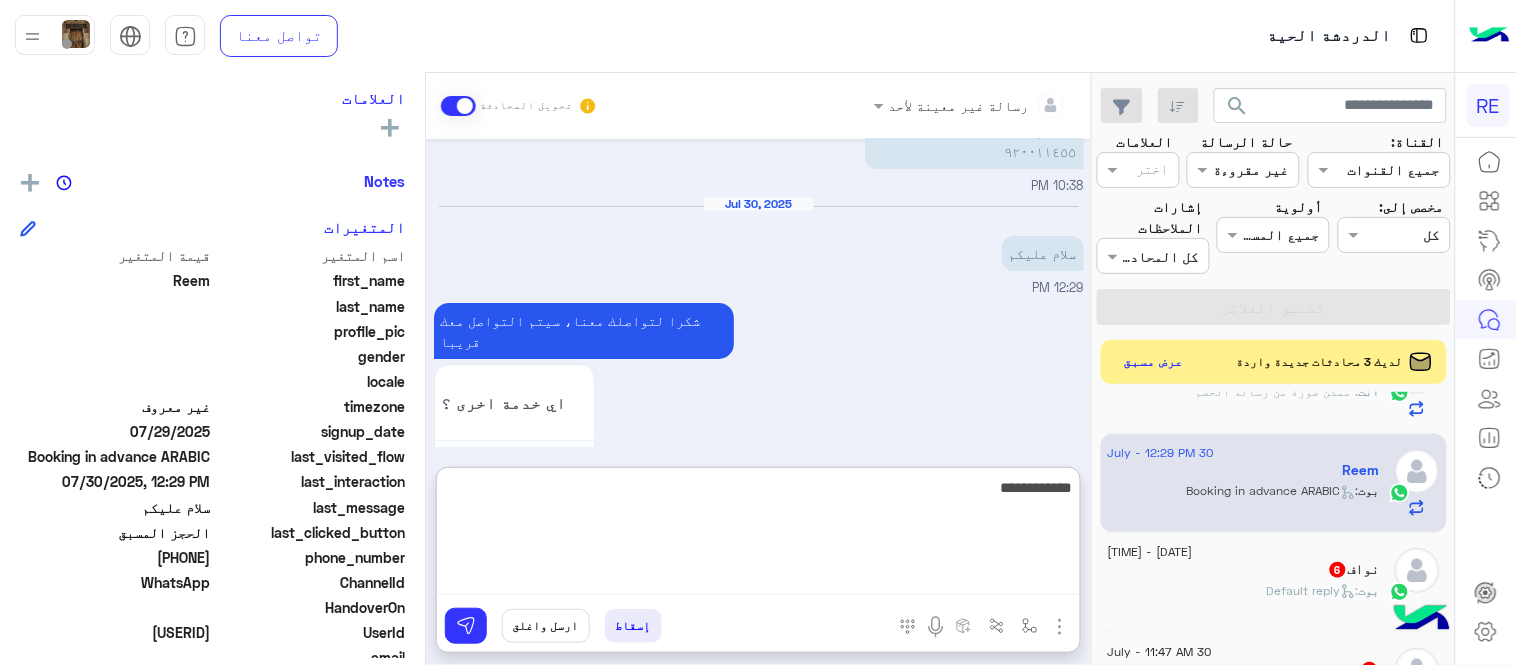 type on "**********" 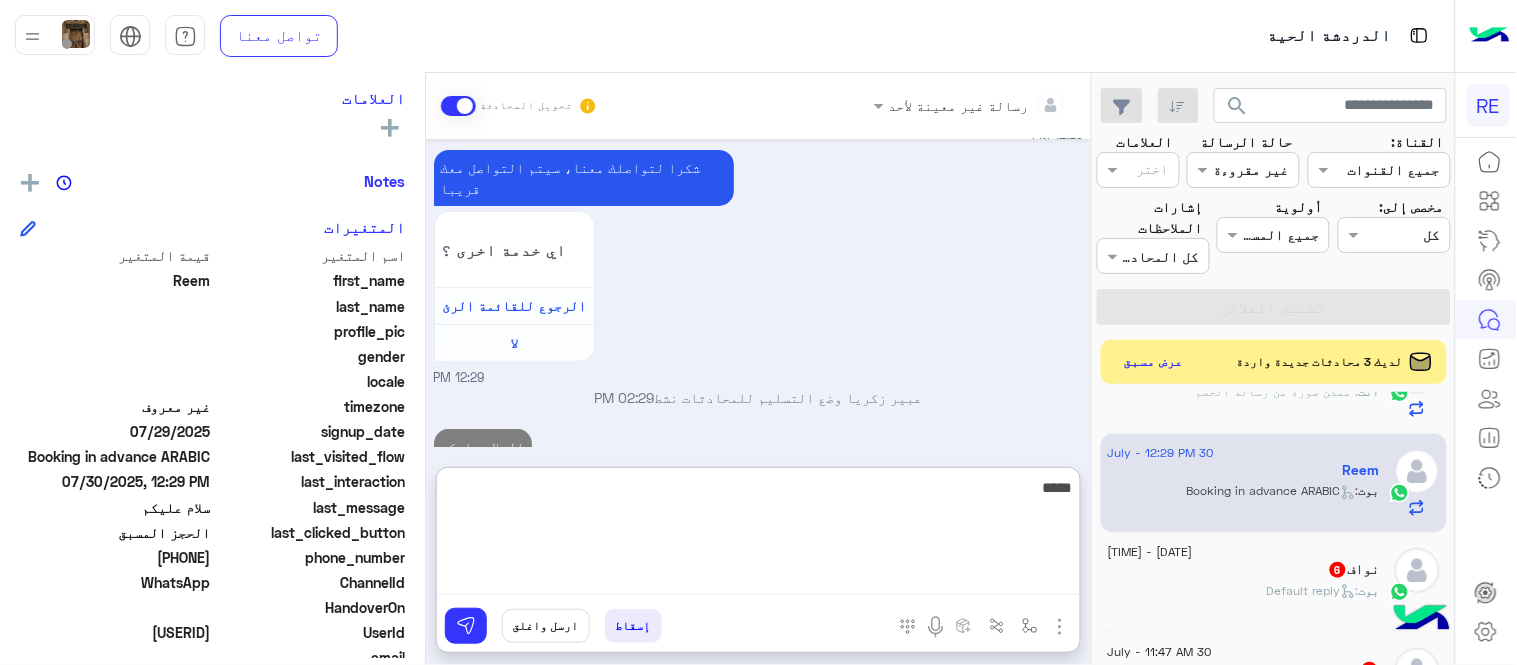 scroll, scrollTop: 2031, scrollLeft: 0, axis: vertical 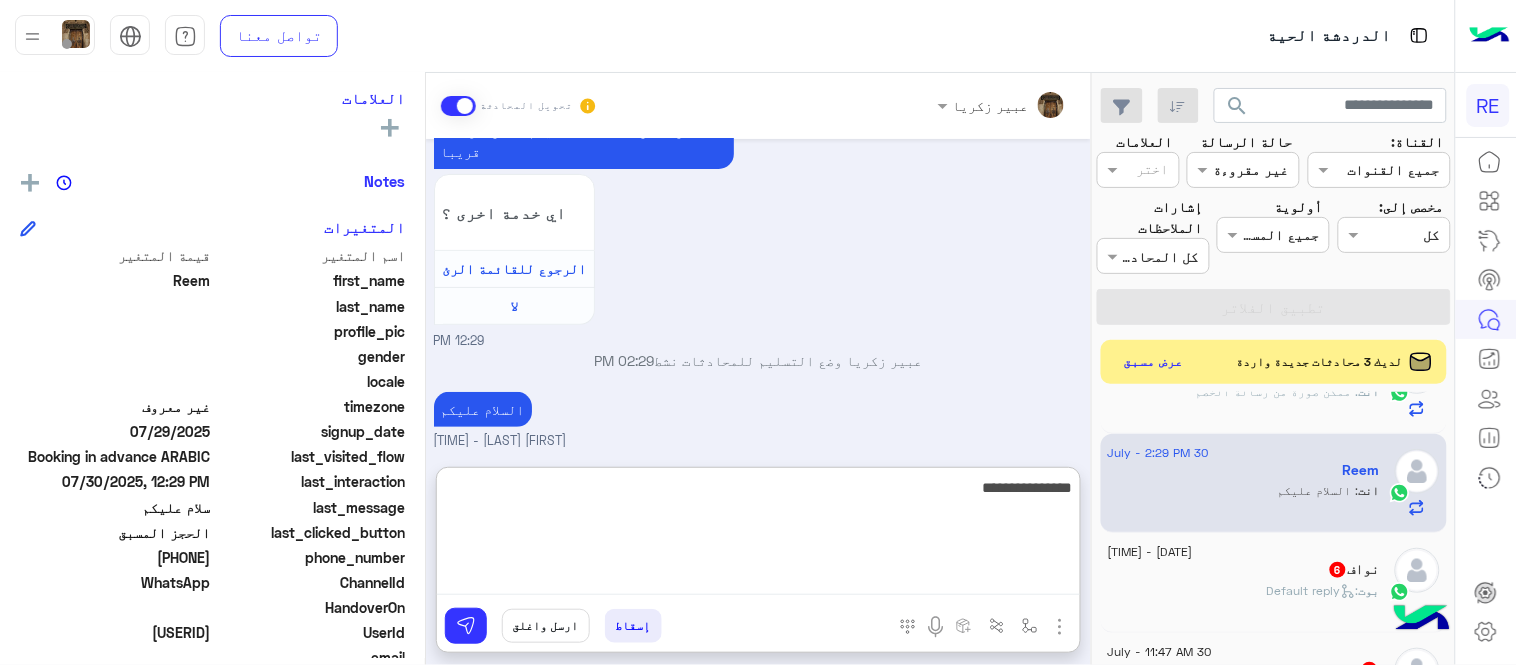 type on "**********" 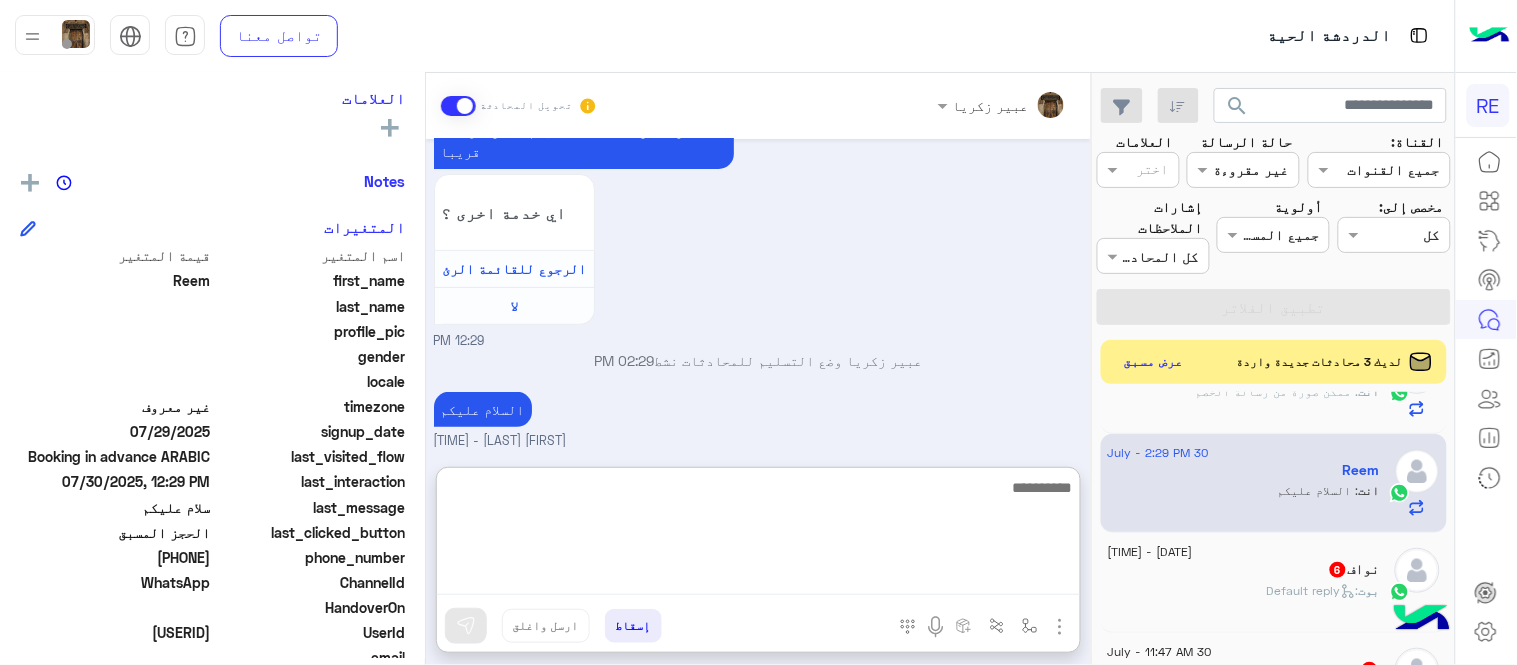 scroll, scrollTop: 2094, scrollLeft: 0, axis: vertical 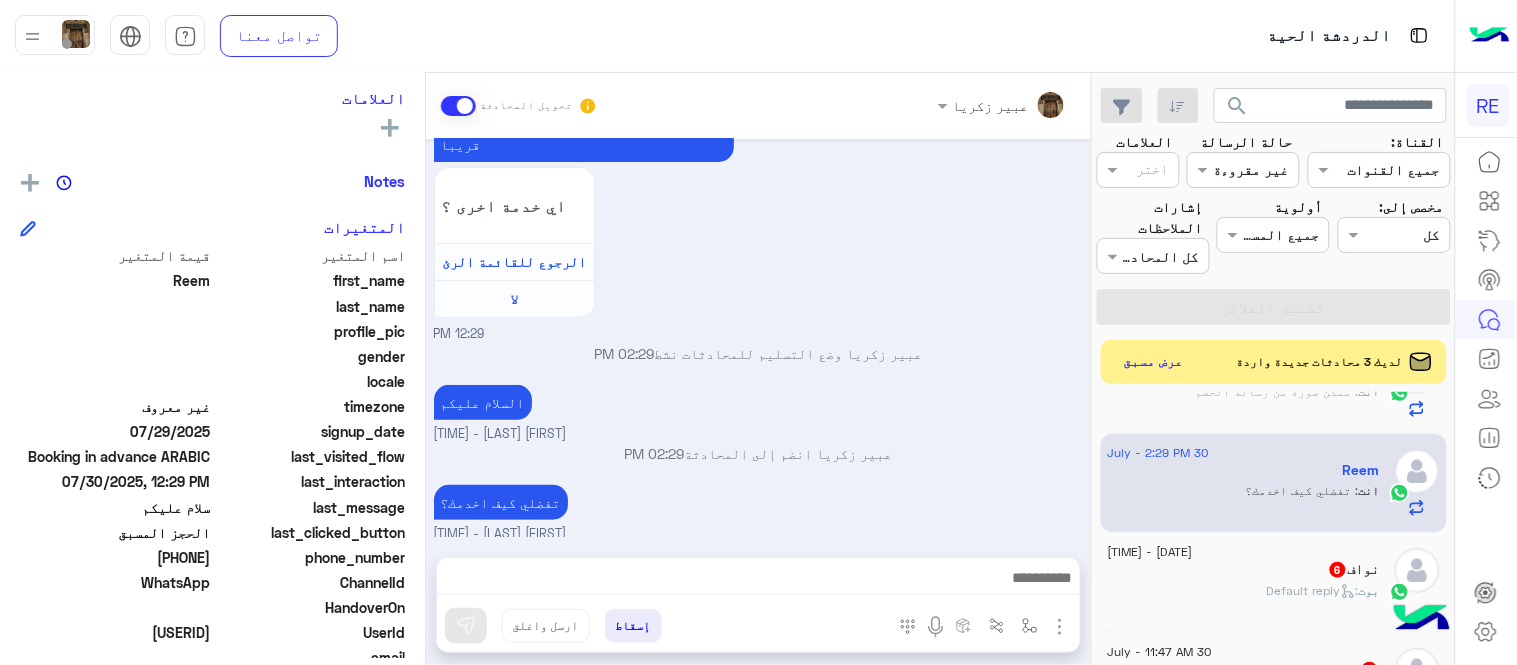 click on "بوت :   Default reply" 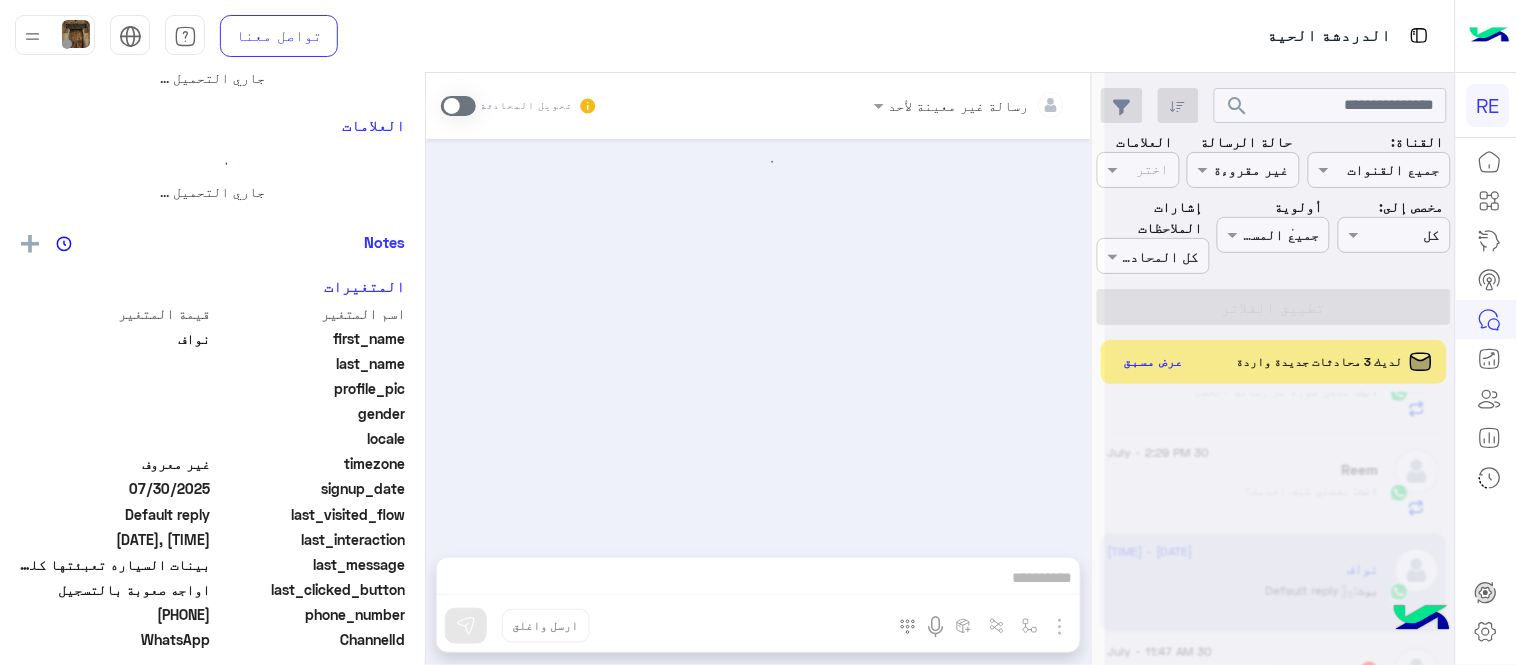 scroll, scrollTop: 355, scrollLeft: 0, axis: vertical 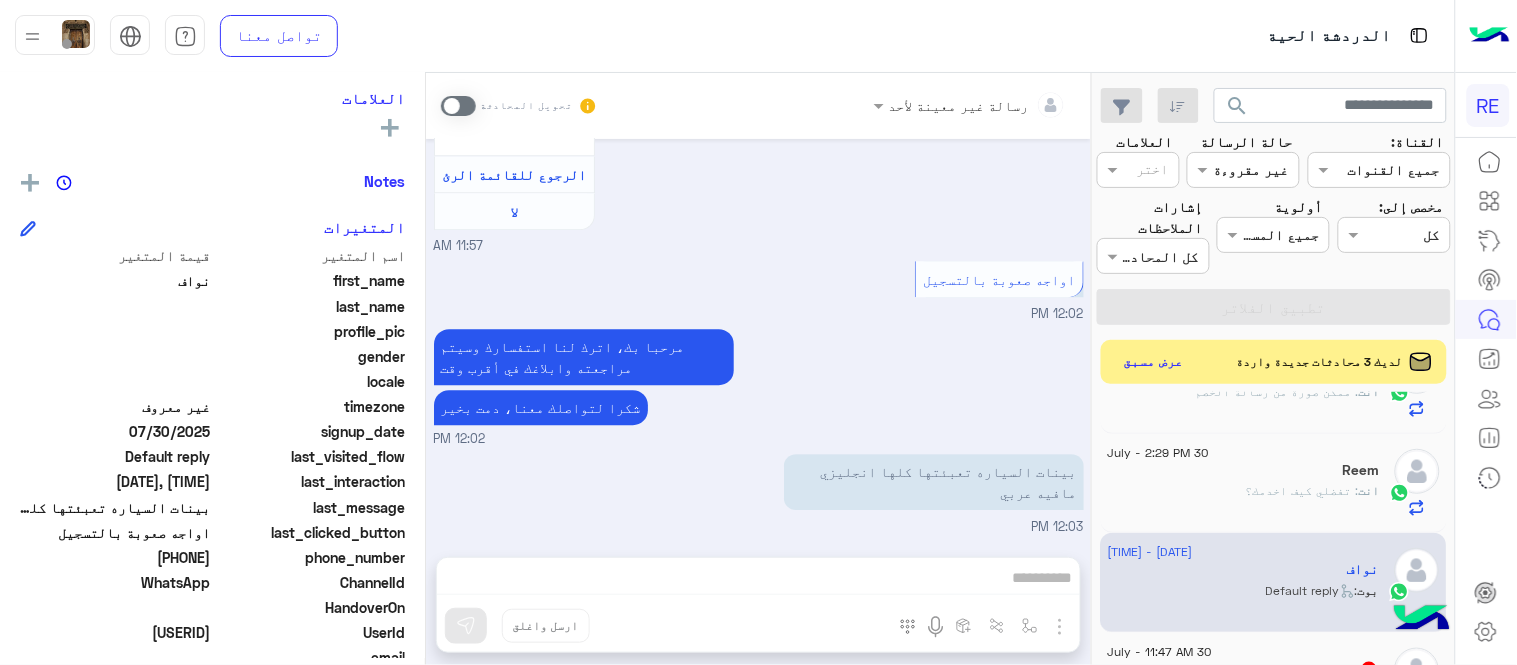 drag, startPoint x: 144, startPoint y: 556, endPoint x: 214, endPoint y: 557, distance: 70.00714 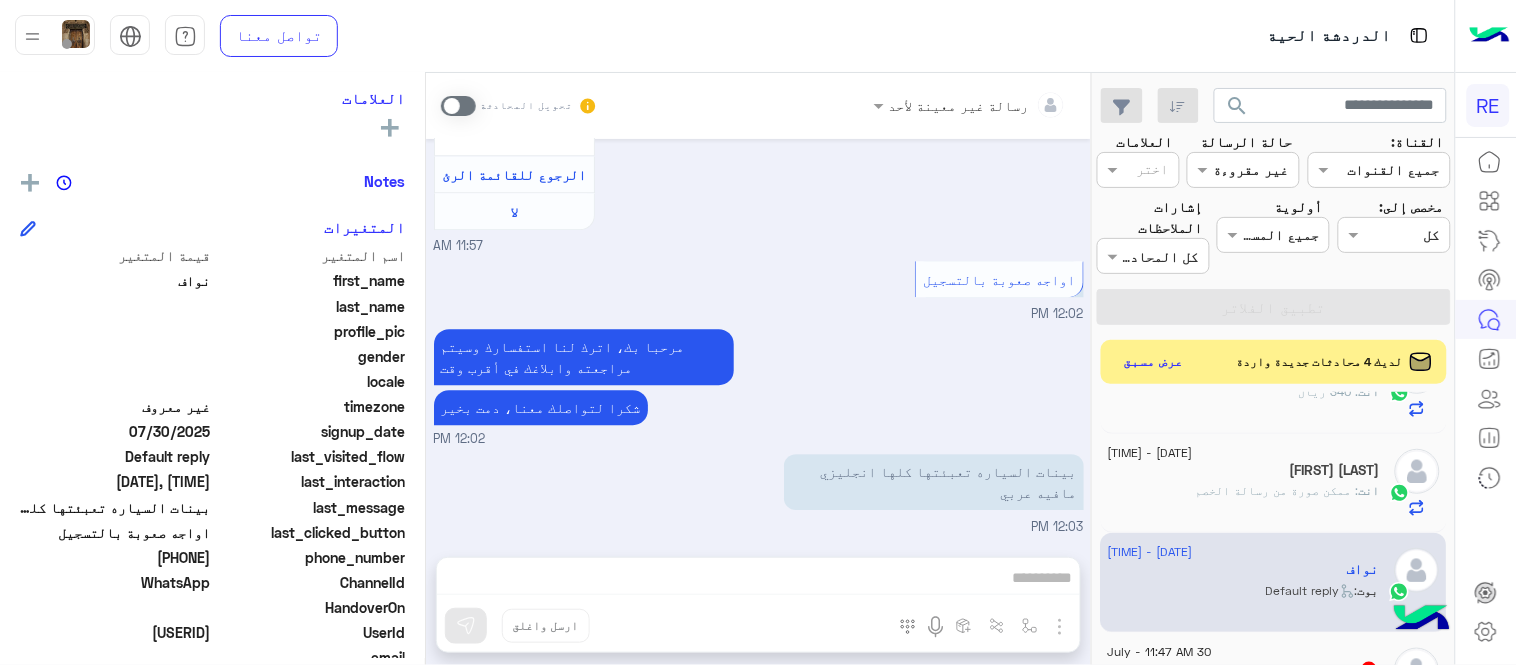 click at bounding box center [458, 106] 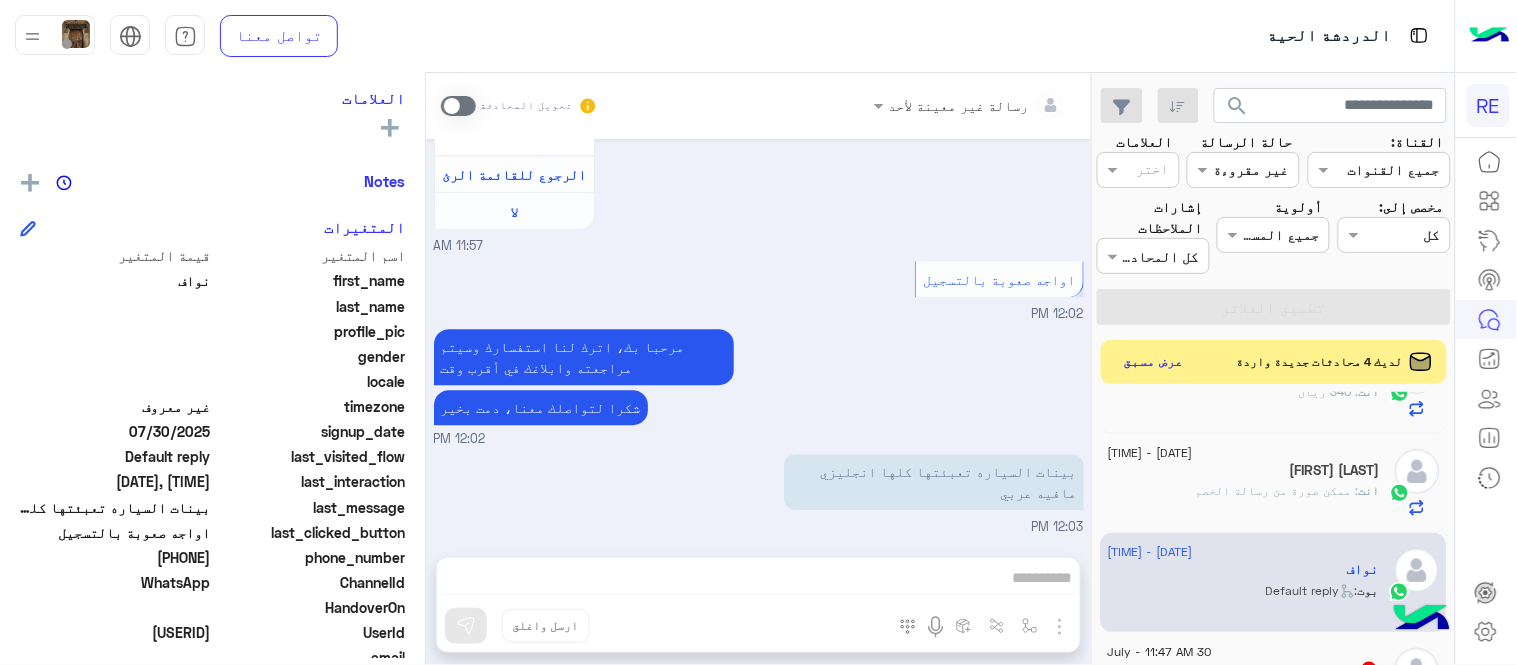 click on "رسالة غير معينة لأحد تحويل المحادثة     Jul 30, 2025   عربي    11:56 AM  هل أنت ؟   كابتن 👨🏻‍✈️   عميل 🧳   رحال (مرشد مرخص) 🏖️     11:56 AM   كابتن     11:57 AM  اختر احد الخدمات التالية:    11:57 AM   تسجيل حساب     11:57 AM  يمكنك الاطلاع على شروط الانضمام لرحلة ك (كابتن ) الموجودة بالصورة أعلاه،
لتحميل التطبيق عبر الرابط التالي : 📲
http://onelink.to/Rehla    يسعدنا انضمامك لتطبيق رحلة يمكنك اتباع الخطوات الموضحة لتسجيل بيانات سيارتك بالفيديو التالي  : عزيزي الكابتن، فضلًا ، للرغبة بتفعيل الحساب قم برفع البيانات عبر التطبيق والتواصل معنا  تم تسجيل السيارة   اواجه صعوبة بالتسجيل  اي خدمة اخرى ؟  لا" at bounding box center (758, 373) 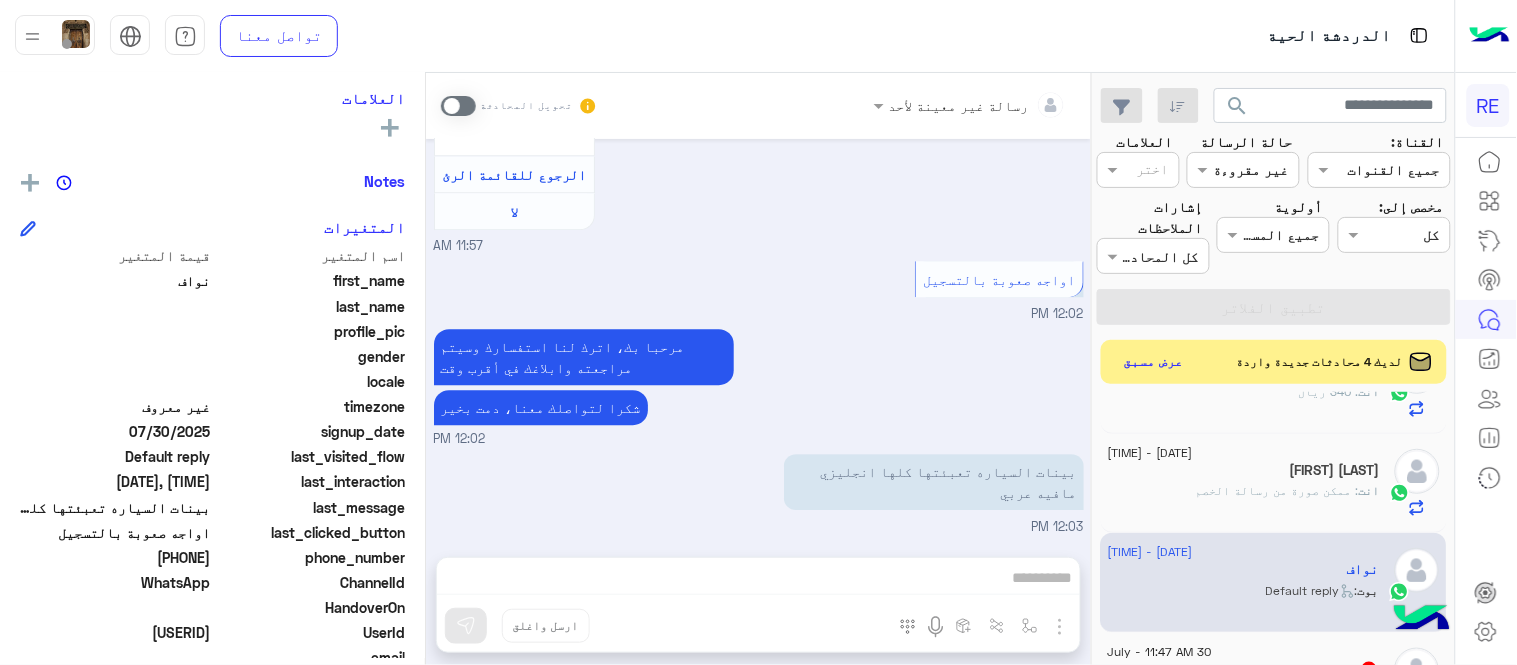 scroll, scrollTop: 1443, scrollLeft: 0, axis: vertical 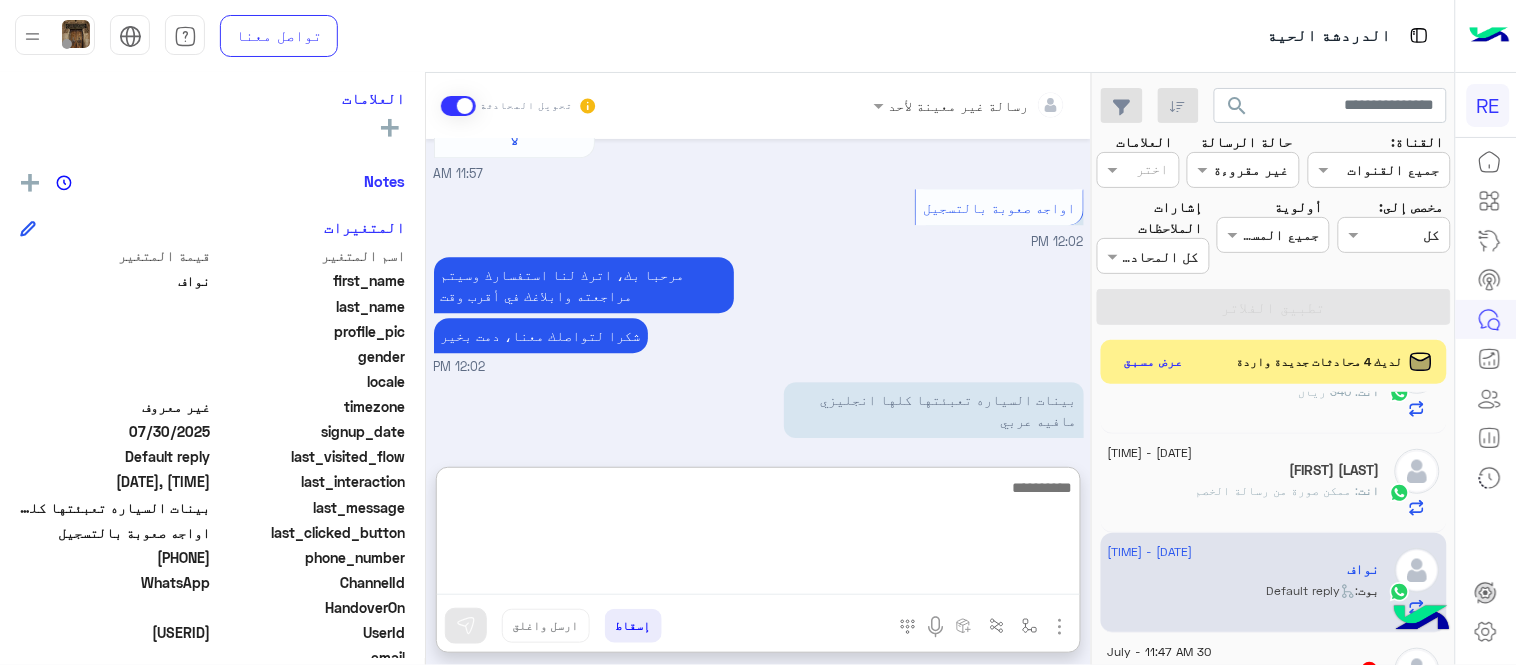 click at bounding box center [758, 535] 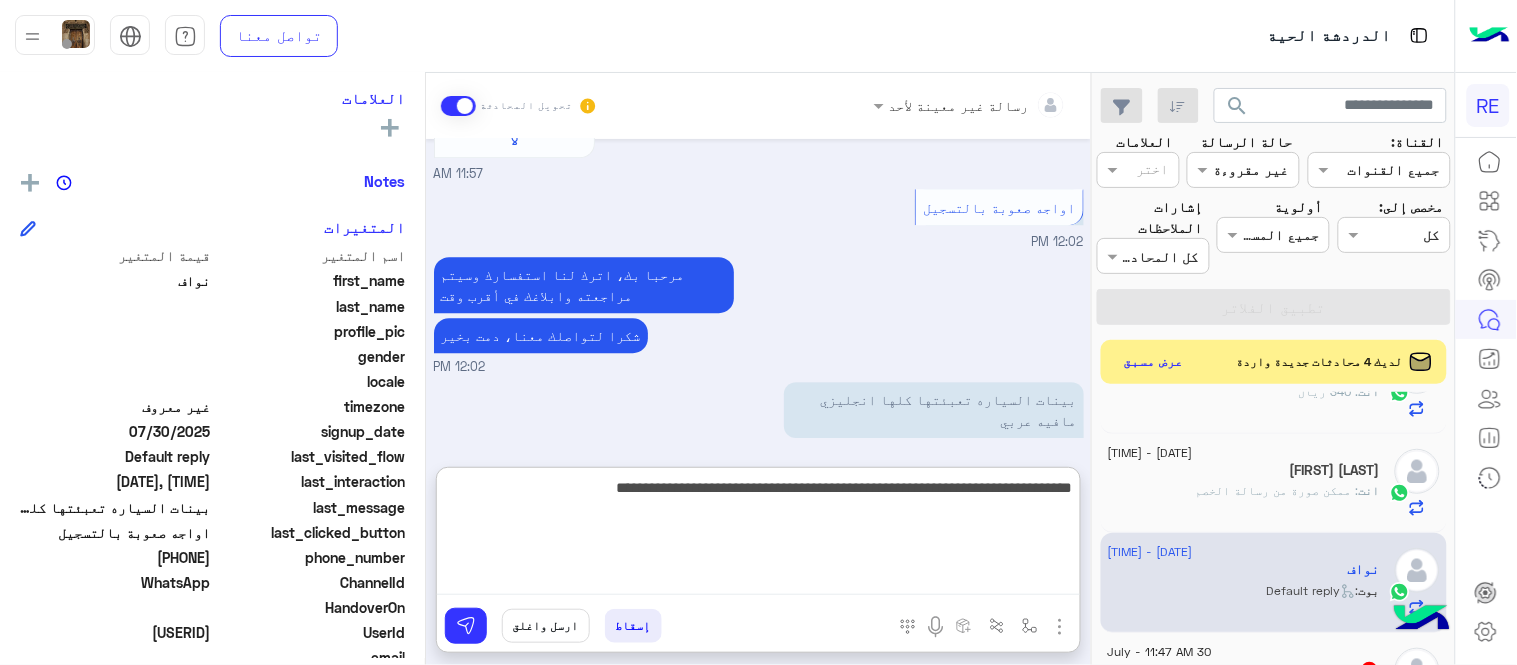 drag, startPoint x: 598, startPoint y: 495, endPoint x: 470, endPoint y: 501, distance: 128.14055 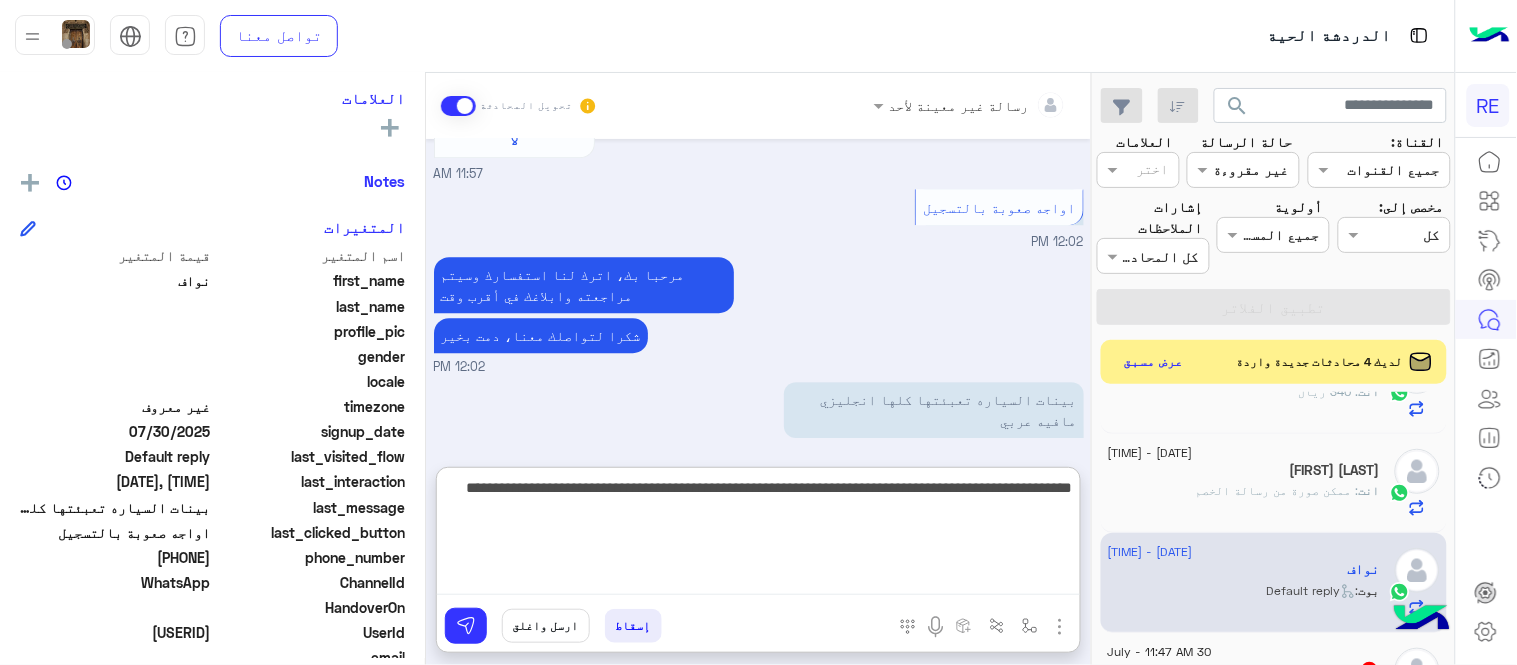 type on "**********" 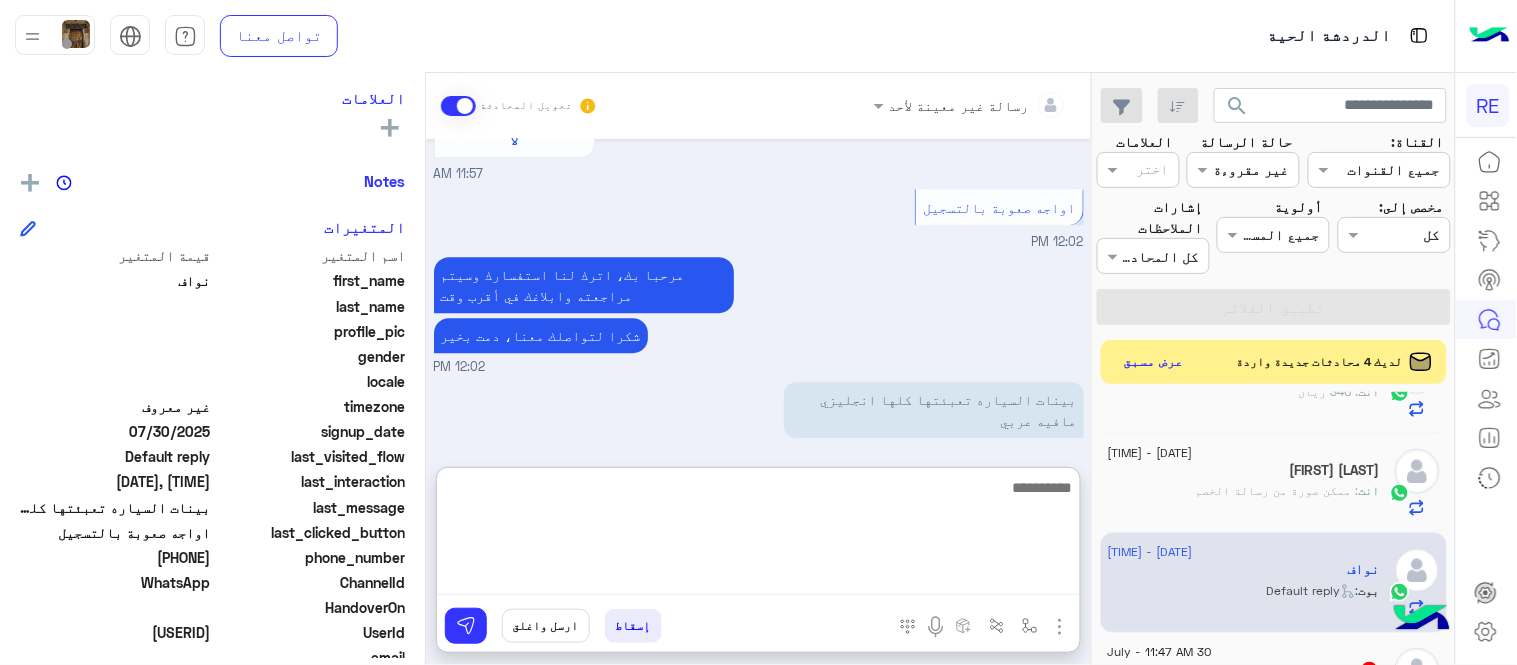 scroll, scrollTop: 1638, scrollLeft: 0, axis: vertical 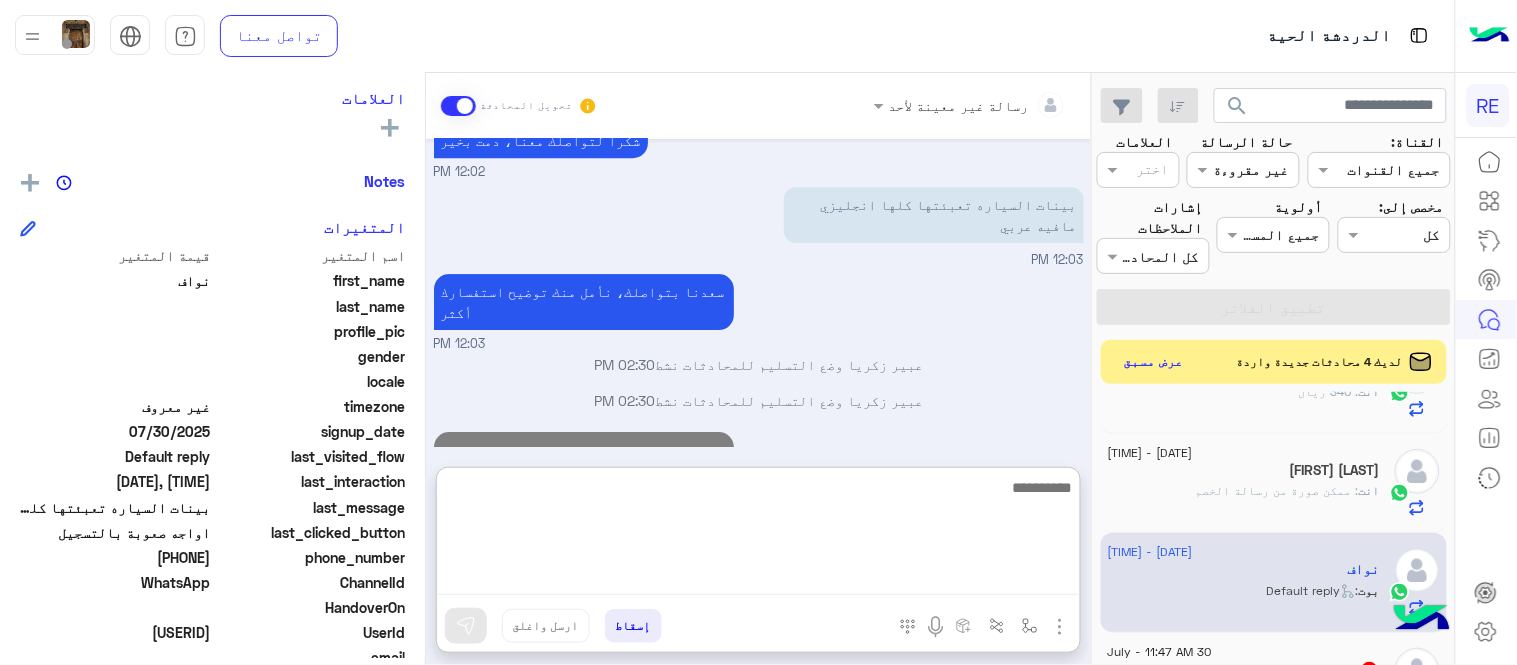 type 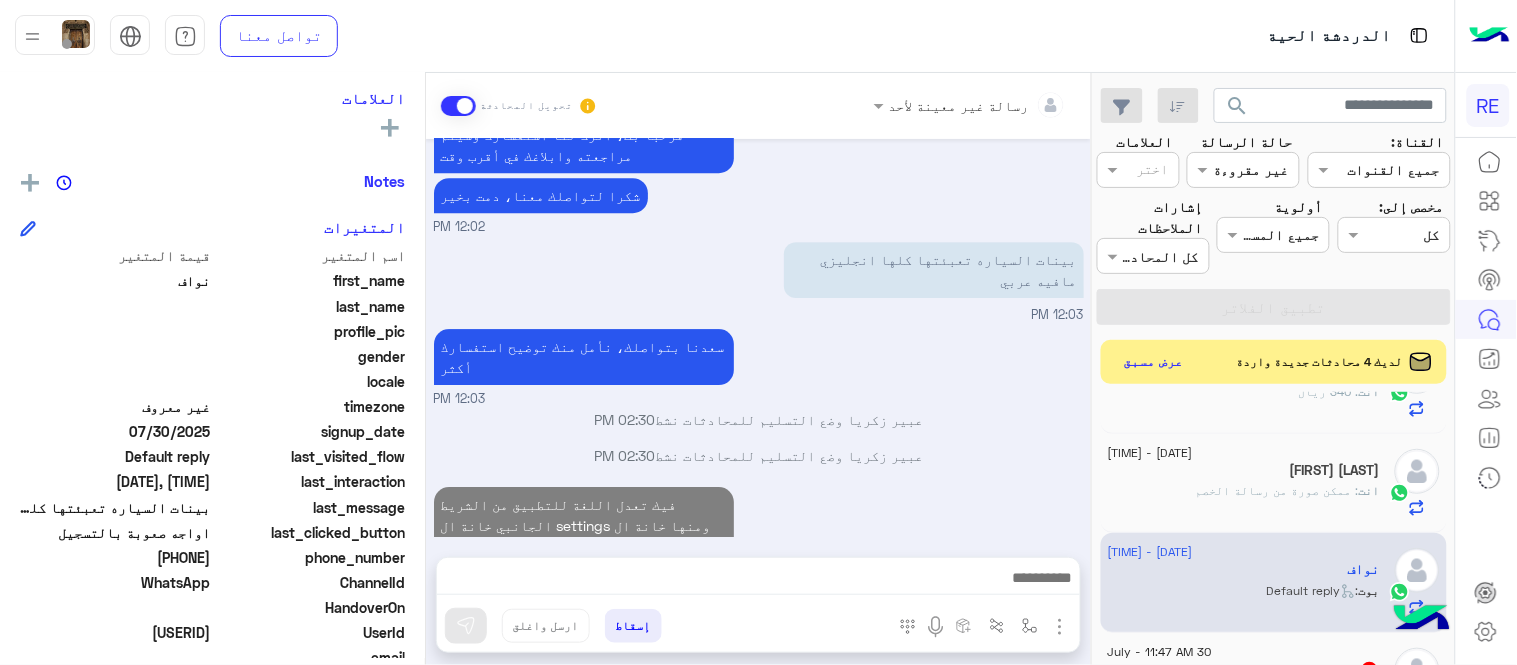 click on "Jul 30, 2025   عربي    11:56 AM  هل أنت ؟   كابتن 👨🏻‍✈️   عميل 🧳   رحال (مرشد مرخص) 🏖️     11:56 AM   كابتن     11:57 AM  اختر احد الخدمات التالية:    11:57 AM   تسجيل حساب     11:57 AM  يمكنك الاطلاع على شروط الانضمام لرحلة ك (كابتن ) الموجودة بالصورة أعلاه،
لتحميل التطبيق عبر الرابط التالي : 📲
http://onelink.to/Rehla    يسعدنا انضمامك لتطبيق رحلة يمكنك اتباع الخطوات الموضحة لتسجيل بيانات سيارتك بالفيديو التالي  : عزيزي الكابتن، فضلًا ، للرغبة بتفعيل الحساب قم برفع البيانات عبر التطبيق والتواصل معنا  تم تسجيل السيارة   اواجه صعوبة بالتسجيل  اي خدمة اخرى ؟  الرجوع للقائمة الرئ   لا     11:57 AM    12:02 PM     12:02 PM" at bounding box center (758, 338) 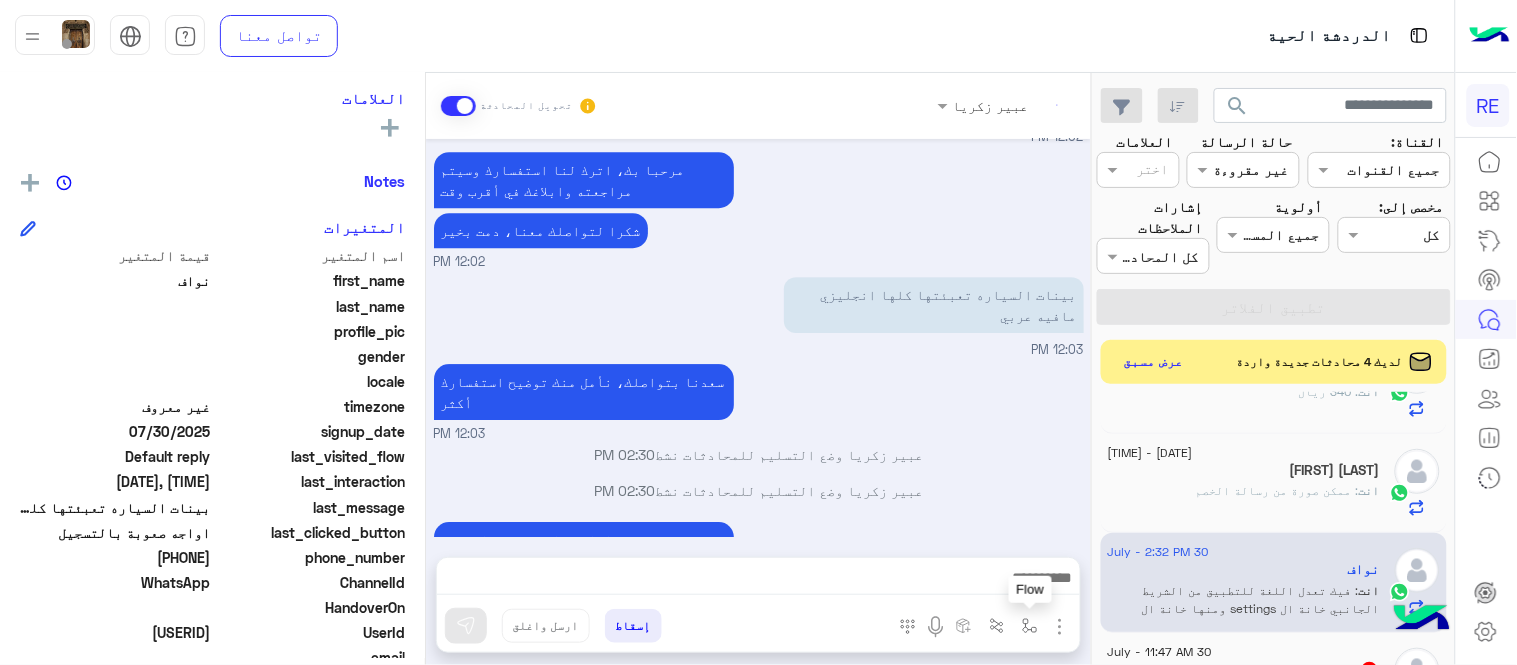 scroll, scrollTop: 1585, scrollLeft: 0, axis: vertical 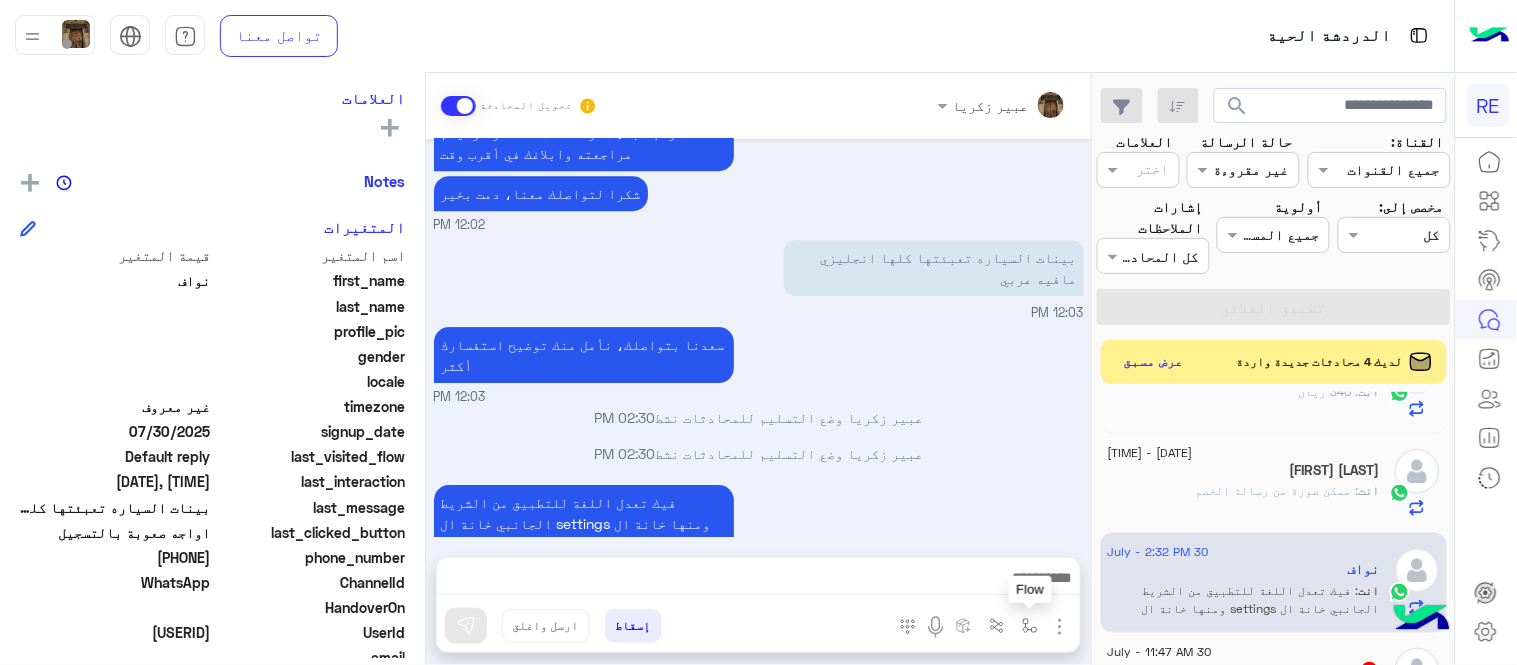click at bounding box center [1030, 625] 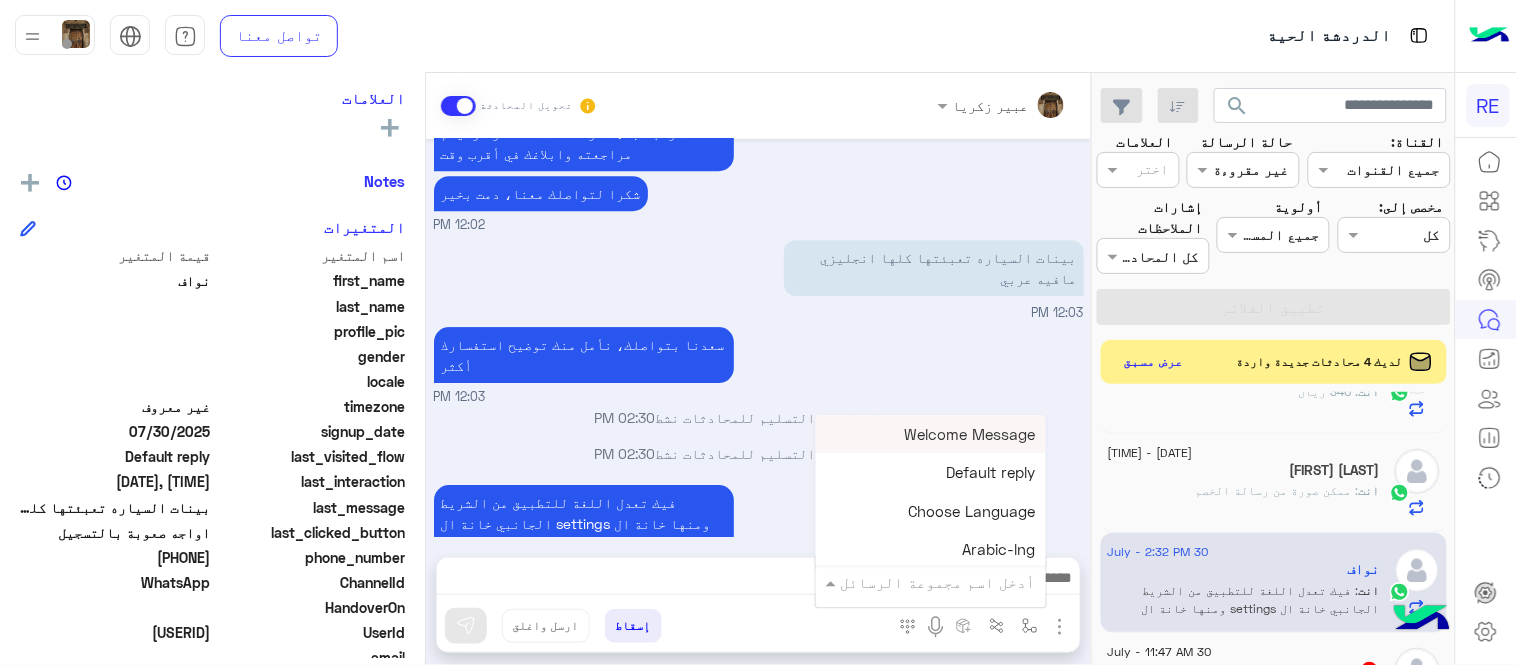 click at bounding box center (959, 582) 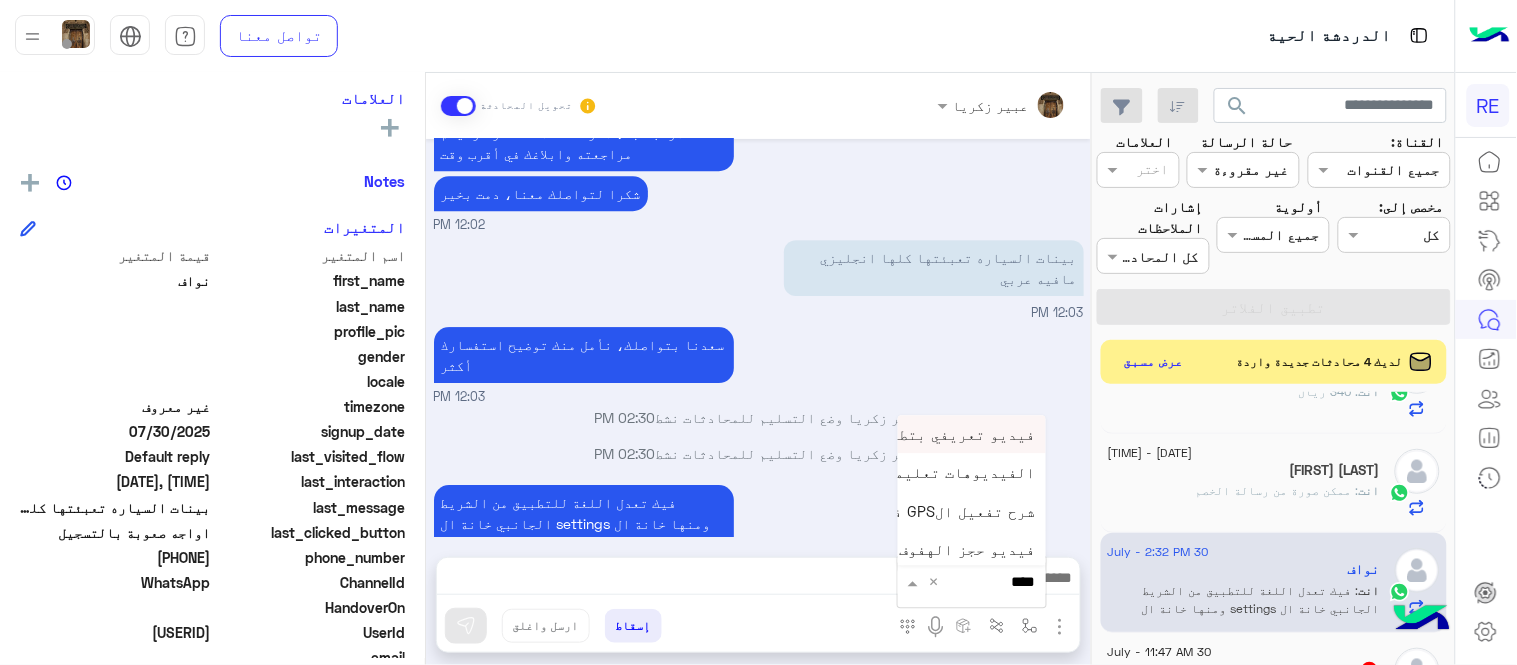 type on "*****" 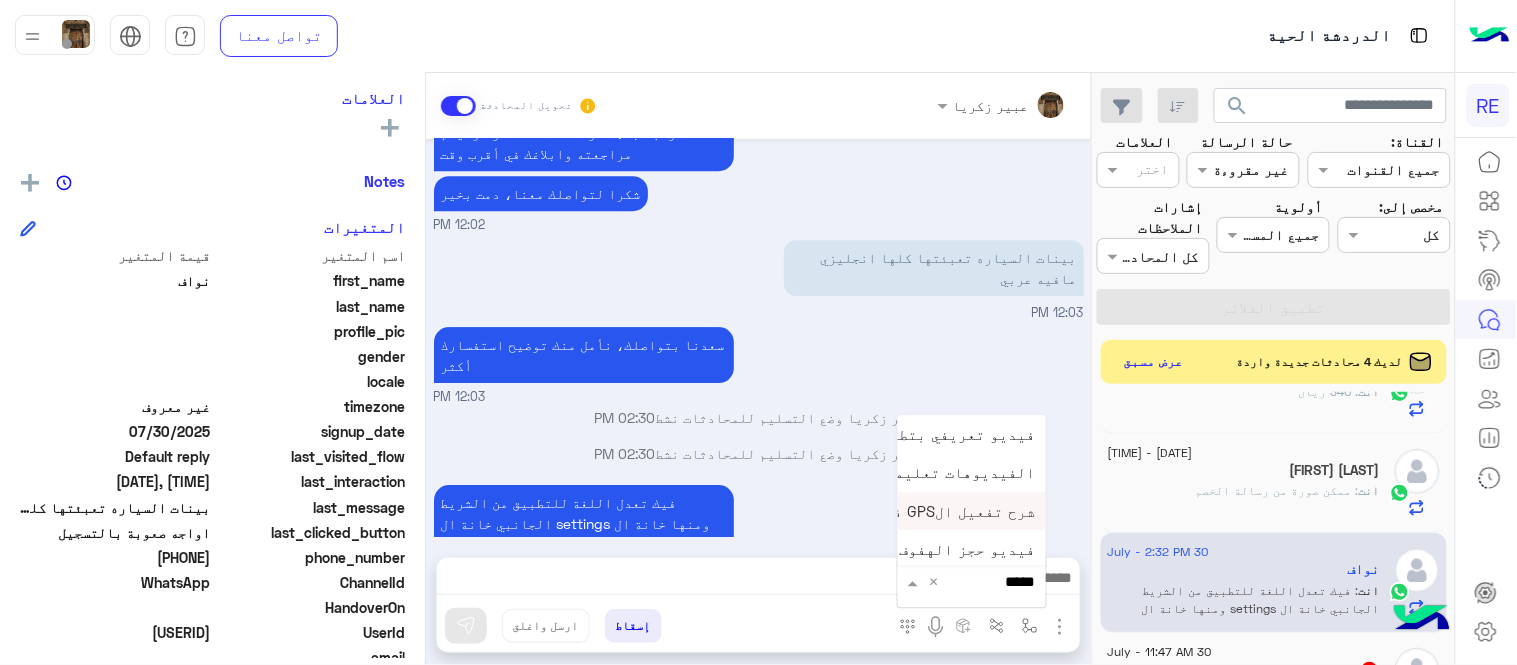 scroll, scrollTop: 81, scrollLeft: 0, axis: vertical 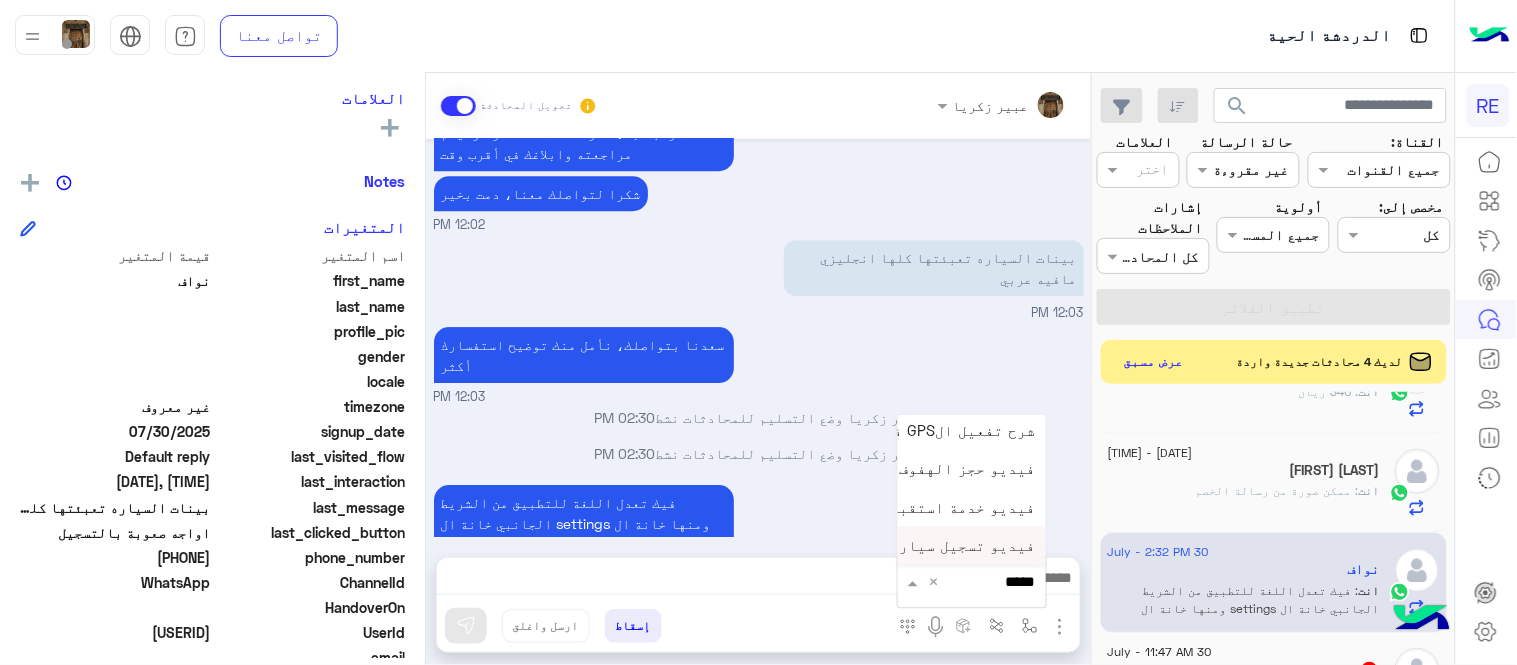 click on "فيديو تسجيل سيارة" at bounding box center (963, 546) 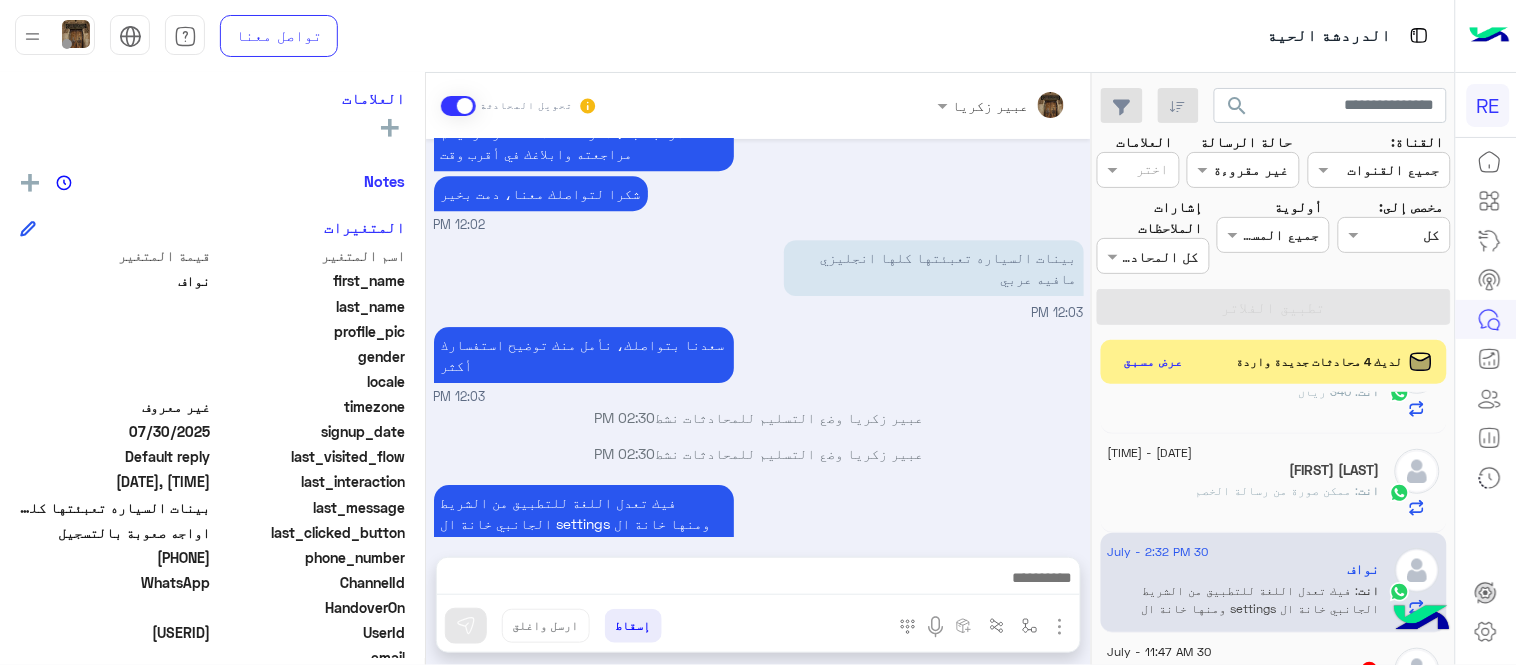 type on "**********" 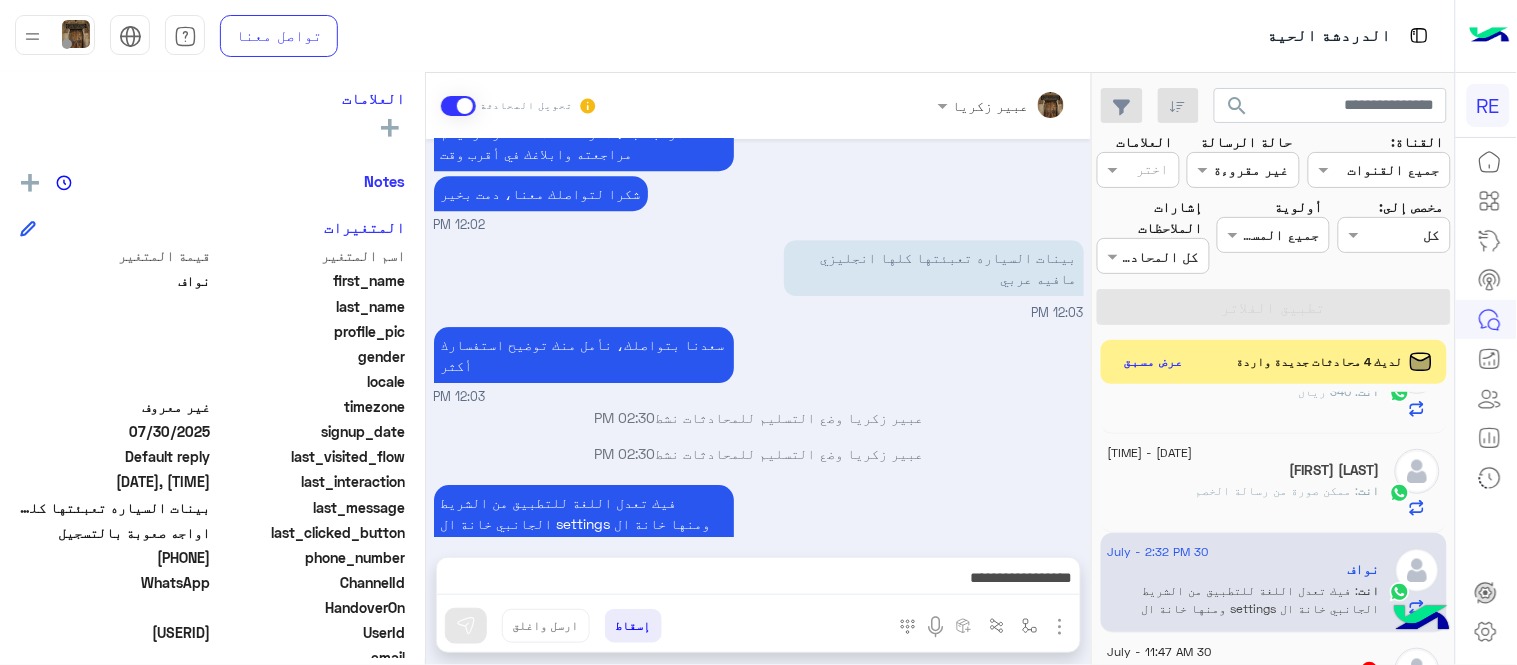 scroll, scrollTop: 1587, scrollLeft: 0, axis: vertical 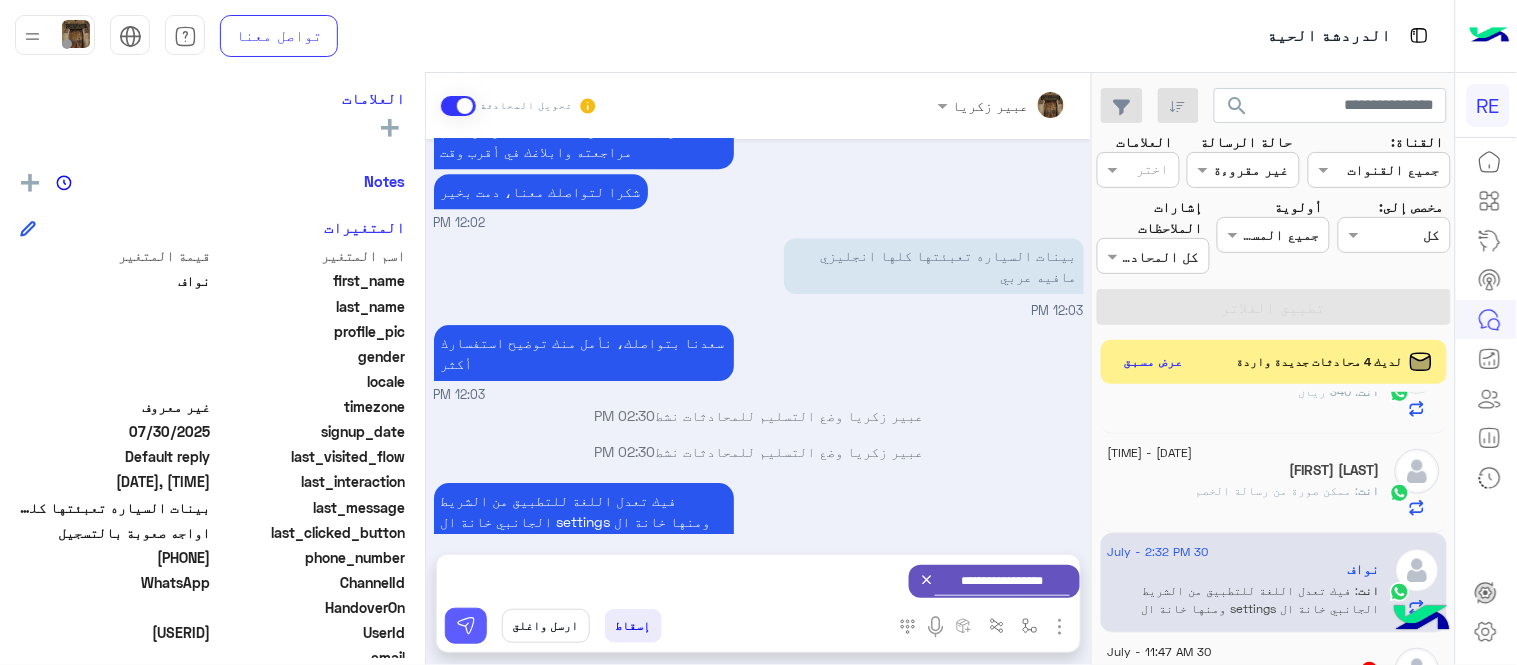 click at bounding box center (466, 626) 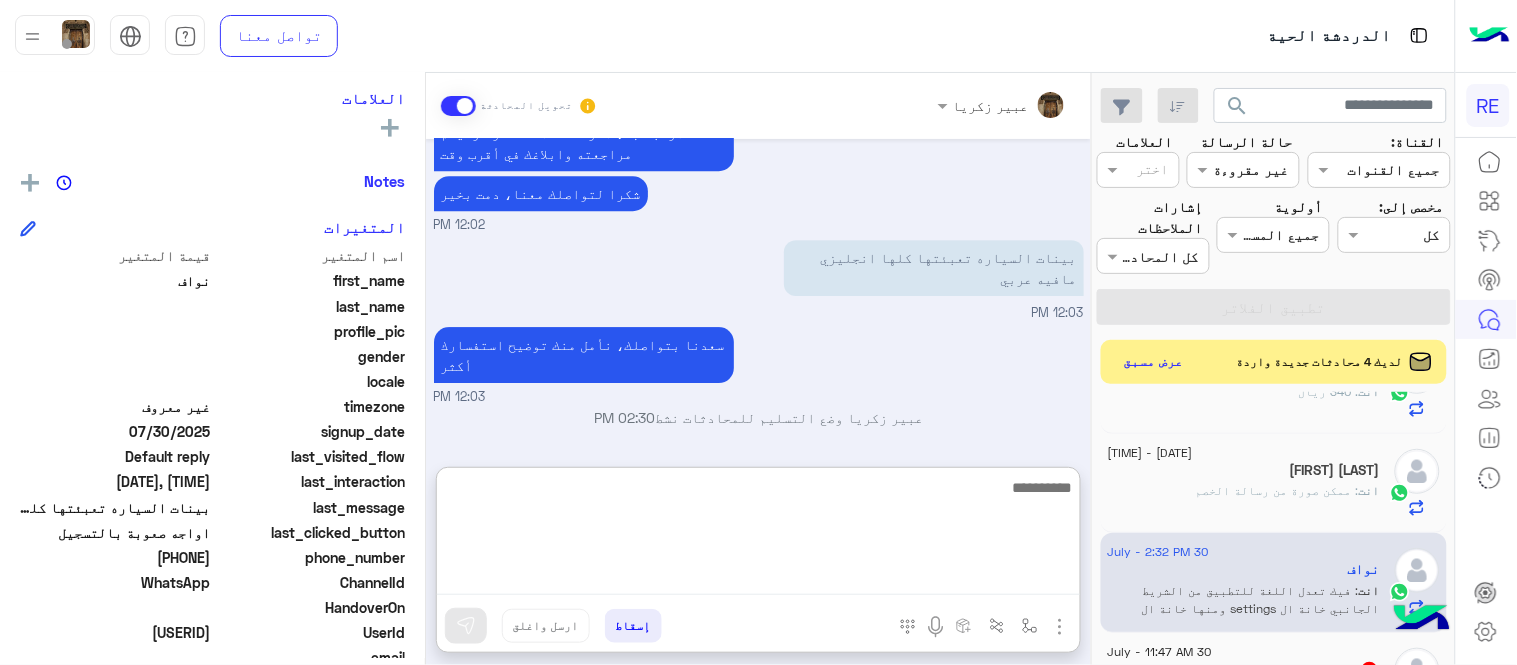 scroll, scrollTop: 1638, scrollLeft: 0, axis: vertical 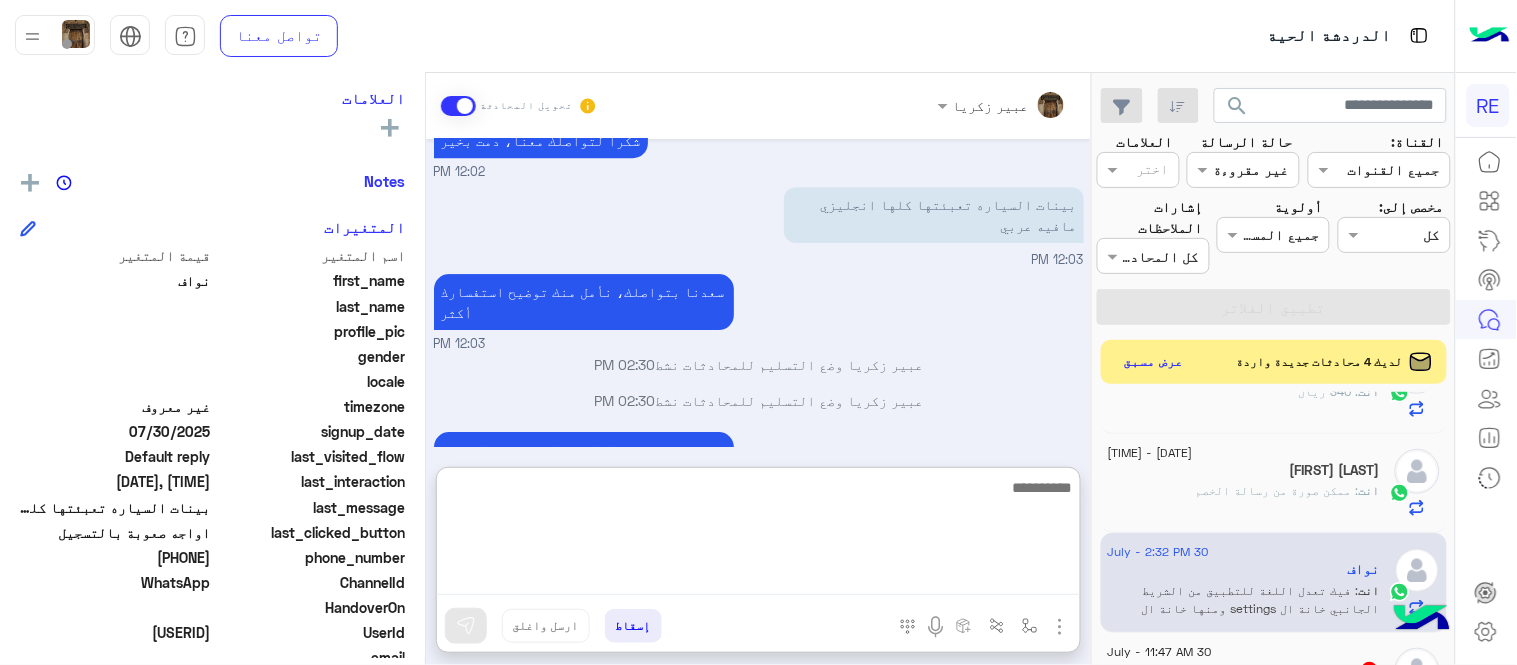 click at bounding box center (758, 535) 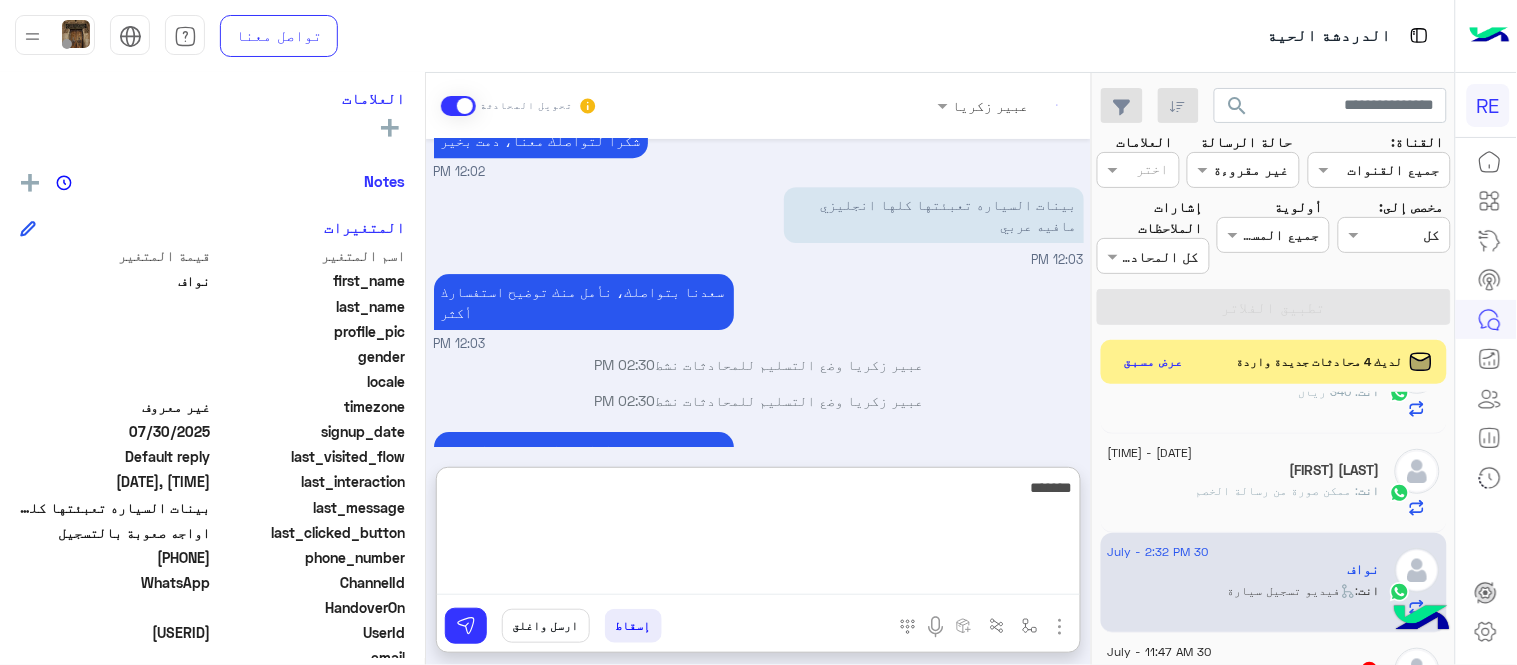 scroll, scrollTop: 1854, scrollLeft: 0, axis: vertical 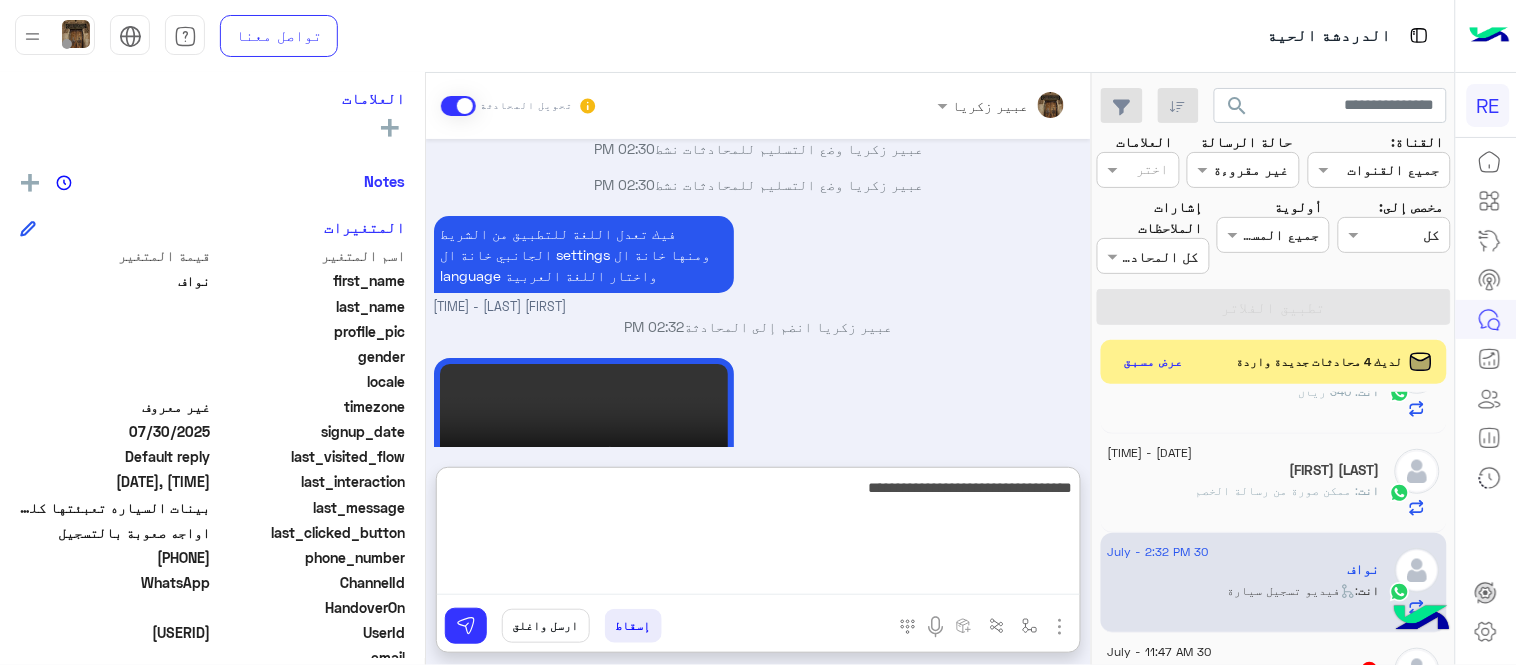 type on "**********" 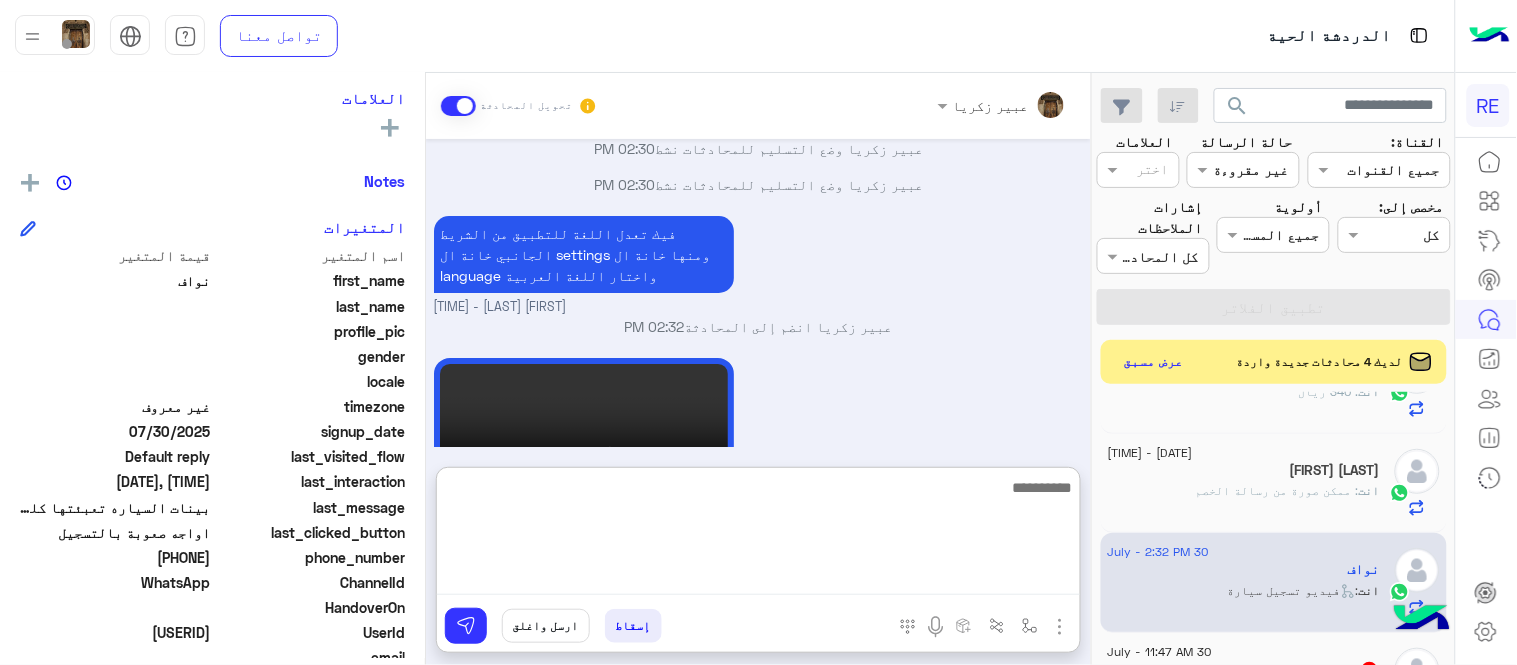 scroll, scrollTop: 1917, scrollLeft: 0, axis: vertical 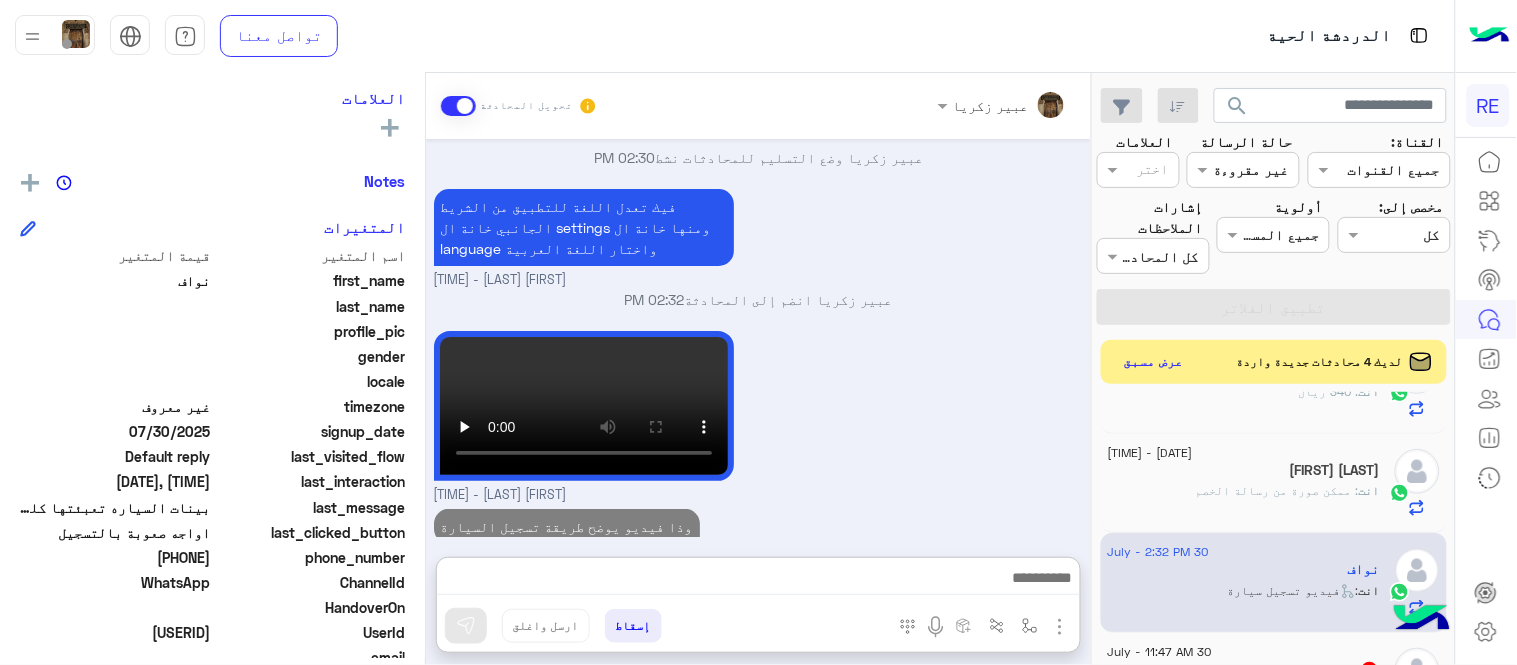 click on "Jul 30, 2025   عربي    11:56 AM  هل أنت ؟   كابتن 👨🏻‍✈️   عميل 🧳   رحال (مرشد مرخص) 🏖️     11:56 AM   كابتن     11:57 AM  اختر احد الخدمات التالية:    11:57 AM   تسجيل حساب     11:57 AM  يمكنك الاطلاع على شروط الانضمام لرحلة ك (كابتن ) الموجودة بالصورة أعلاه،
لتحميل التطبيق عبر الرابط التالي : 📲
http://onelink.to/Rehla    يسعدنا انضمامك لتطبيق رحلة يمكنك اتباع الخطوات الموضحة لتسجيل بيانات سيارتك بالفيديو التالي  : عزيزي الكابتن، فضلًا ، للرغبة بتفعيل الحساب قم برفع البيانات عبر التطبيق والتواصل معنا  تم تسجيل السيارة   اواجه صعوبة بالتسجيل  اي خدمة اخرى ؟  الرجوع للقائمة الرئ   لا     11:57 AM    12:02 PM     12:02 PM" at bounding box center [758, 338] 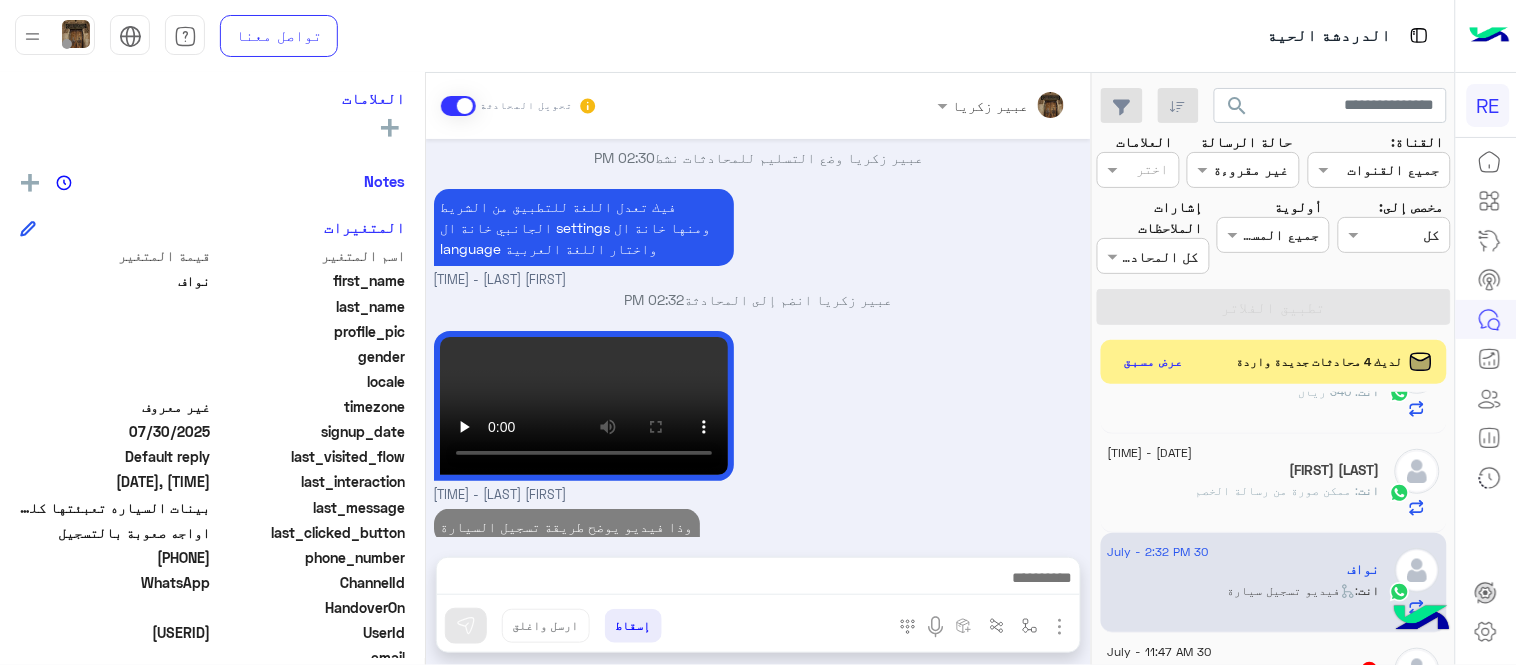 scroll, scrollTop: 1827, scrollLeft: 0, axis: vertical 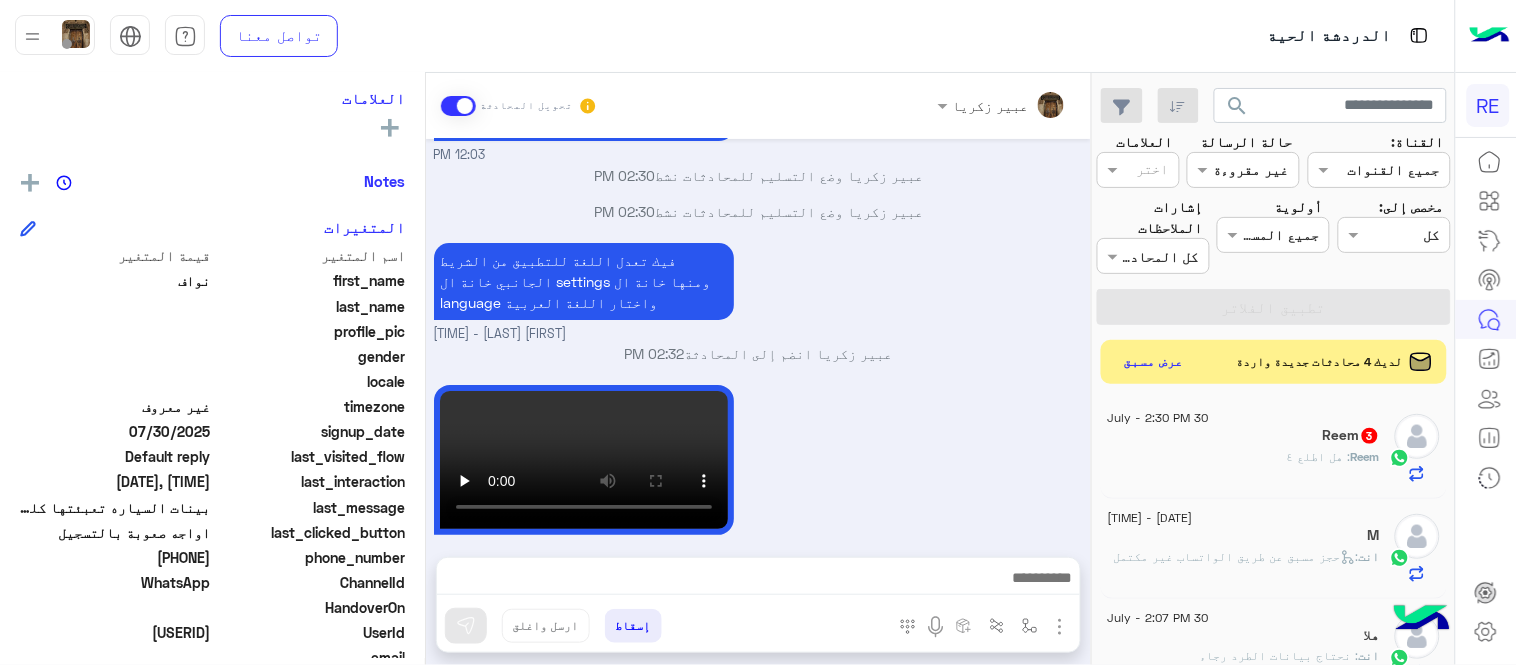 click on "[FIRST]    يمكن الإرسال له   غير معروف      تاريخ الأشتراك : 07/29/2025  أولوية لم يتم التحديد  العلامات   رؤية الكل   Notes  سجل الملاحظات لم تتم إضافة ملاحظات بعد.  إضافة ملاحظة  المتغيرات  اسم المتغير قيمة المتغير first_name  [FIRST]  last_name    profile_pic gender    locale    timezone  غير معروف signup_date  07/29/2025  last_visited_flow  Booking in advance ARABIC  last_interaction  07/30/2025, 2:30 PM  last_message  سلام عليكم  last_clicked_button  الحجز المسبق  phone_number  [PHONE]  ChannelId  WhatsApp  HandoverOn  true  UserId  10632_966505928032  email    last_message_sentiment  Neutral  last_message_id  wamid.HBgMOTY2NTA1OTI4MDMyFQIAEhgUM0FDMTU1MDg2RDFCMDZGMjVCNjYA   [FIRST]   يمكن الإرسال له  العلامات   العودة" 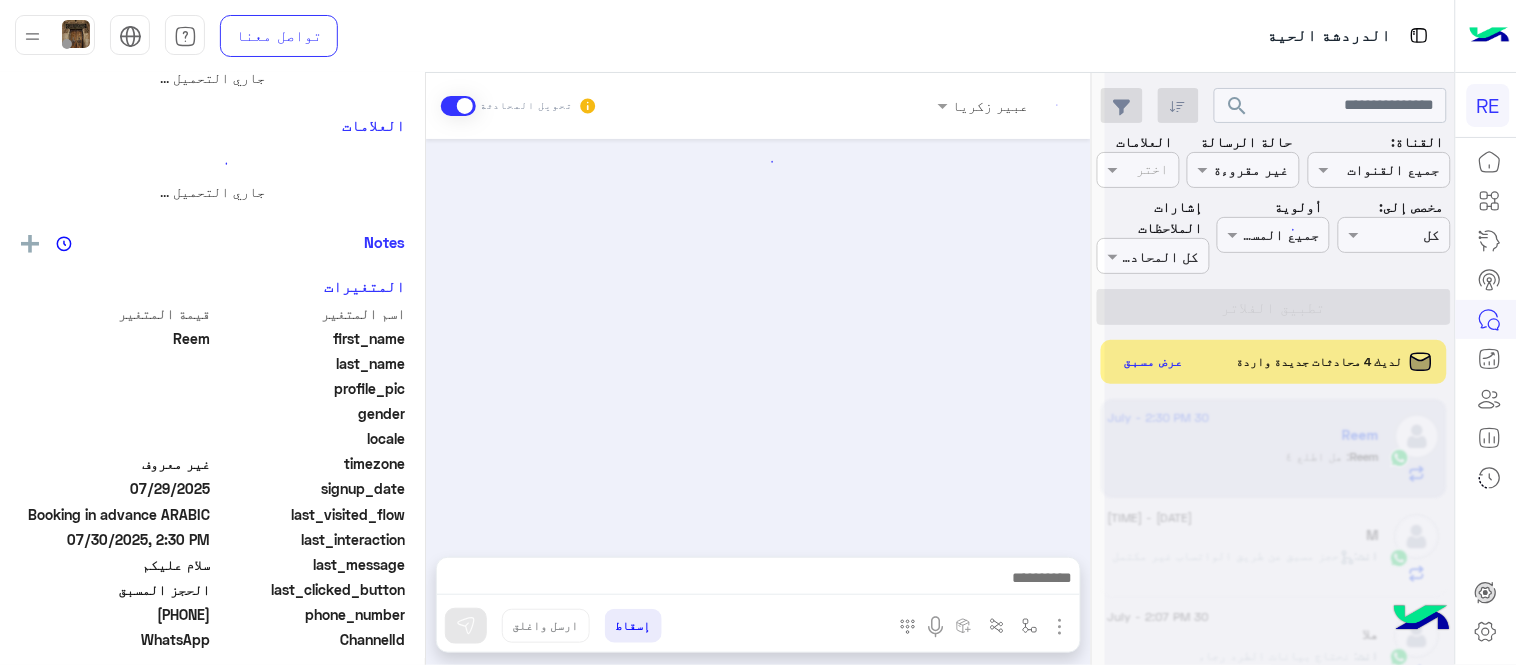 scroll, scrollTop: 0, scrollLeft: 0, axis: both 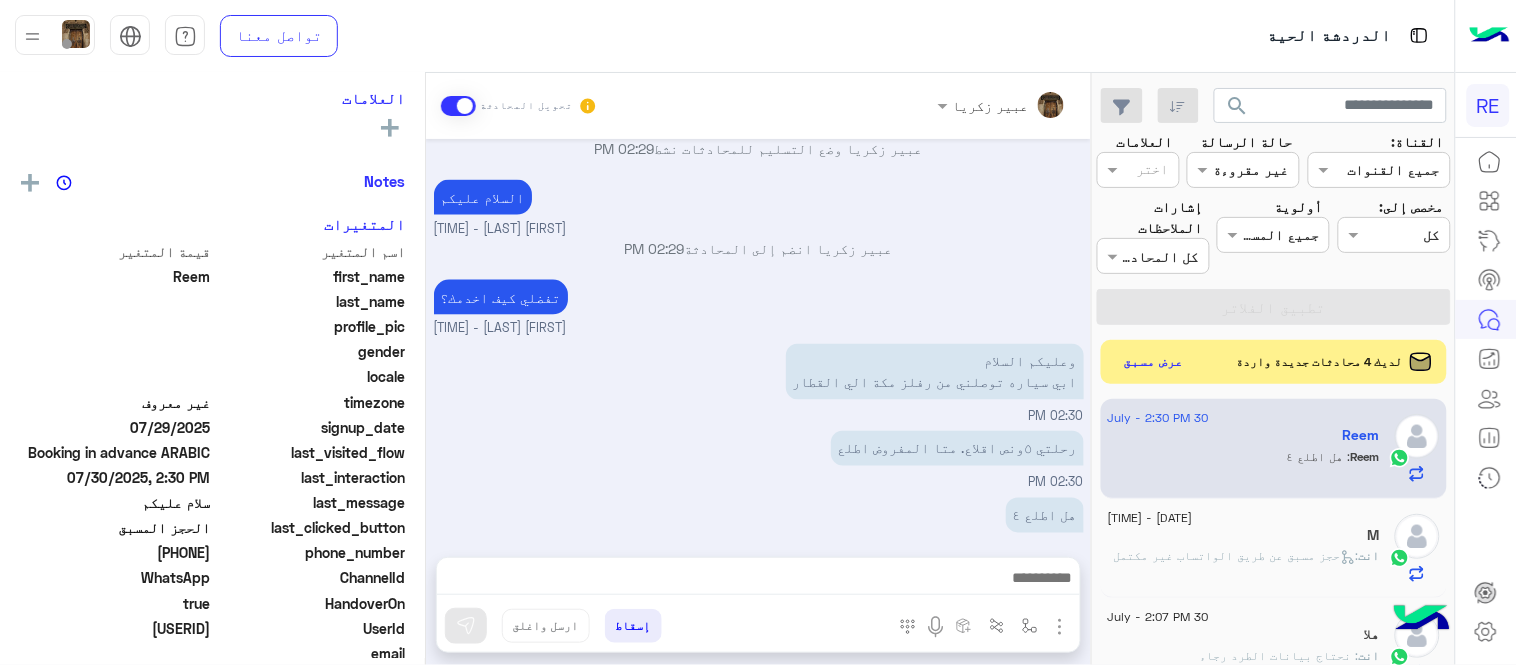 click on "[FIRST] [LAST] انضم إلى المحادثة   02:29 PM" at bounding box center [759, 248] 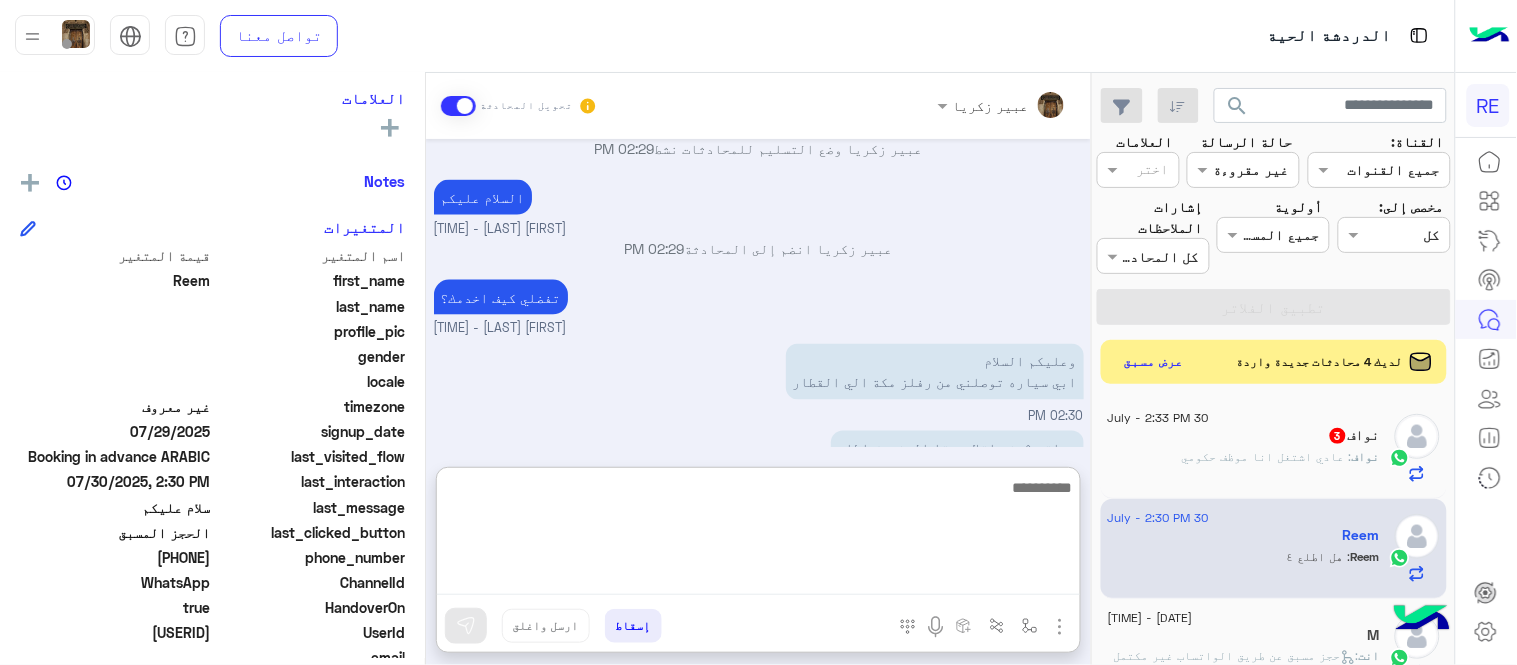 click at bounding box center (758, 535) 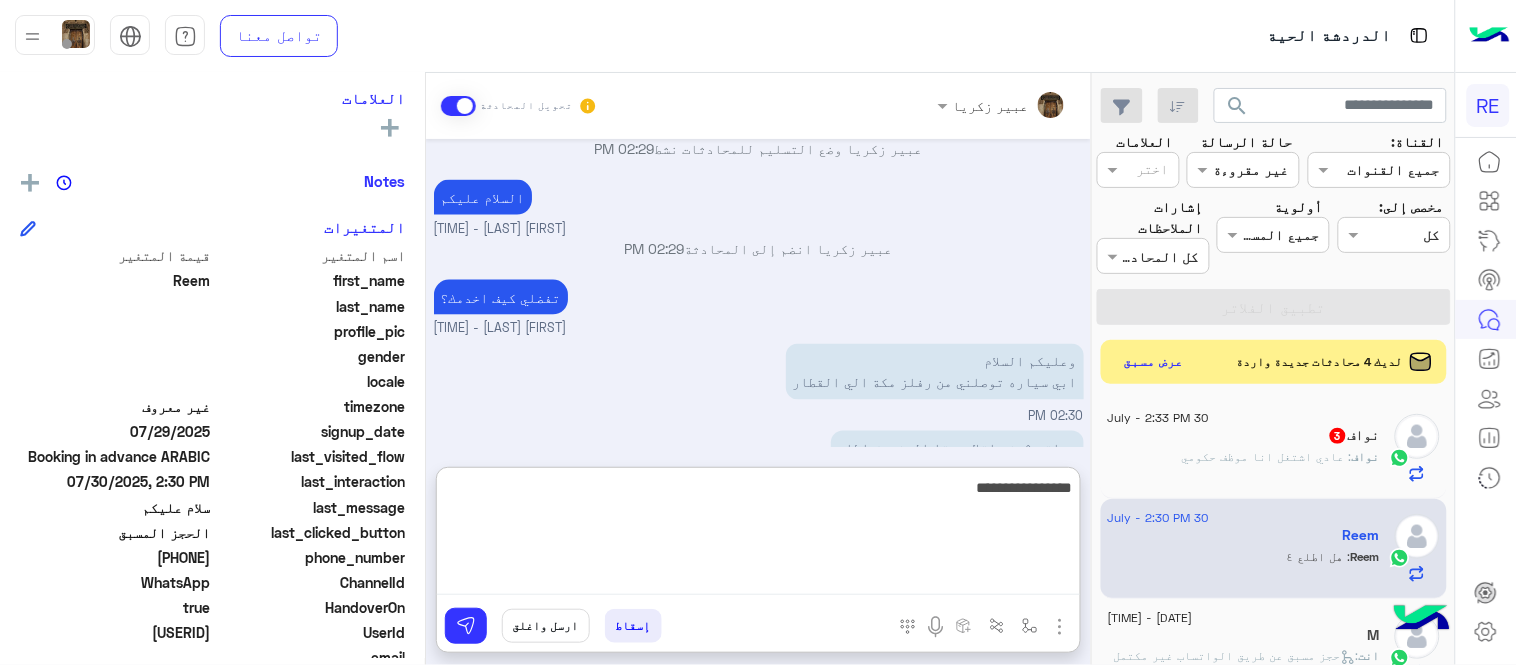 type on "**********" 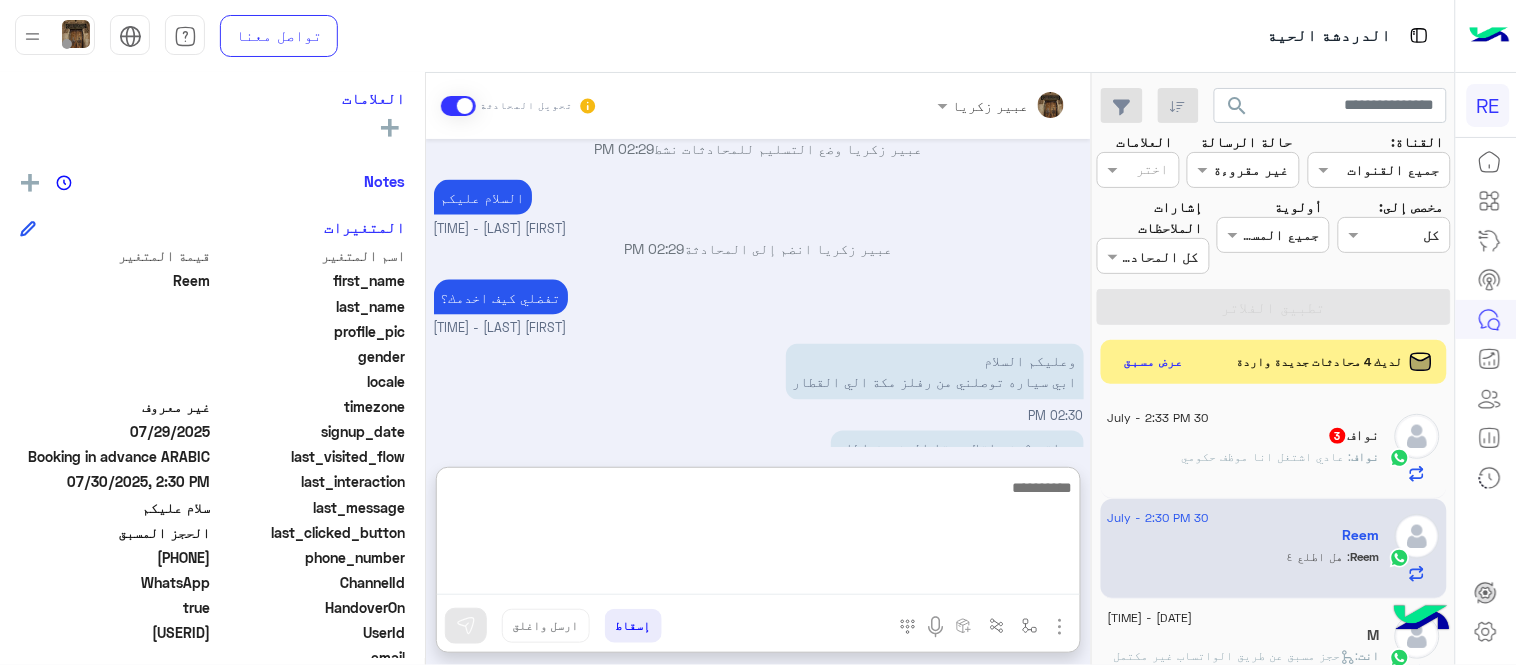 scroll, scrollTop: 958, scrollLeft: 0, axis: vertical 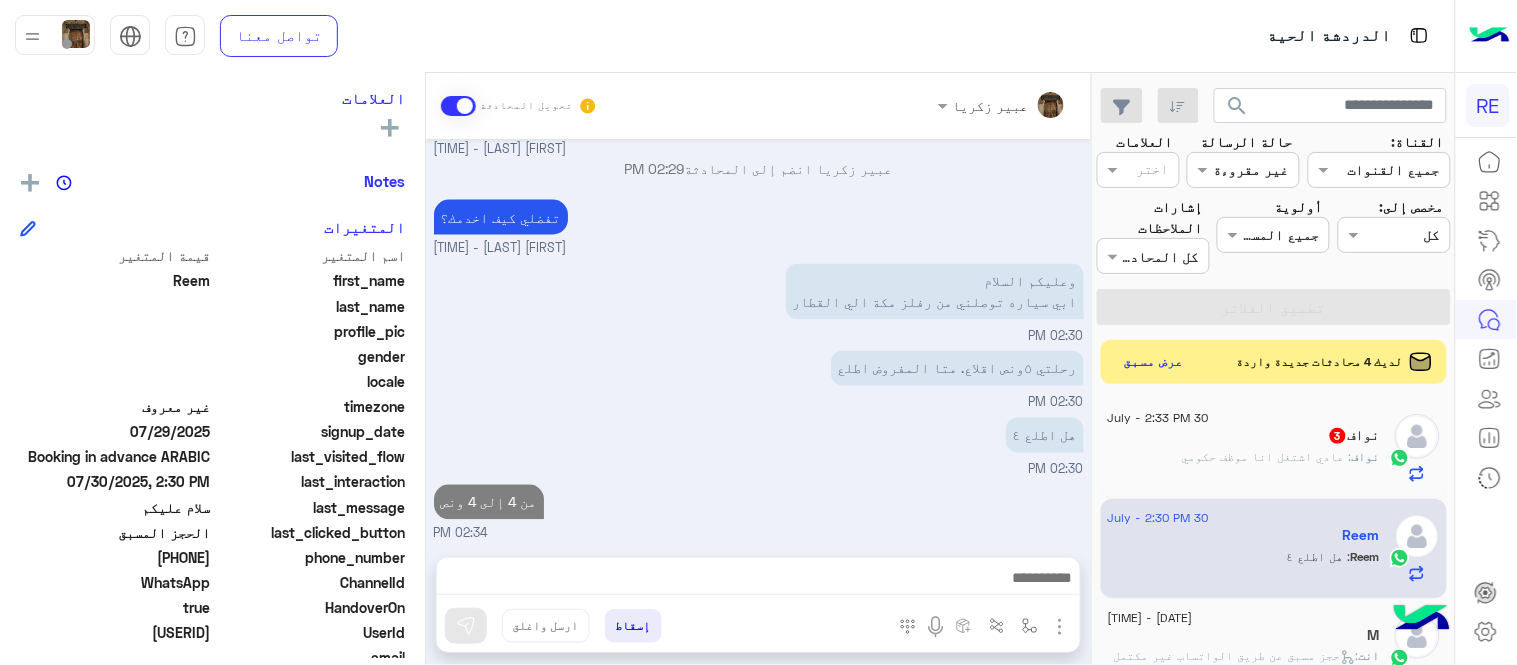 click on "Jul 29, 2025  التاريخ: 30JUL 2025 الساعة: 17 اسم العميل: [FIRST] [LAST]  رقم العميل:  موقع الانطلاق: فندق رفلز مكه  موقع الوصول محطه القطار  نوع السيارة:صغيره  طريقة الدفع: بطاقه  الدعم ٩٢٠٠١١٤٥٥   10:38 PM   Jul 30, 2025  سلام عليكم   12:29 PM  شكرا لتواصلك معنا، سيتم التواصل معك قريبا اي خدمة اخرى ؟  الرجوع للقائمة الرئ   لا     12:29 PM   [FIRST] [LAST] وضع التسليم للمحادثات نشط   02:29 PM      السلام عليكم  [FIRST] [LAST] -  02:29 PM   [FIRST] [LAST] انضم إلى المحادثة   02:29 PM      تفضلي كيف اخدمك؟  [FIRST] [LAST] -  02:29 PM  وعليكم السلام  ابي سياره توصلني من رفلز مكه الي القطار   02:30 PM  رحلتي ٥ونص اقلاع. متا المفروض اطلع   02:30 PM  هل اطلع ٤" at bounding box center (758, 338) 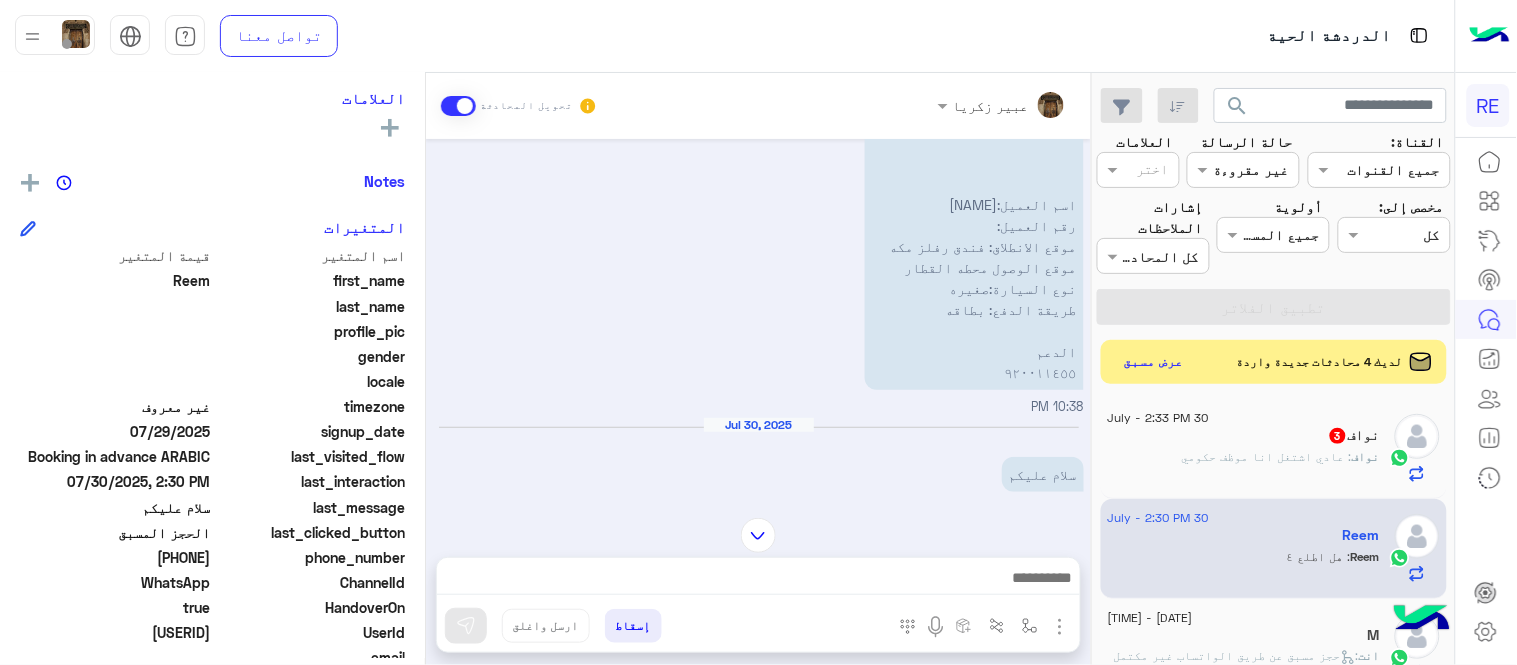 scroll, scrollTop: 176, scrollLeft: 0, axis: vertical 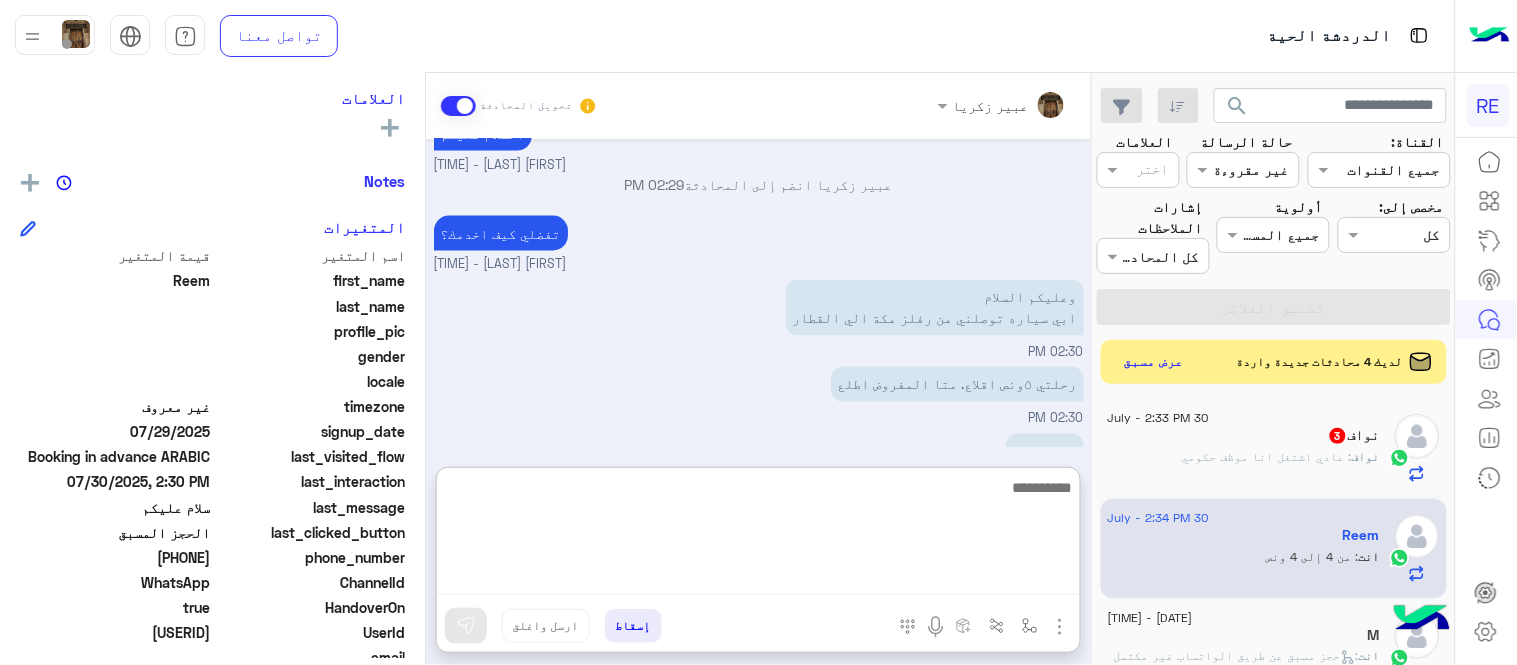 click at bounding box center [758, 535] 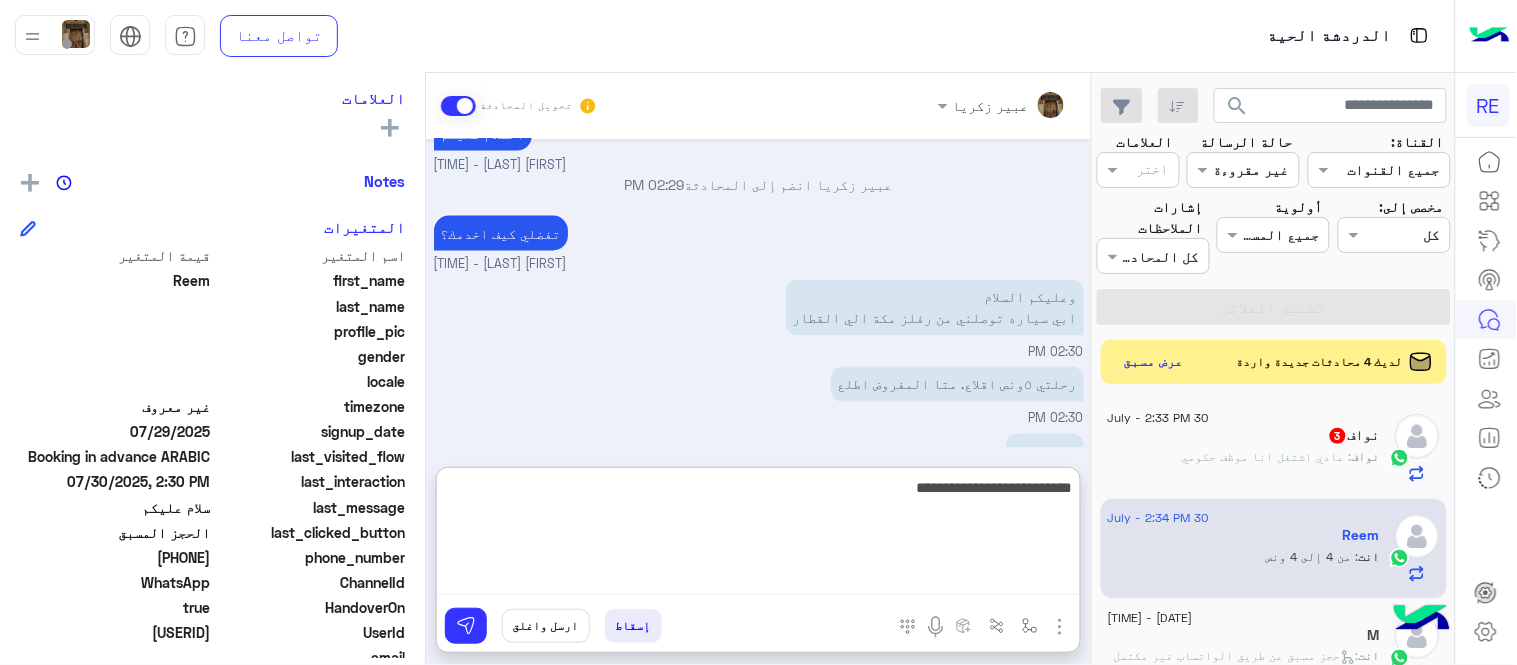 type on "**********" 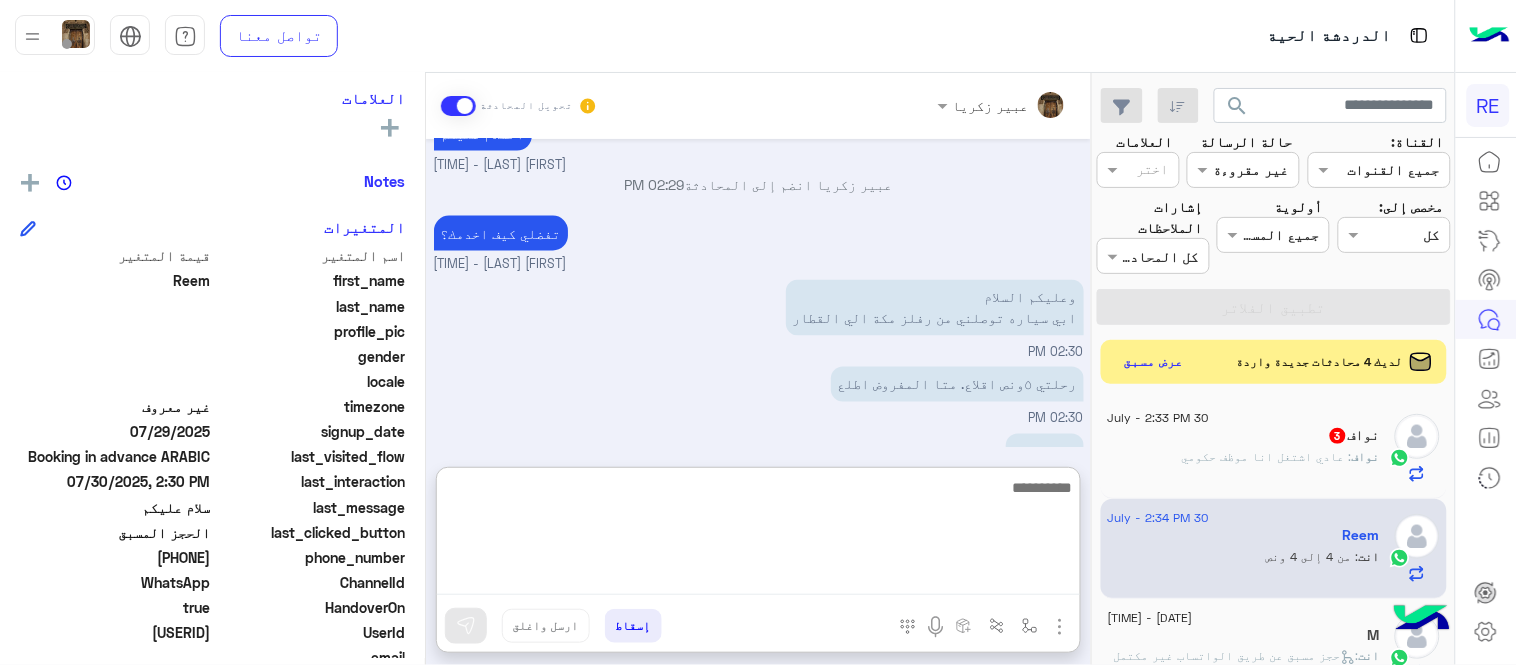 scroll, scrollTop: 1022, scrollLeft: 0, axis: vertical 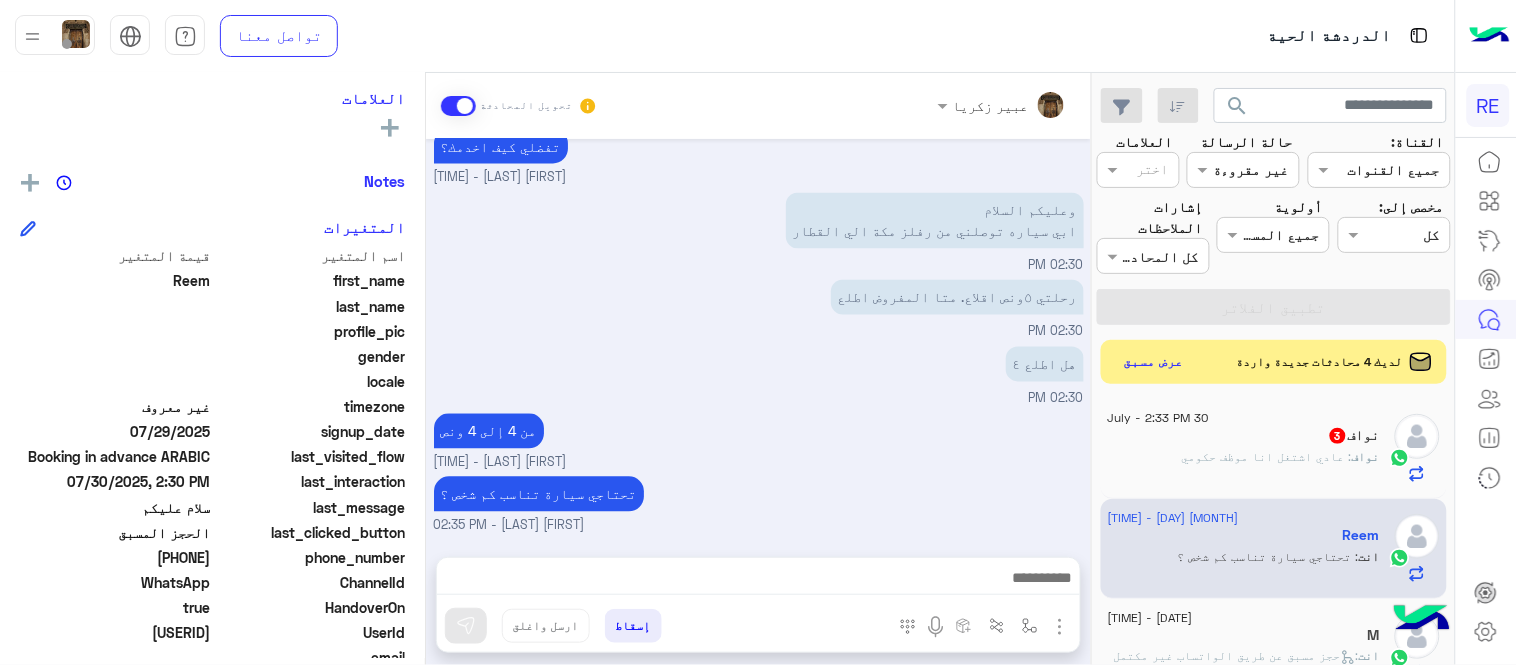 click on "Jul 29, 2025  التاريخ: 30JUL 2025 الساعة: 17 اسم العميل: [FIRST] [LAST]  رقم العميل:  موقع الانطلاق: فندق رفلز مكه  موقع الوصول محطه القطار  نوع السيارة:صغيره  طريقة الدفع: بطاقه  الدعم ٩٢٠٠١١٤٥٥   10:38 PM   Jul 30, 2025  سلام عليكم   12:29 PM  شكرا لتواصلك معنا، سيتم التواصل معك قريبا اي خدمة اخرى ؟  الرجوع للقائمة الرئ   لا     12:29 PM   [FIRST] [LAST] وضع التسليم للمحادثات نشط   02:29 PM      السلام عليكم  [FIRST] [LAST] -  02:29 PM   [FIRST] [LAST] انضم إلى المحادثة   02:29 PM      تفضلي كيف اخدمك؟  [FIRST] [LAST] -  02:29 PM  وعليكم السلام  ابي سياره توصلني من رفلز مكه الي القطار   02:30 PM  رحلتي ٥ونص اقلاع. متا المفروض اطلع   02:30 PM  هل اطلع ٤" at bounding box center [758, 338] 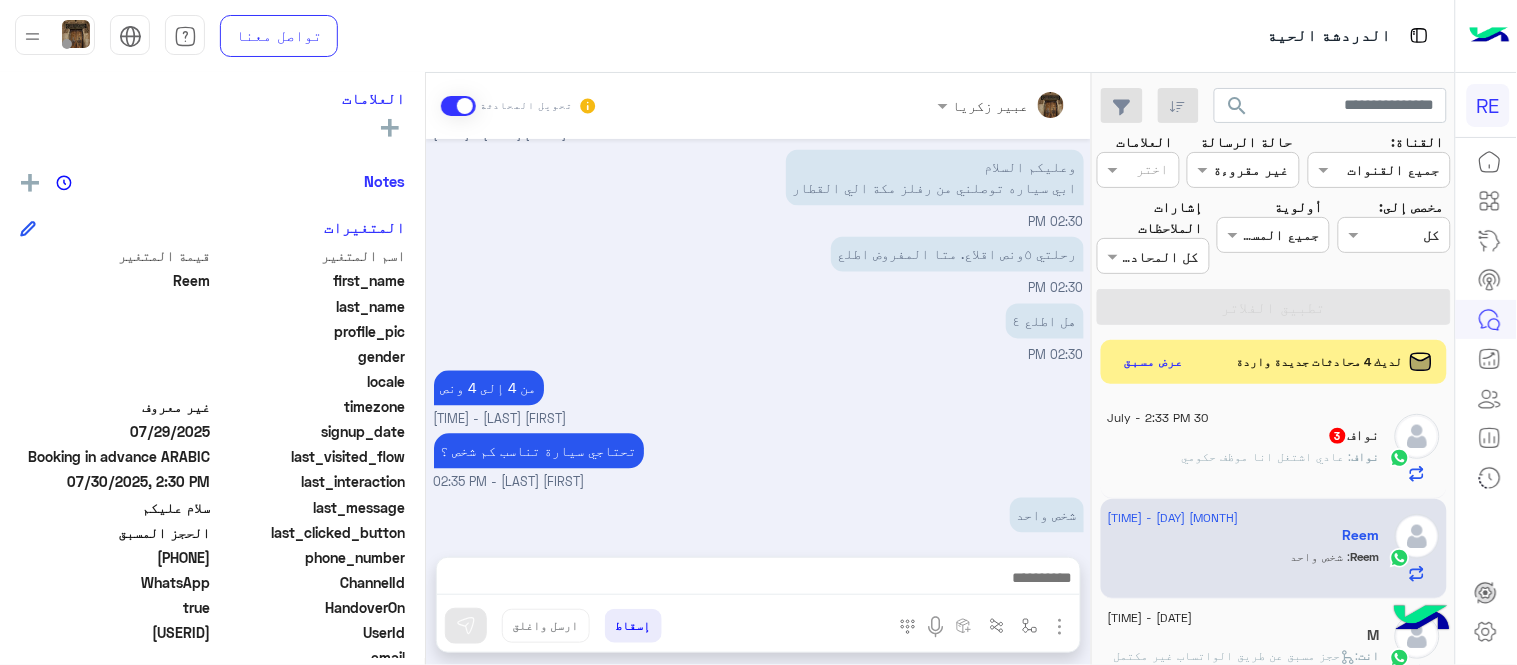 scroll, scrollTop: 1065, scrollLeft: 0, axis: vertical 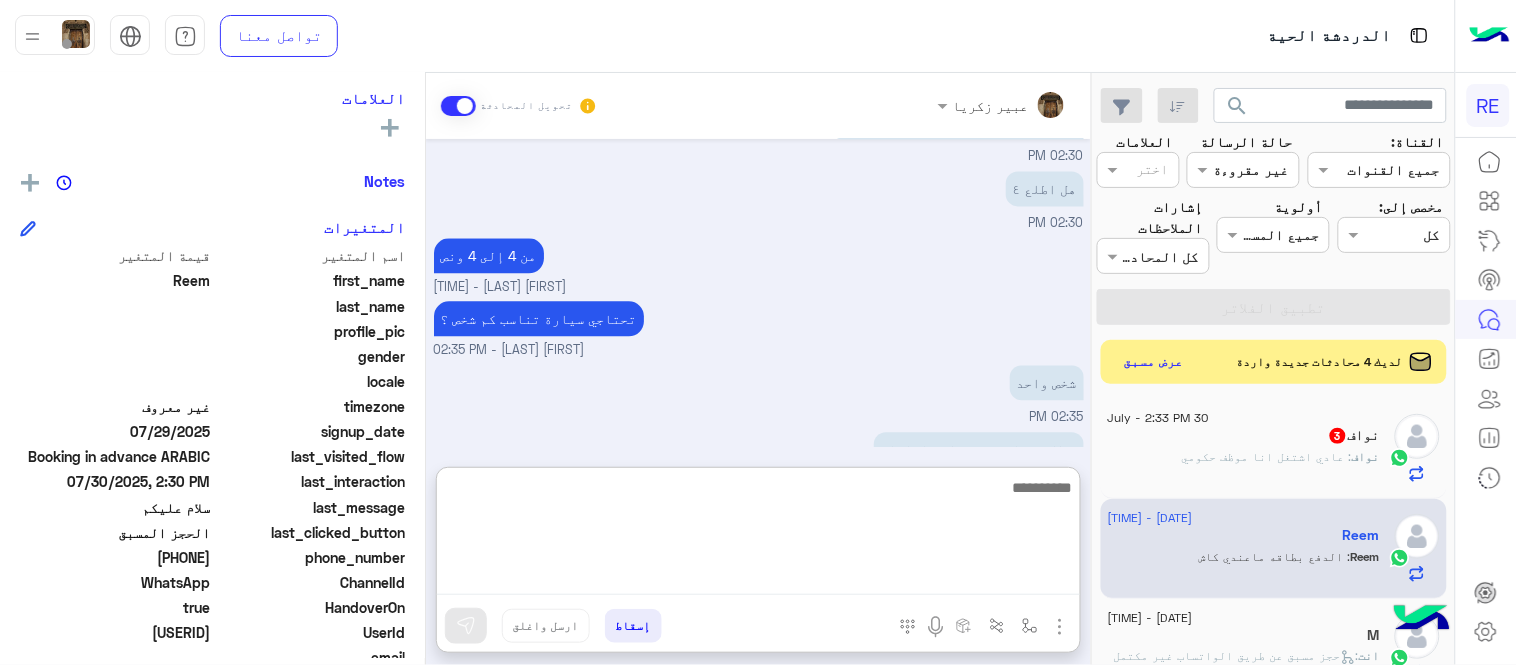 click at bounding box center (758, 535) 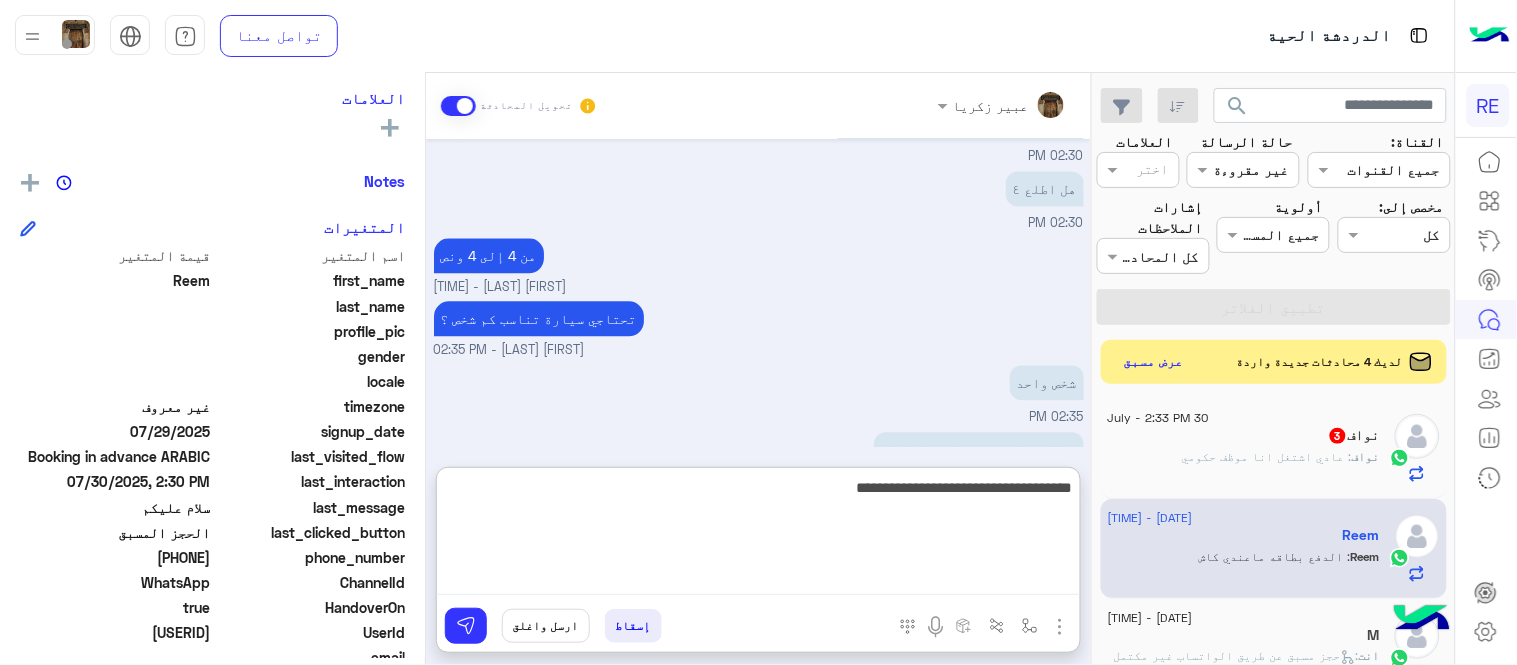 type on "**********" 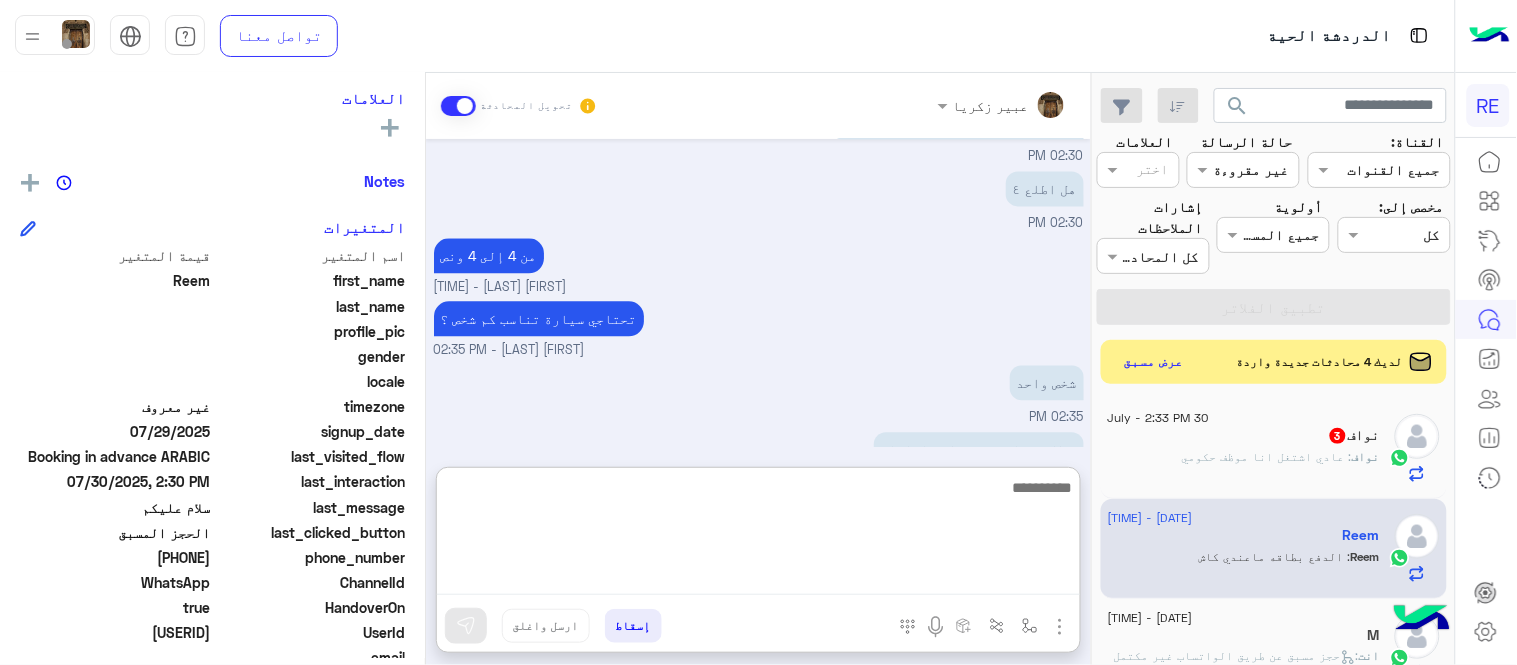 scroll, scrollTop: 1285, scrollLeft: 0, axis: vertical 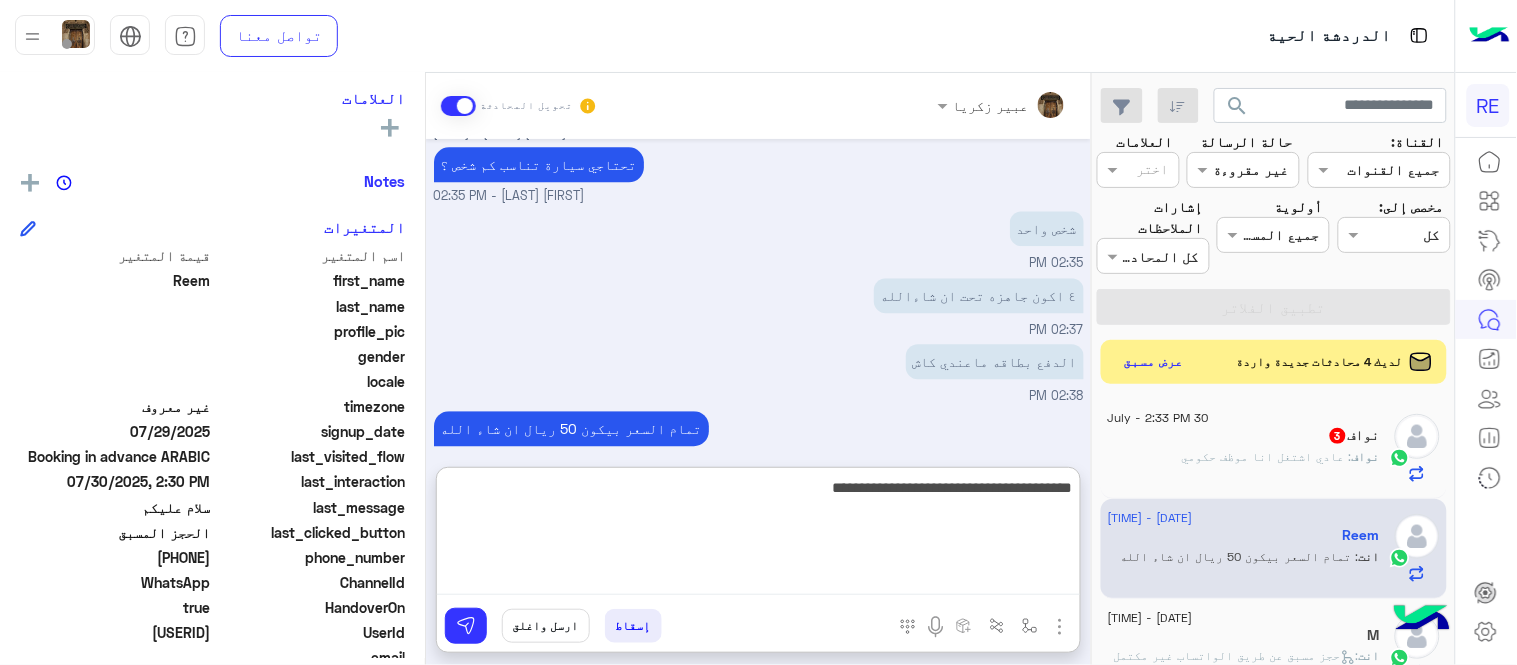type on "**********" 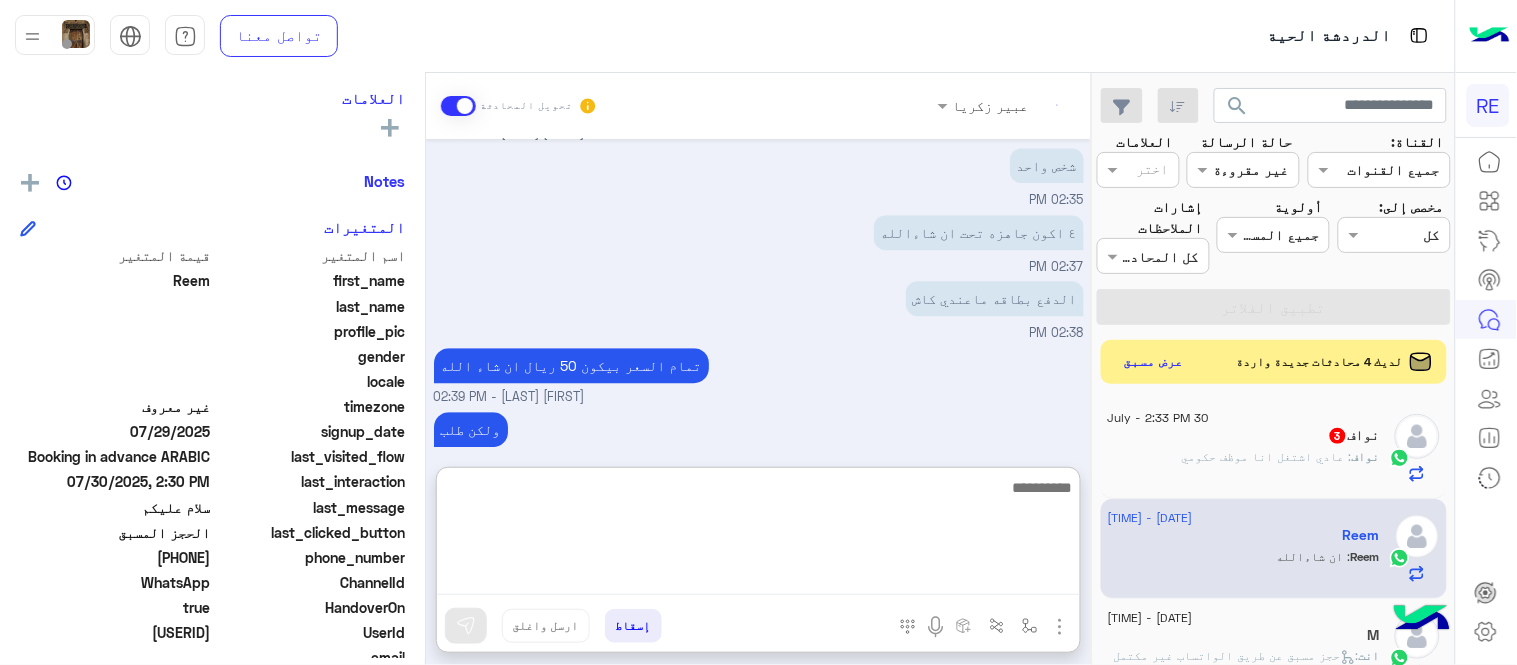 scroll, scrollTop: 1415, scrollLeft: 0, axis: vertical 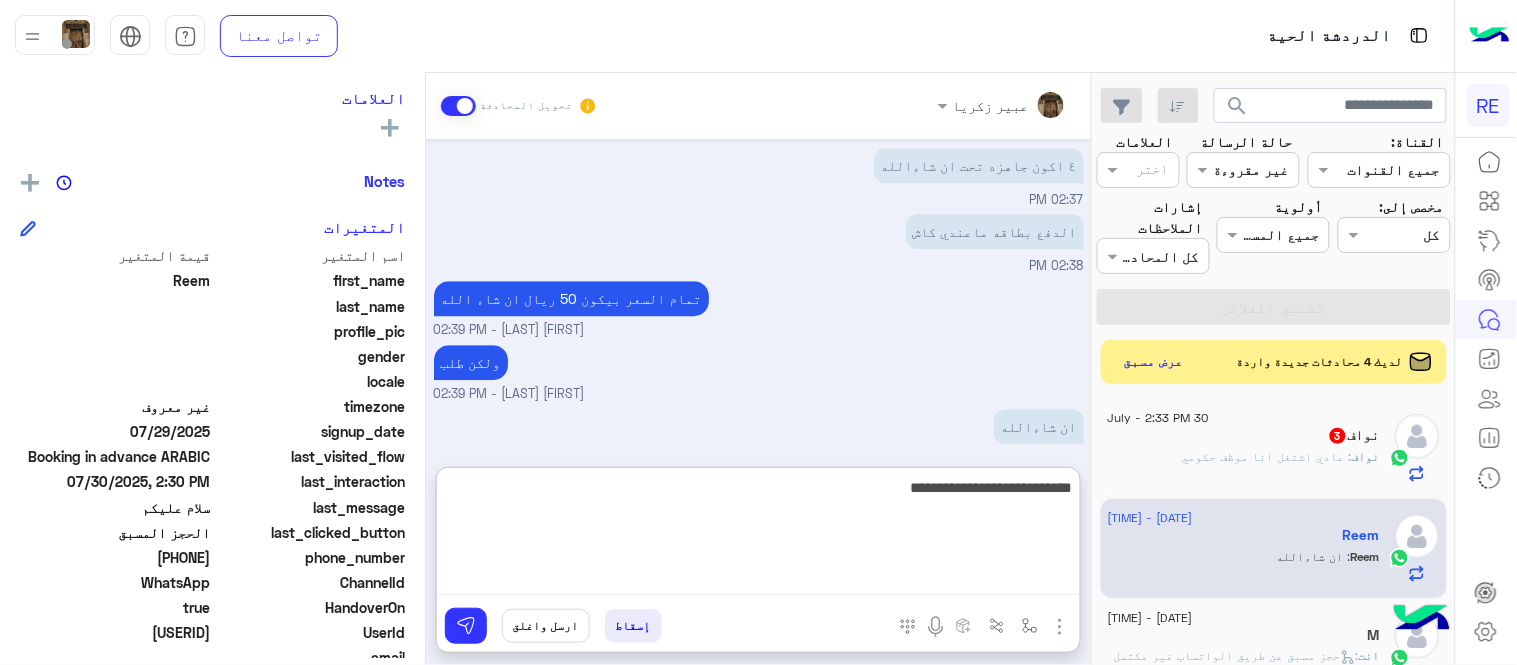 type on "**********" 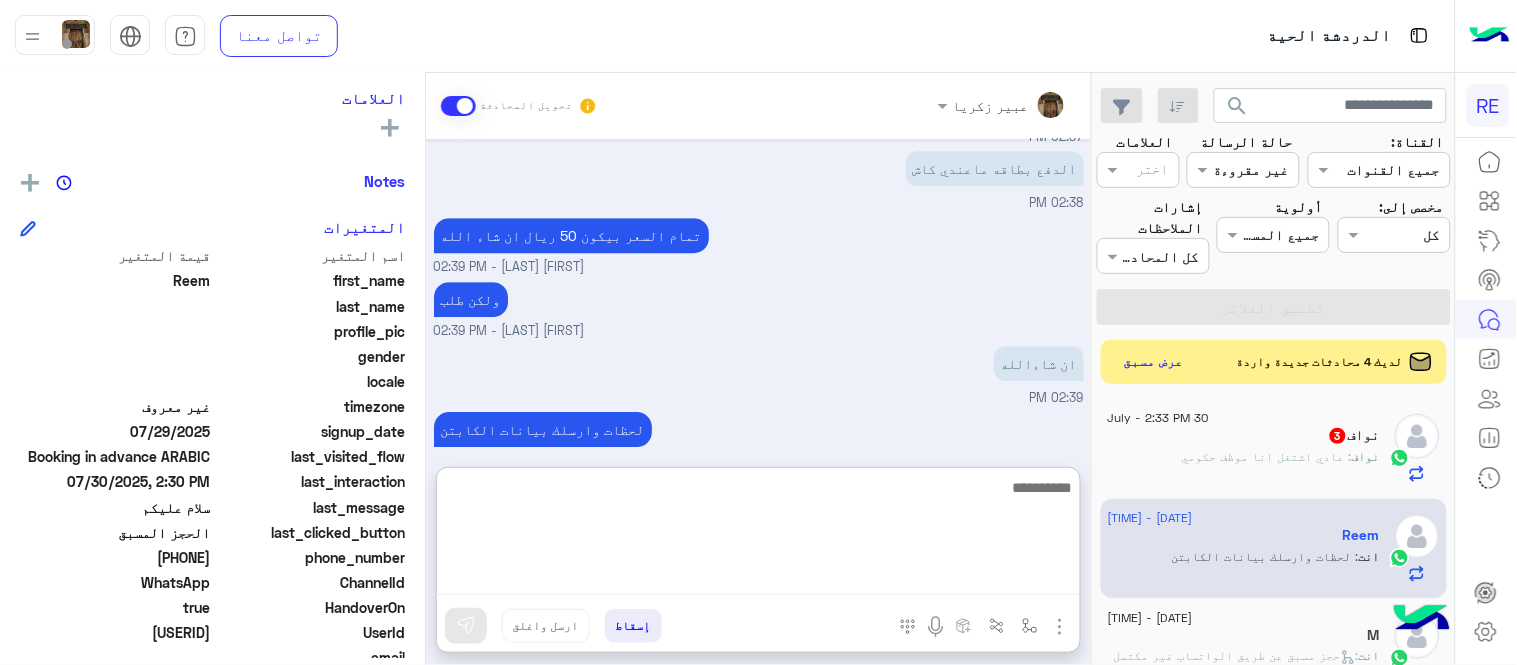 scroll, scrollTop: 1545, scrollLeft: 0, axis: vertical 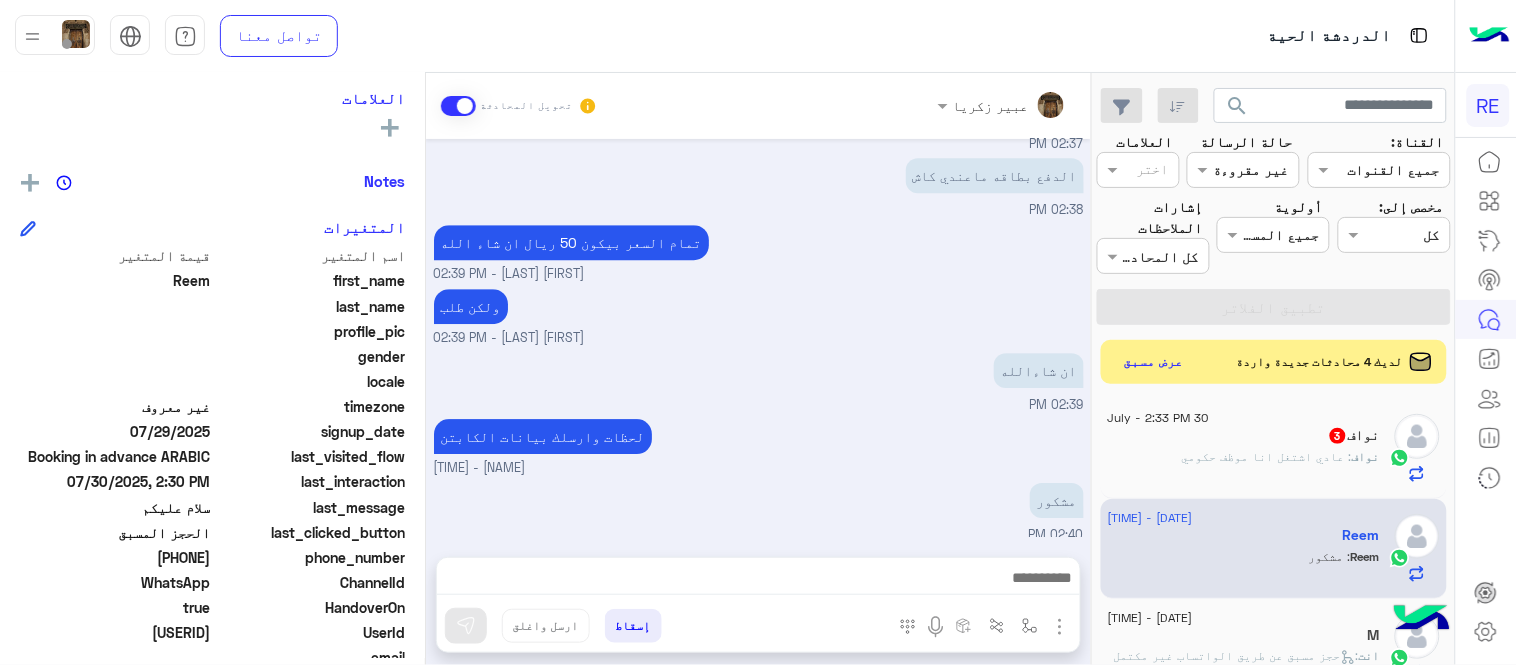 click on "Jul 29, 2025  التاريخ: 30JUL 2025 الساعة: 17 اسم العميل: [FIRST] [LAST]  رقم العميل:  موقع الانطلاق: فندق رفلز مكه  موقع الوصول محطه القطار  نوع السيارة:صغيره  طريقة الدفع: بطاقه  الدعم ٩٢٠٠١١٤٥٥   10:38 PM   Jul 30, 2025  سلام عليكم   12:29 PM  شكرا لتواصلك معنا، سيتم التواصل معك قريبا اي خدمة اخرى ؟  الرجوع للقائمة الرئ   لا     12:29 PM   [FIRST] [LAST] وضع التسليم للمحادثات نشط   02:29 PM      السلام عليكم  [FIRST] [LAST] -  02:29 PM   [FIRST] [LAST] انضم إلى المحادثة   02:29 PM      تفضلي كيف اخدمك؟  [FIRST] [LAST] -  02:29 PM  وعليكم السلام  ابي سياره توصلني من رفلز مكه الي القطار   02:30 PM  رحلتي ٥ونص اقلاع. متا المفروض اطلع   02:30 PM  هل اطلع ٤" at bounding box center [758, 338] 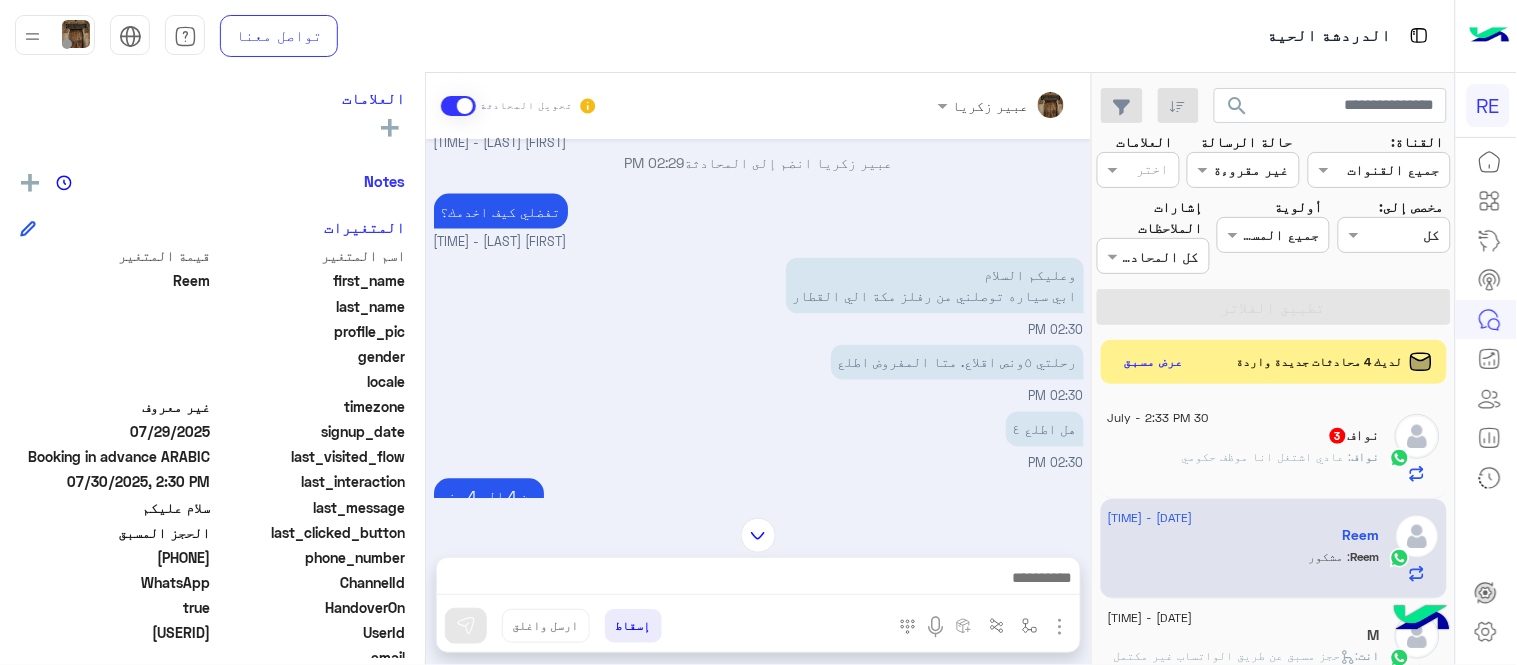 scroll, scrollTop: 896, scrollLeft: 0, axis: vertical 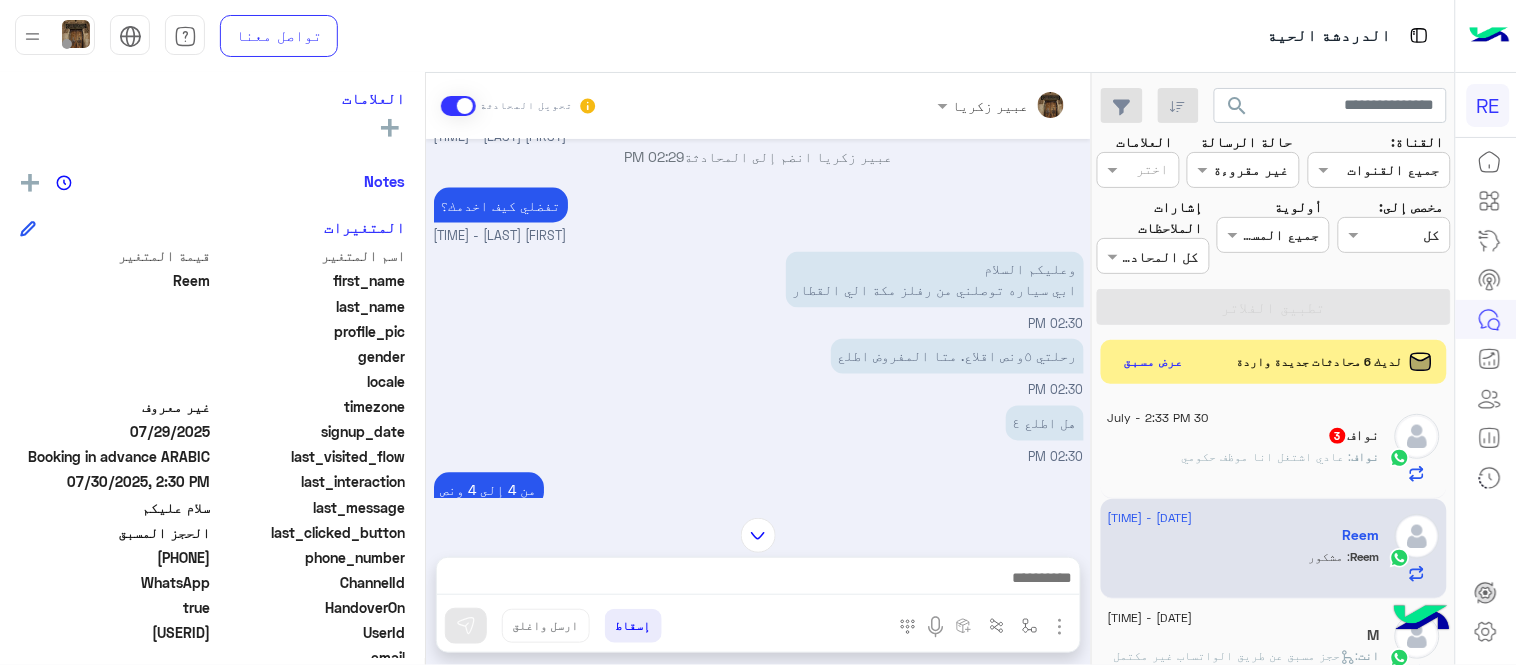 drag, startPoint x: 141, startPoint y: 552, endPoint x: 211, endPoint y: 555, distance: 70.064255 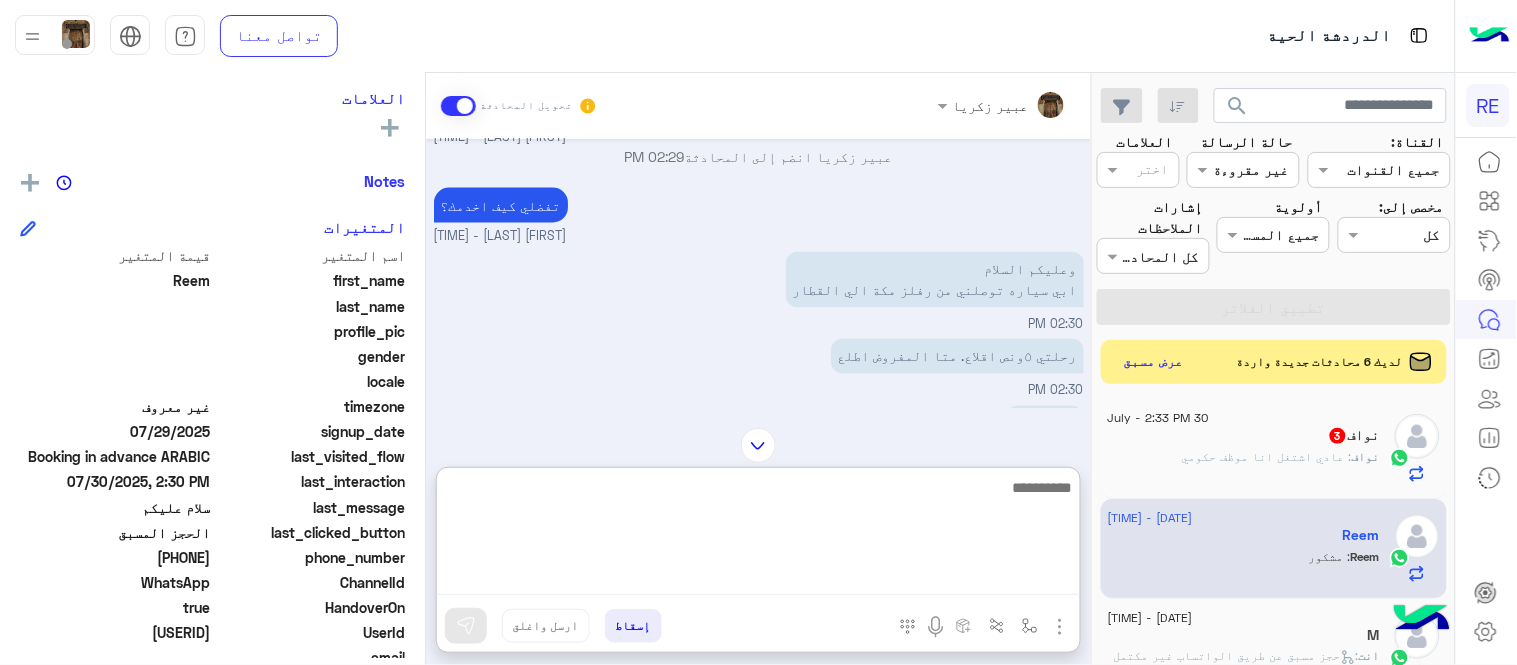 click at bounding box center [758, 535] 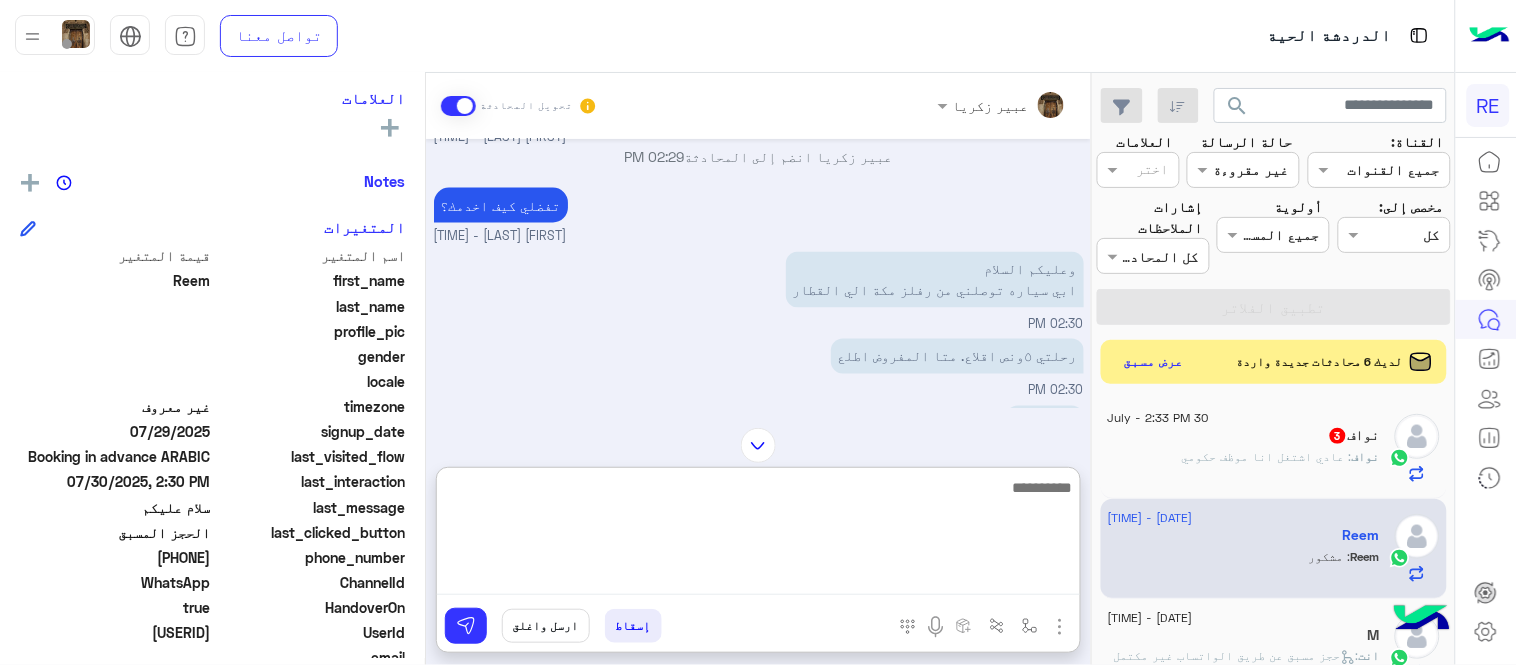 scroll, scrollTop: 0, scrollLeft: 0, axis: both 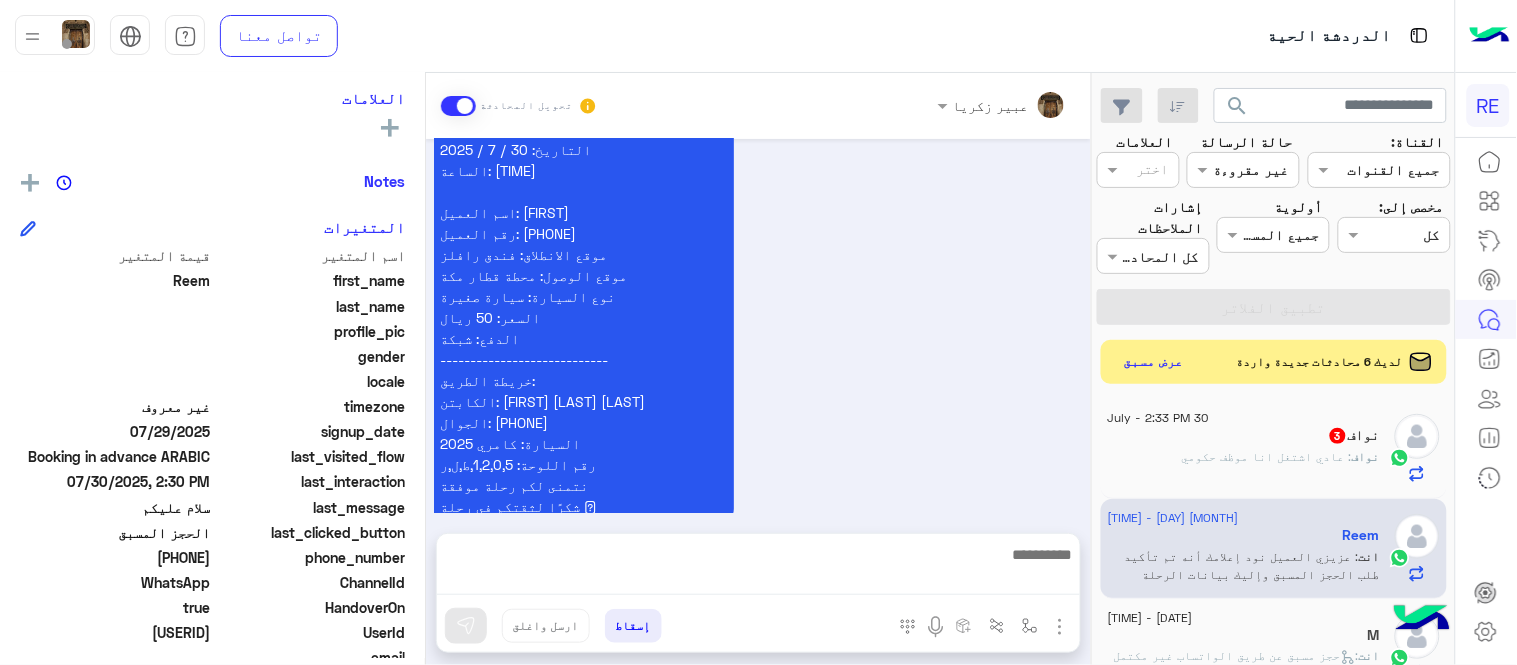 click on "عزيزي العميل نود إعلامك أنه تم تأكيد طلب الحجز المسبق وإليك بيانات الرحلة والكابتن الخاص بكم: التاريخ: [DAY] / [MONTH] / [YEAR] الساعة: [TIME]  اسم العميل: [NAME]  رقم العميل: [PHONE] موقع الانطلاق: فندق رافلز  موقع الوصول: محطة قطار مكة نوع السيارة: سيارة صغيرة السعر: 50 ريال  الدفع: شبكة  ---------------------------- خريطة الطريق: الكابتن: [NAME] غالي اللحياني	 الجوال: [PHONE] السيارة: كامري 2025 رقم اللوحة: 1,2,0,5,ط,ل,ر	 نتمنى لكم رحلة موفقة شكرًا لثقتكم في رحلة 🩵  [NAME] -  [TIME]" at bounding box center [759, 295] 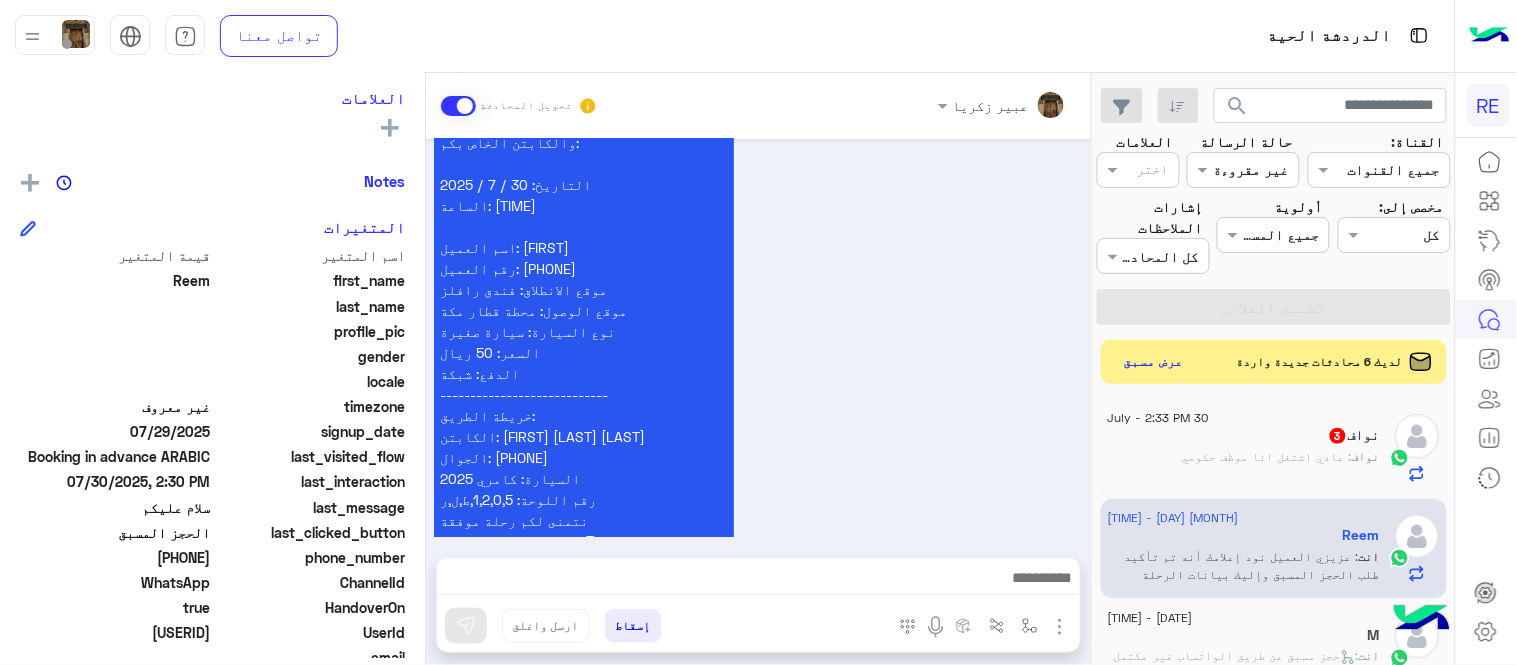 click on "عزيزي العميل نود إعلامك أنه تم تأكيد طلب الحجز المسبق وإليك بيانات الرحلة والكابتن الخاص بكم: التاريخ: [DAY] / [MONTH] / [YEAR] الساعة: [TIME]  اسم العميل: [NAME]  رقم العميل: [PHONE] موقع الانطلاق: فندق رافلز  موقع الوصول: محطة قطار مكة نوع السيارة: سيارة صغيرة السعر: 50 ريال  الدفع: شبكة  ---------------------------- خريطة الطريق: الكابتن: [NAME] غالي اللحياني	 الجوال: [PHONE] السيارة: كامري 2025 رقم اللوحة: 1,2,0,5,ط,ل,ر	 نتمنى لكم رحلة موفقة شكرًا لثقتكم في رحلة 🩵  [NAME] -  [TIME]" at bounding box center [759, 330] 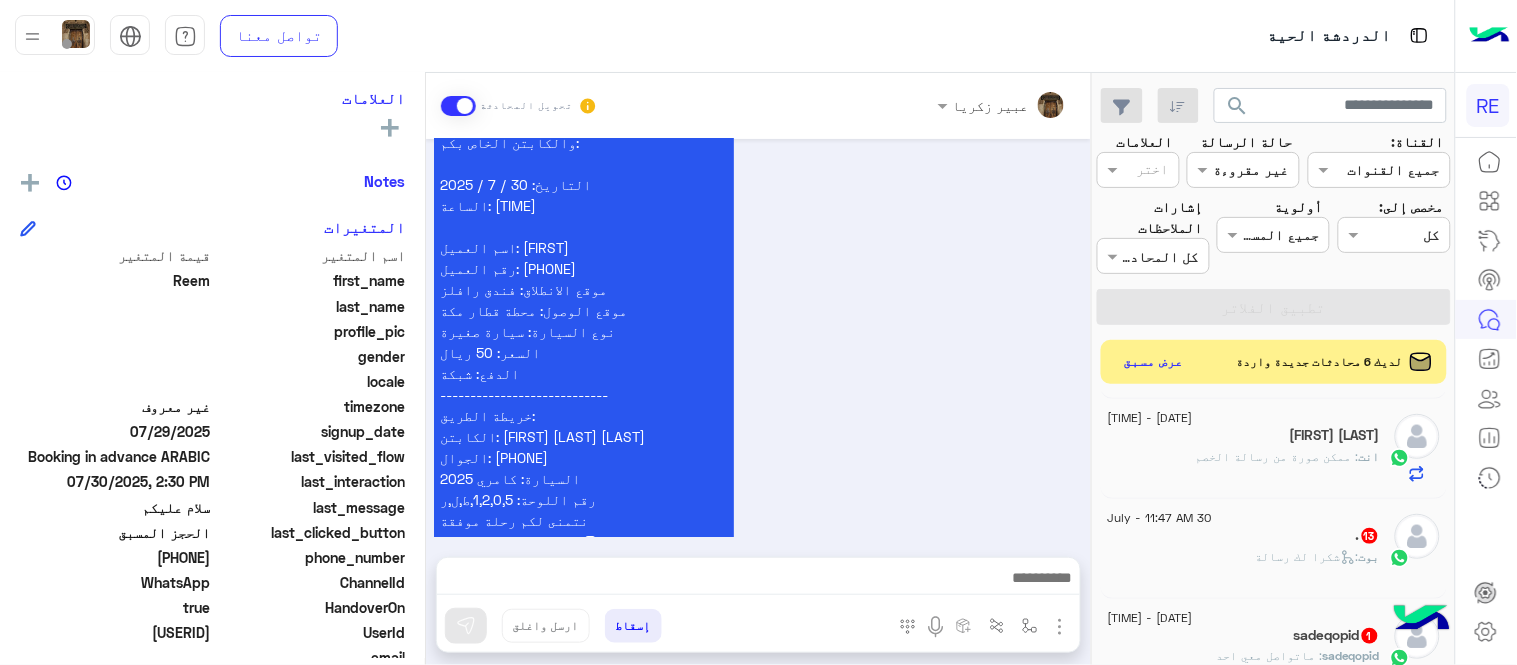 scroll, scrollTop: 722, scrollLeft: 0, axis: vertical 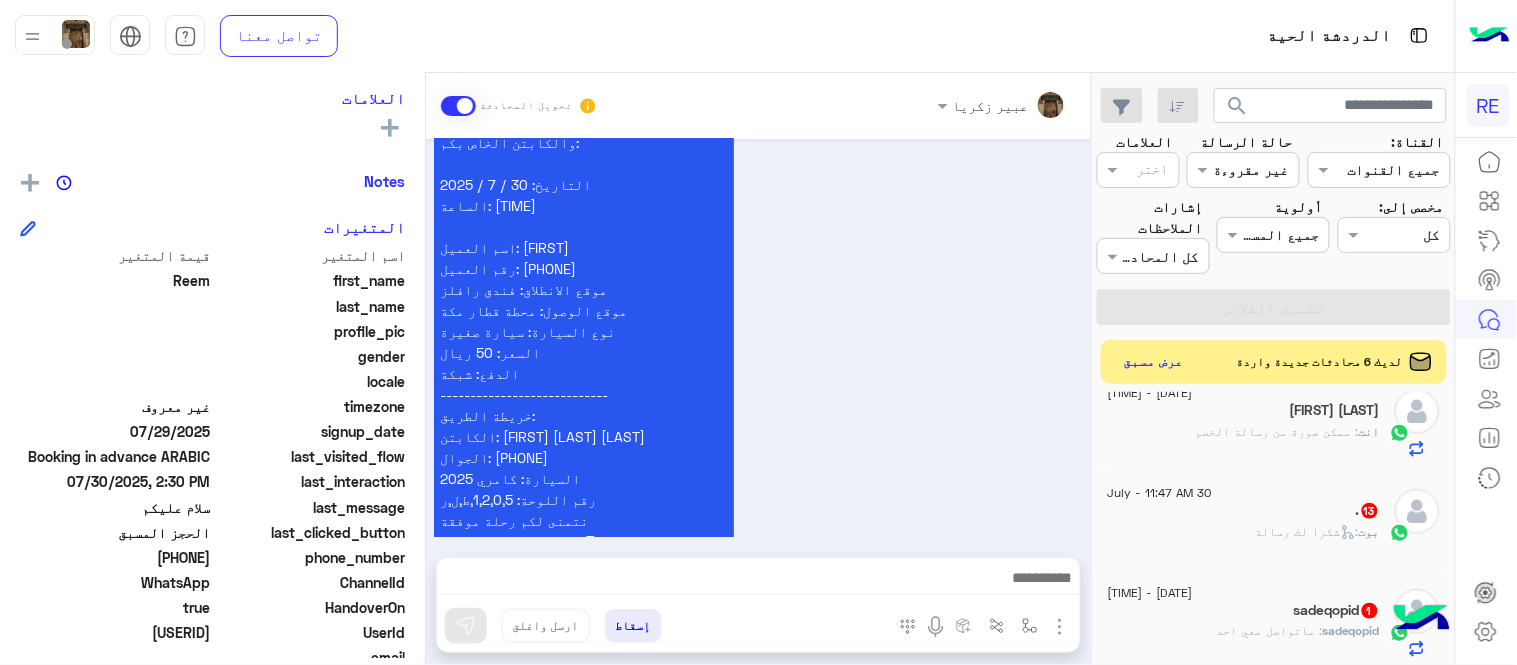 click on ".   13" 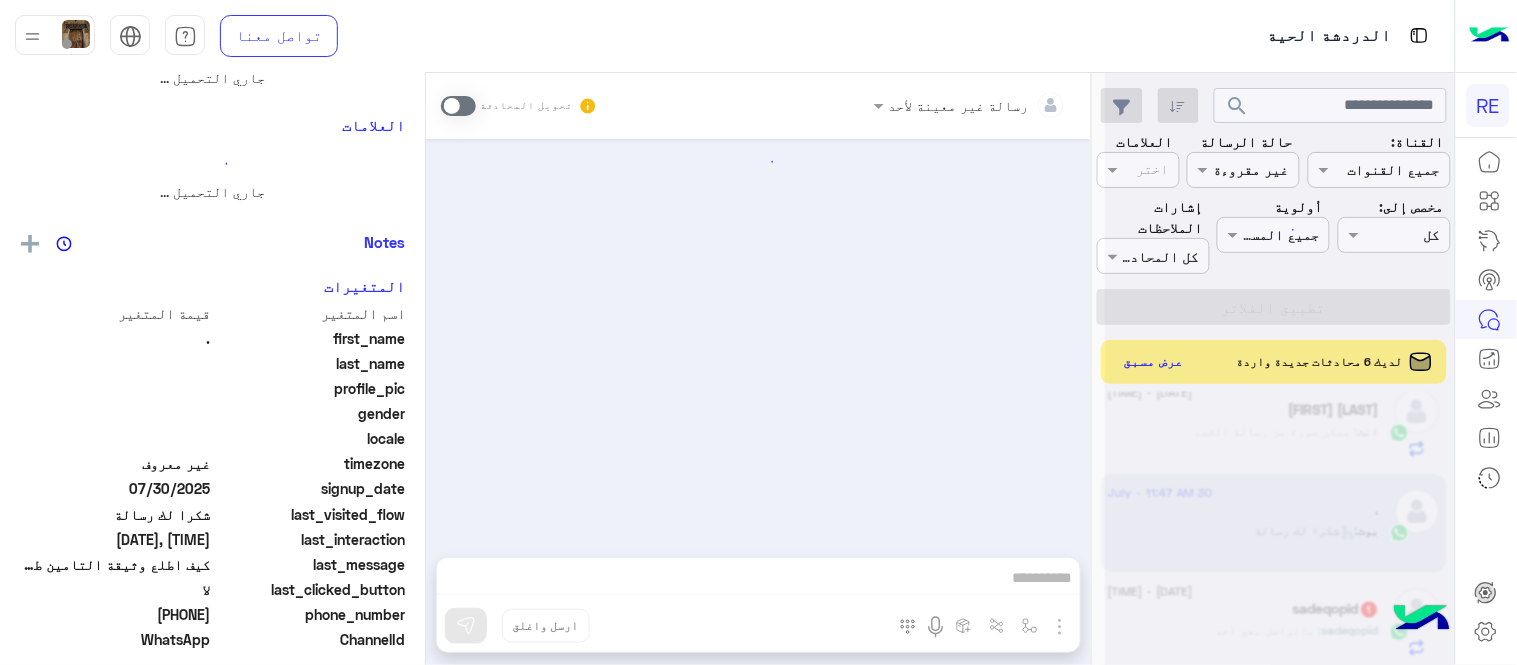 scroll, scrollTop: 0, scrollLeft: 0, axis: both 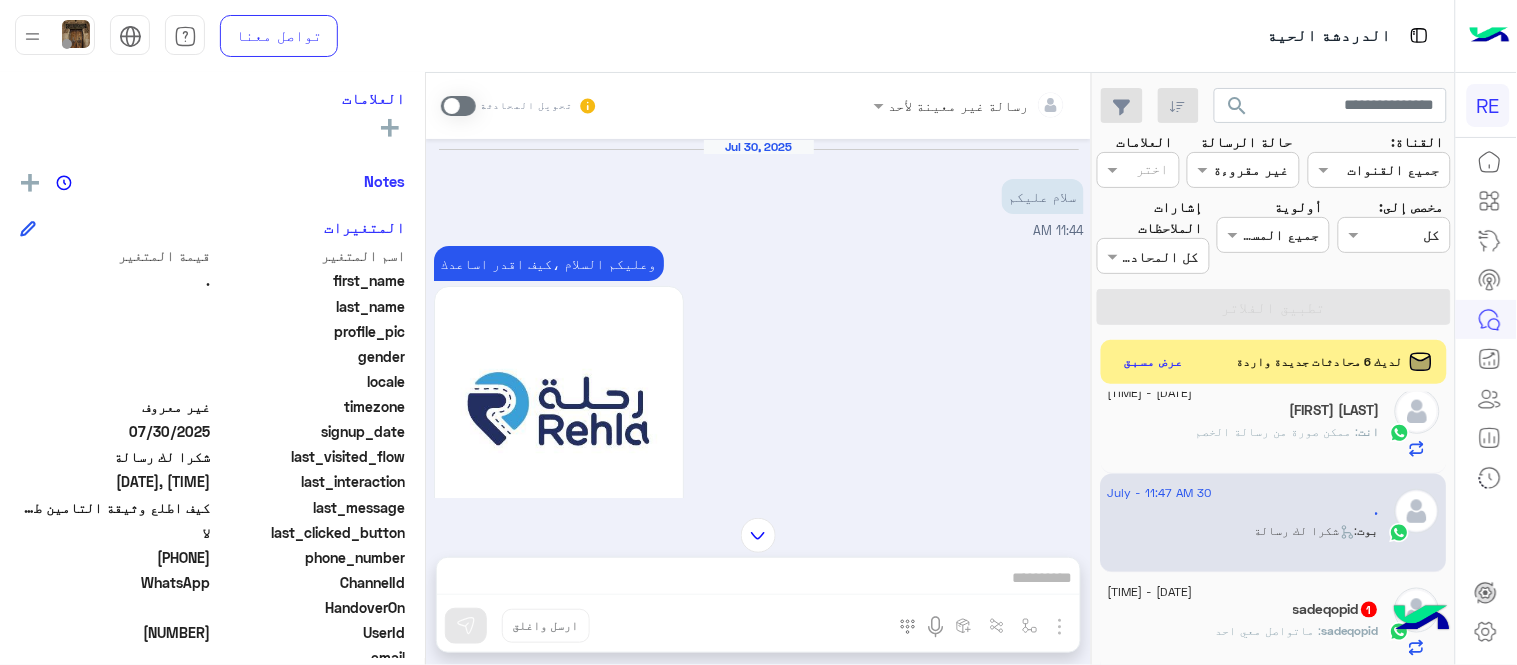 click at bounding box center (458, 106) 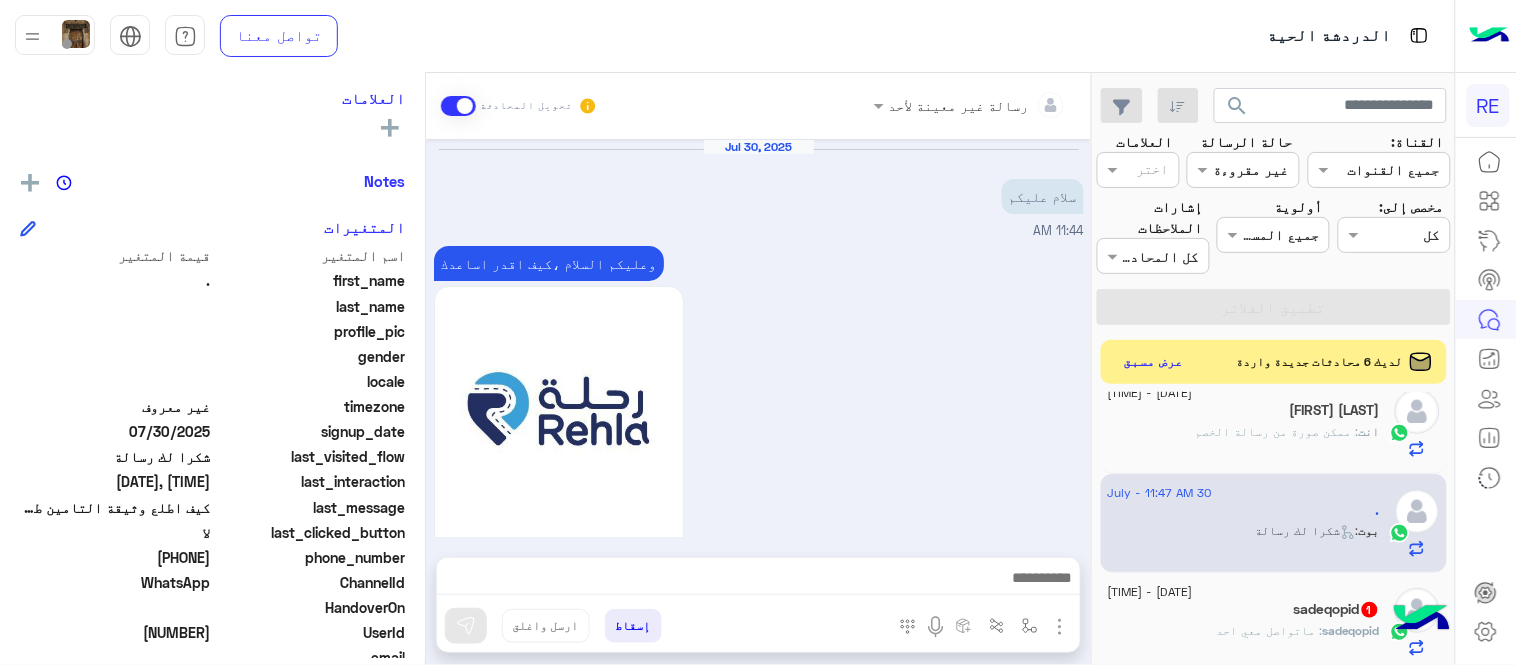 scroll, scrollTop: 4257, scrollLeft: 0, axis: vertical 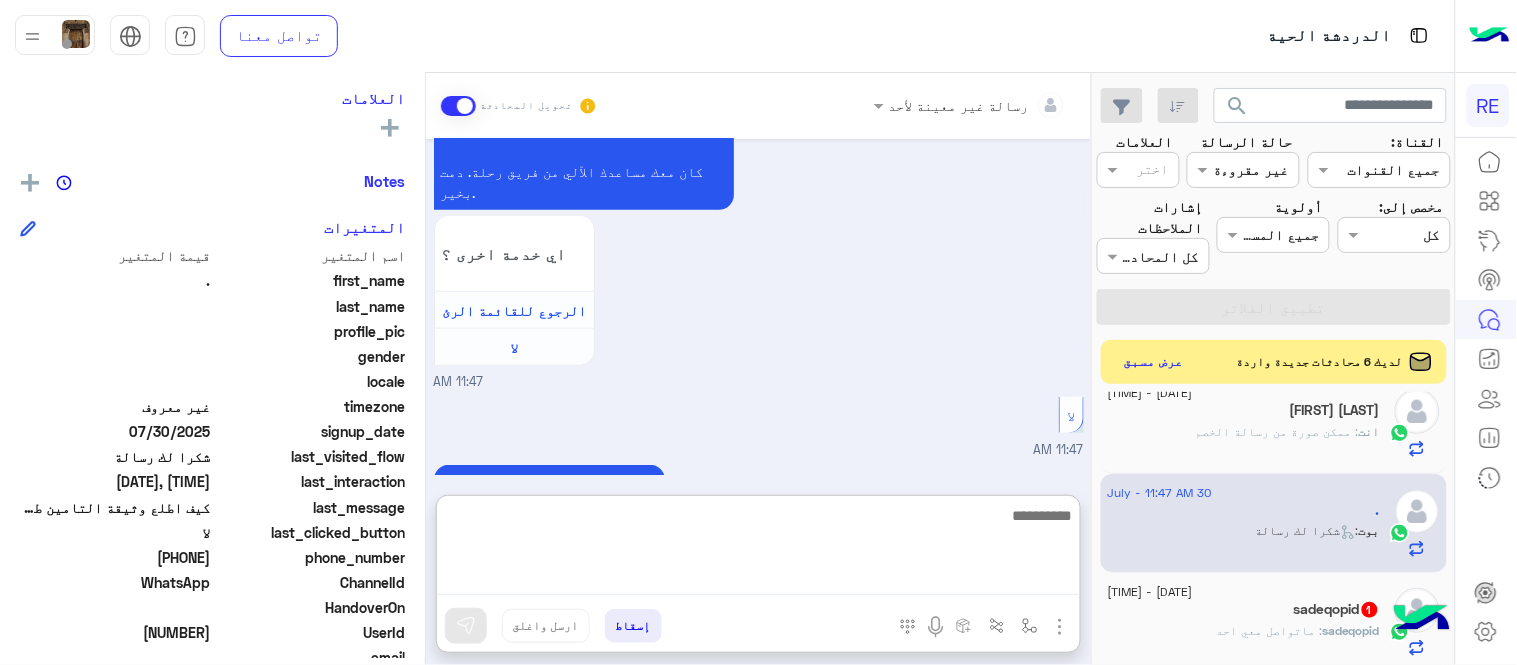 click at bounding box center [758, 549] 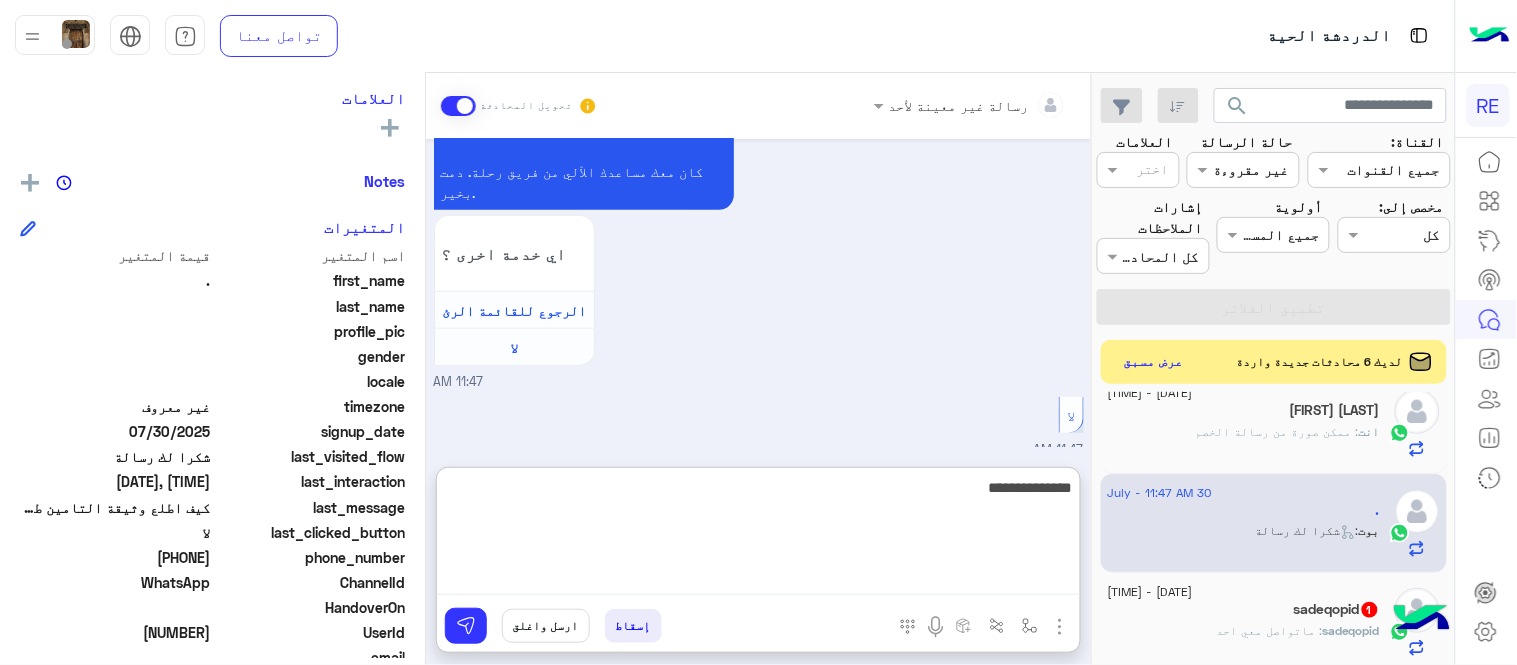 type on "**********" 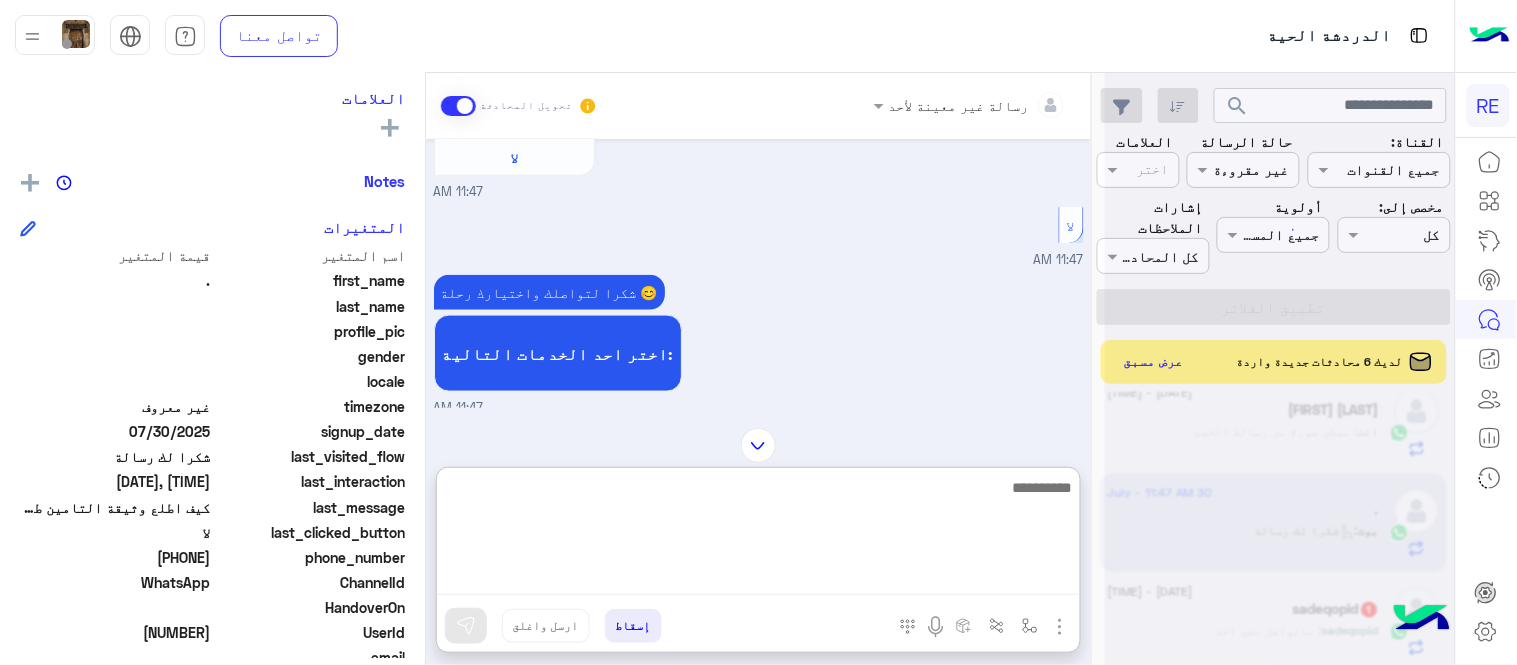 scroll, scrollTop: 0, scrollLeft: 0, axis: both 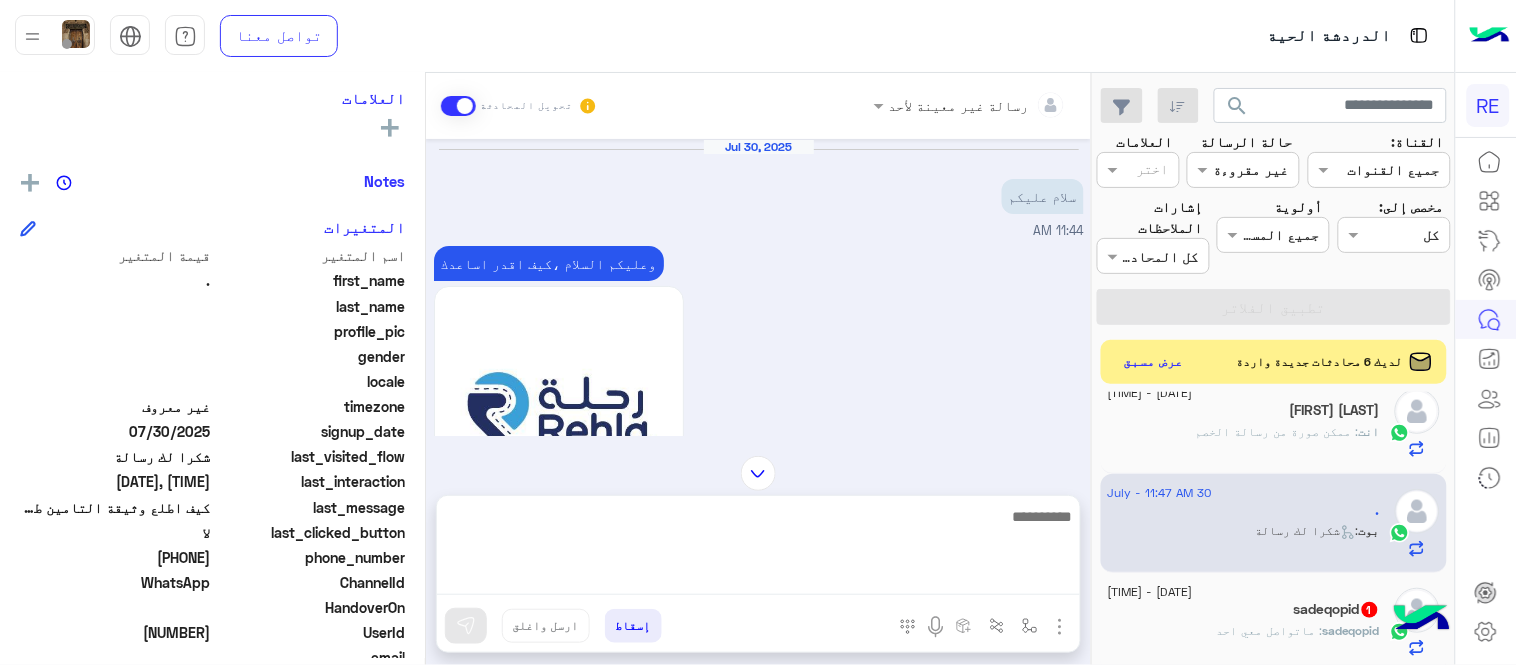 click on "رسالة غير معينة لأحد تحويل المحادثة     [DATE]  سلام عليكم   [TIME]  وعليكم السلام ،كيف اقدر اساعدك
اهلًا بك في تطبيق رحلة 👋
Welcome to Rehla  👋
من فضلك أختر لغة التواصل
Please choose your preferred Language
English   عربي     [TIME]   عربي    [TIME]  هل أنت ؟   كابتن 👨🏻‍✈️   عميل 🧳   رحال (مرشد مرخص) 🏖️     [TIME]  كيف اطلع وثيقة التامين طالبينها انتم   [TIME]  سعدنا بتواصلك، نأمل منك توضيح استفسارك أكثر    [TIME]   كابتن     [TIME]  اختر احد الخدمات التالية:    [TIME]   تفعيل حساب    [TIME]  يمكنك الاطلاع على شروط الانضمام لرحلة ك (كابتن ) الموجودة بالصورة أعلاه،
لتحميل التطبيق عبر الرابط التالي : 📲
http://onelink.to/Rehla" at bounding box center [758, 373] 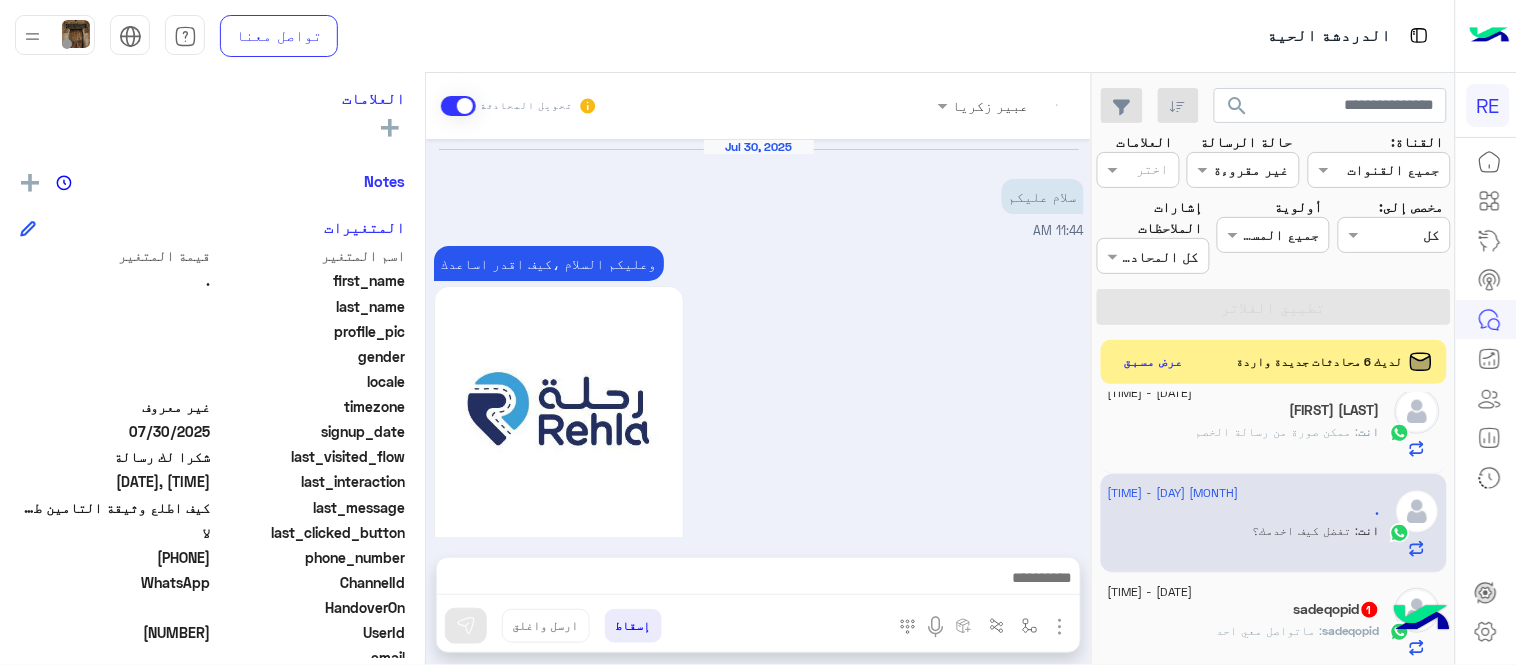 scroll, scrollTop: 880, scrollLeft: 0, axis: vertical 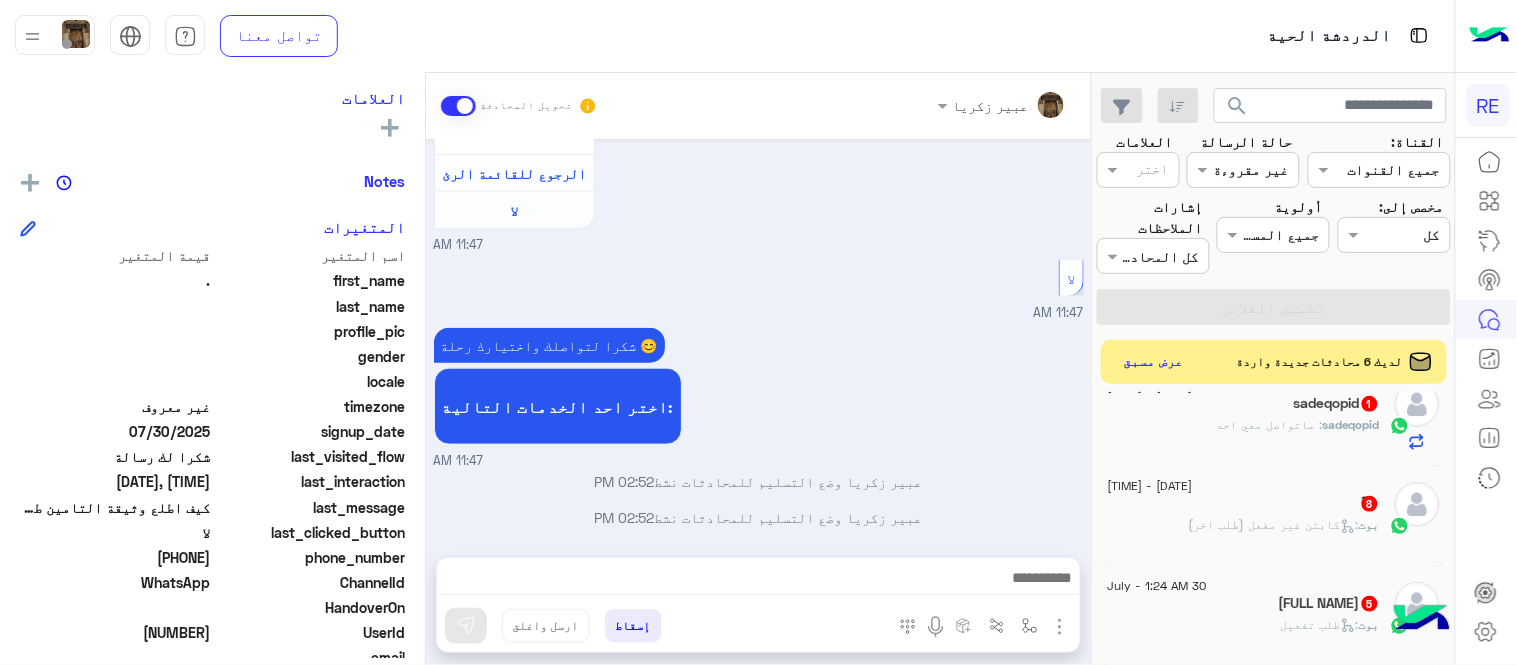 click on ":   كابتن غير مفعل (طلب اخر)" 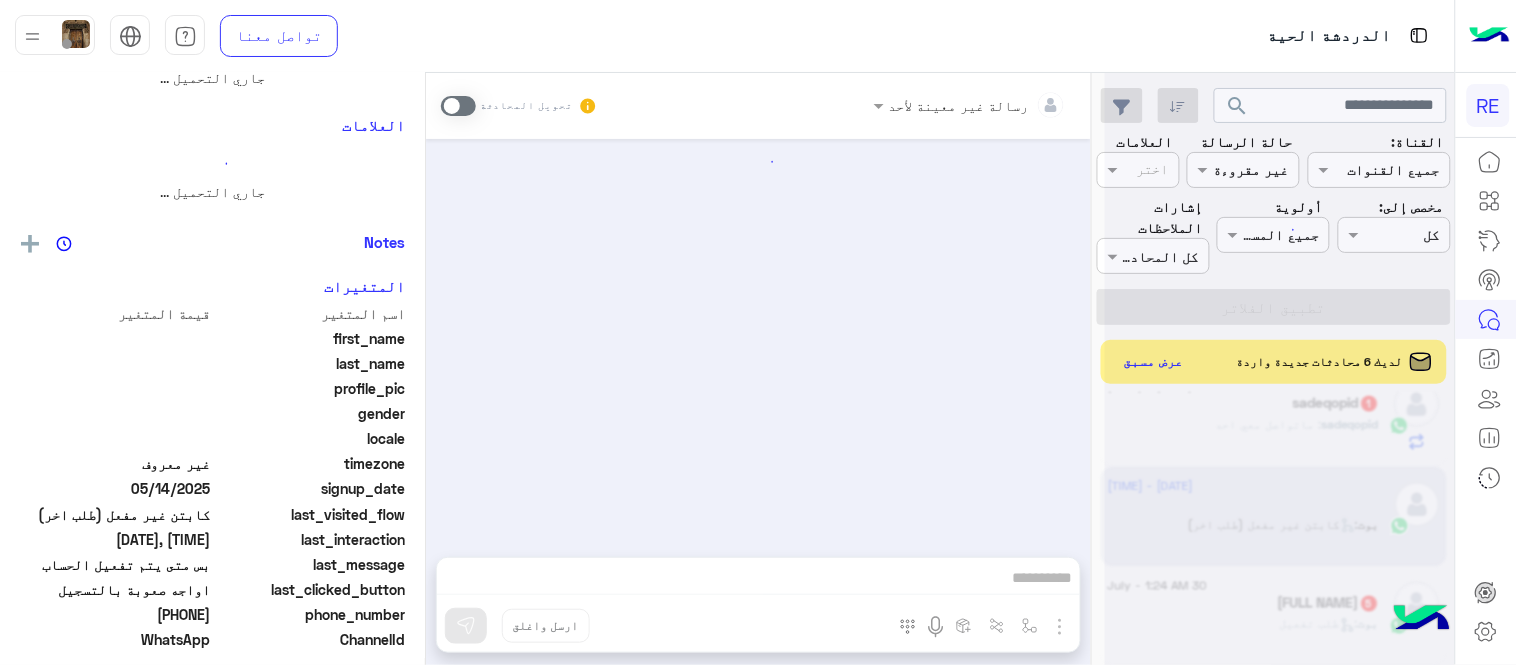 scroll, scrollTop: 0, scrollLeft: 0, axis: both 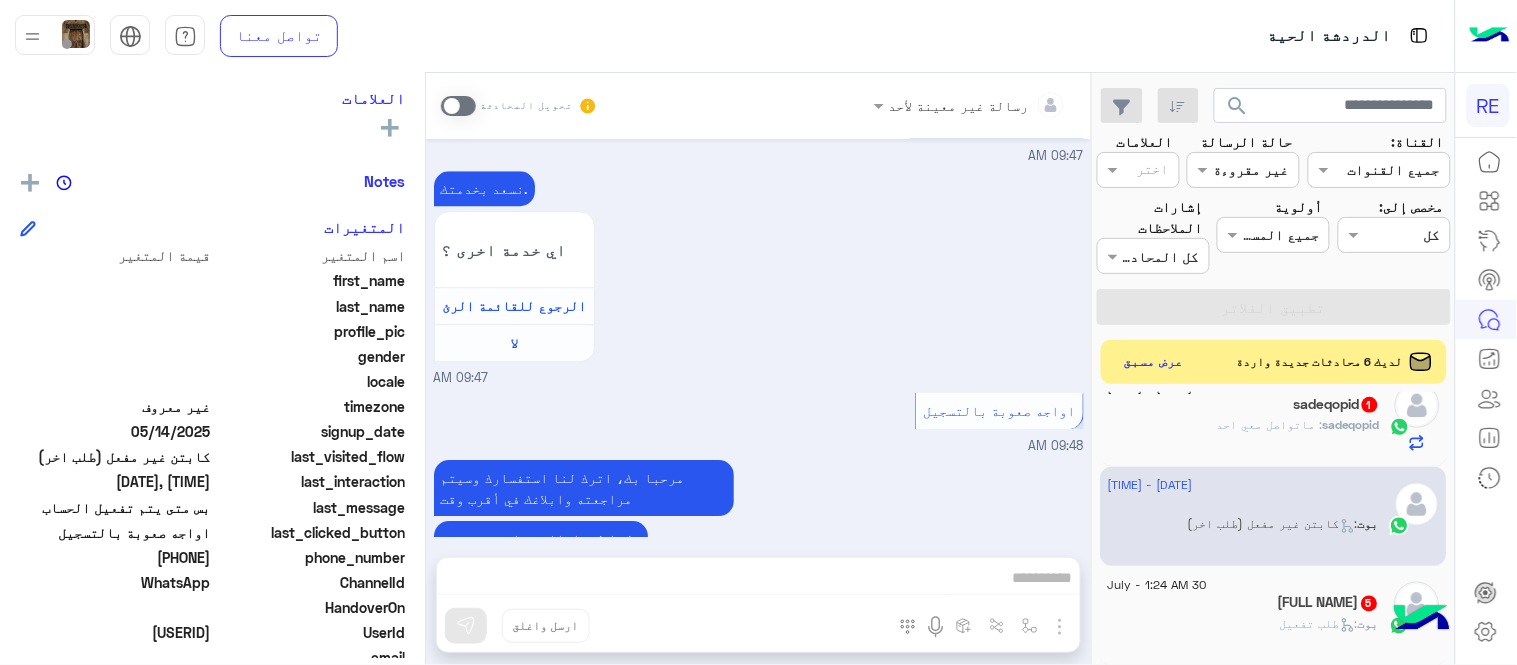 drag, startPoint x: 144, startPoint y: 560, endPoint x: 213, endPoint y: 565, distance: 69.18092 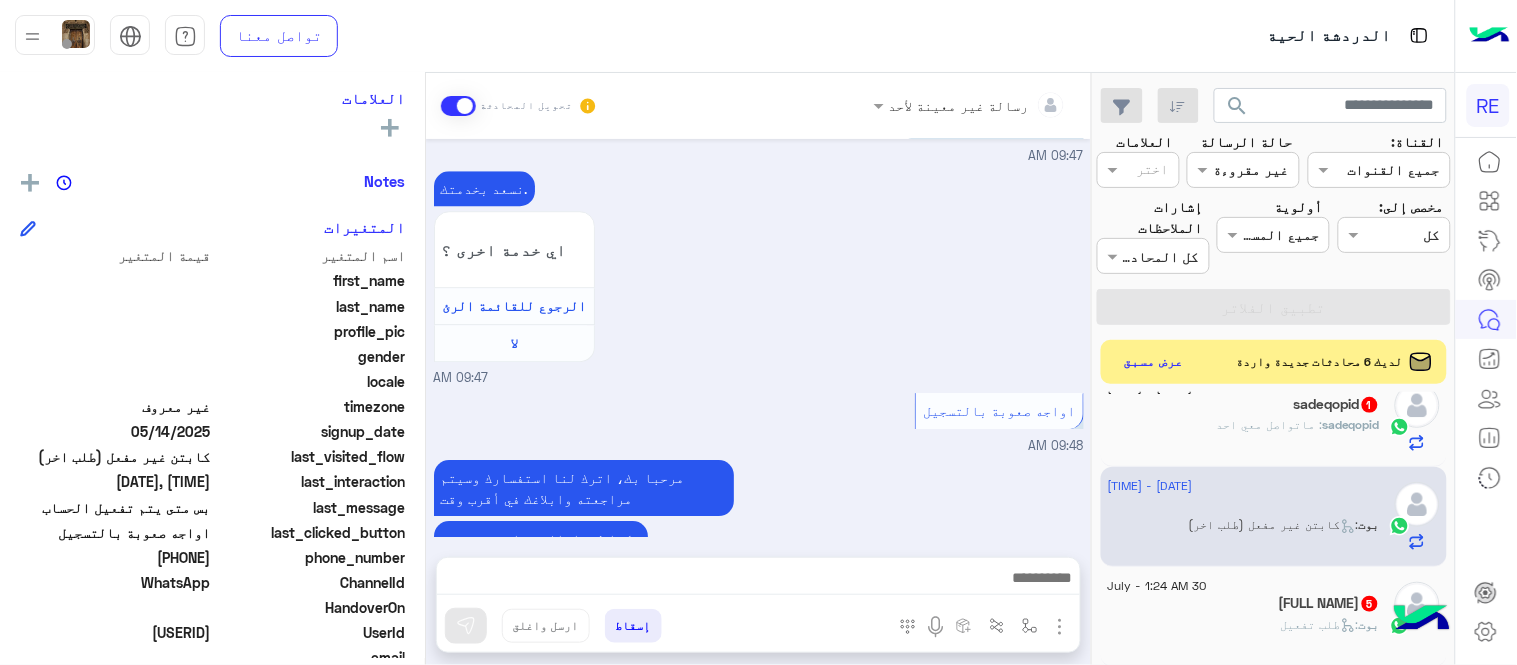 scroll, scrollTop: 1491, scrollLeft: 0, axis: vertical 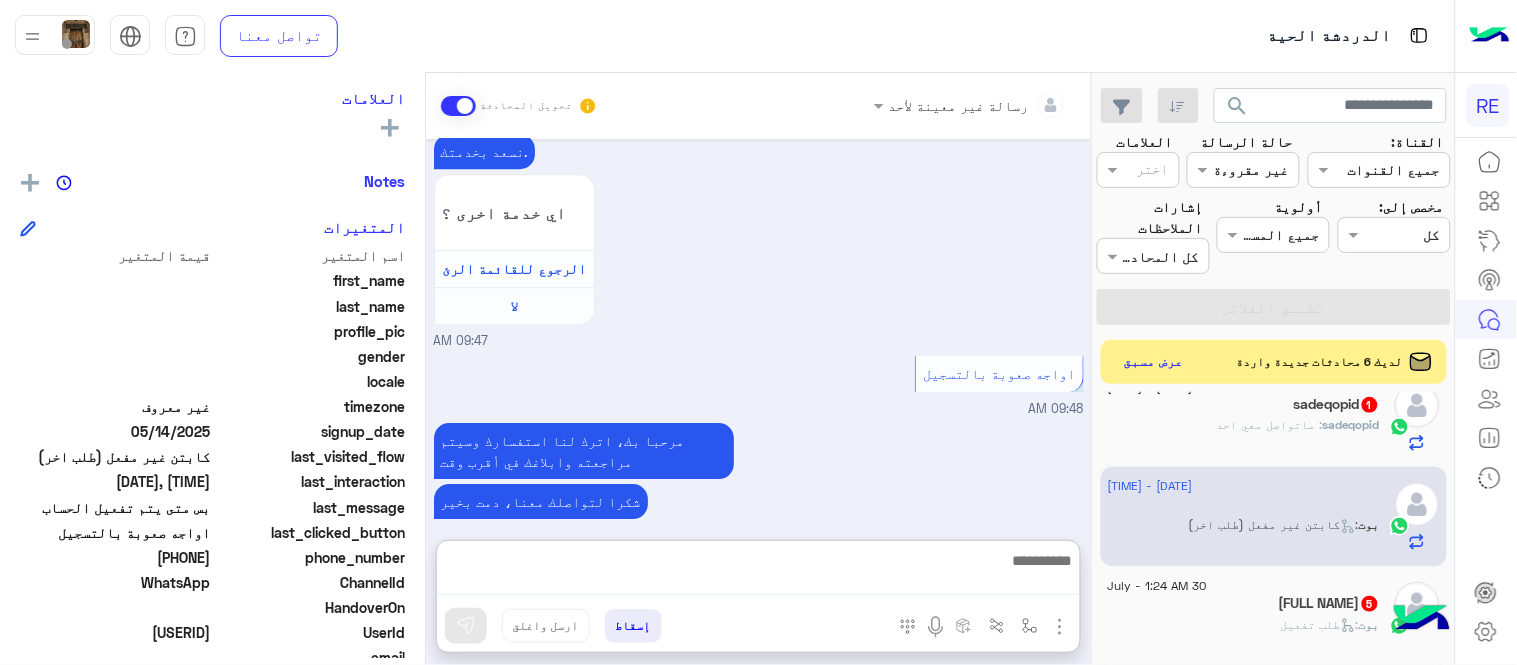 click at bounding box center (758, 571) 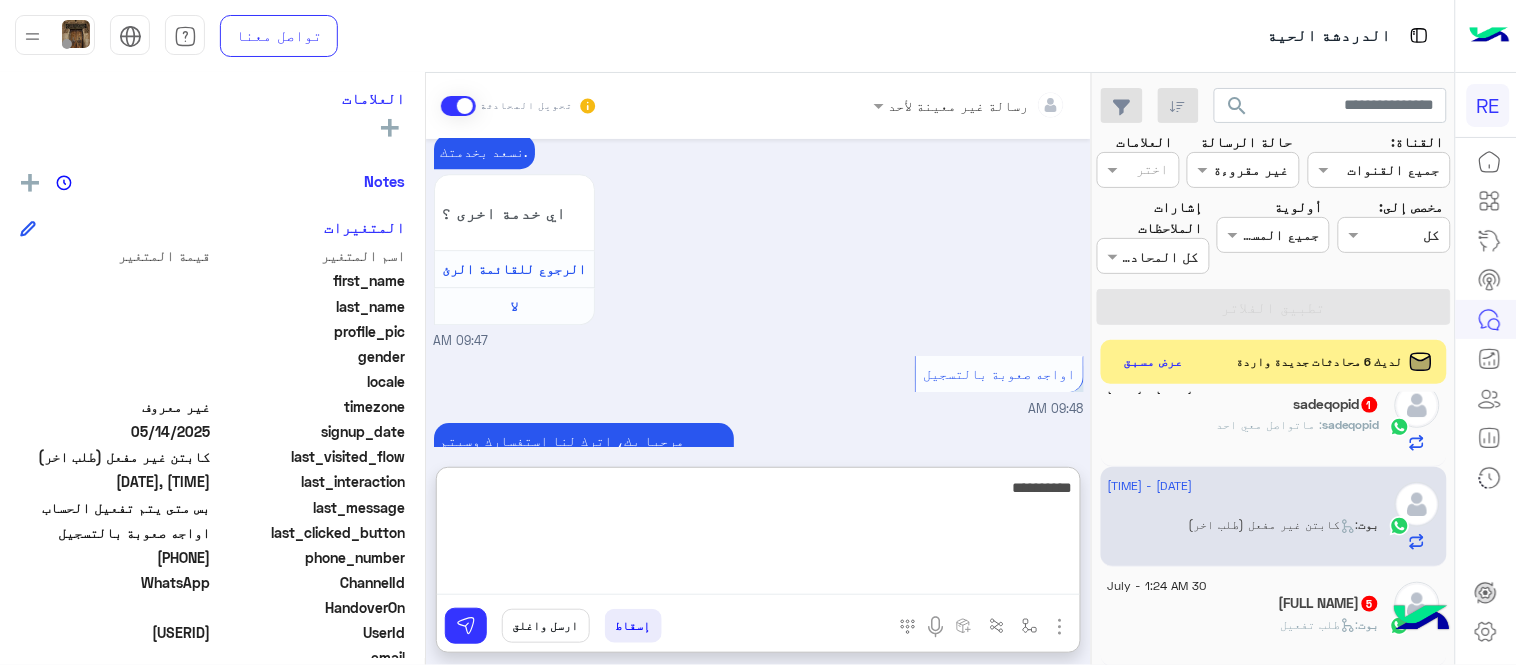 type on "**********" 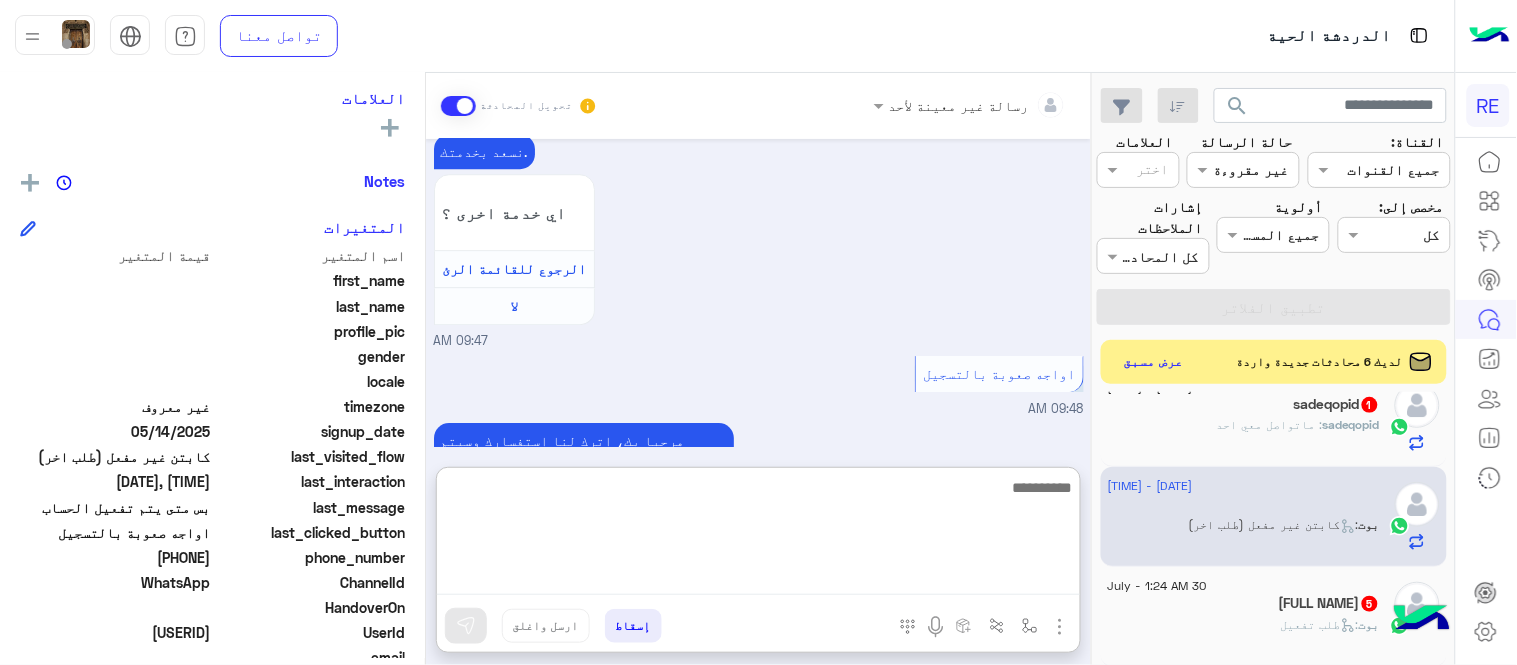 scroll, scrollTop: 1644, scrollLeft: 0, axis: vertical 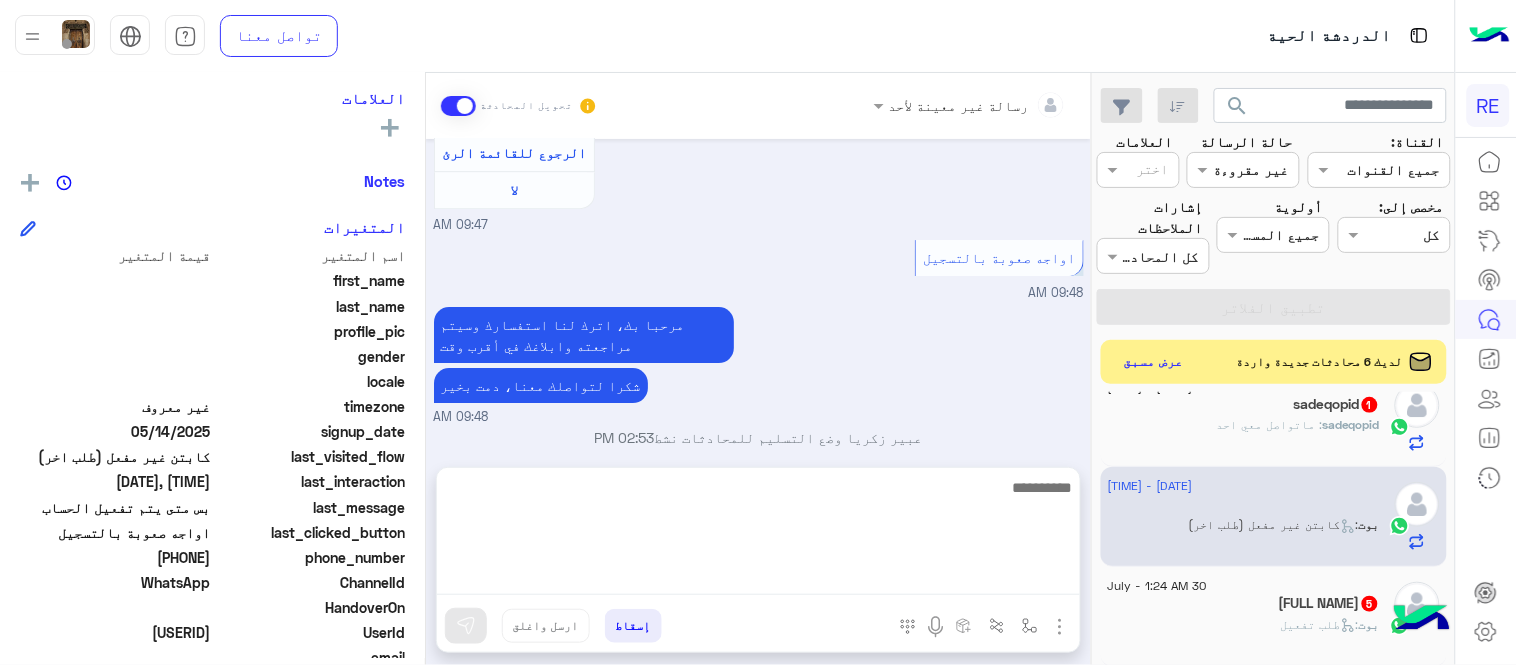 click on "[DATE]  اختر احد الخدمات التالية:    [TIME]   تفعيل حساب    [TIME]  يمكنك الاطلاع على شروط الانضمام لرحلة ك (كابتن ) الموجودة بالصورة أعلاه،
لتحميل التطبيق عبر الرابط التالي : 📲
http://onelink.to/Rehla    يسعدنا انضمامك لتطبيق رحلة يمكنك اتباع الخطوات الموضحة لتسجيل بيانات سيارتك بالفيديو التالي  : عزيزي الكابتن، فضلًا ، للرغبة بتفعيل الحساب قم برفع البيانات عبر التطبيق والتواصل معنا  تم تسجيل السيارة   اواجه صعوبة بالتسجيل  اي خدمة اخرى ؟  الرجوع للقائمة الرئ   لا     [TIME]   تم تسجيل السيارة    [TIME]  اهلا بك عزيزنا الكابتن، سيتم مراجعة حسابك وابلاغك في اقرب وقت    [TIME]  لا   [TIME]   لا" at bounding box center (758, 293) 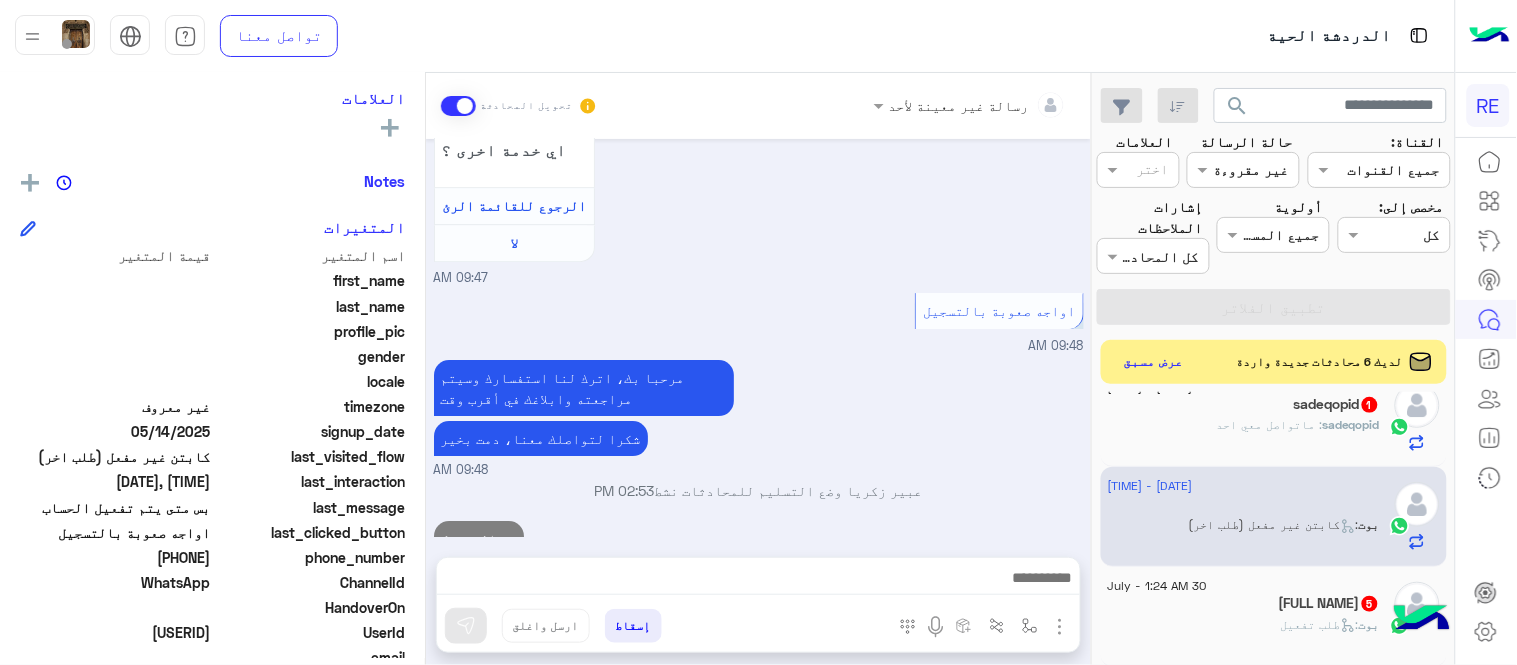 scroll, scrollTop: 1591, scrollLeft: 0, axis: vertical 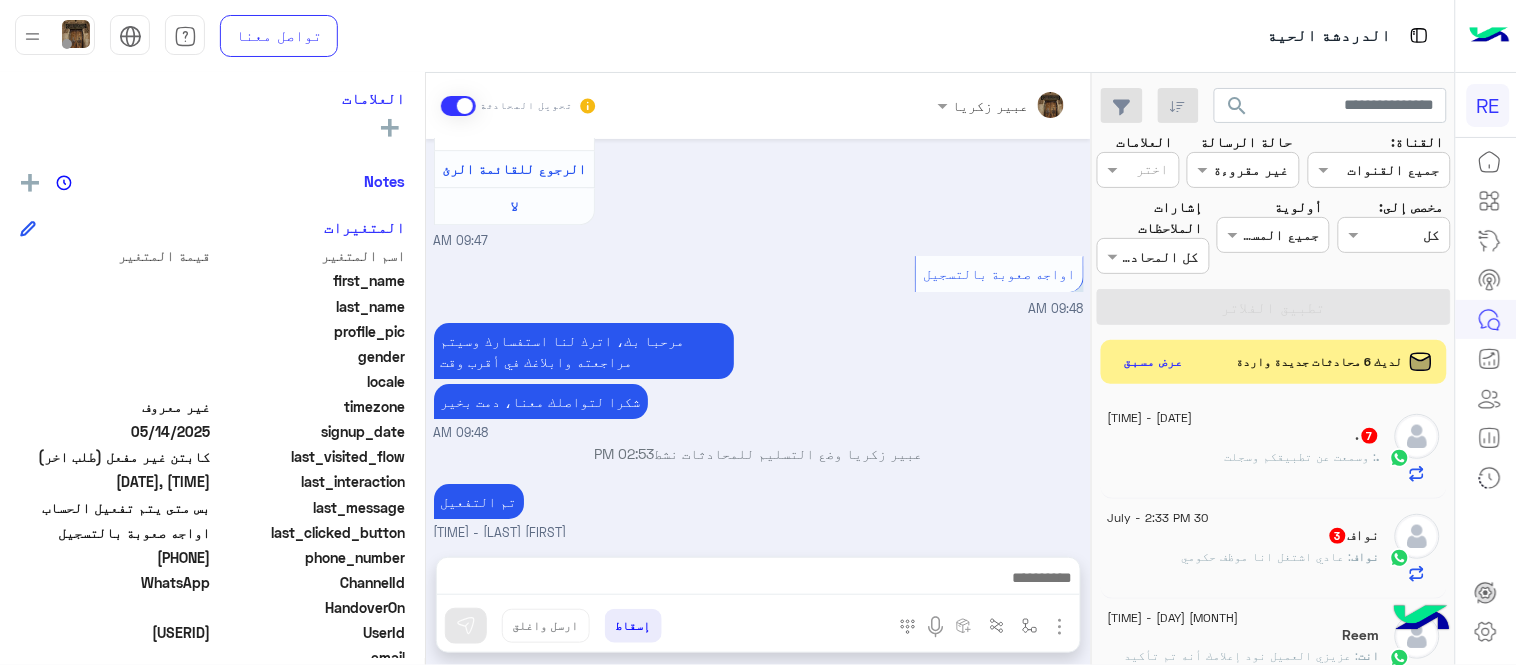 click on "[NAME]  [NUMBER]" 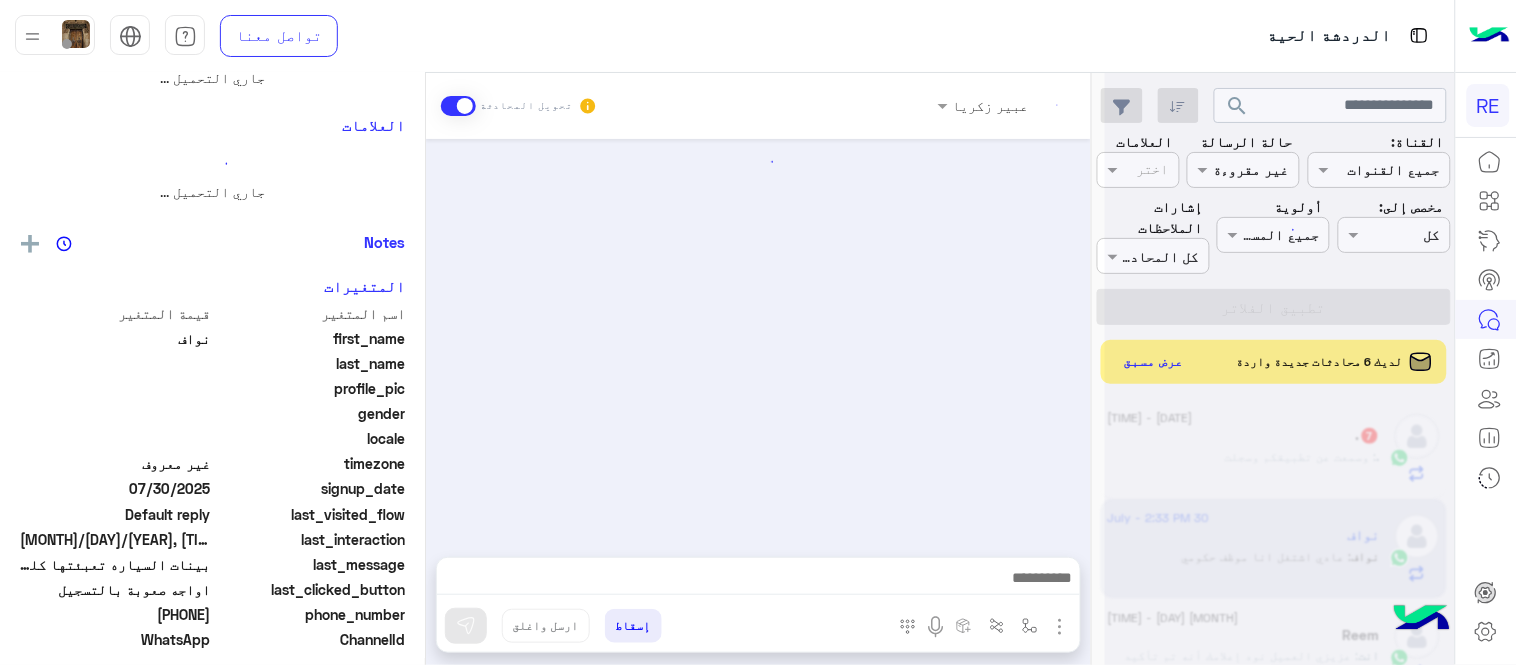 scroll, scrollTop: 0, scrollLeft: 0, axis: both 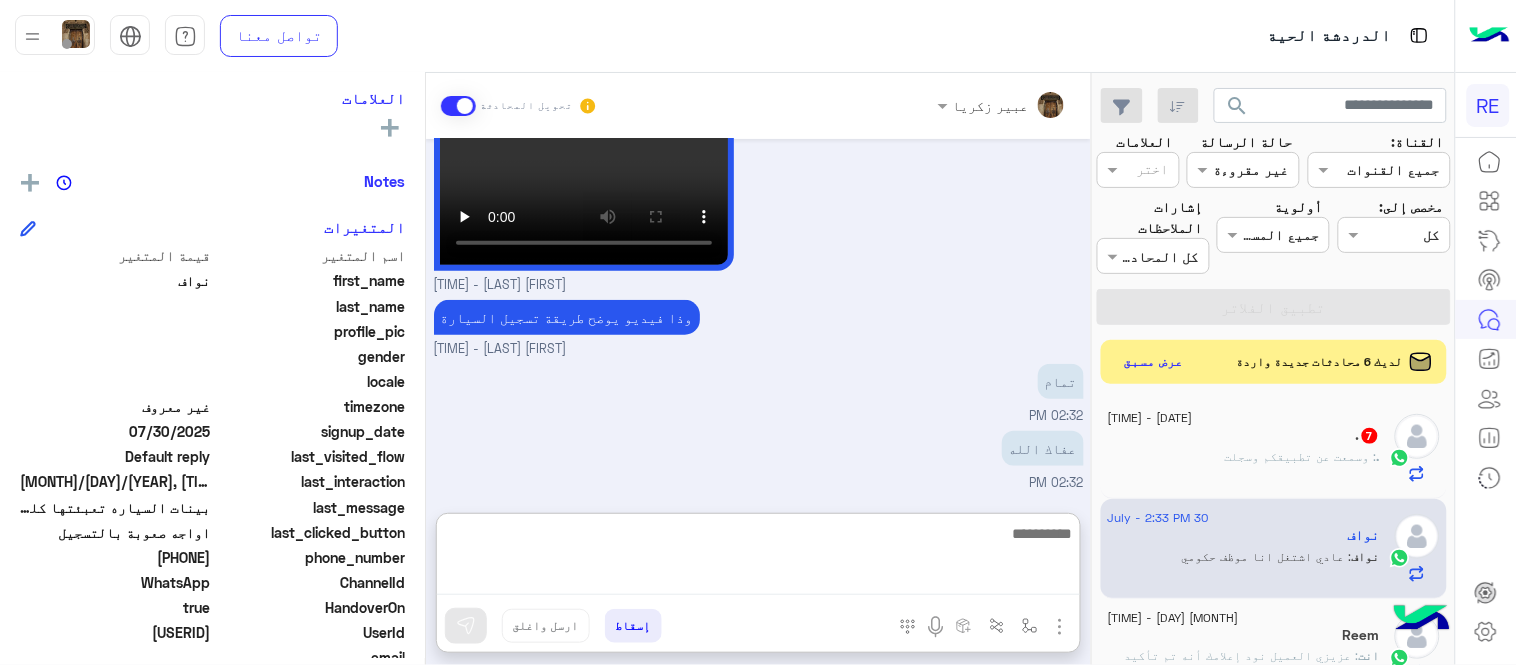 click at bounding box center [758, 558] 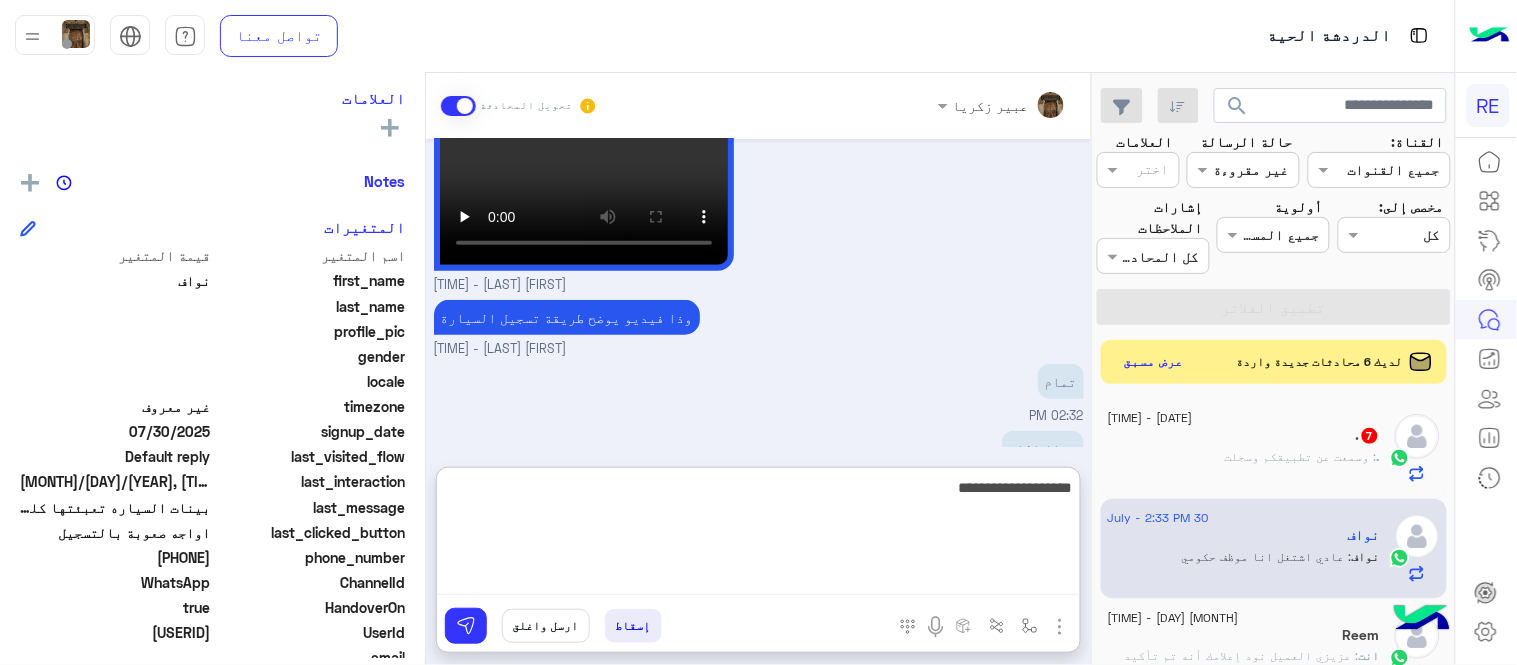 type on "**********" 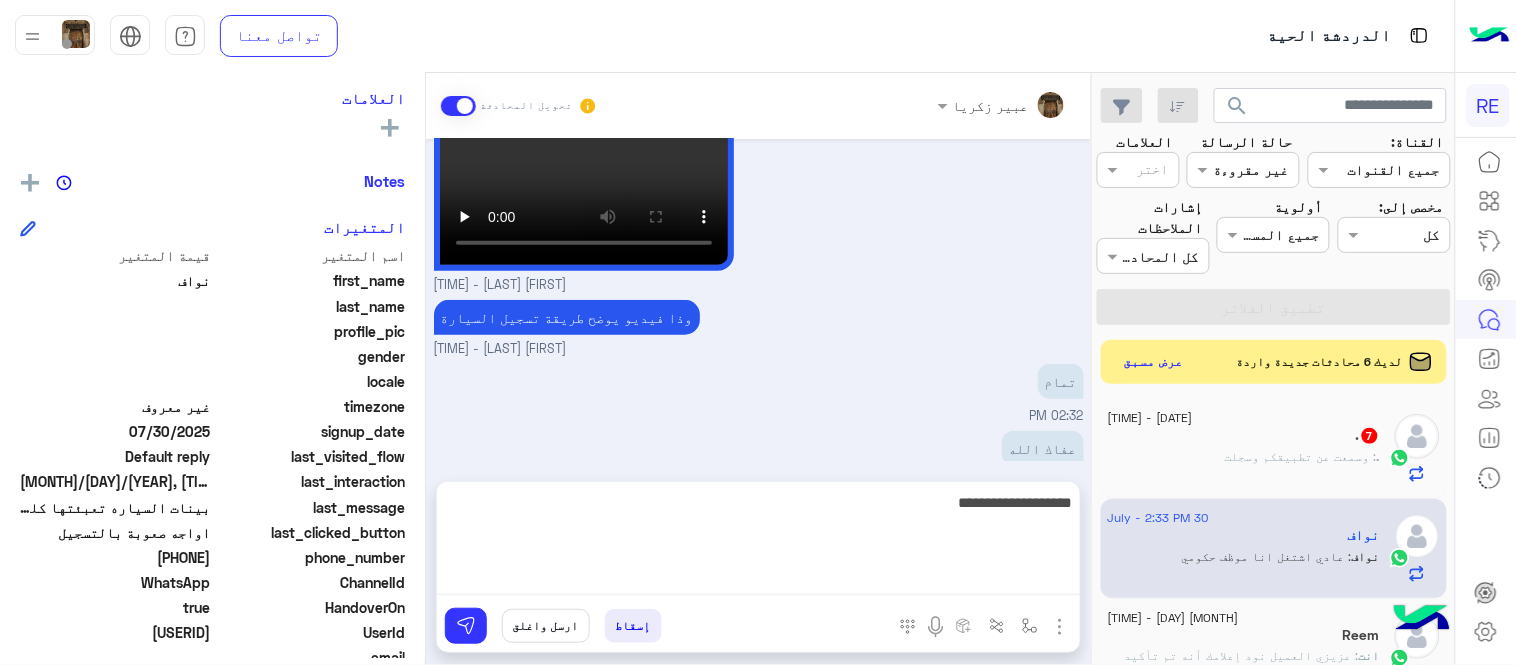 click on "عفاك الله   02:32 PM" at bounding box center [759, 459] 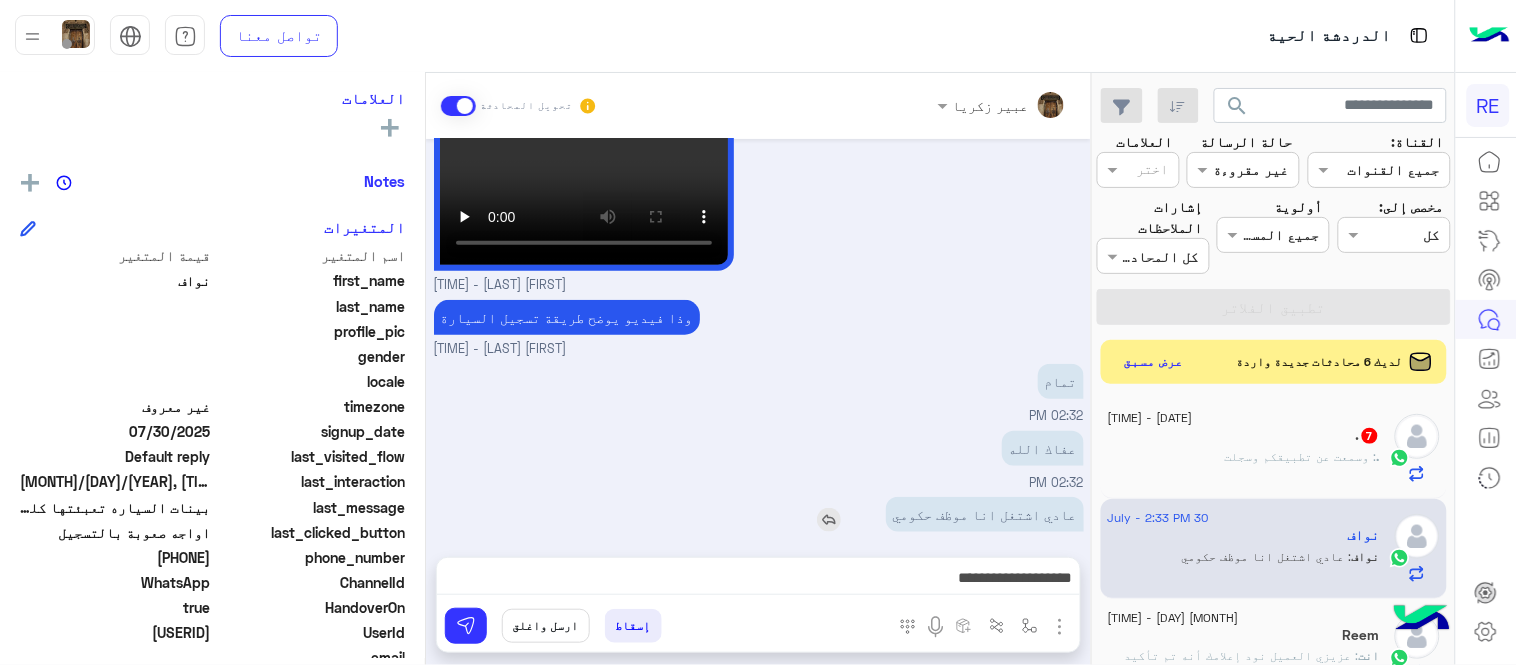click at bounding box center [829, 520] 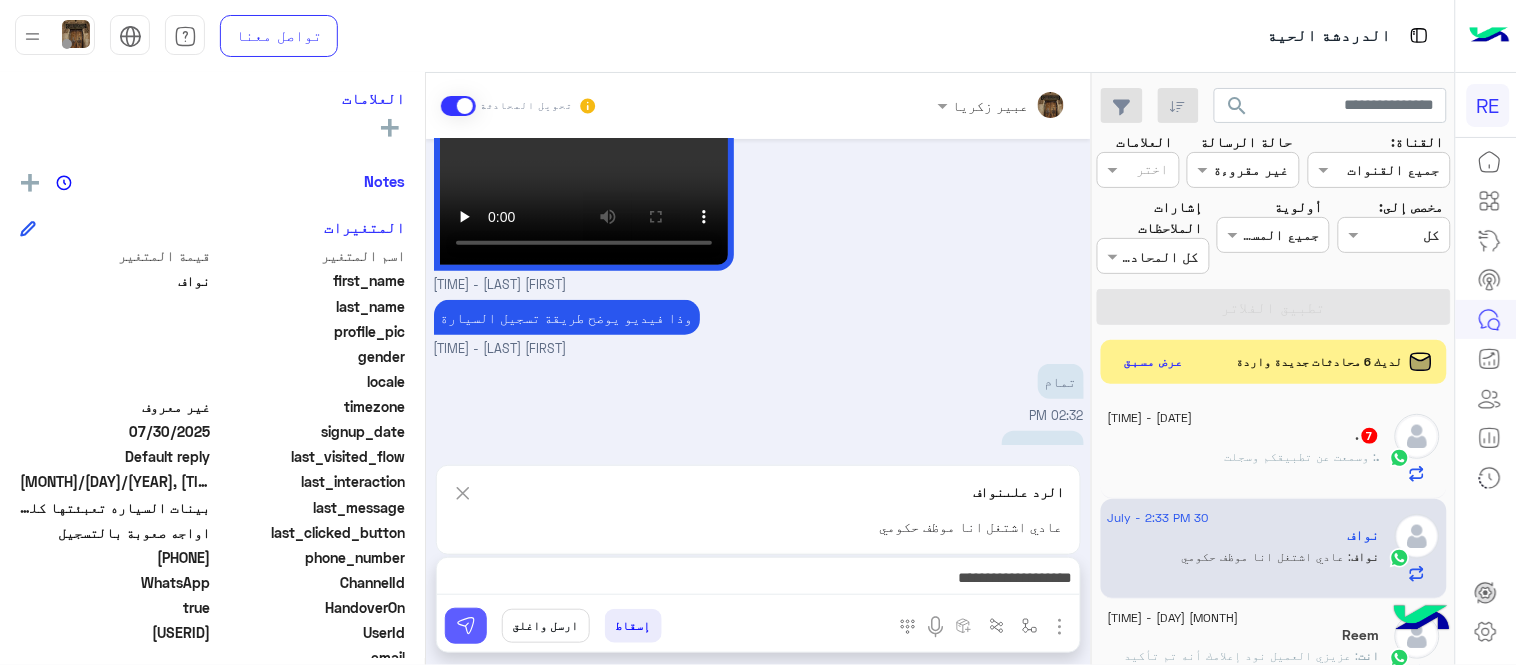click at bounding box center [466, 626] 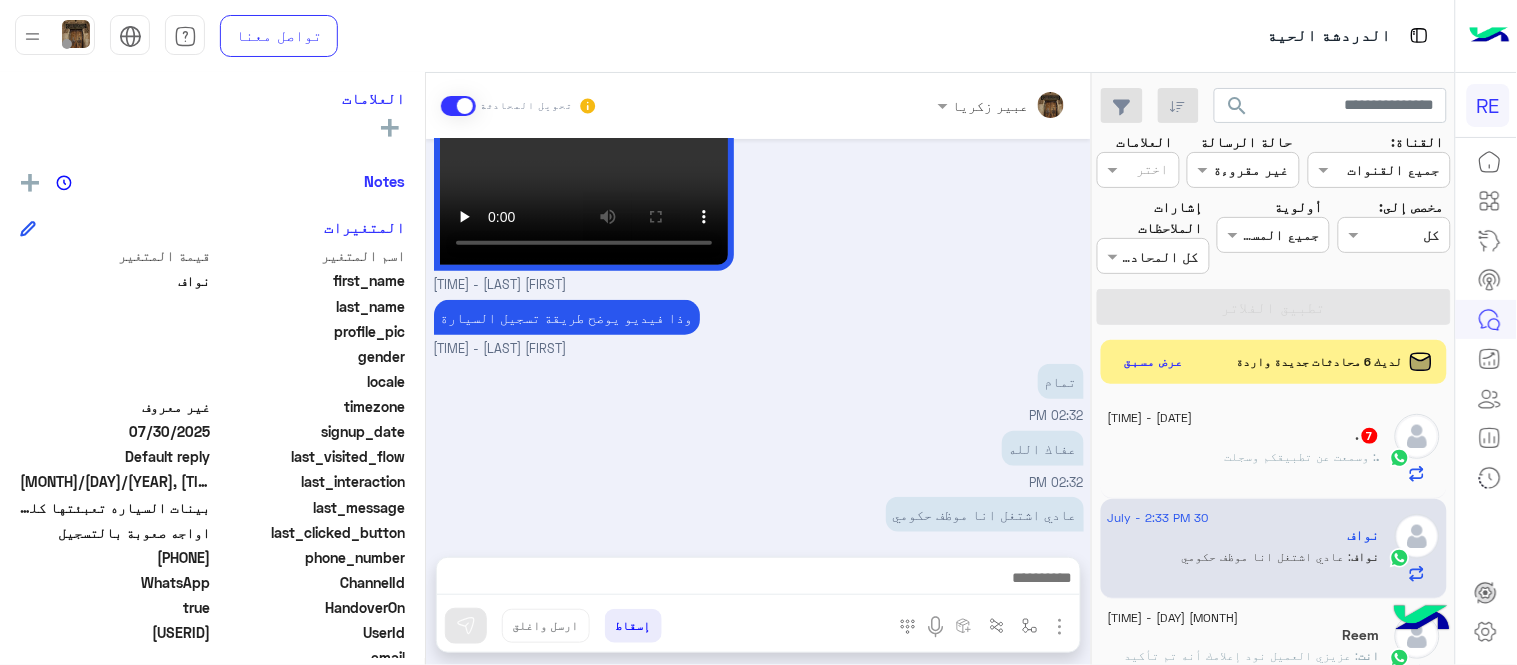 scroll, scrollTop: 456, scrollLeft: 0, axis: vertical 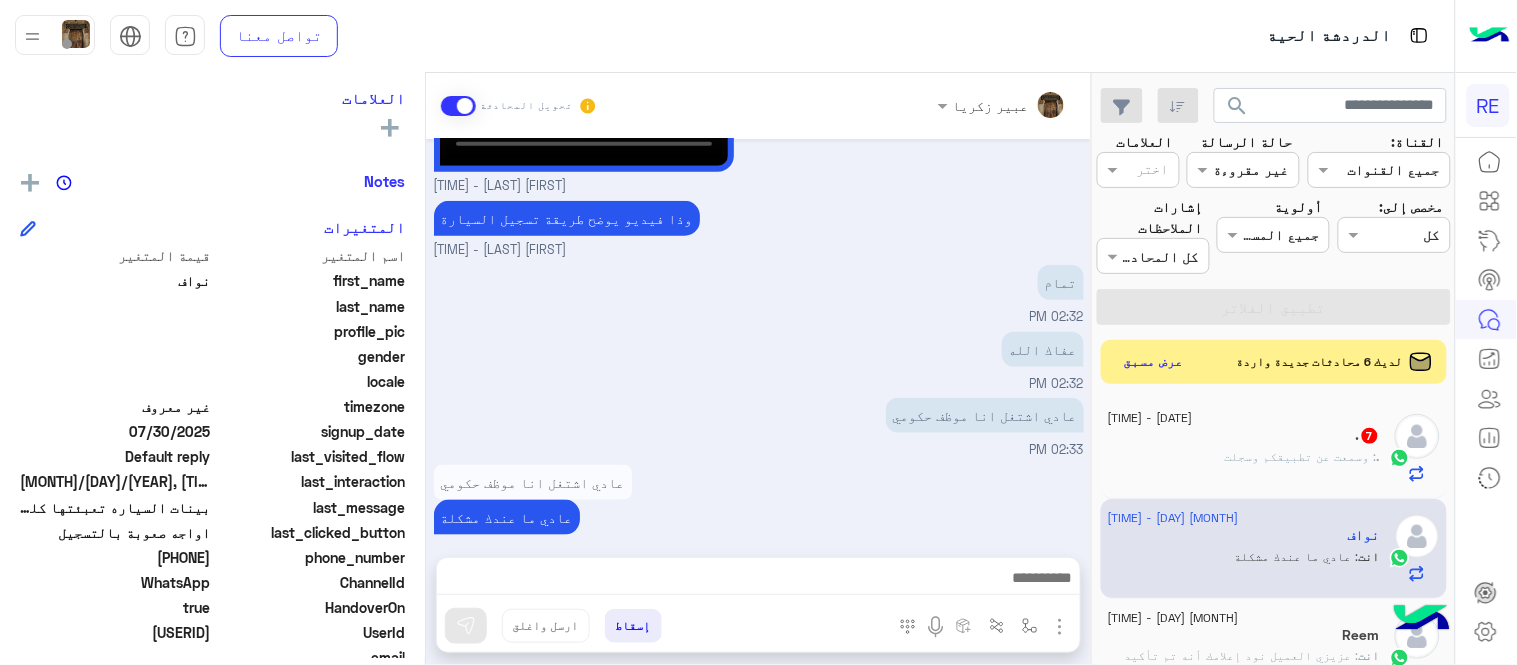 click on ". : وسمعت عن تطبيقكم وسجلت" 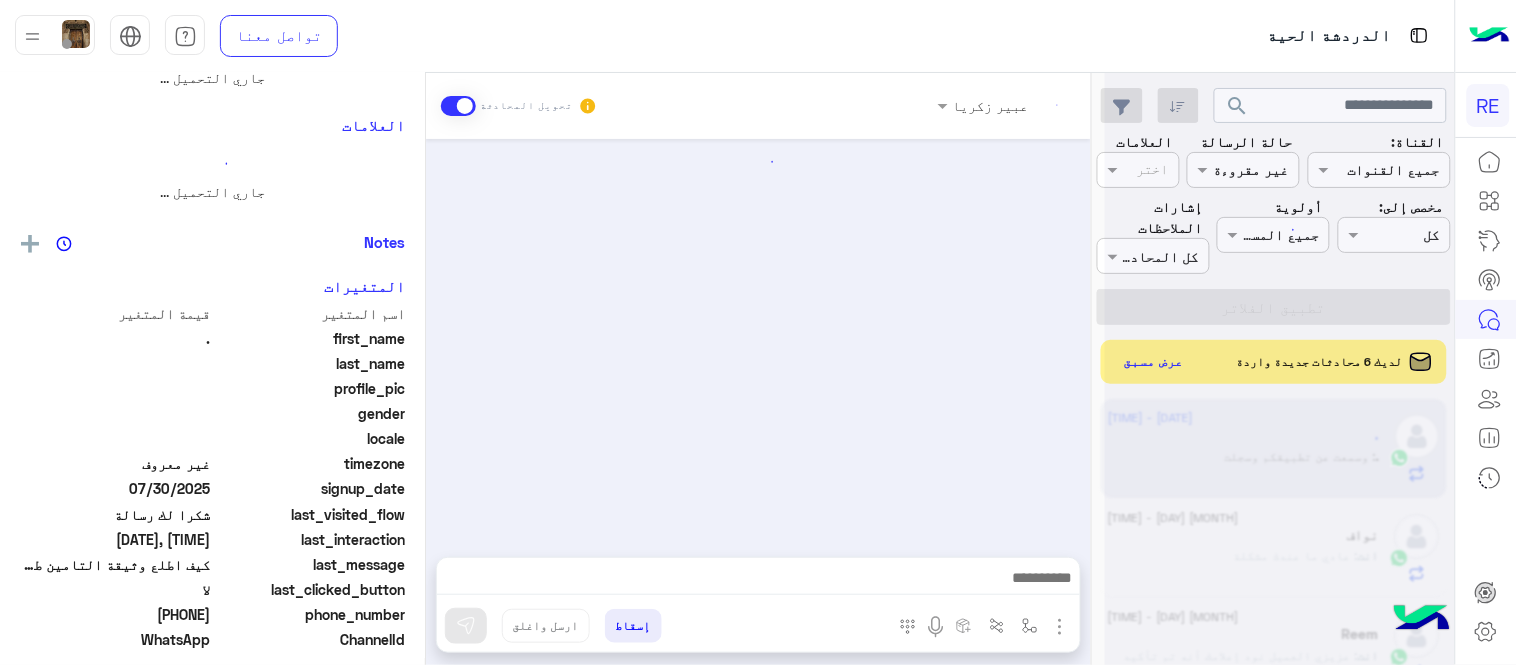 scroll, scrollTop: 0, scrollLeft: 0, axis: both 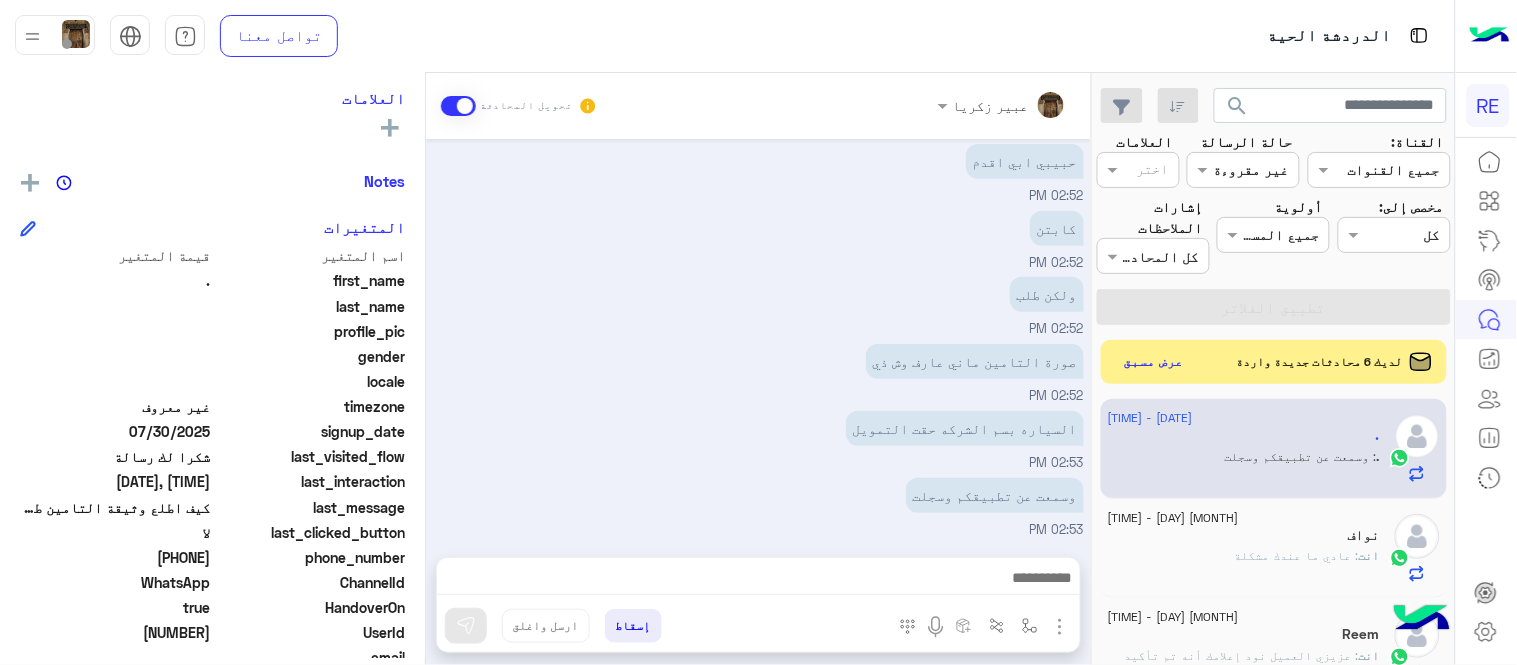 click at bounding box center (758, 580) 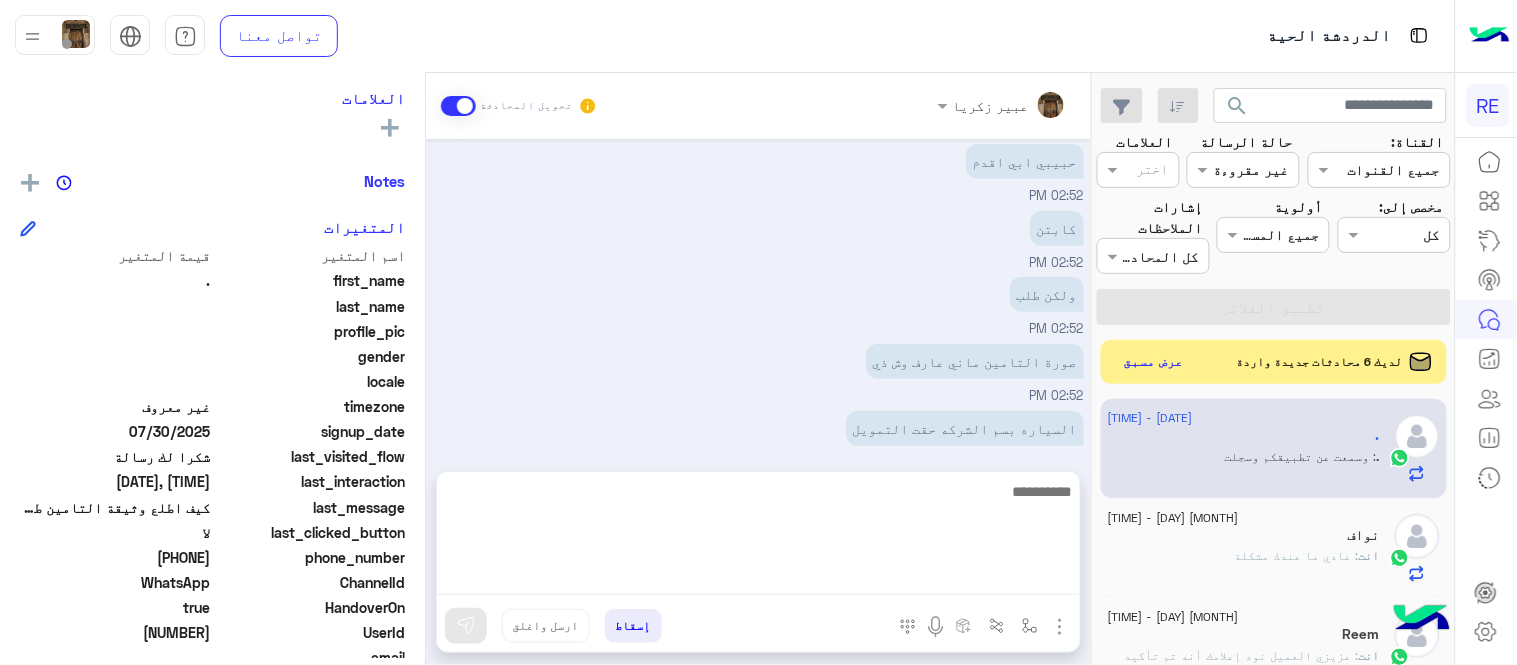 click on "صورة التامين ماني عارف وش ذي   02:52 PM" at bounding box center (759, 372) 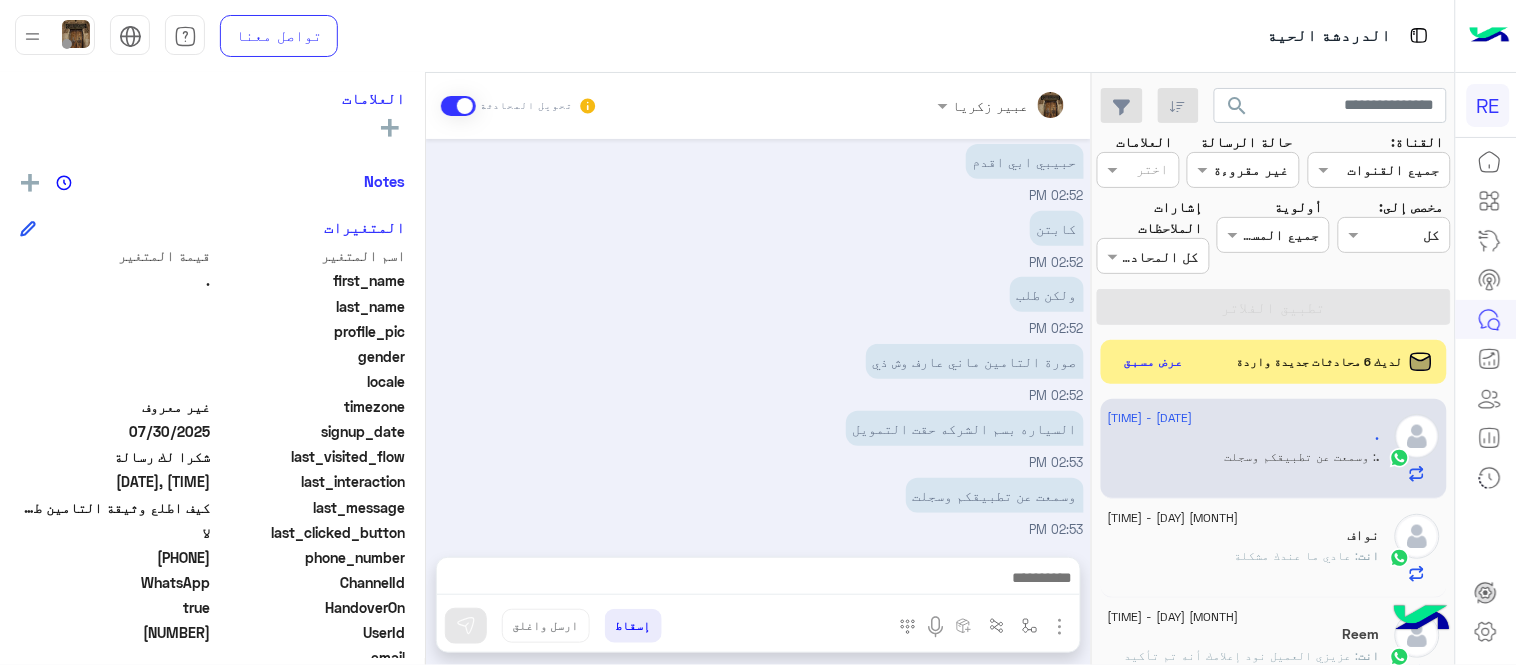 drag, startPoint x: 141, startPoint y: 551, endPoint x: 213, endPoint y: 555, distance: 72.11102 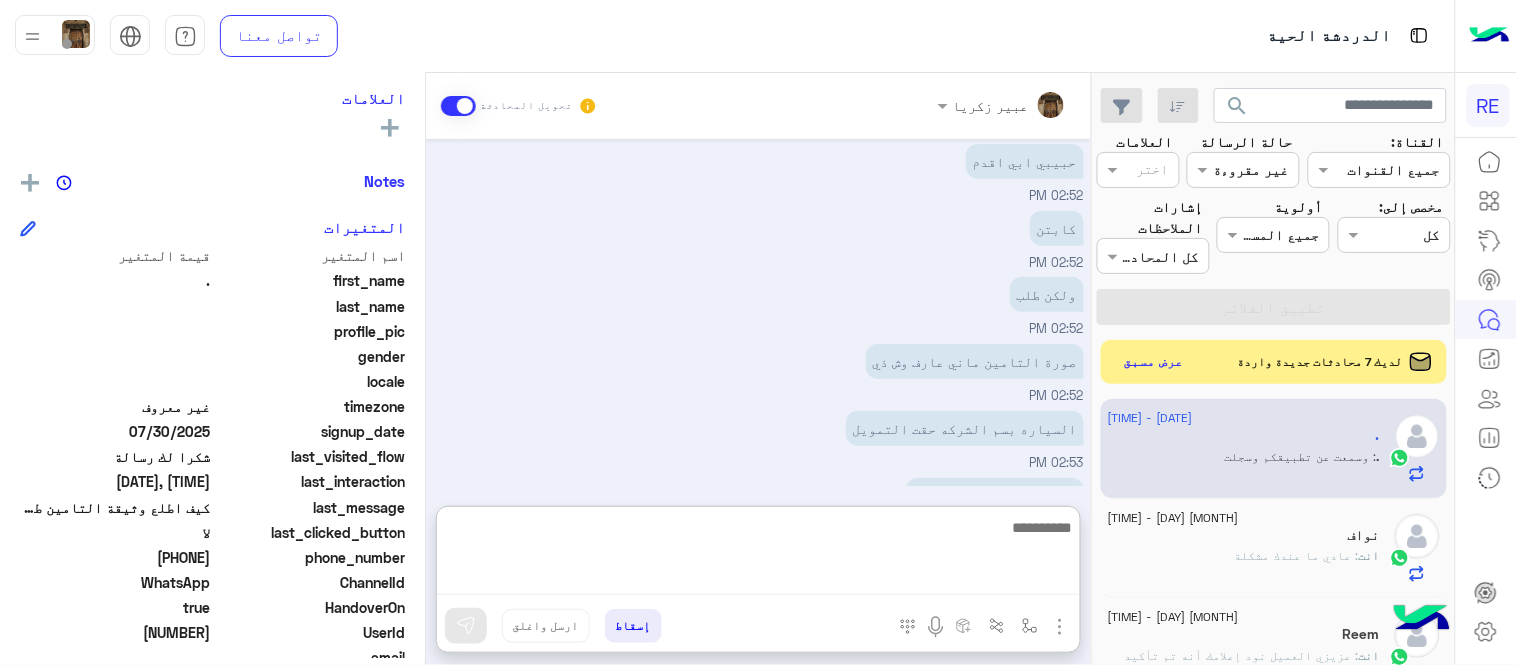 click at bounding box center [758, 555] 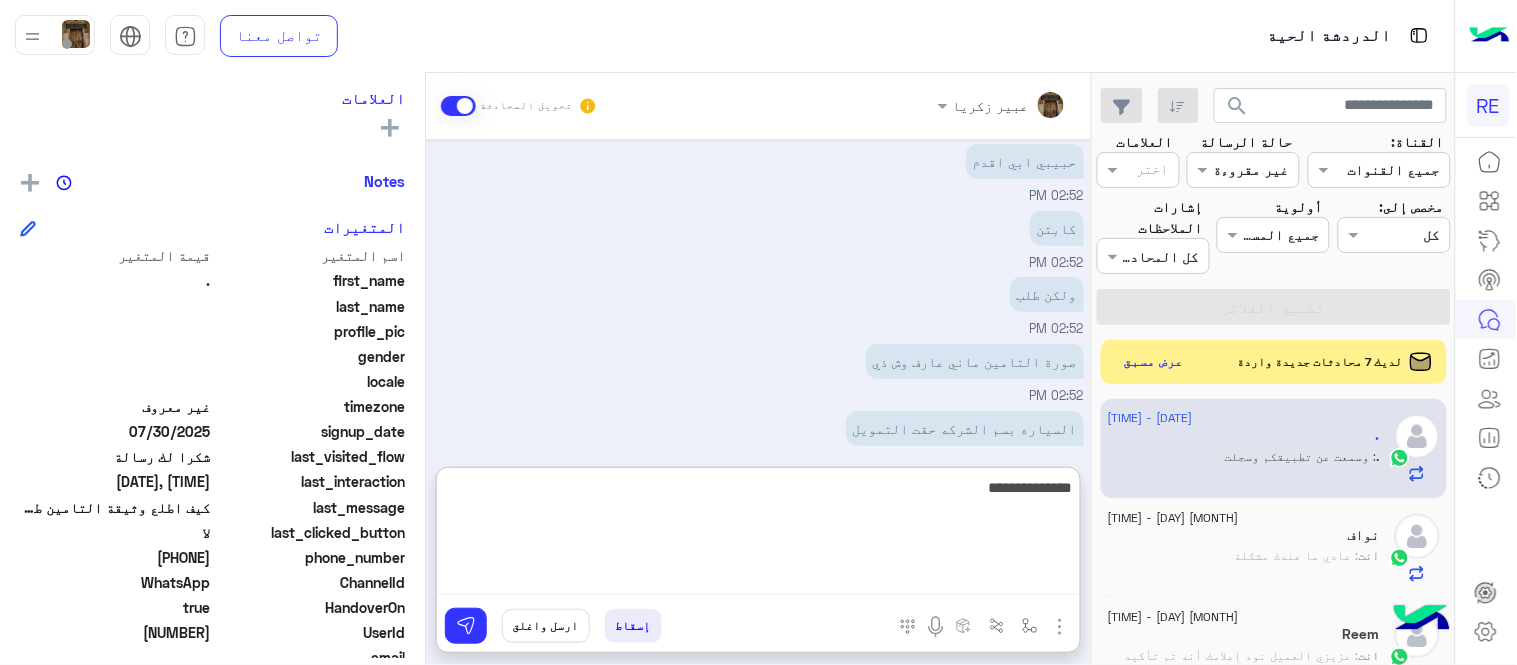 type on "**********" 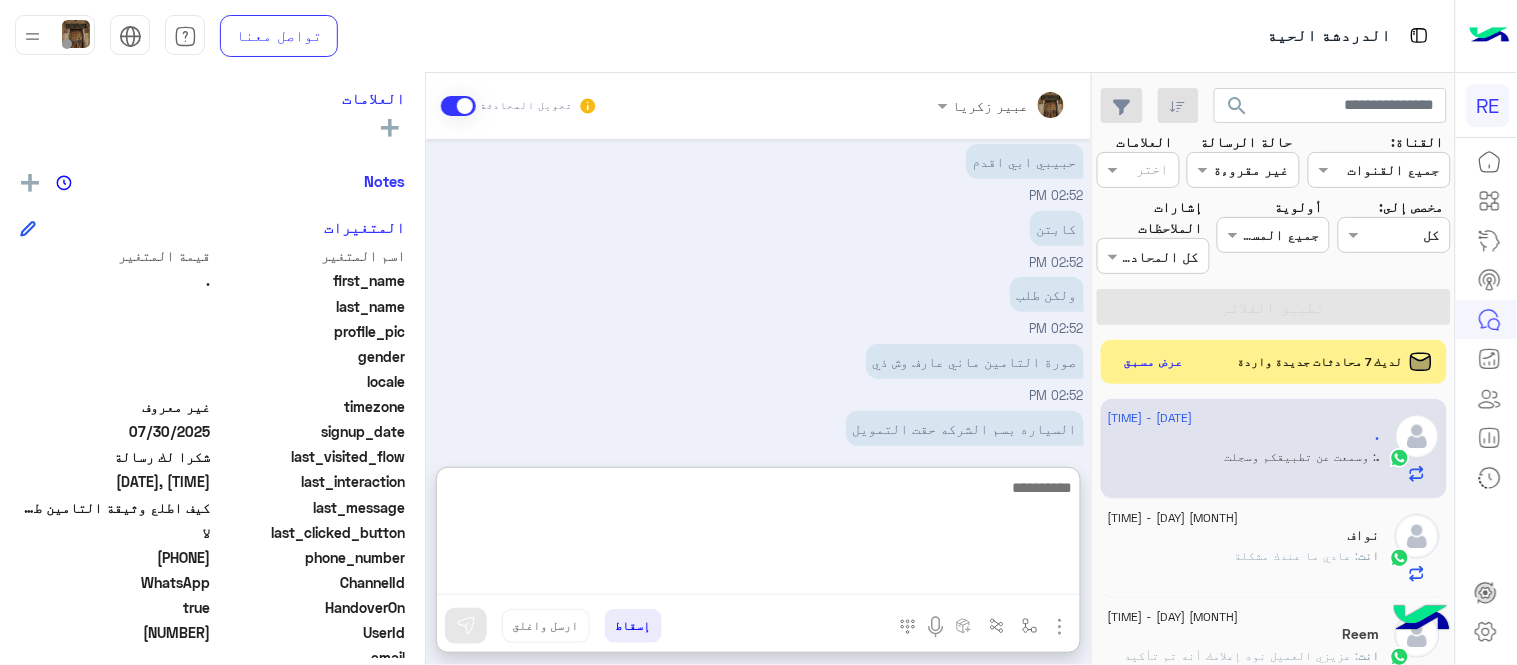scroll, scrollTop: 392, scrollLeft: 0, axis: vertical 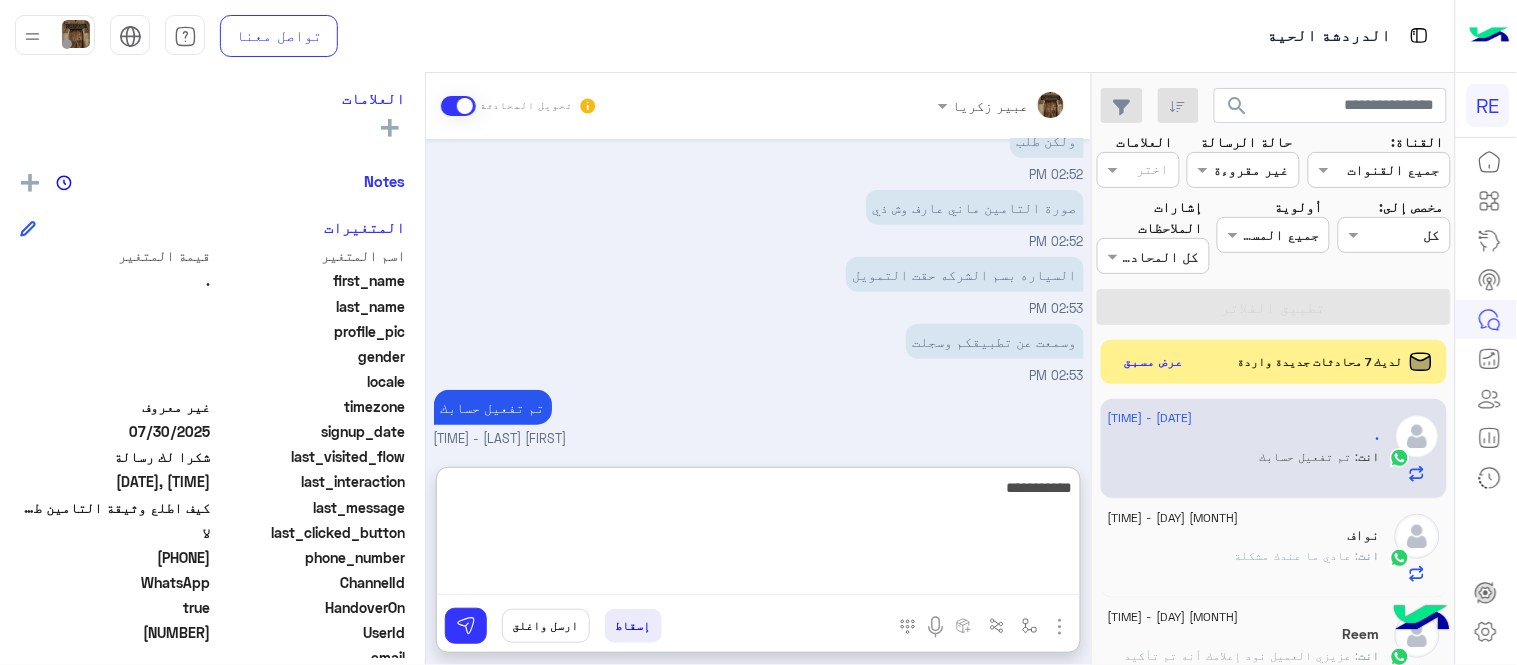 type on "**********" 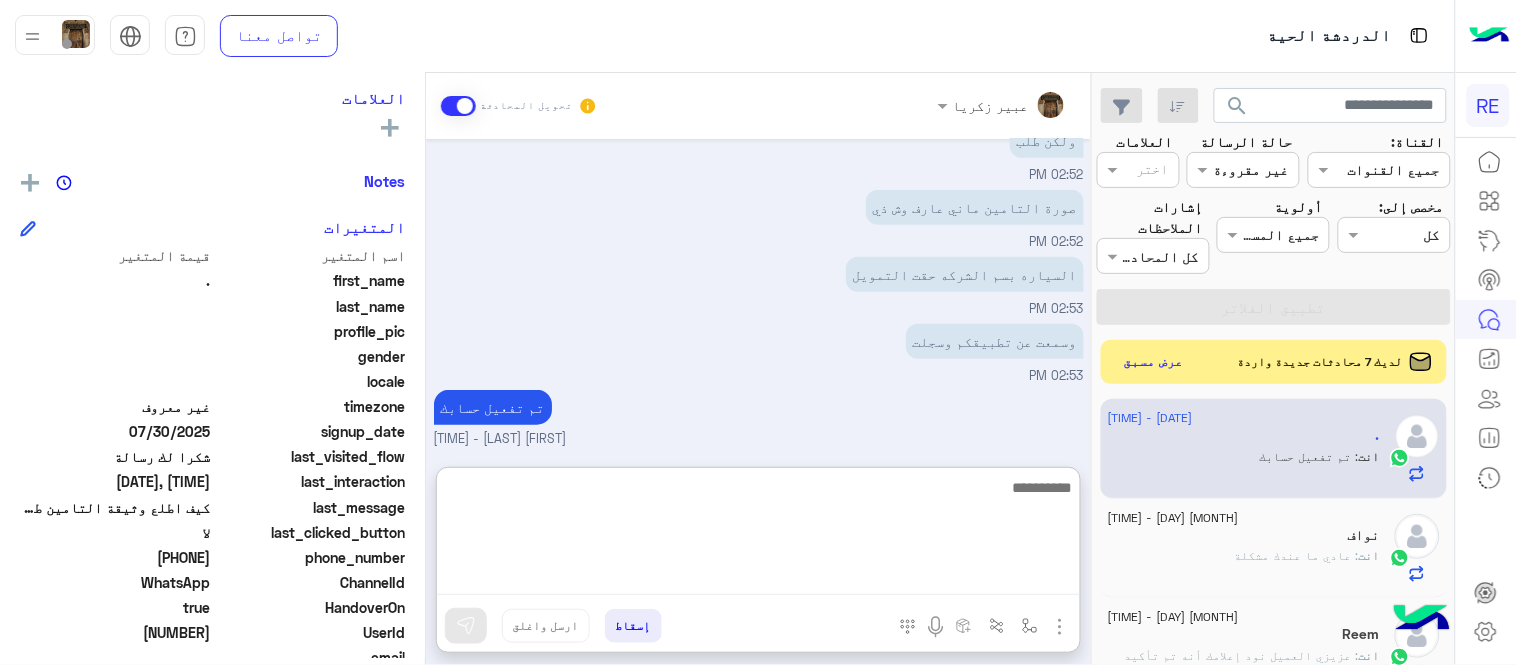 scroll, scrollTop: 455, scrollLeft: 0, axis: vertical 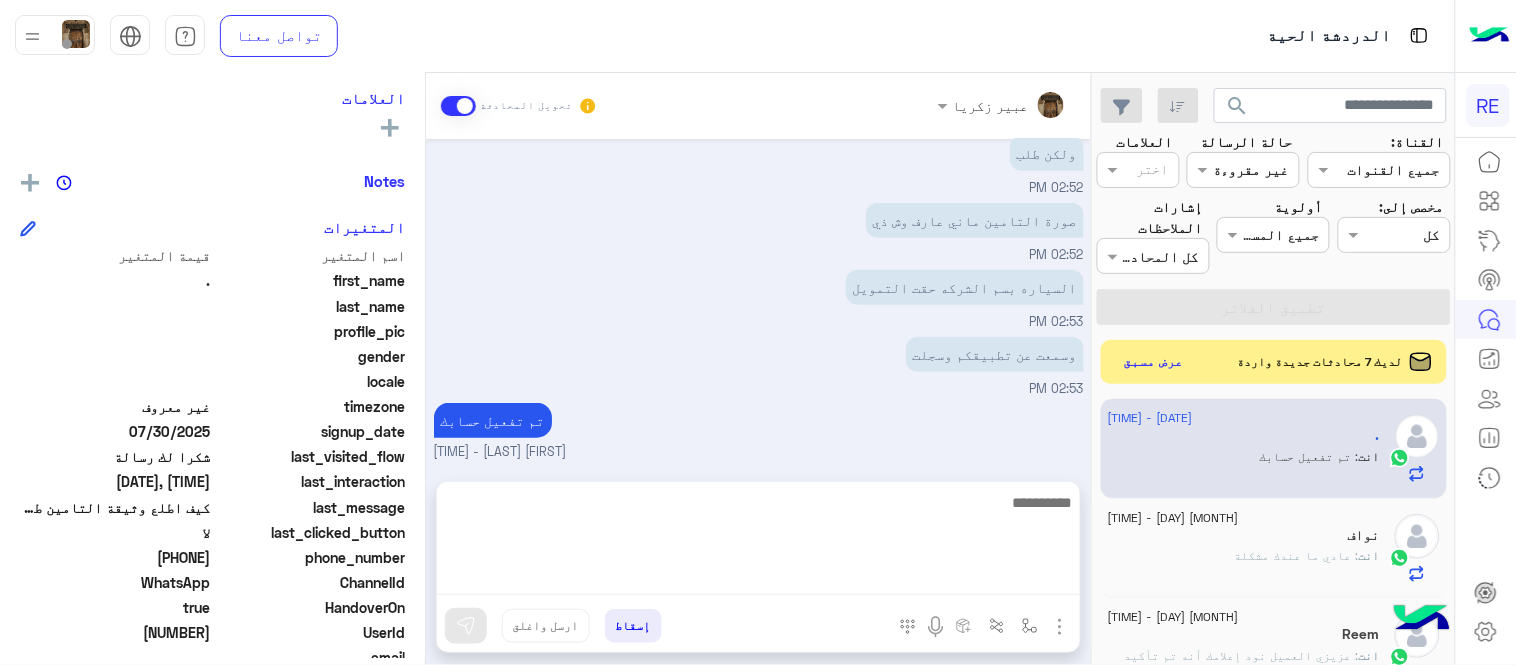 click on "[FIRST] [LAST] تحويل المحادثة     Jul 30, 2025   [FIRST] [LAST] وضع التسليم للمحادثات نشط   02:52 PM      تفضل كيف اخدمك؟  [FIRST] [LAST] -  02:52 PM   [FIRST] [LAST] انضم إلى المحادثة   02:52 PM      سلام عليكم   02:52 PM  حبيبي ابي اقدم   02:52 PM  كابتن   02:52 PM  ولكن طلب   02:52 PM  صورة التامين ماني عارف وش ذي   02:52 PM  السياره بسم الشركه حقت التمويل   02:53 PM  وسمعت عن تطبيقكم وسجلت   02:53 PM  تم تفعيل حسابك  [FIRST] [LAST] -  02:59 PM  من اي مدينة؟   02:59 PM  أدخل اسم مجموعة الرسائل  إسقاط   ارسل واغلق" at bounding box center [758, 373] 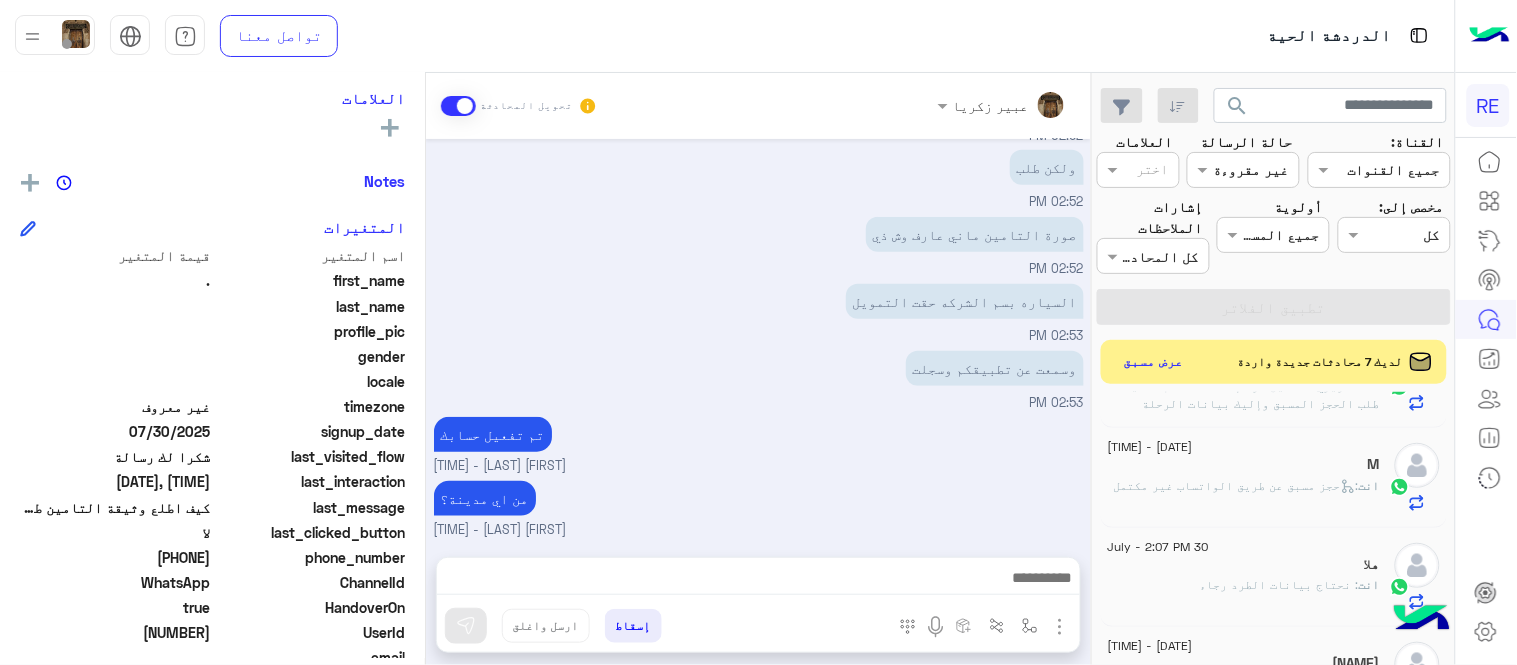 scroll, scrollTop: 0, scrollLeft: 0, axis: both 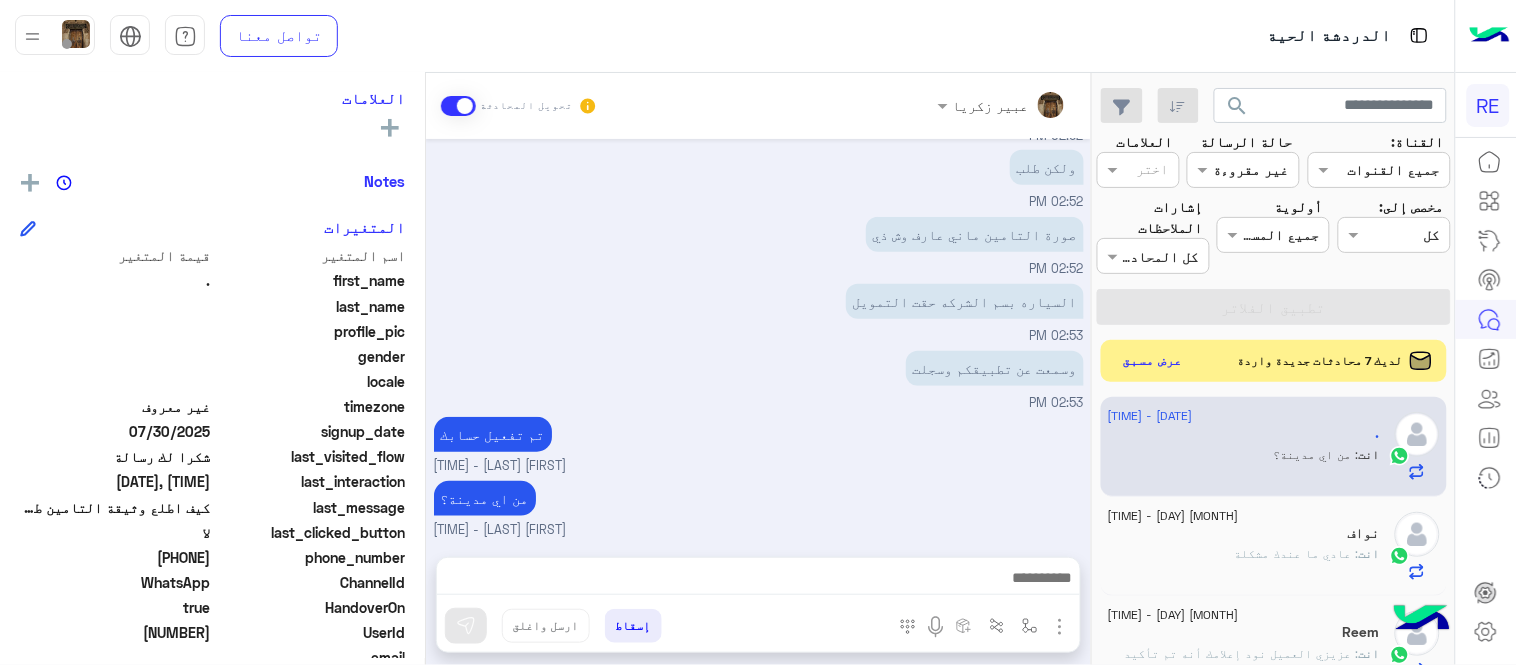 click on "عرض مسبق" 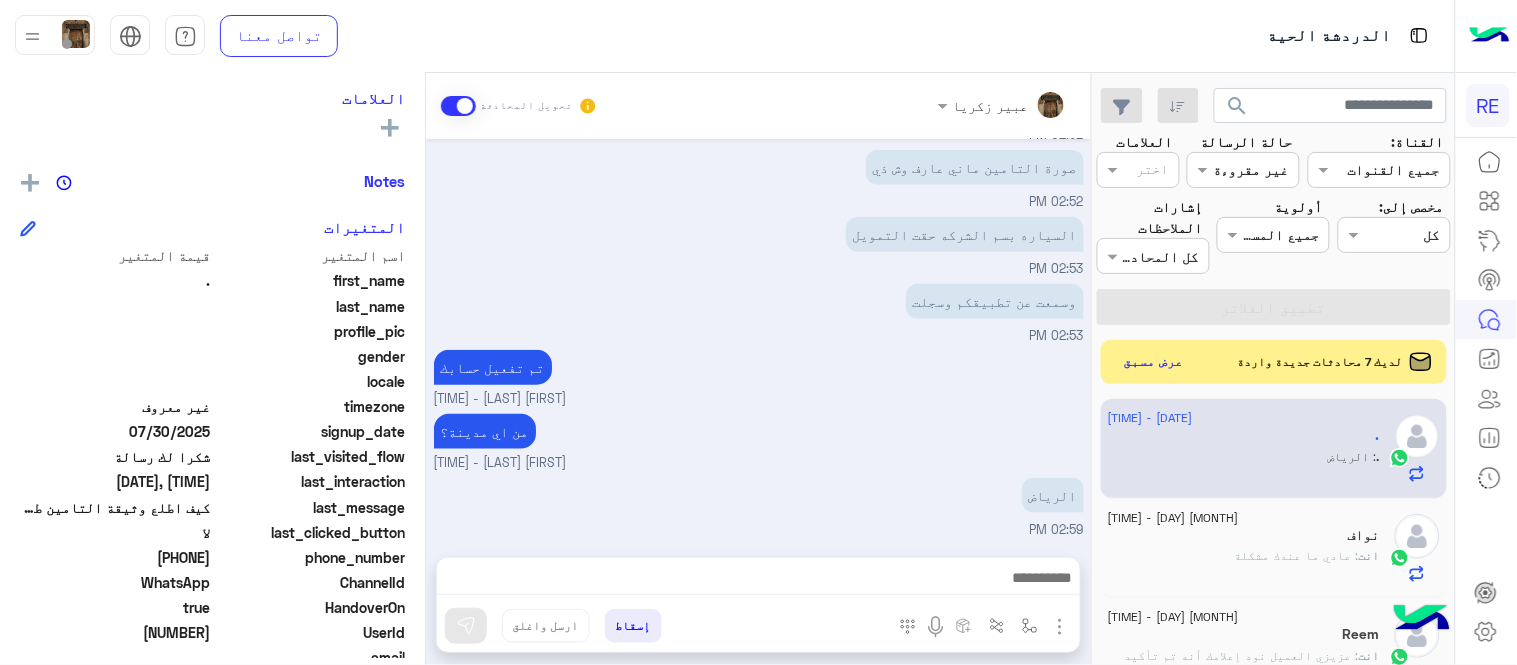 scroll, scrollTop: 0, scrollLeft: 0, axis: both 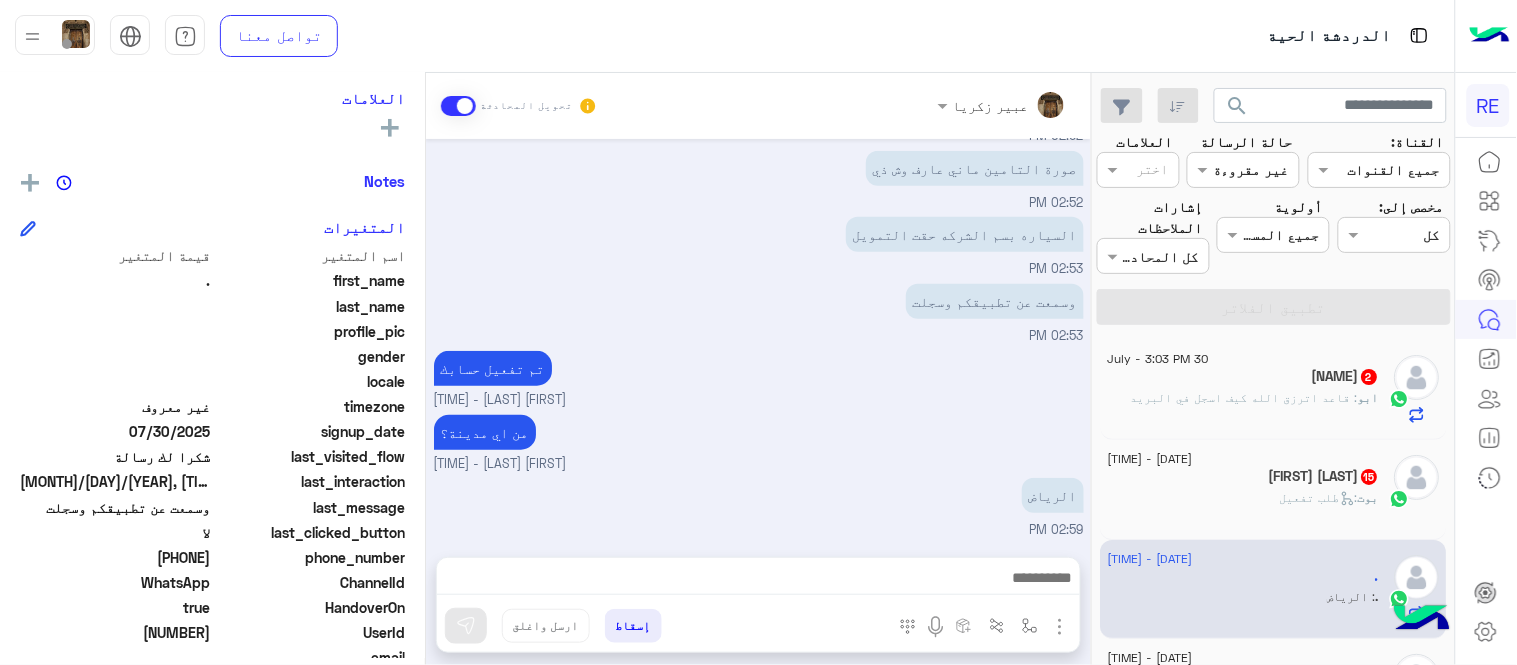 click at bounding box center (758, 580) 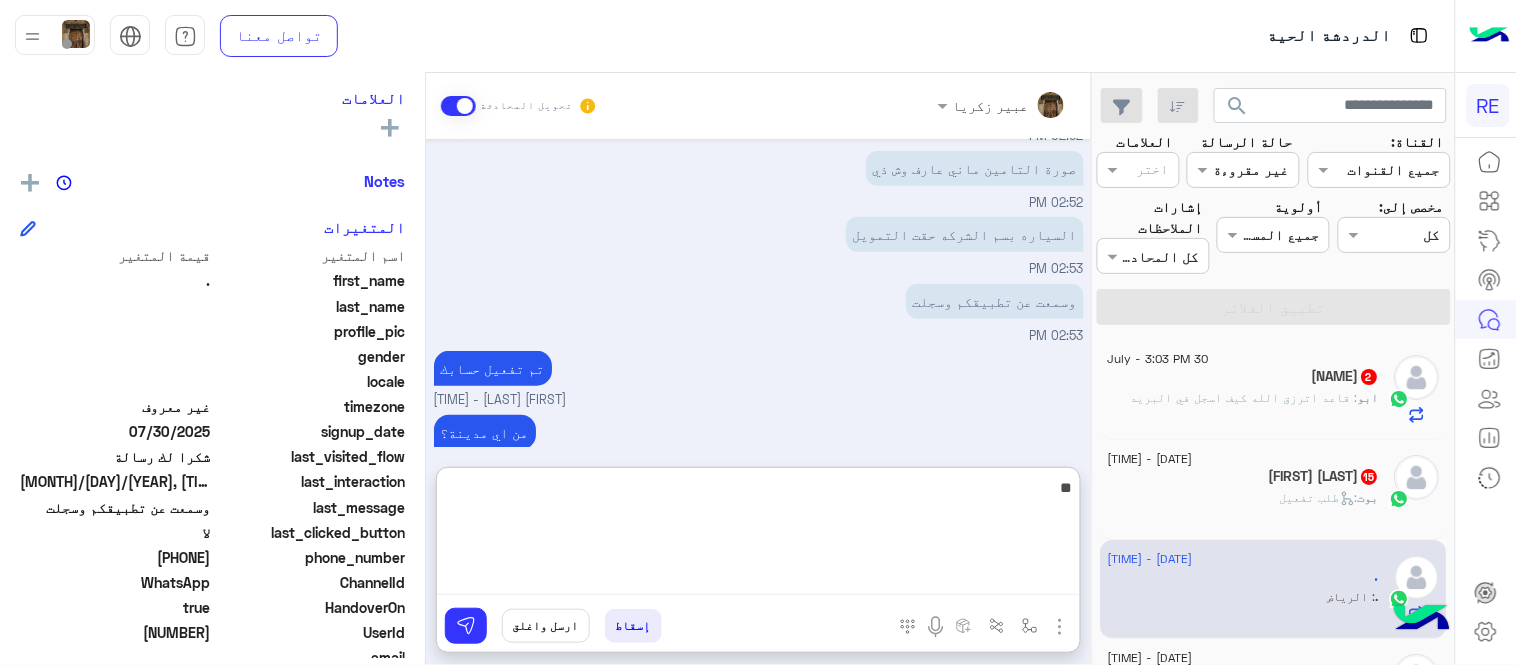 type on "*" 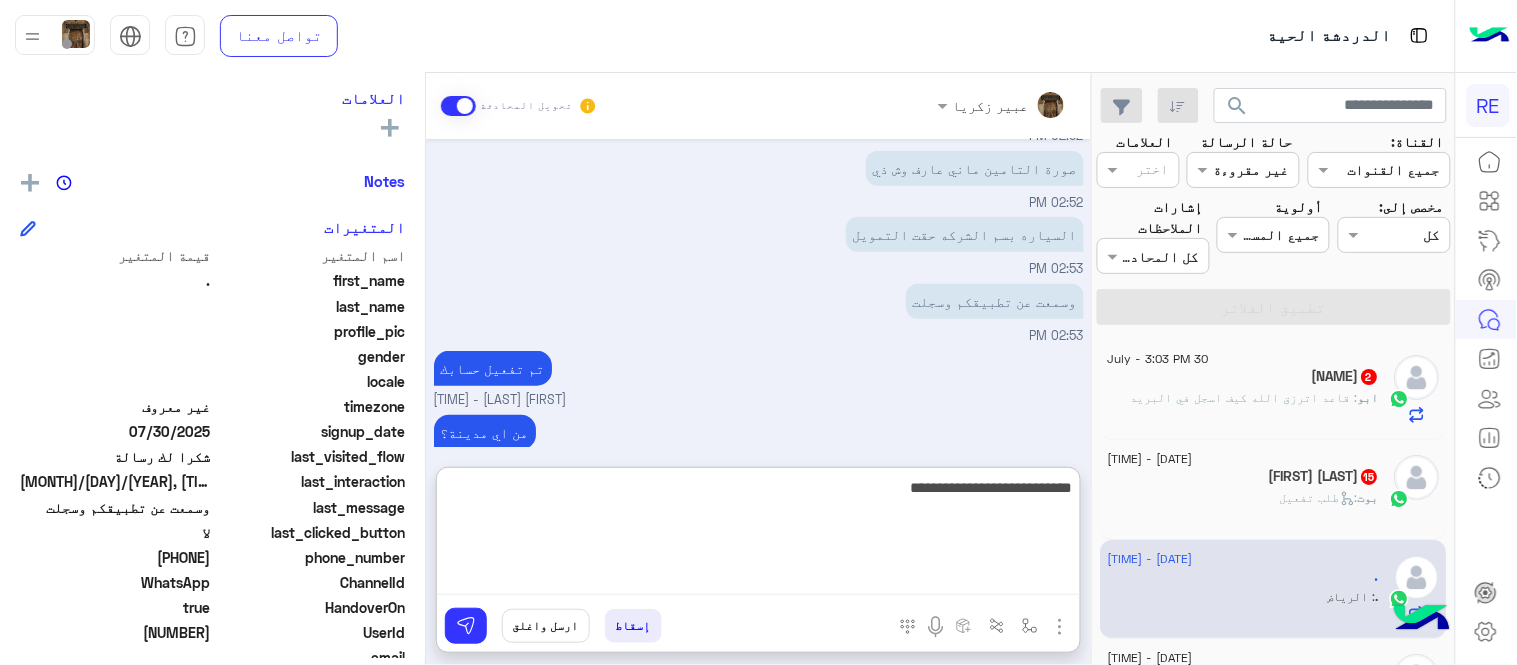 type on "**********" 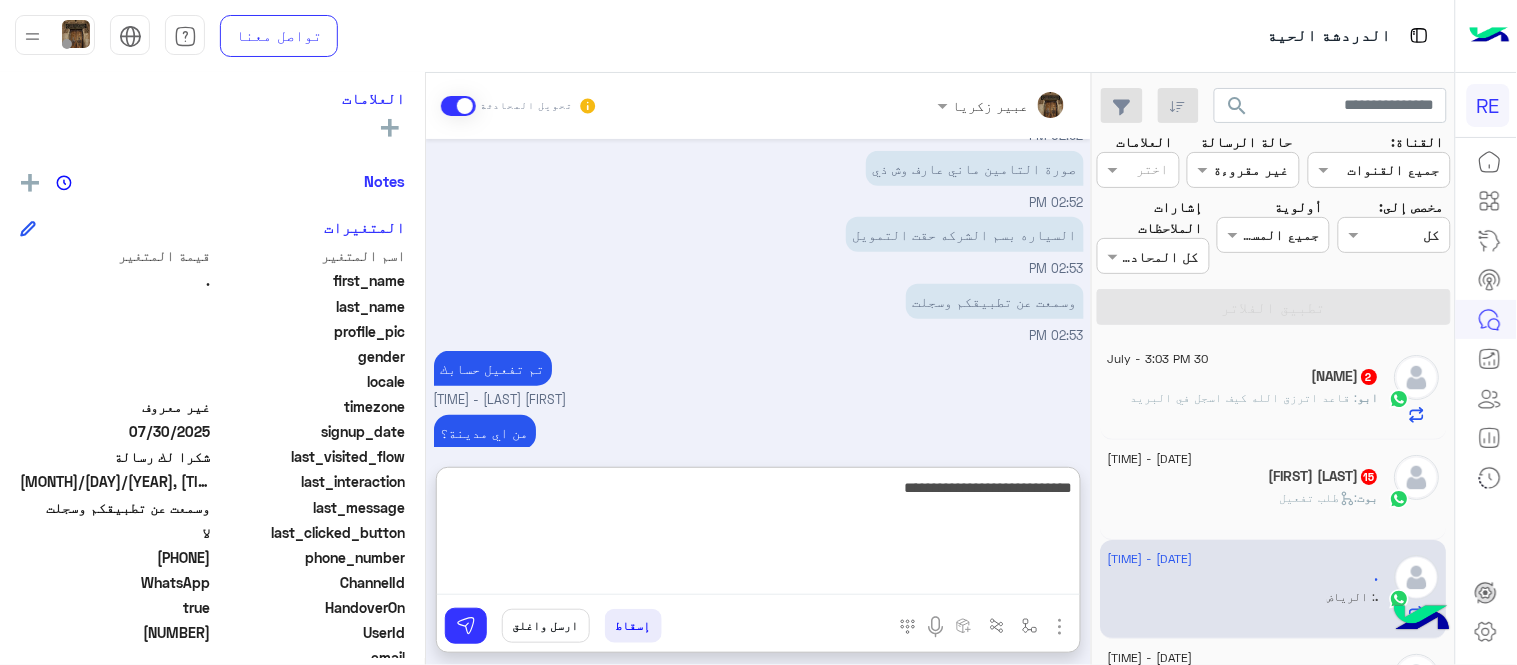 type 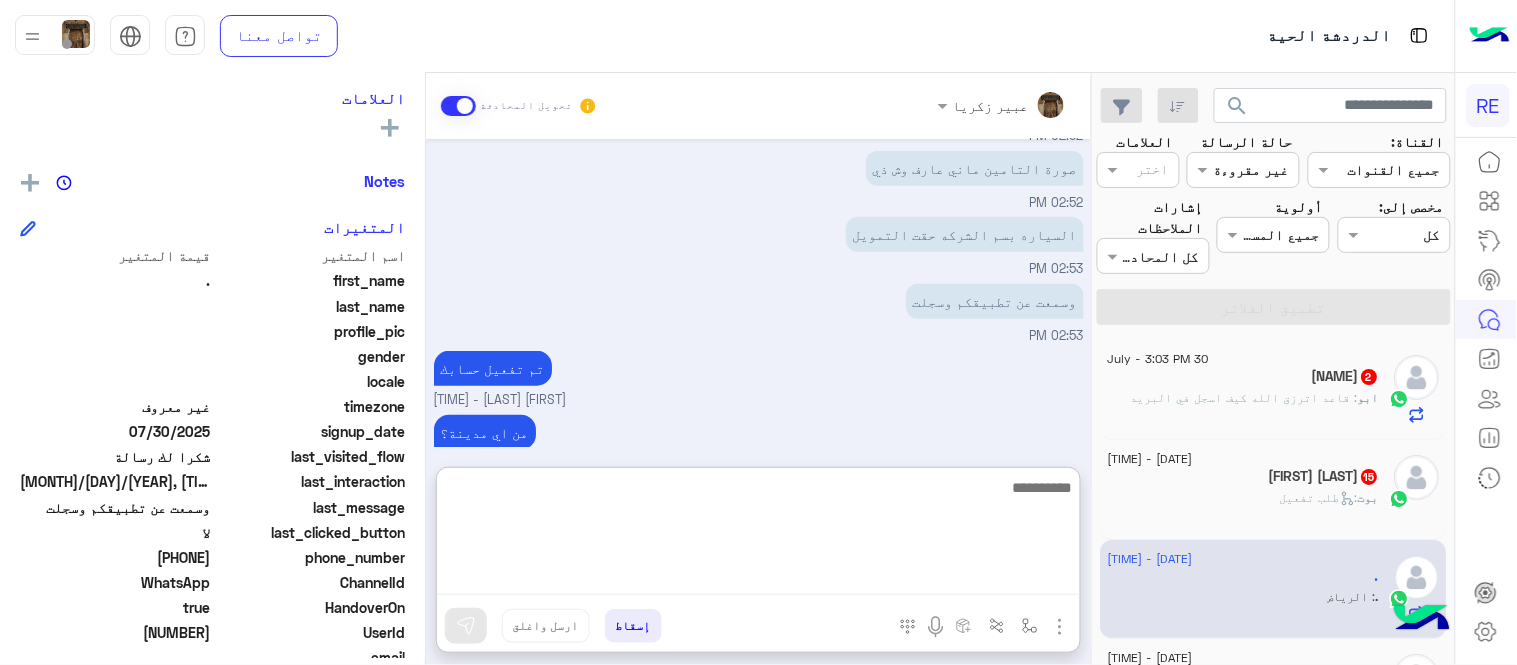 scroll, scrollTop: 450, scrollLeft: 0, axis: vertical 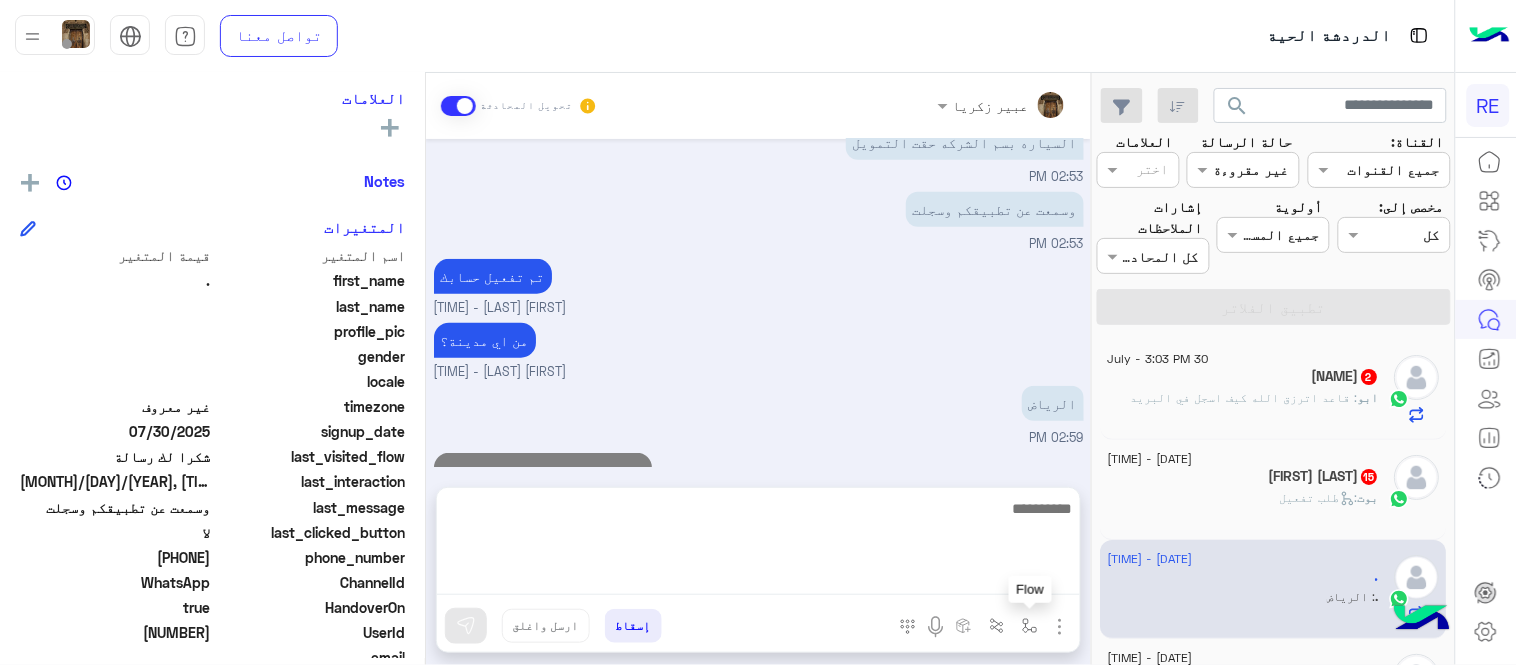 click at bounding box center [1030, 626] 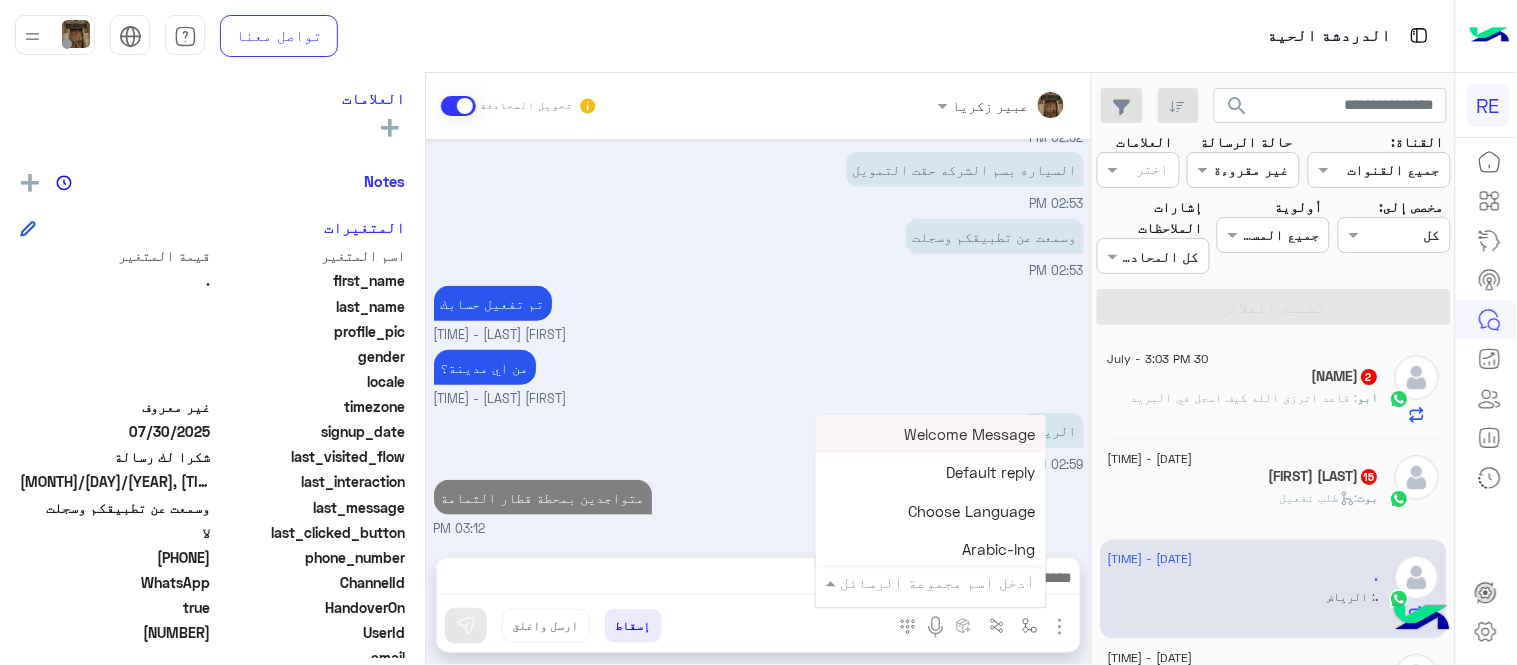 click at bounding box center (959, 582) 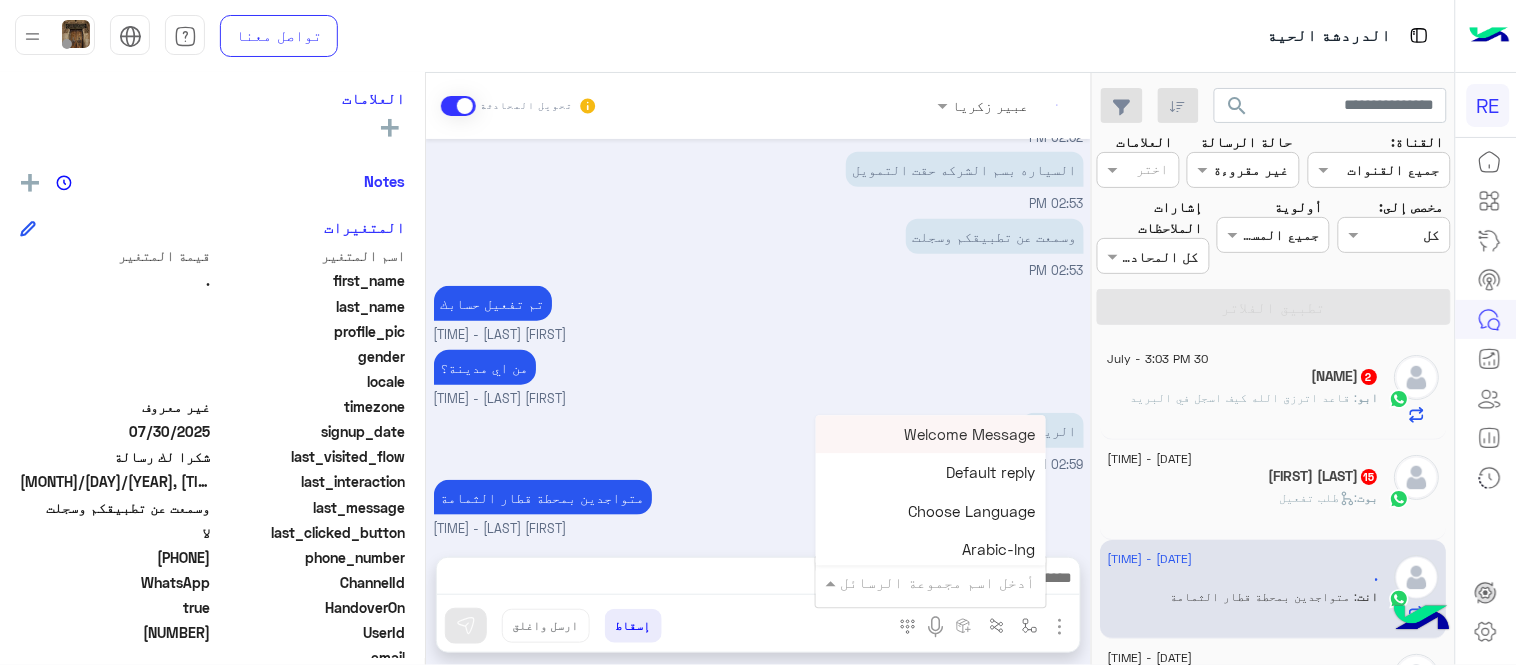 type on "*" 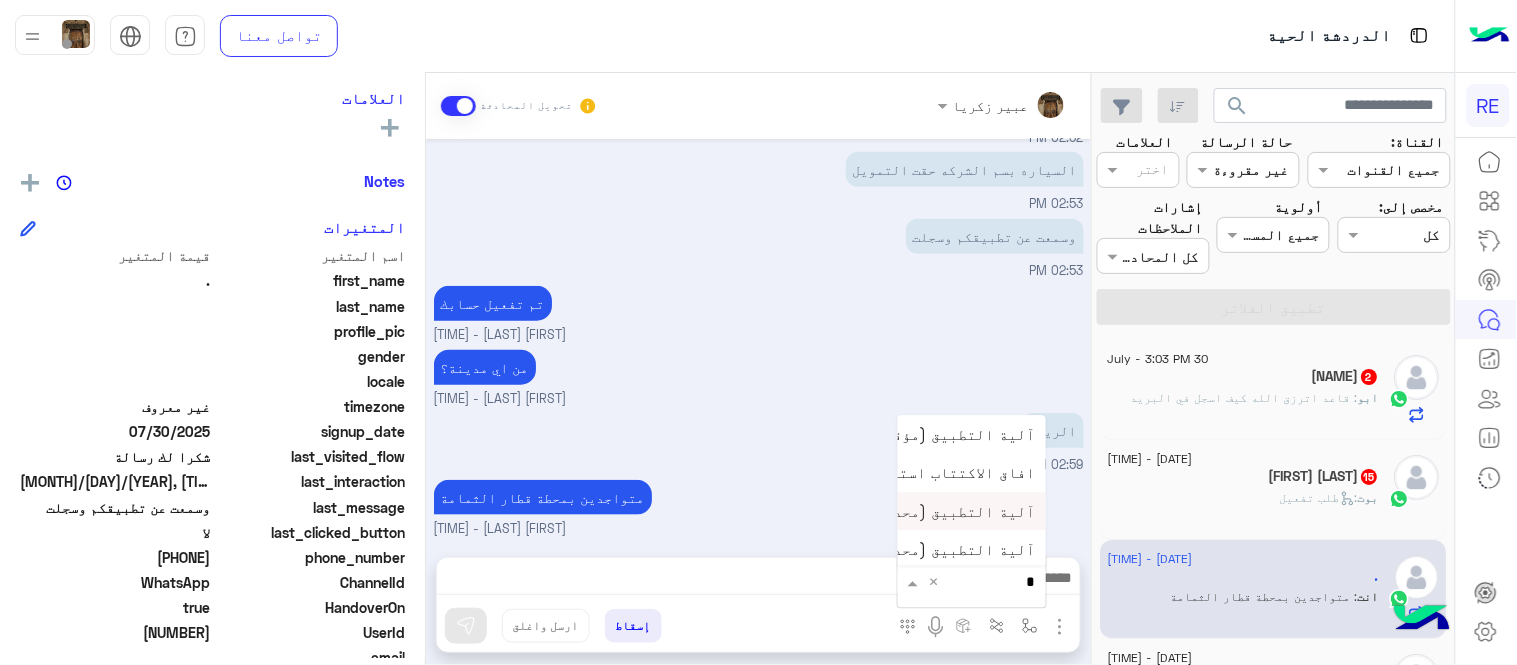 click on "آلية التطبيق (محدث)" at bounding box center (957, 511) 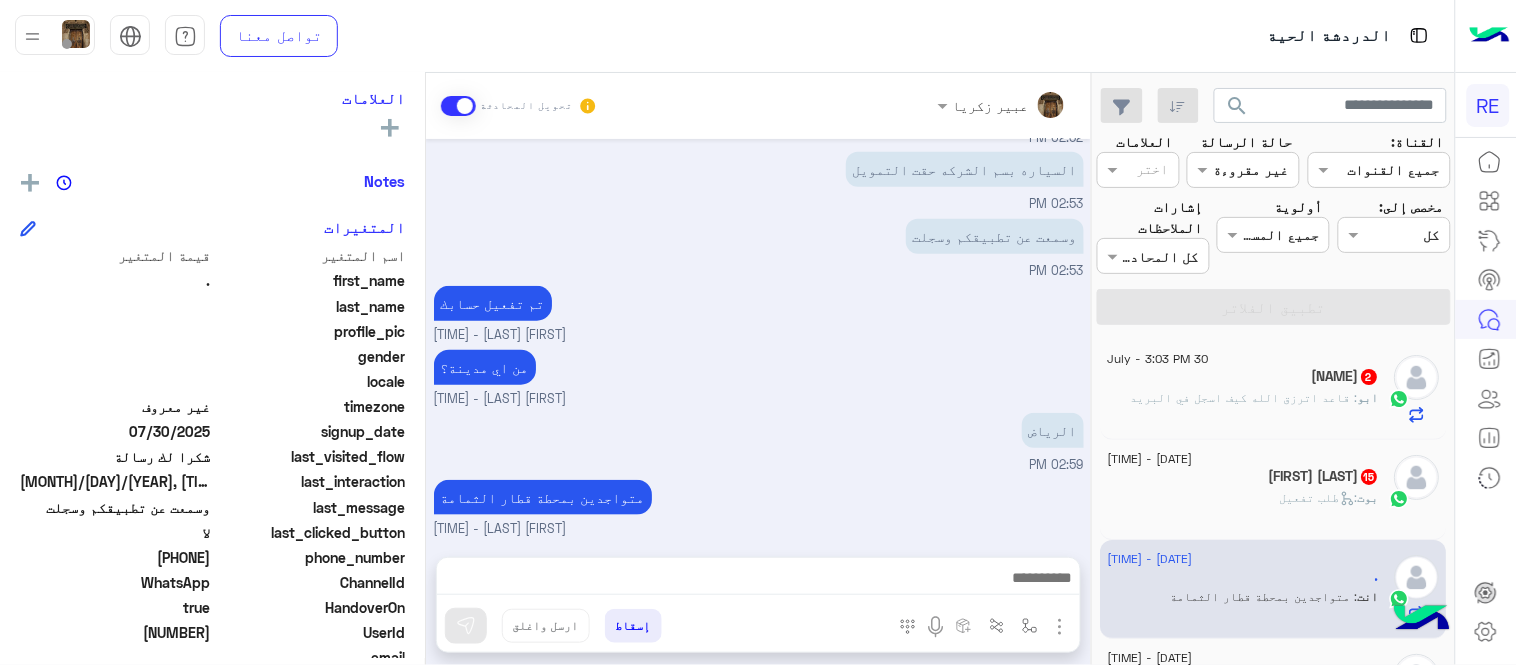 type on "**********" 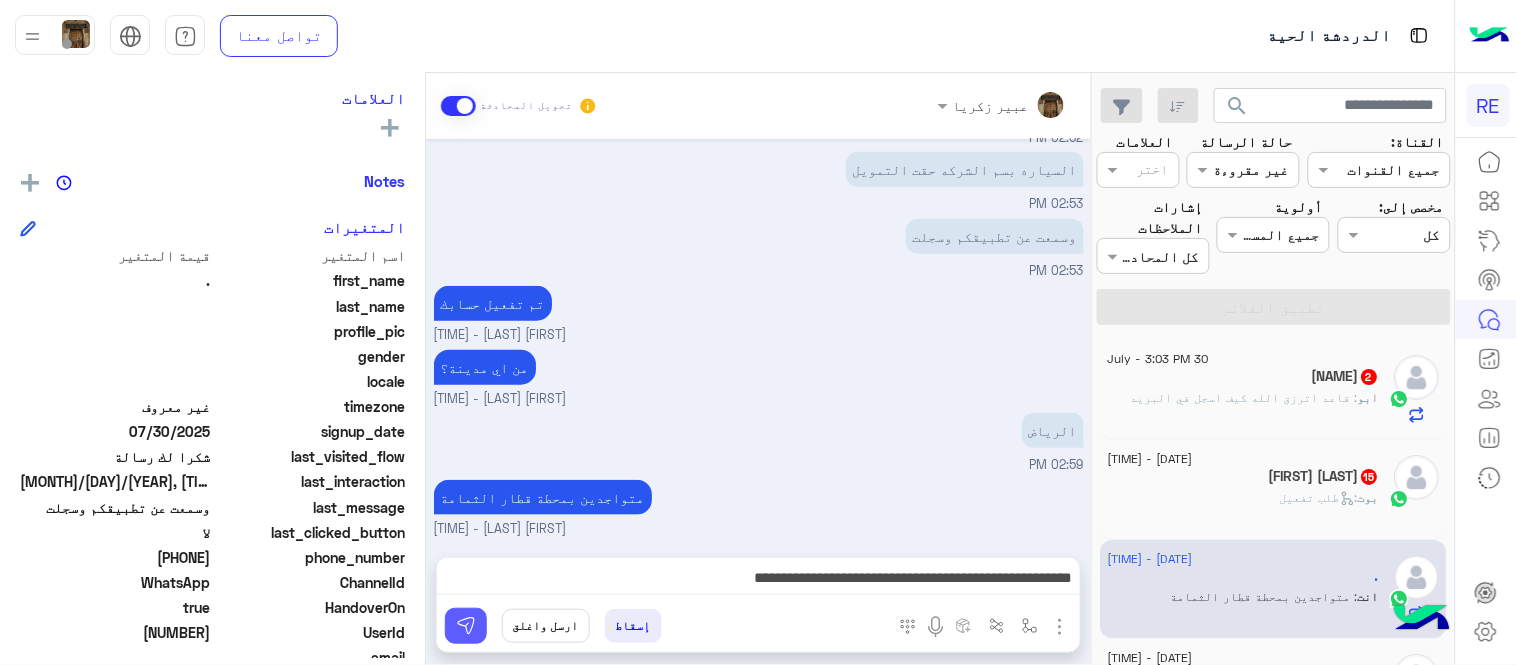 click at bounding box center [466, 626] 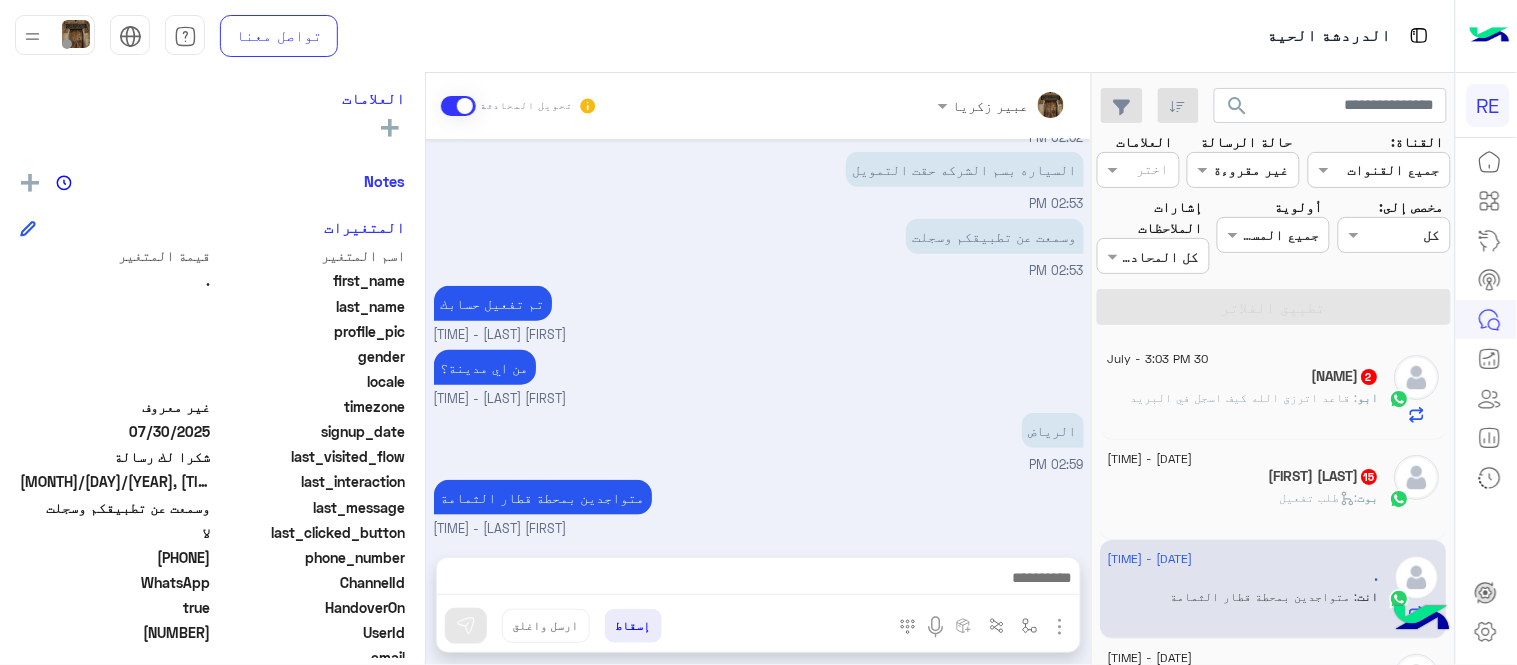 scroll, scrollTop: 1221, scrollLeft: 0, axis: vertical 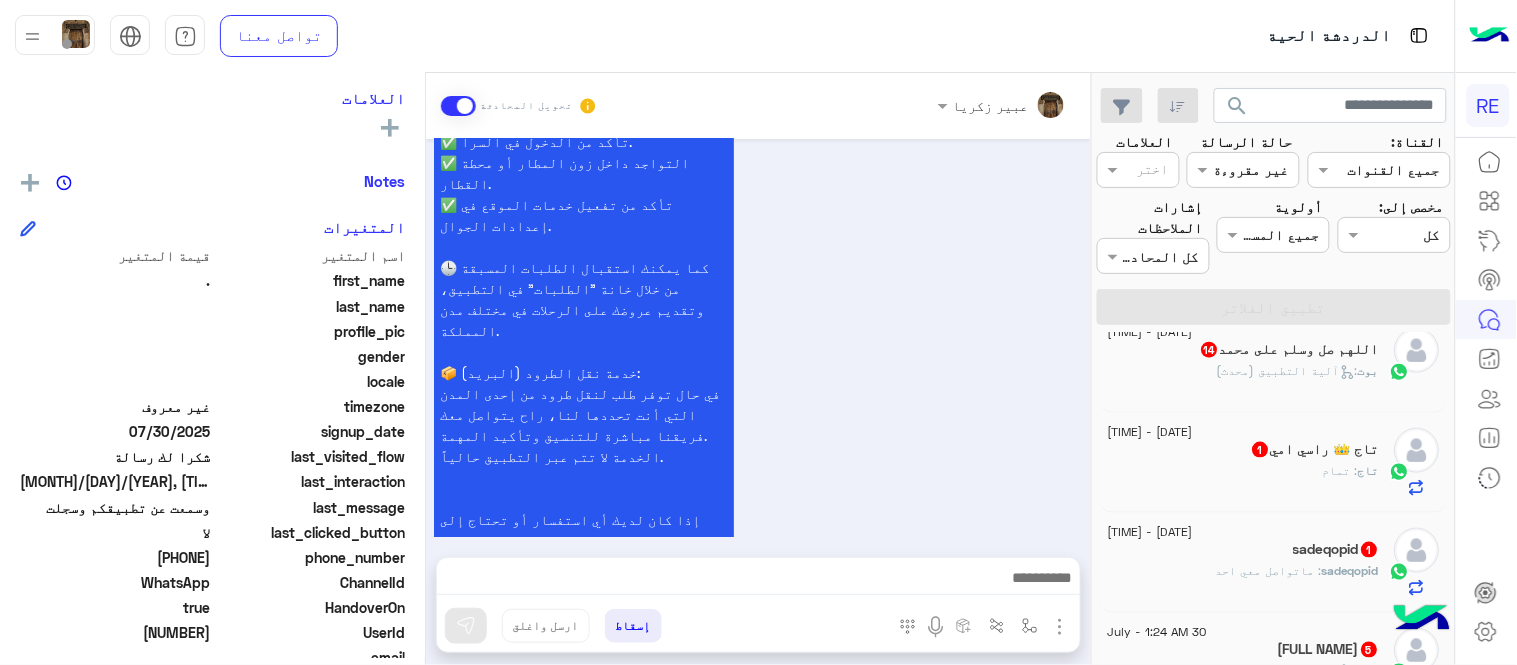 click on "تاج : تمام" 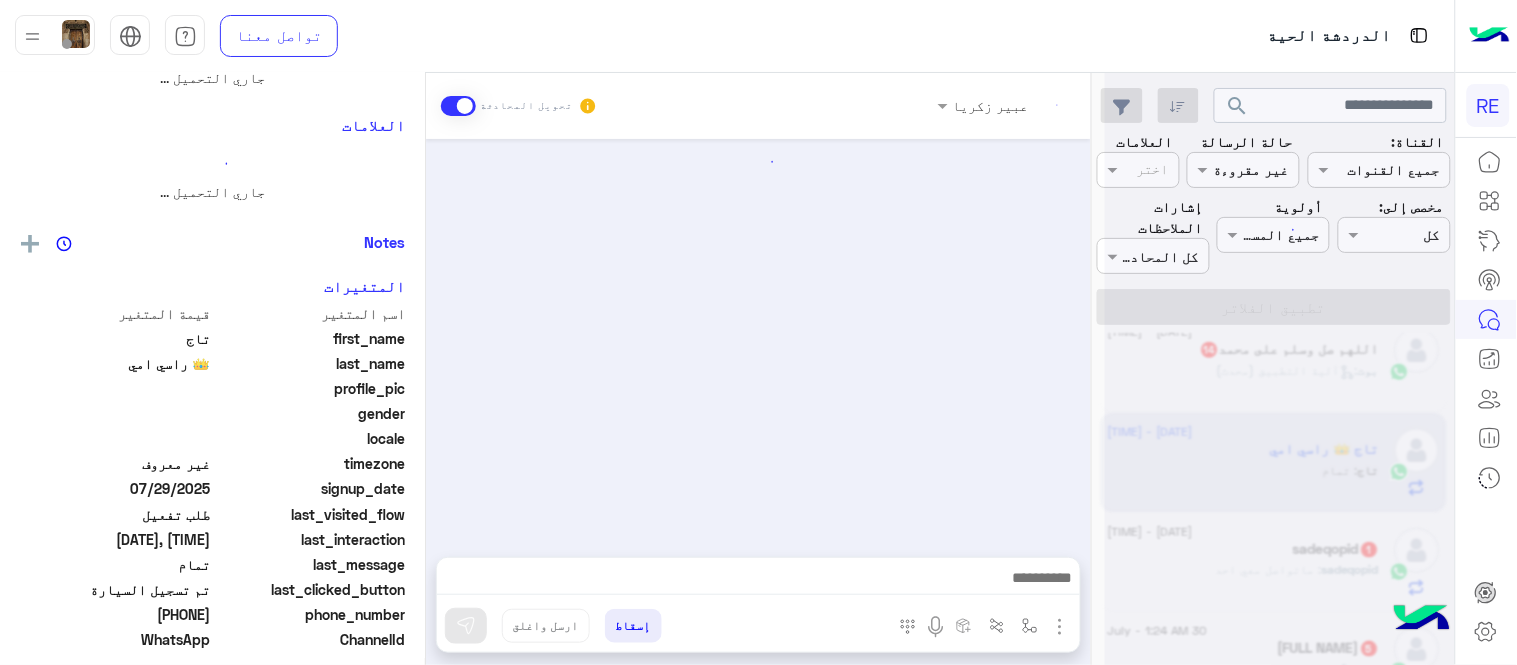 scroll, scrollTop: 0, scrollLeft: 0, axis: both 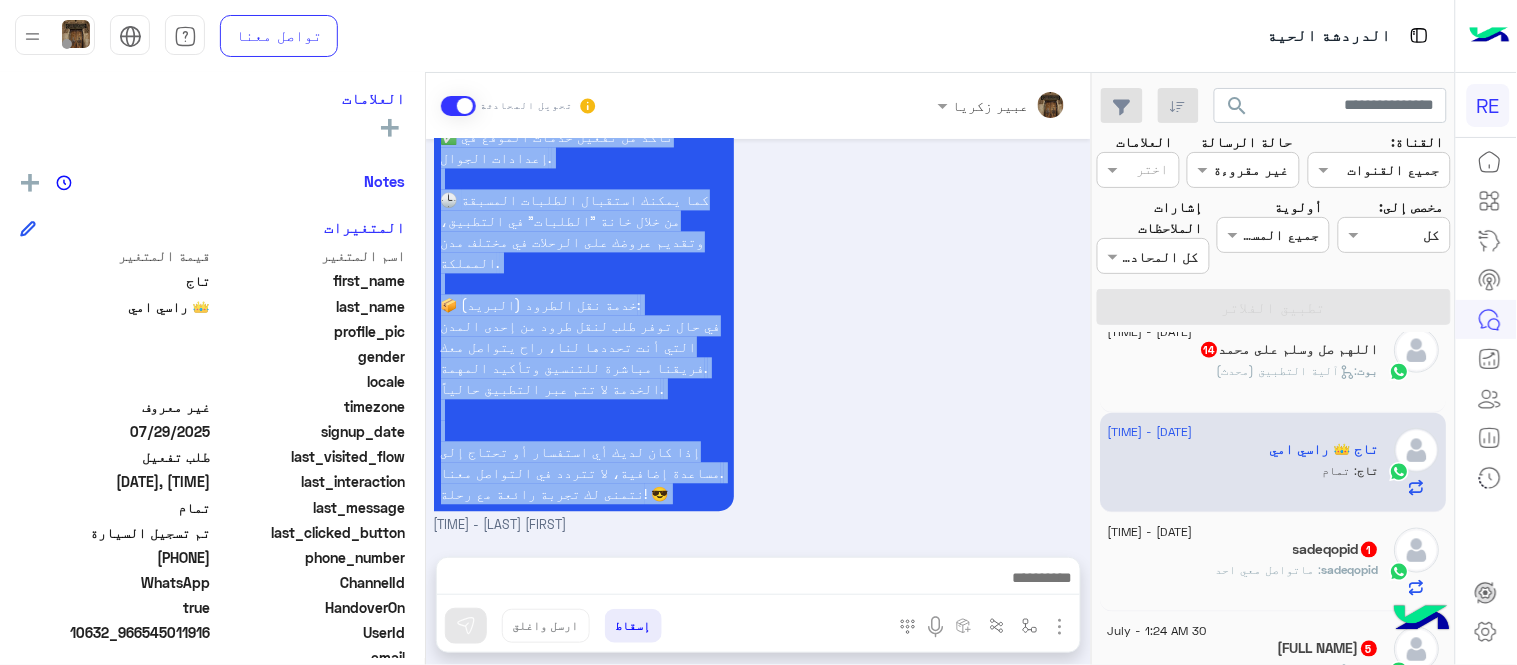 drag, startPoint x: 1092, startPoint y: 465, endPoint x: 1088, endPoint y: 446, distance: 19.416489 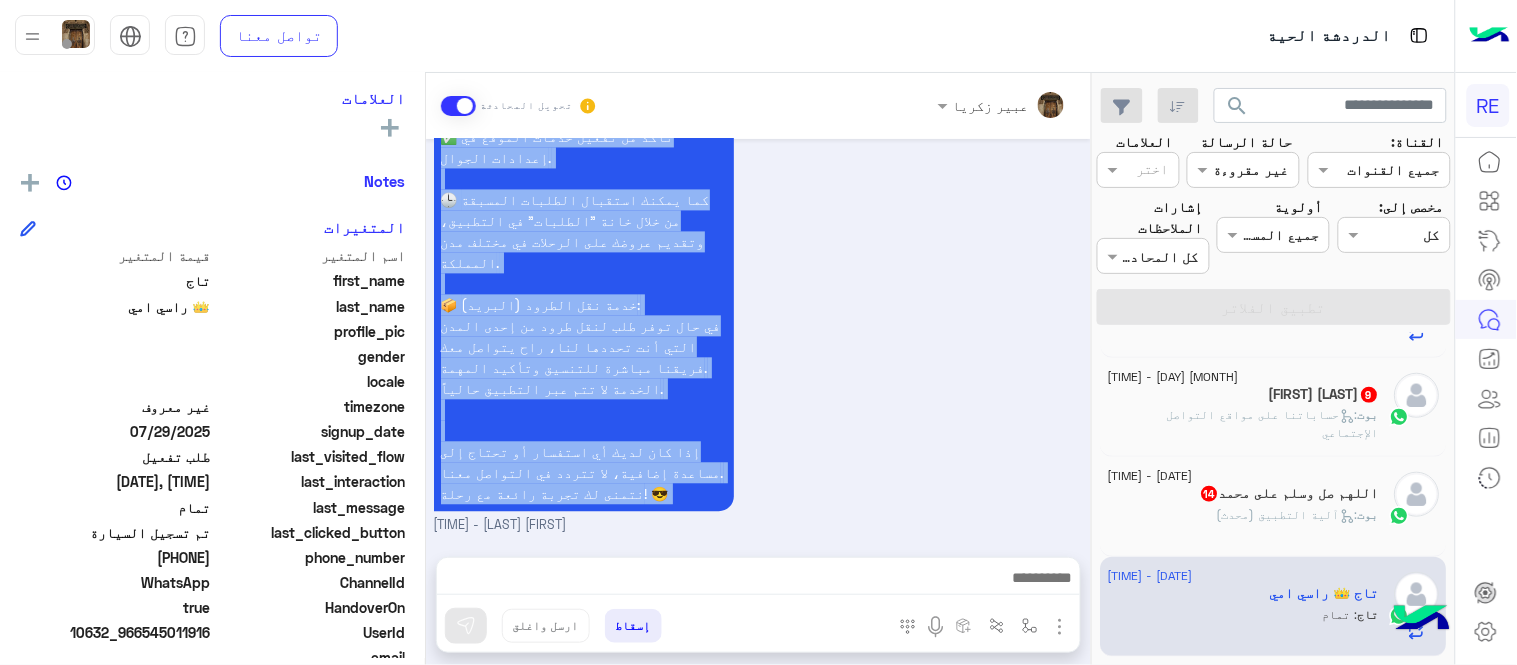 scroll, scrollTop: 428, scrollLeft: 0, axis: vertical 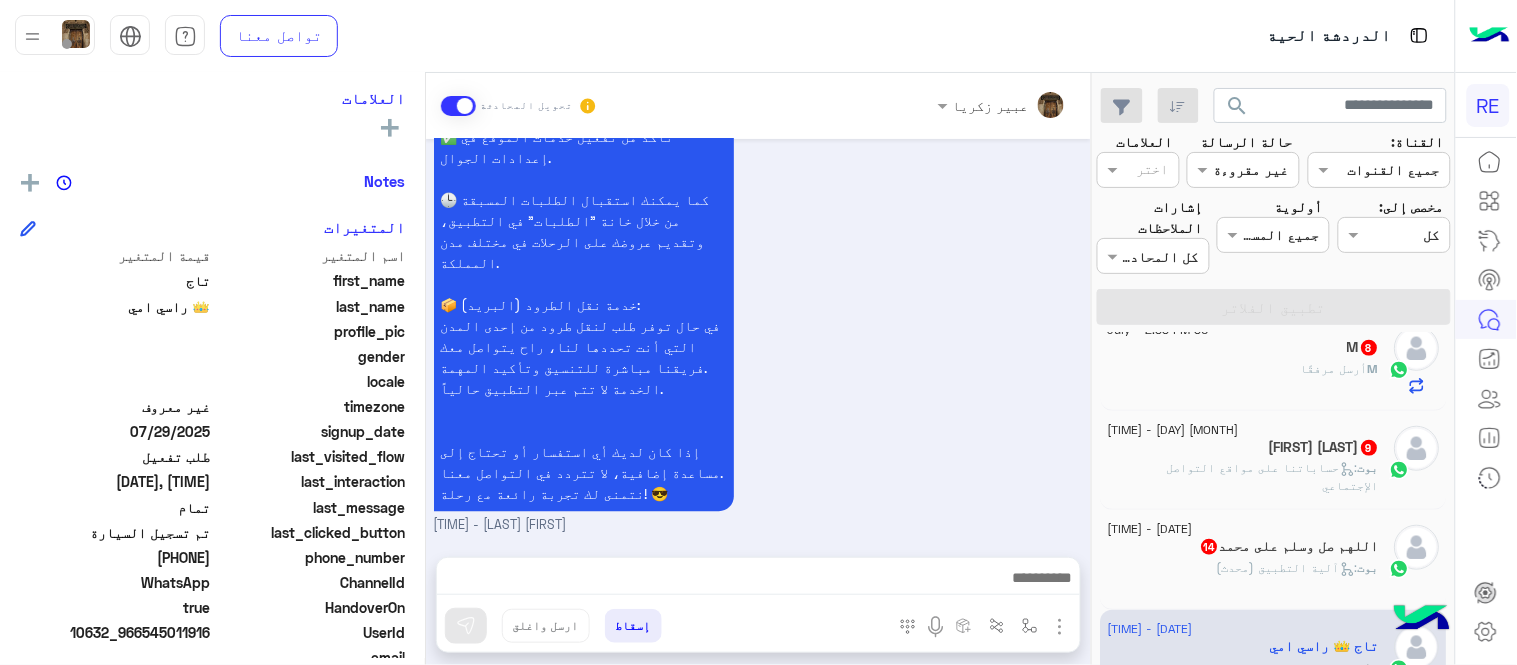 click on "[FIRST] [LAST] [NUMBER]" 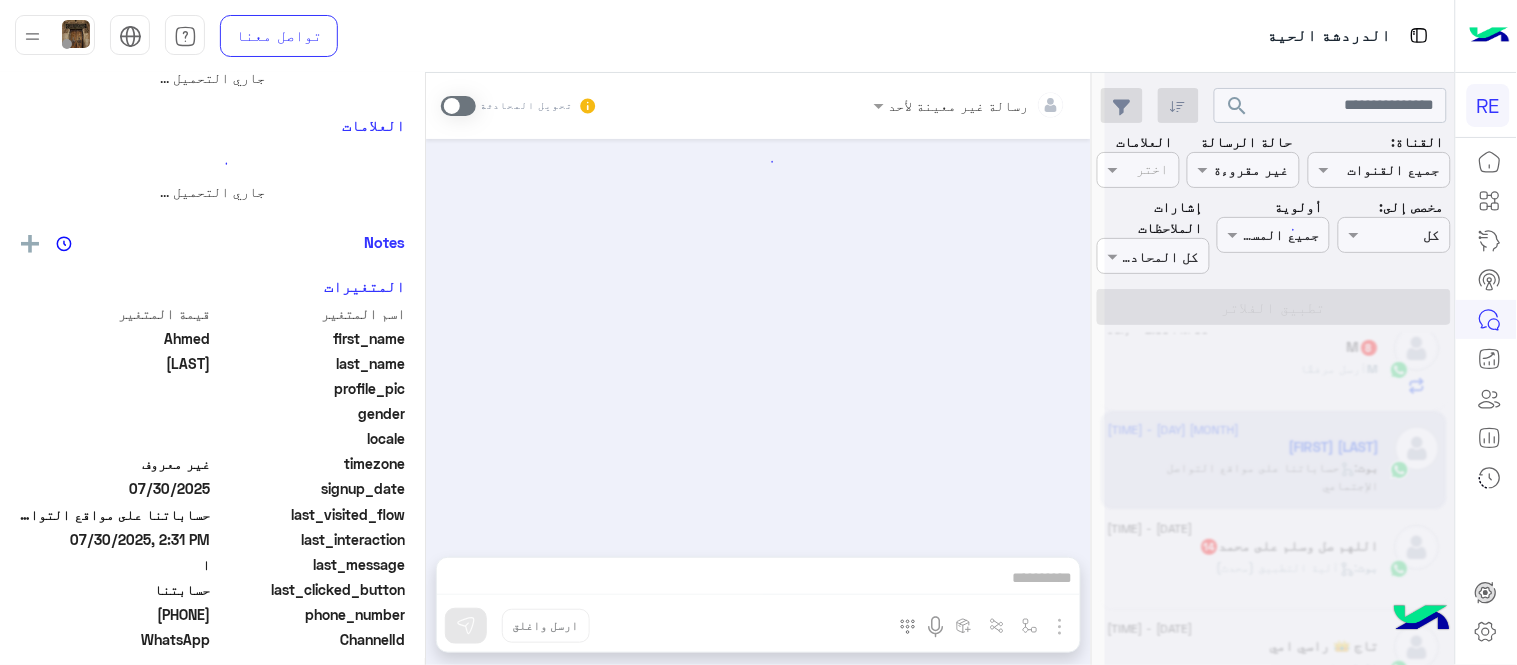 scroll, scrollTop: 0, scrollLeft: 0, axis: both 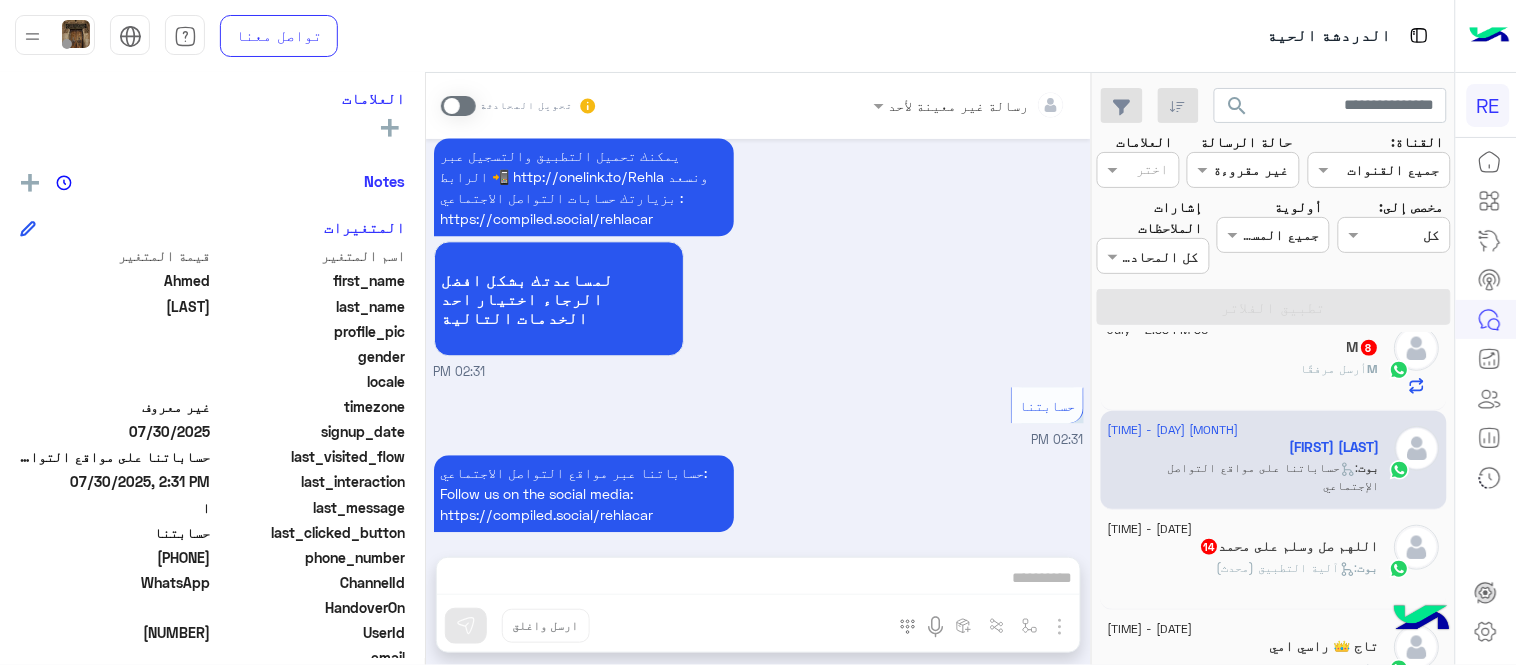 click at bounding box center [458, 106] 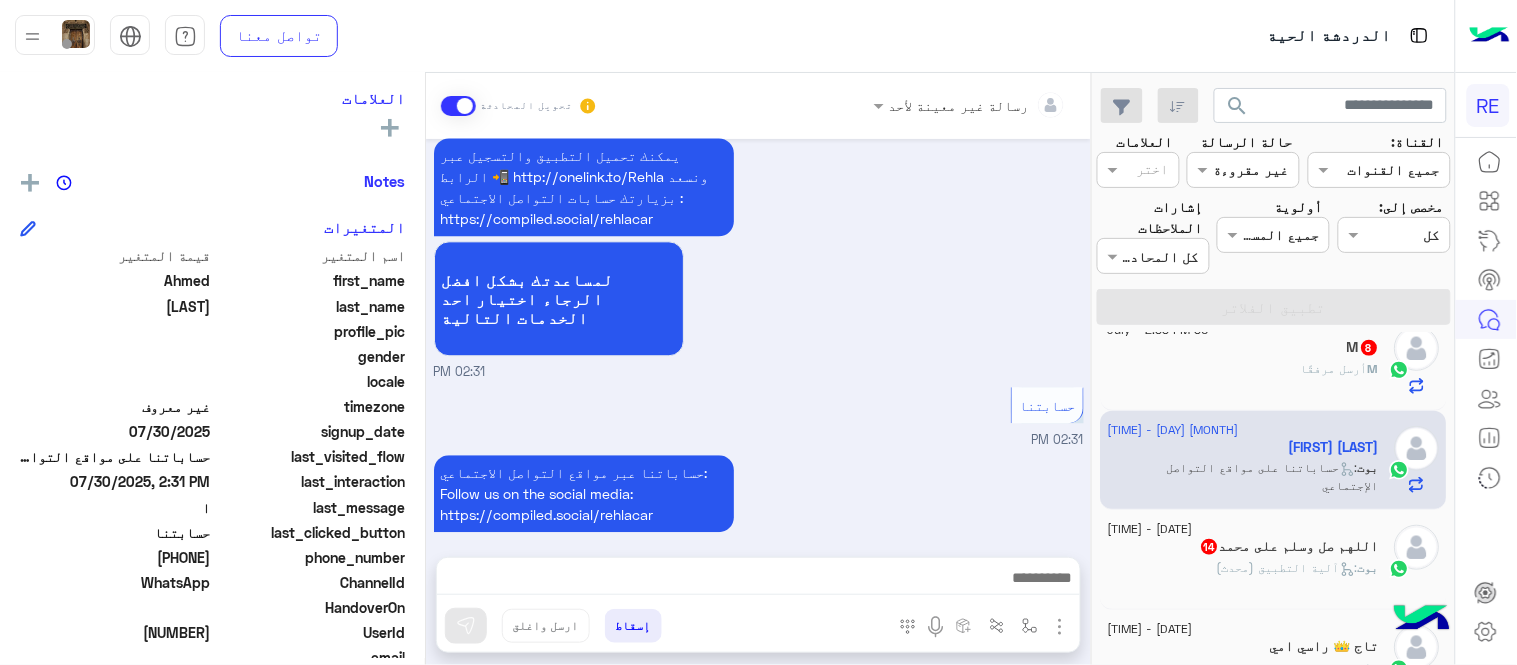 scroll, scrollTop: 1227, scrollLeft: 0, axis: vertical 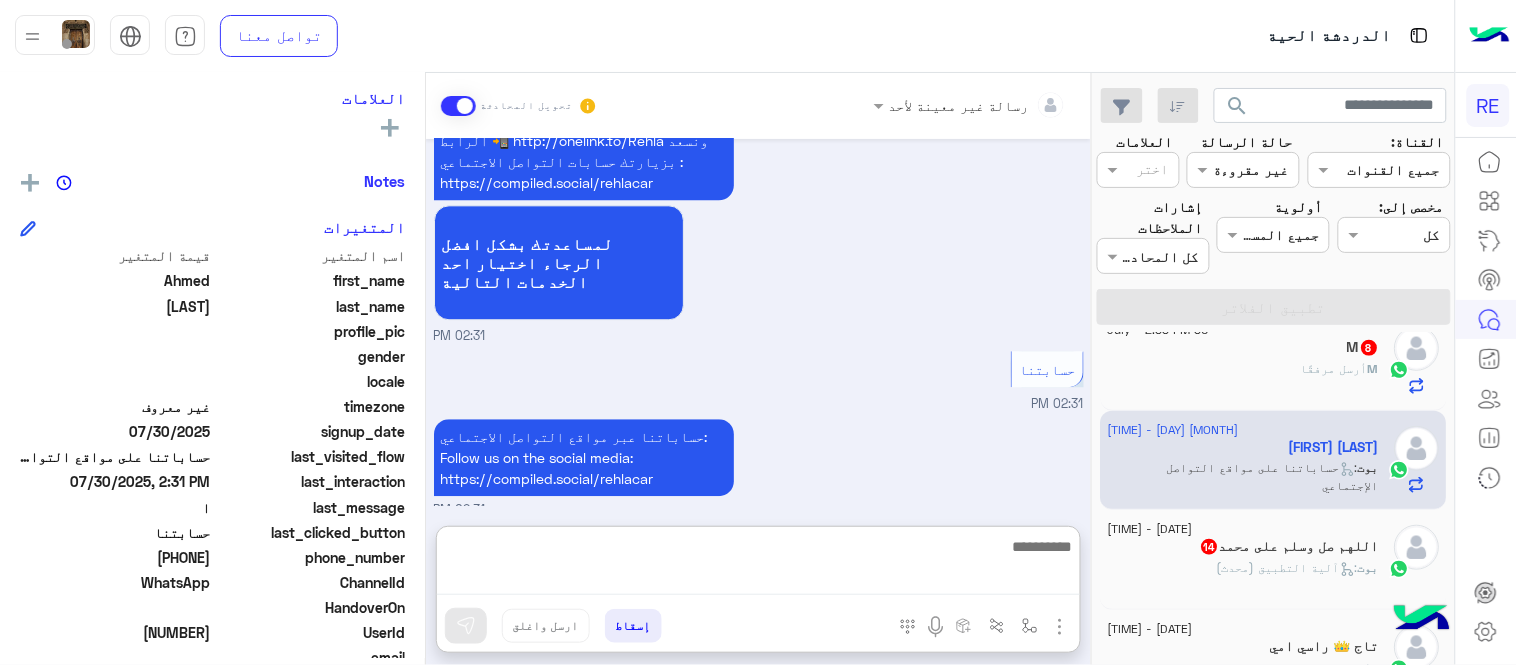 click at bounding box center [758, 564] 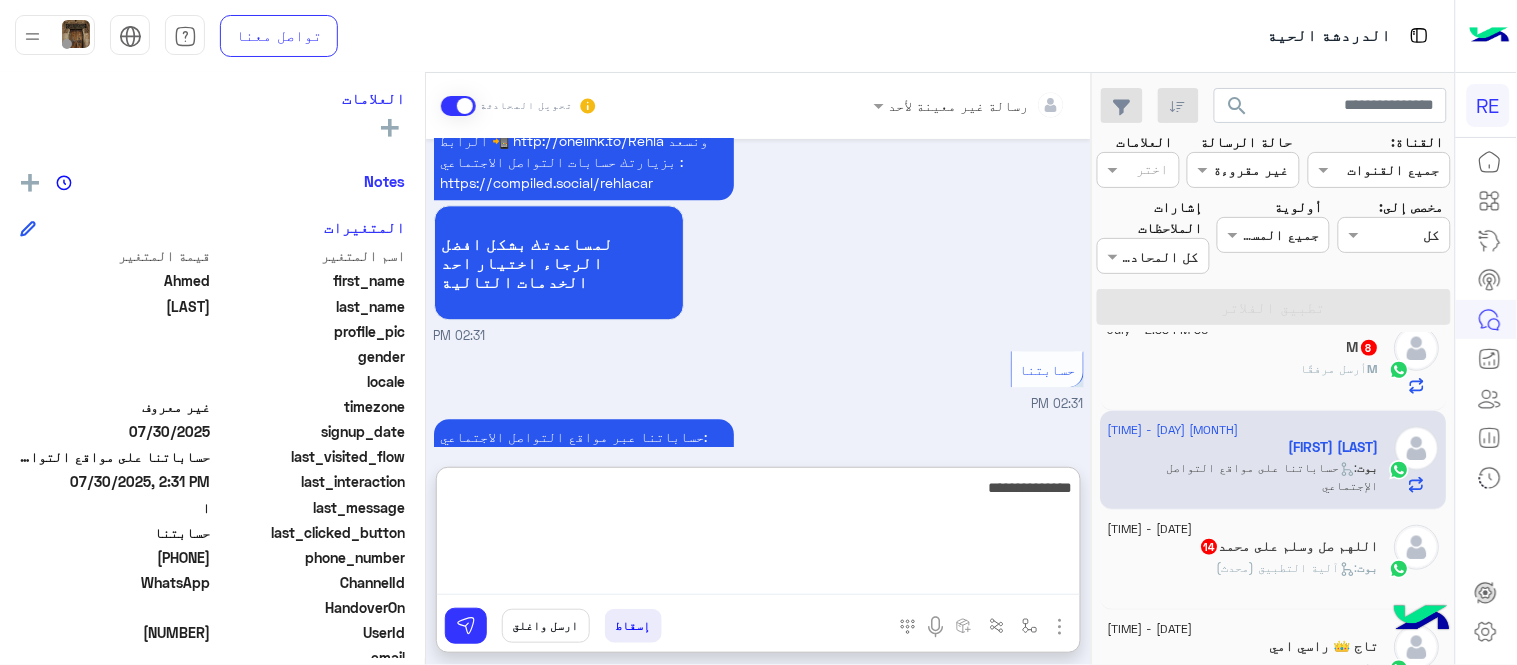 type on "**********" 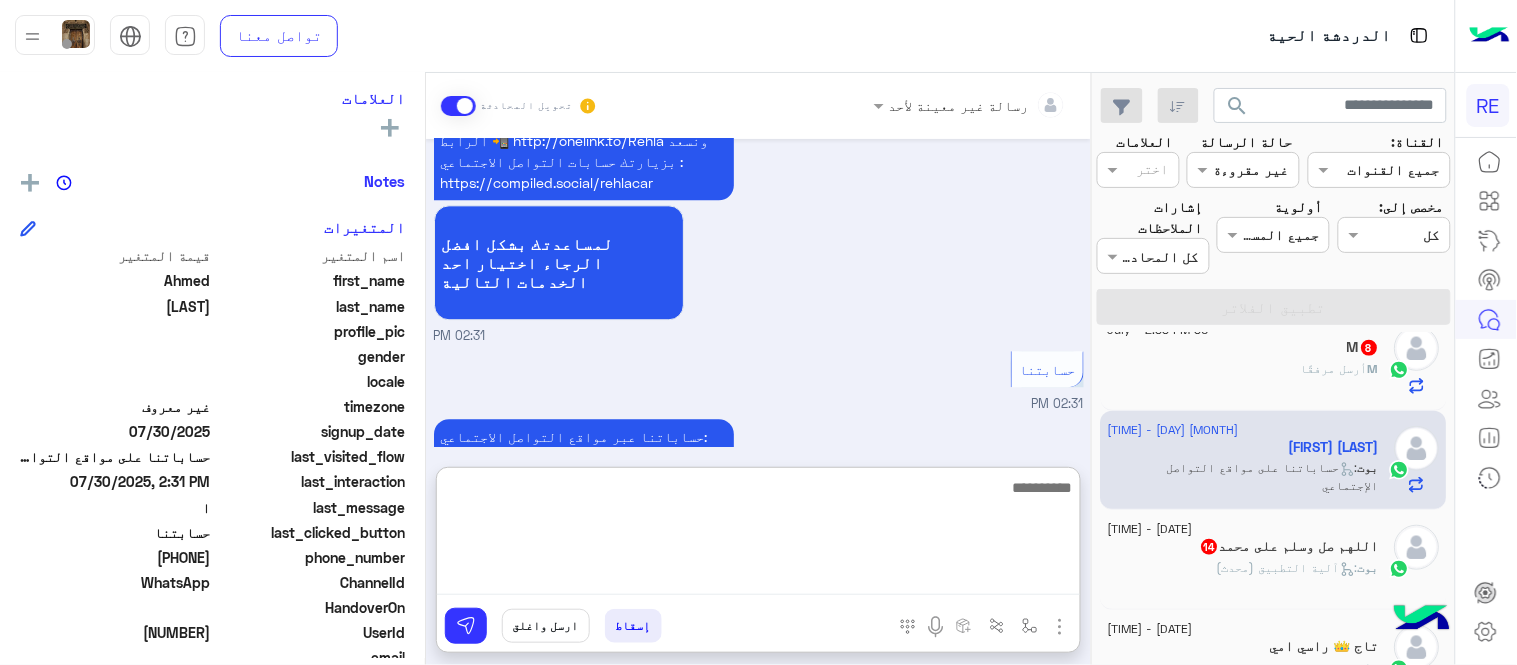 scroll, scrollTop: 1381, scrollLeft: 0, axis: vertical 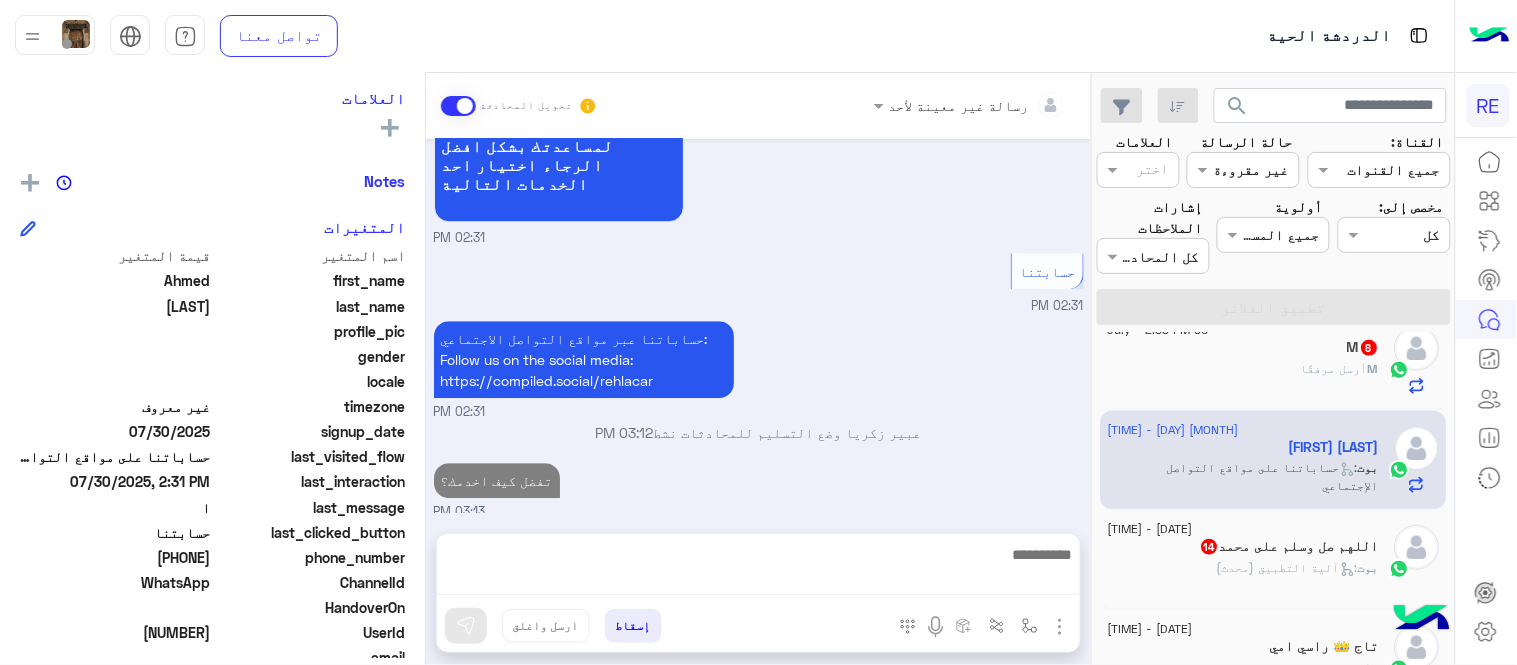 click on "[DATE]
اهلًا بك في تطبيق رحلة 👋
Welcome to Rehla  👋
من فضلك أختر لغة التواصل
Please choose your preferred Language
English   عربي     [TIME]   [FIRST] [LAST] غادر المحادثة   [TIME]       عربي    [TIME]  هل أنت ؟   كابتن 👨🏻‍✈️   عميل 🧳   رحال (مرشد مرخص) 🏖️     [TIME]   عميل     [TIME]  هل لديك حساب مسجل على التطبيق   لا   نعم     [TIME]   لا    [TIME]  يمكنك تحميل التطبيق والتسجيل عبر الرابط 📲
http://onelink.to/Rehla
ونسعد بزيارتك حسابات التواصل الاجتماعي :
https://compiled.social/rehlacar    لمساعدتك بشكل افضل
الرجاء اختيار احد الخدمات التالية     [TIME]   حسابتنا     [TIME]       [TIME]  [FIRST] [LAST] وضع التسليم للمحادثات نشط   [TIME]      تفضل كيف اخدمك؟" at bounding box center (758, 326) 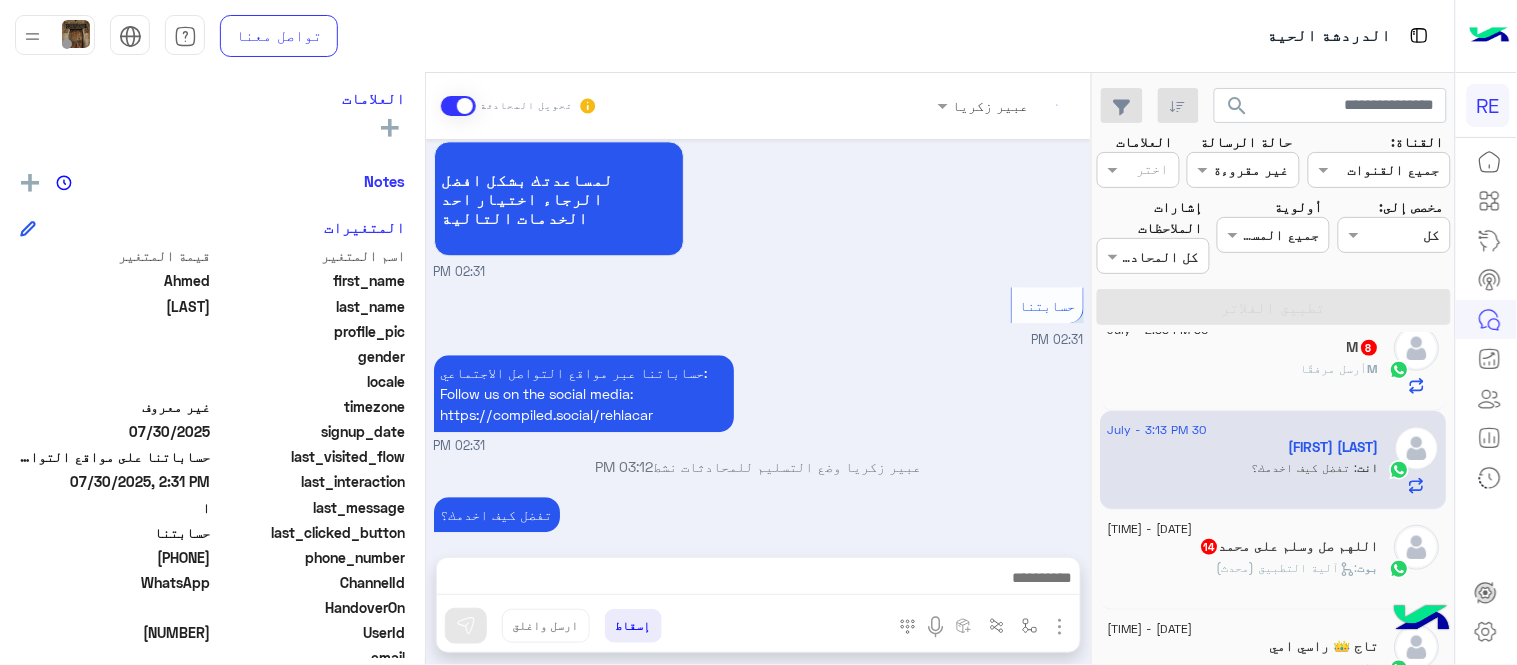 scroll, scrollTop: 1327, scrollLeft: 0, axis: vertical 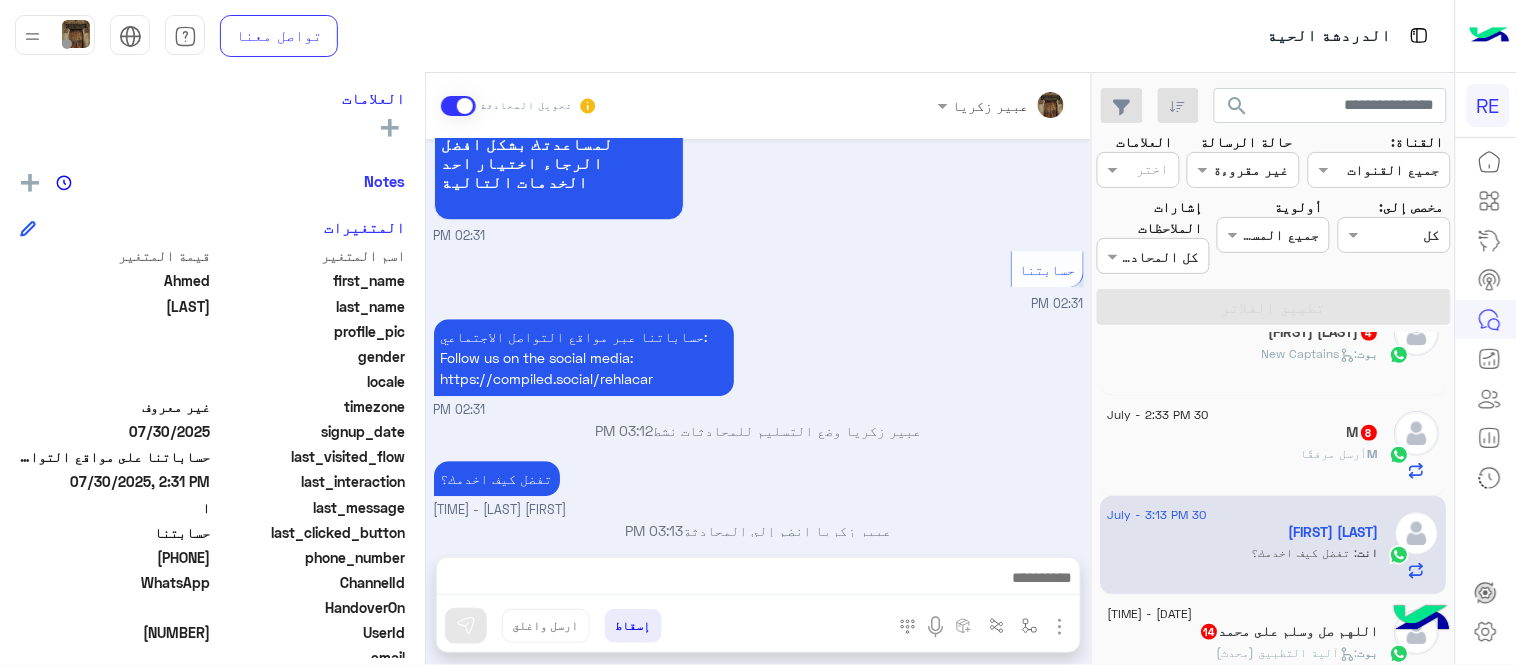 click on "M   8" 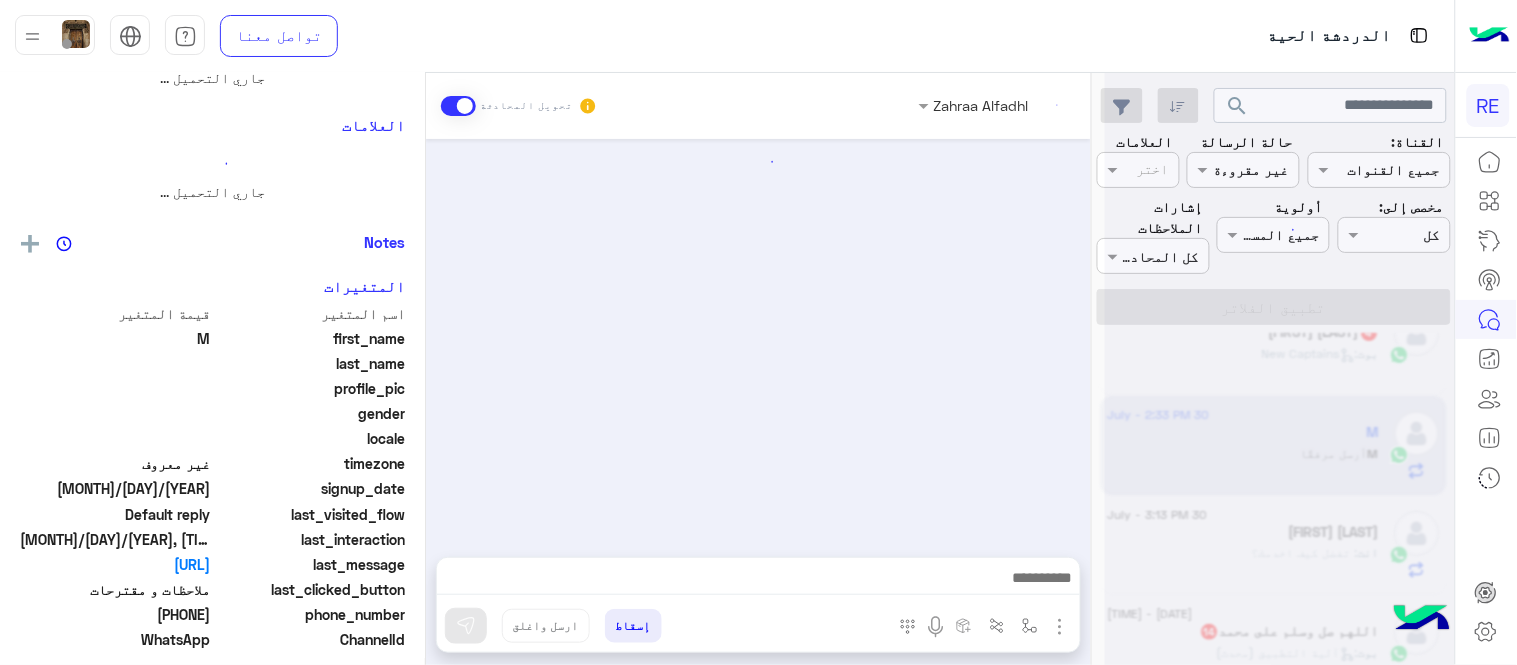 scroll, scrollTop: 0, scrollLeft: 0, axis: both 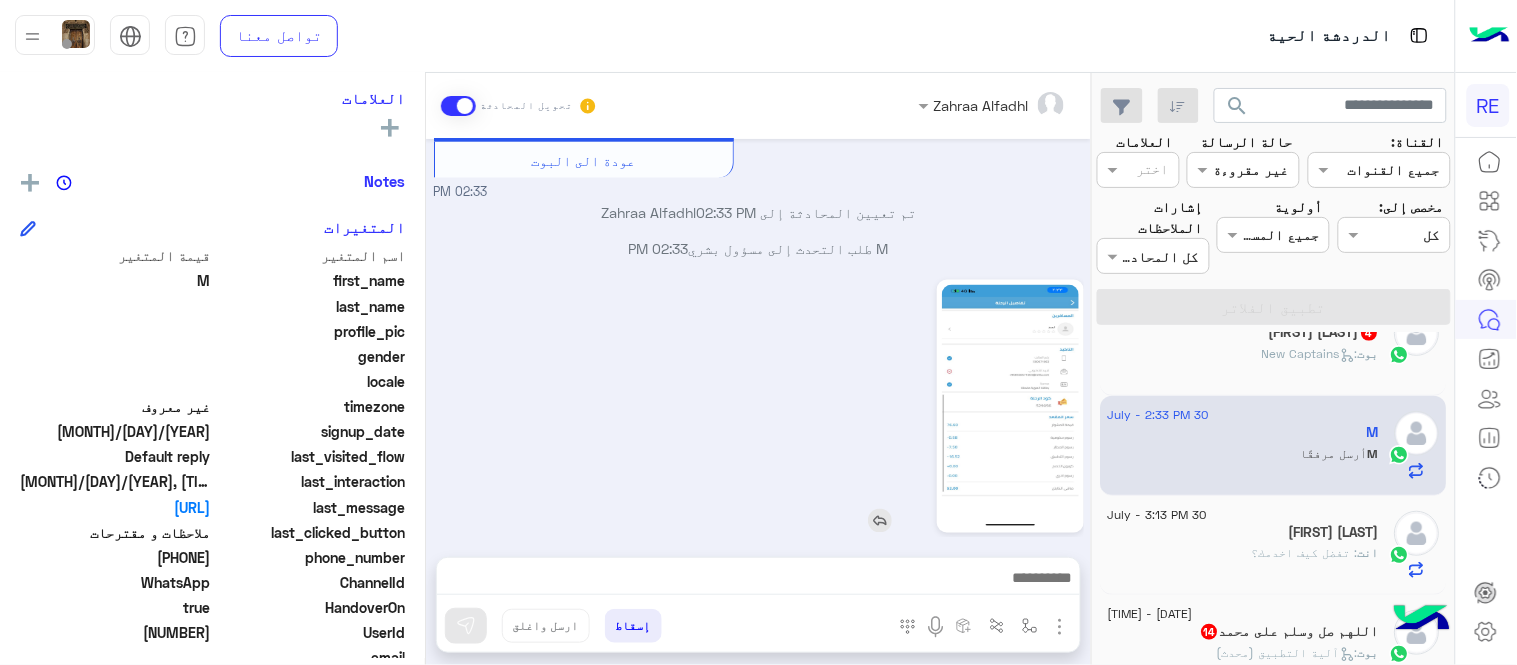 click 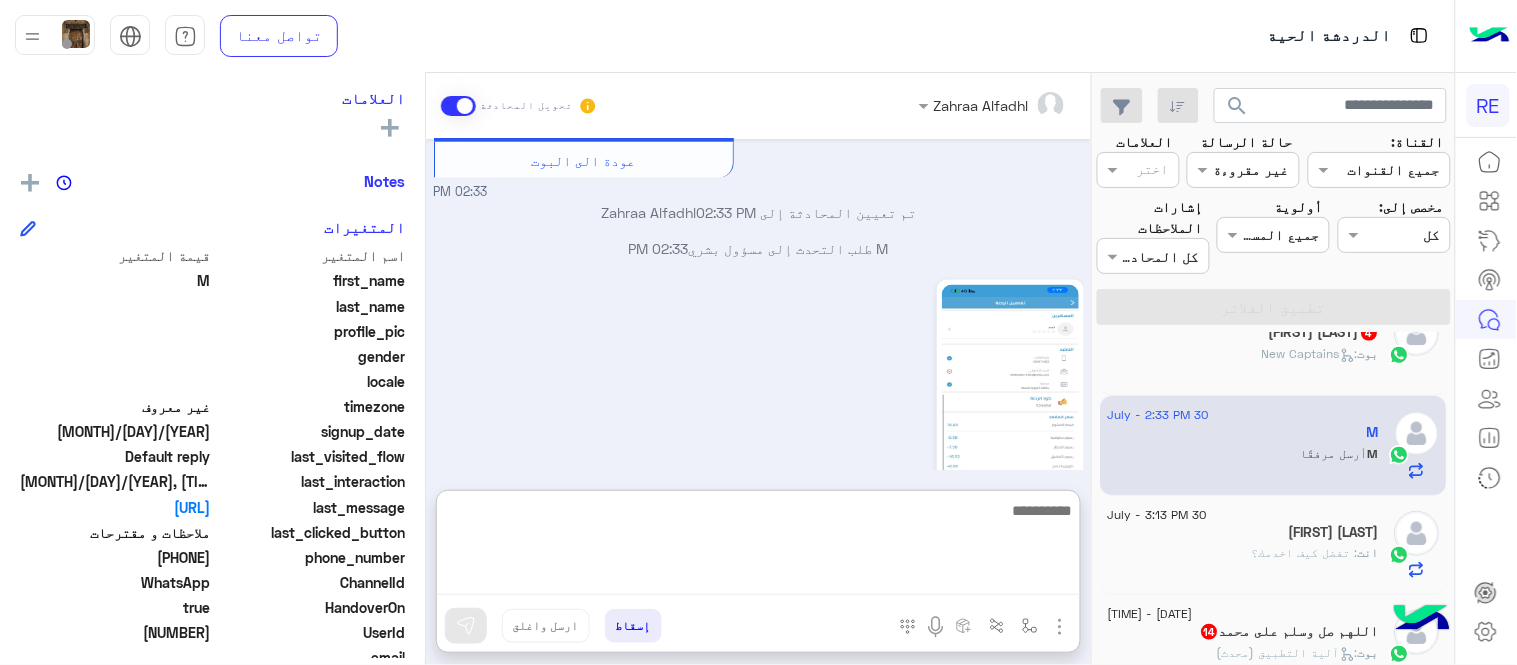 click at bounding box center [758, 546] 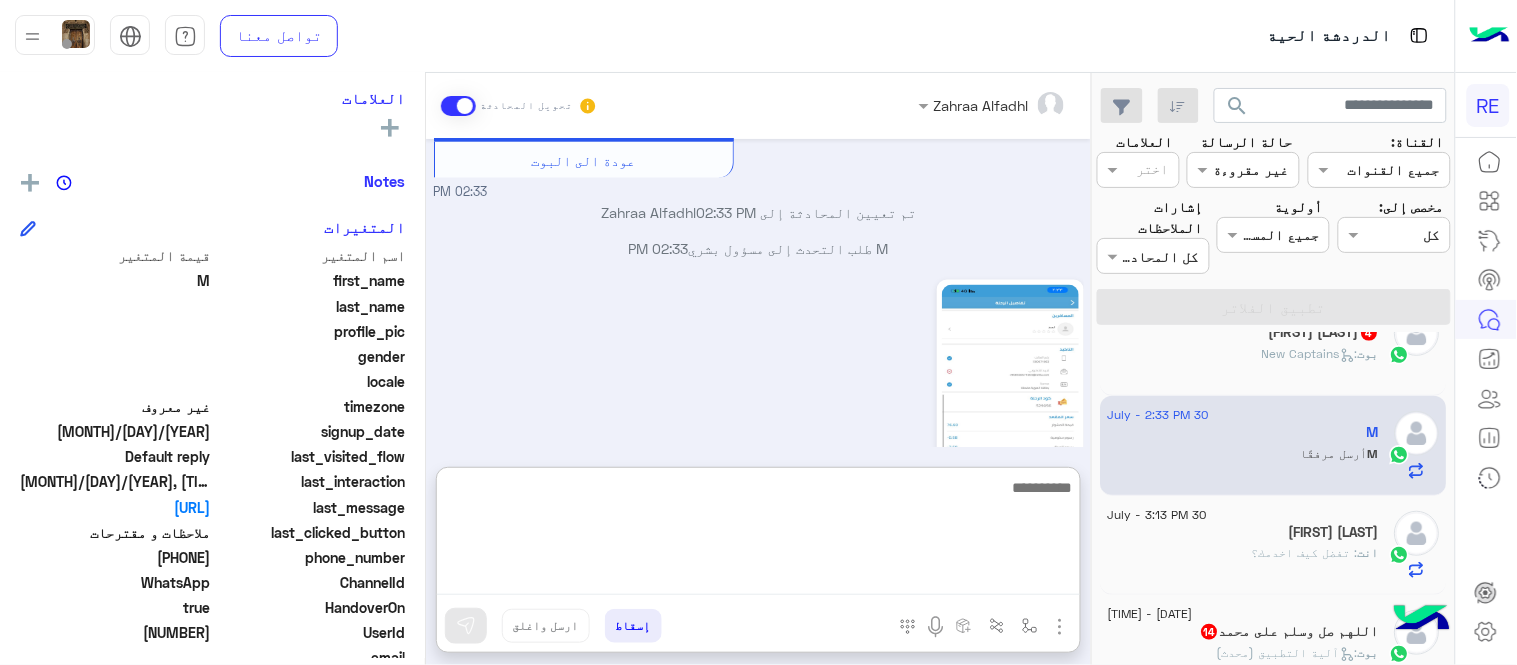 paste on "**********" 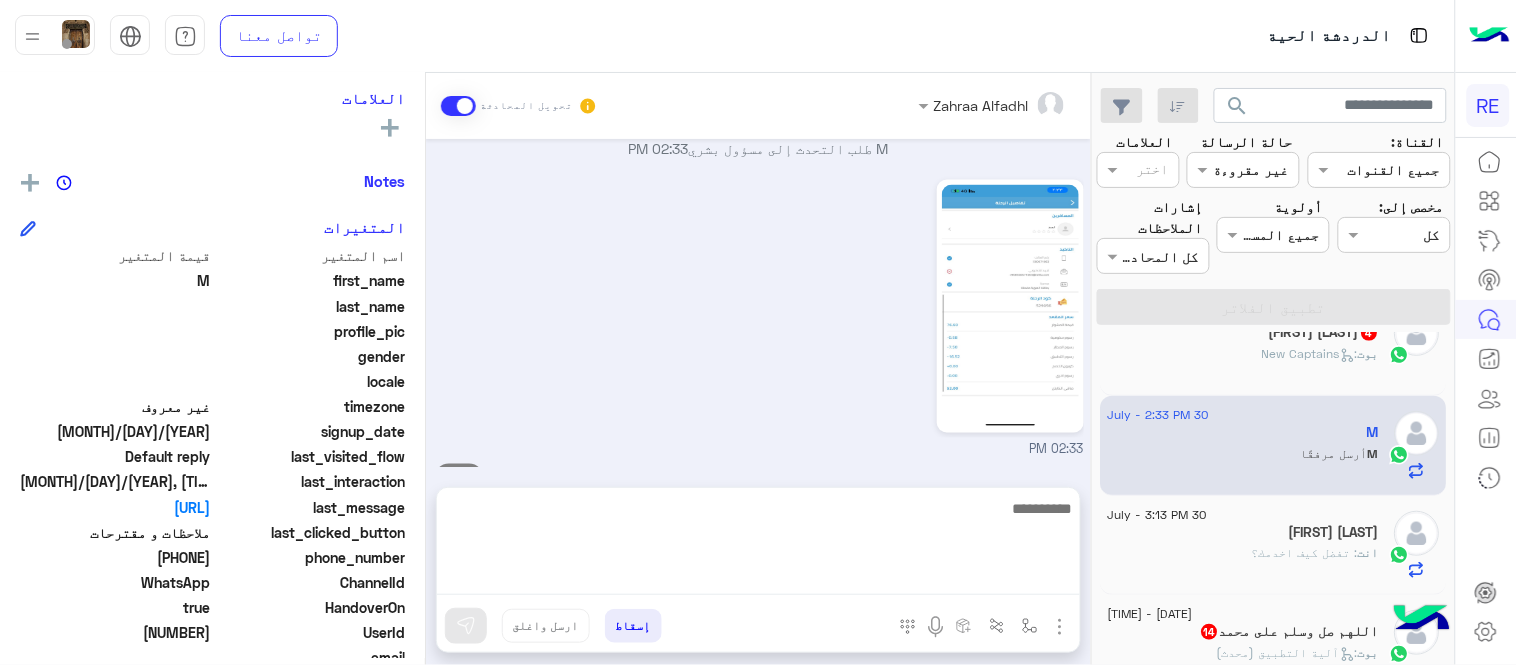 click on "[DATE]  اختيار أي:    [TIME]   ملاحظات و مقترحات     [TIME]  اترك لنا اقتراحاتك أو ملاحظاتك. اي خدمة اخرى ؟  الرجوع للقائمة الرئ   لا     [TIME]  طلب فاتور مشور   [TIME]  سعدنا بتواصلك، نأمل منك توضيح استفسارك أكثر    [TIME]  العميل طالب الفاتوره   [TIME]  تم إعادة توجيه المحادثة. للعودة إلي الرد الالي، أنقر الزر الموجود بالأسفل  عودة الى البوت     [TIME]   تم تعيين المحادثة إلى [NAME]   [TIME]       M  طلب التحدث إلى مسؤول بشري   [TIME]        [TIME]     https://sl.rehlacar.com/R/T?T=529056&R=472133   [TIME]" at bounding box center (758, 303) 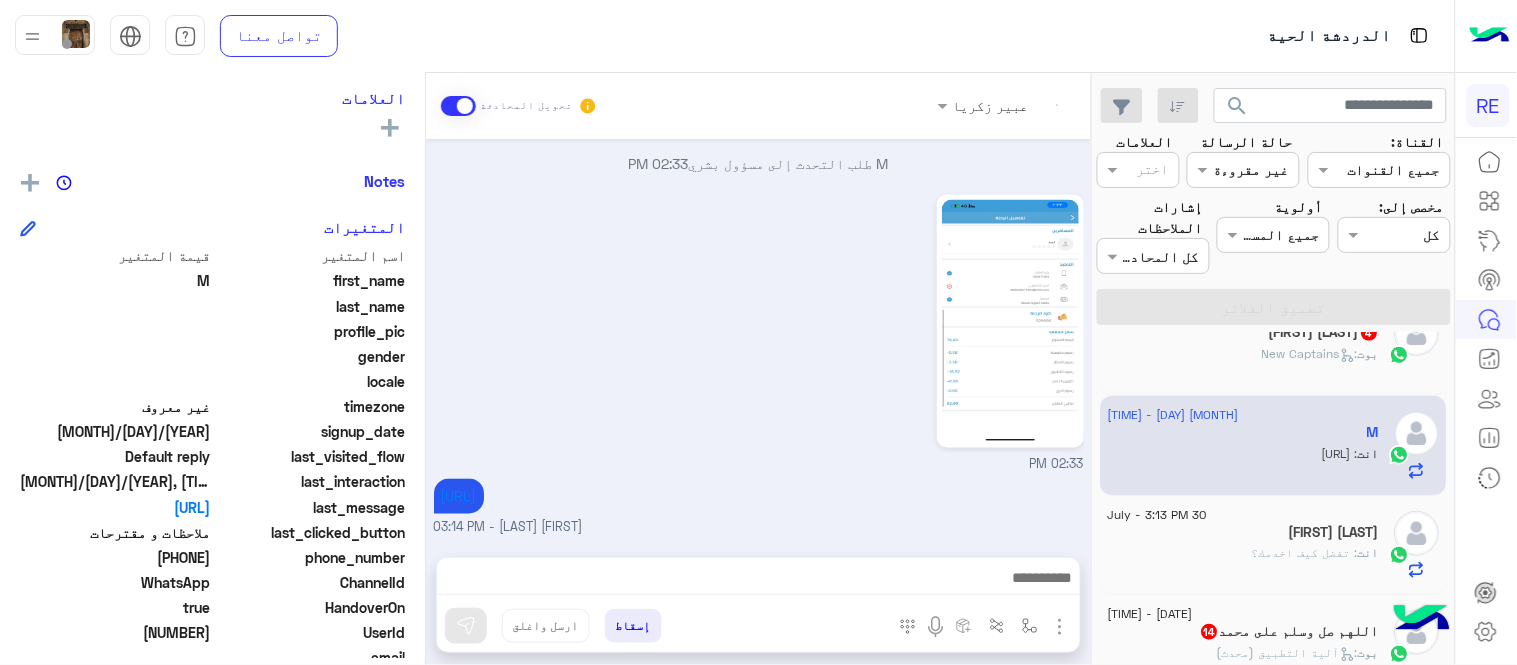 scroll, scrollTop: 830, scrollLeft: 0, axis: vertical 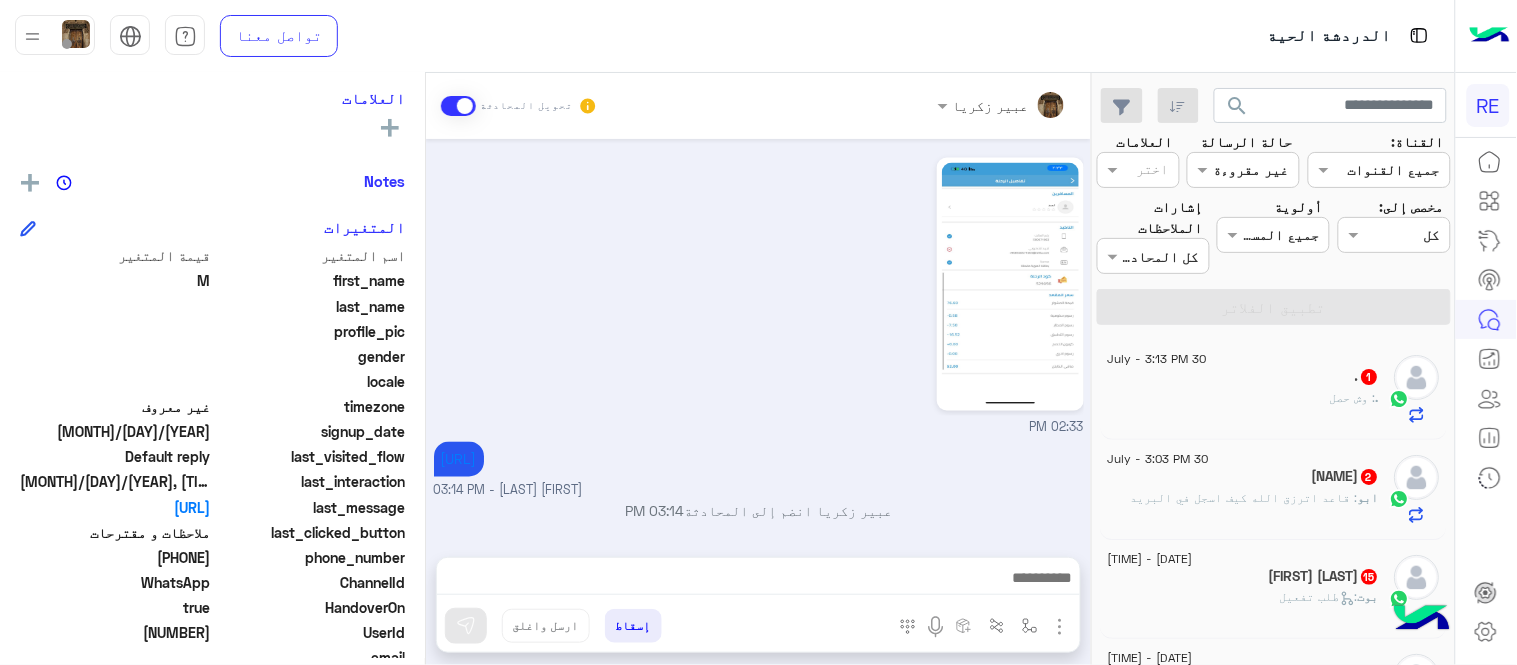 click on "[FIRST] [LAST] [NUMBER]" 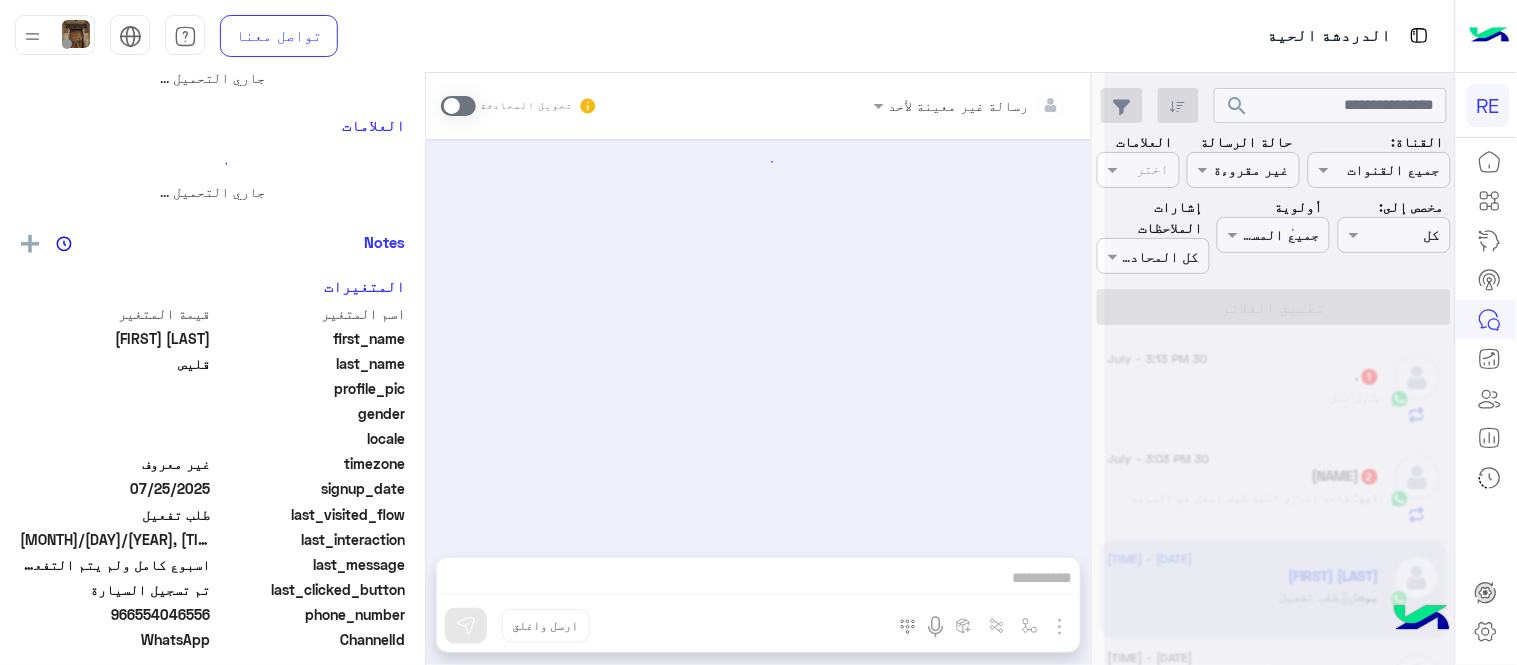 scroll, scrollTop: 0, scrollLeft: 0, axis: both 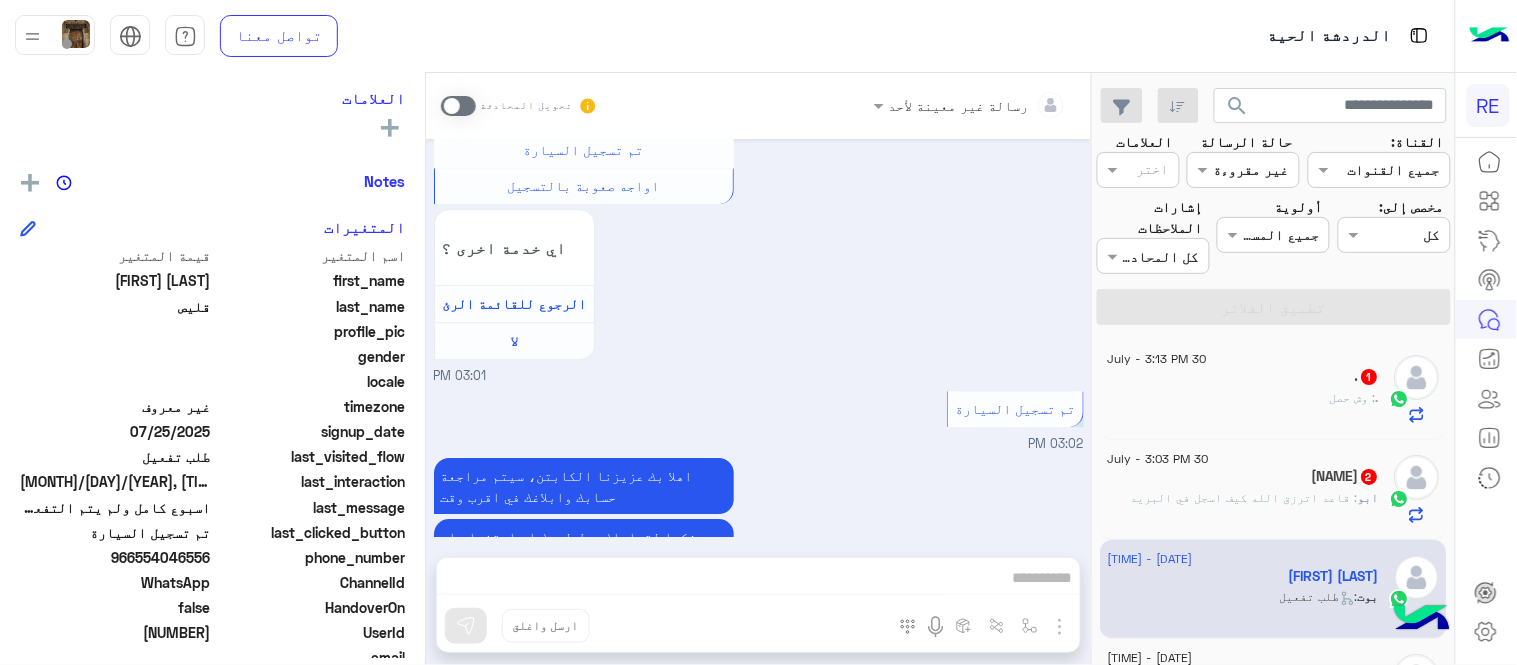 click at bounding box center (458, 106) 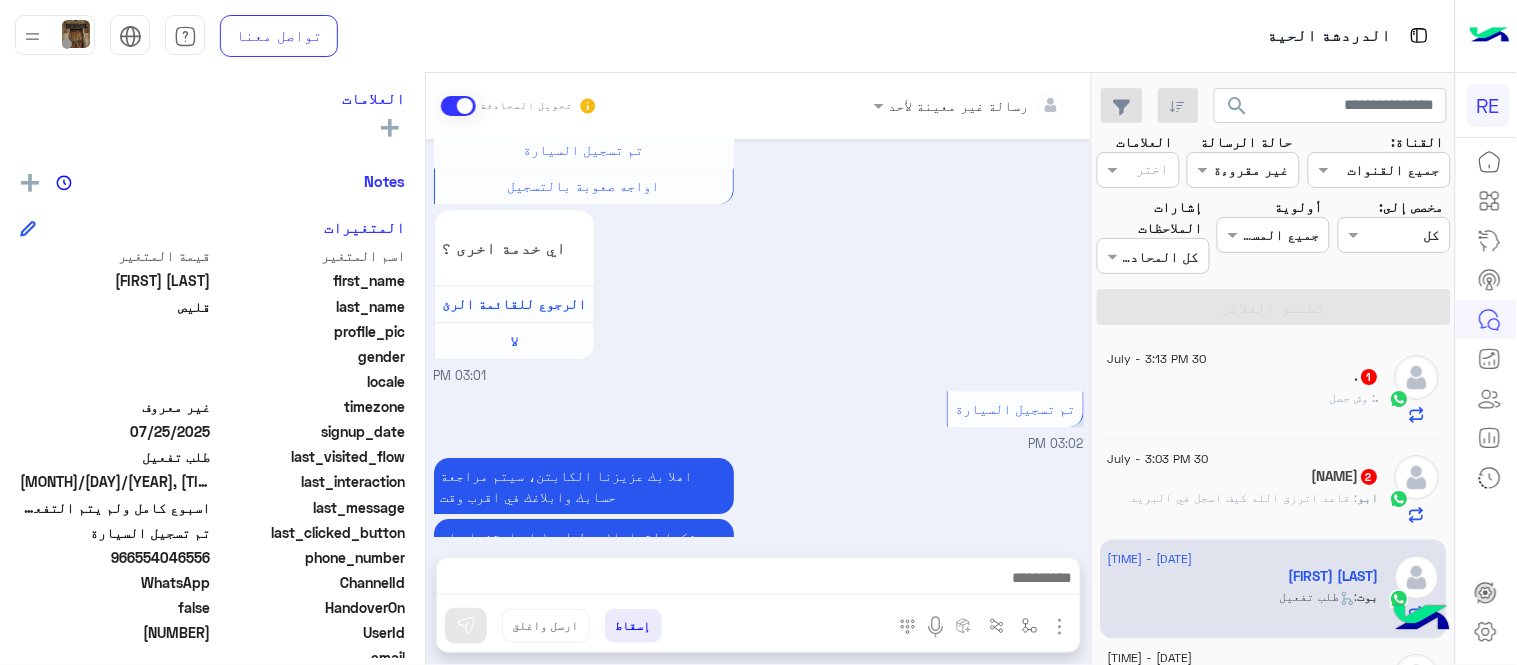 scroll, scrollTop: 1455, scrollLeft: 0, axis: vertical 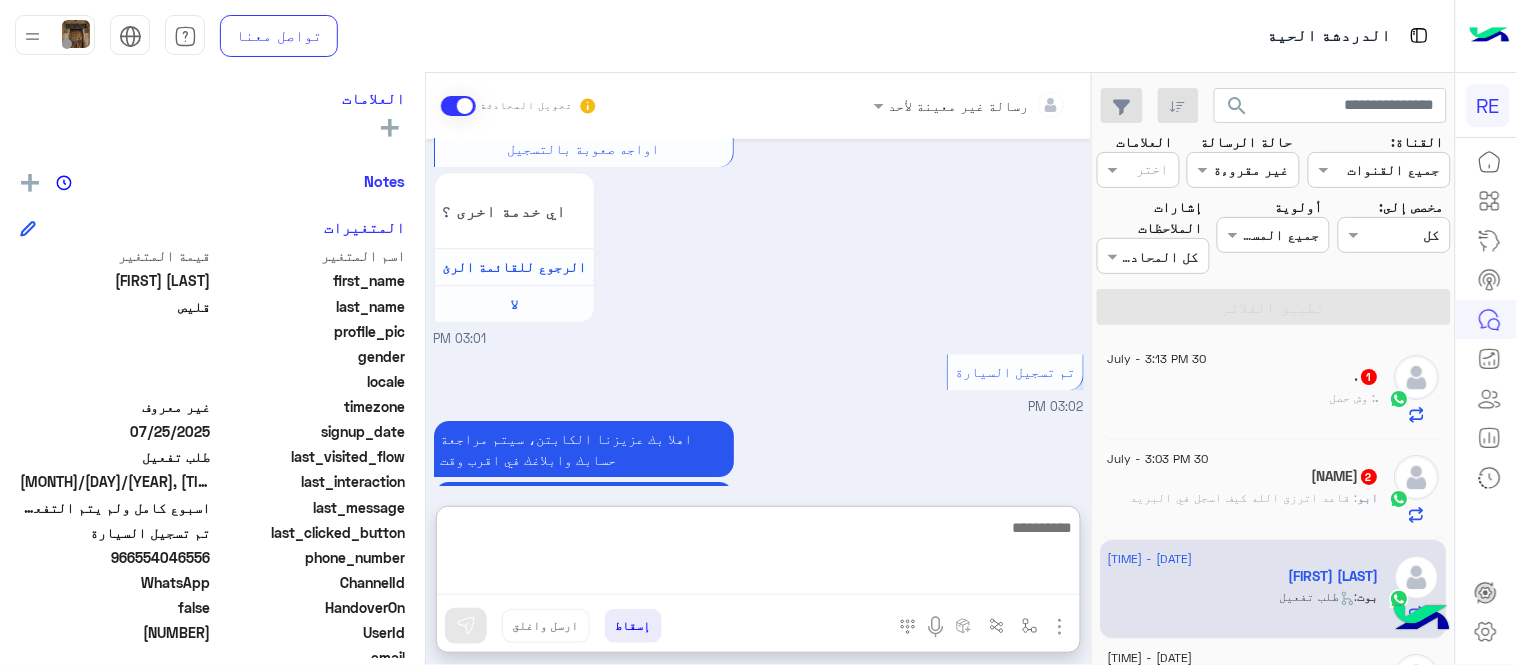 click at bounding box center (758, 555) 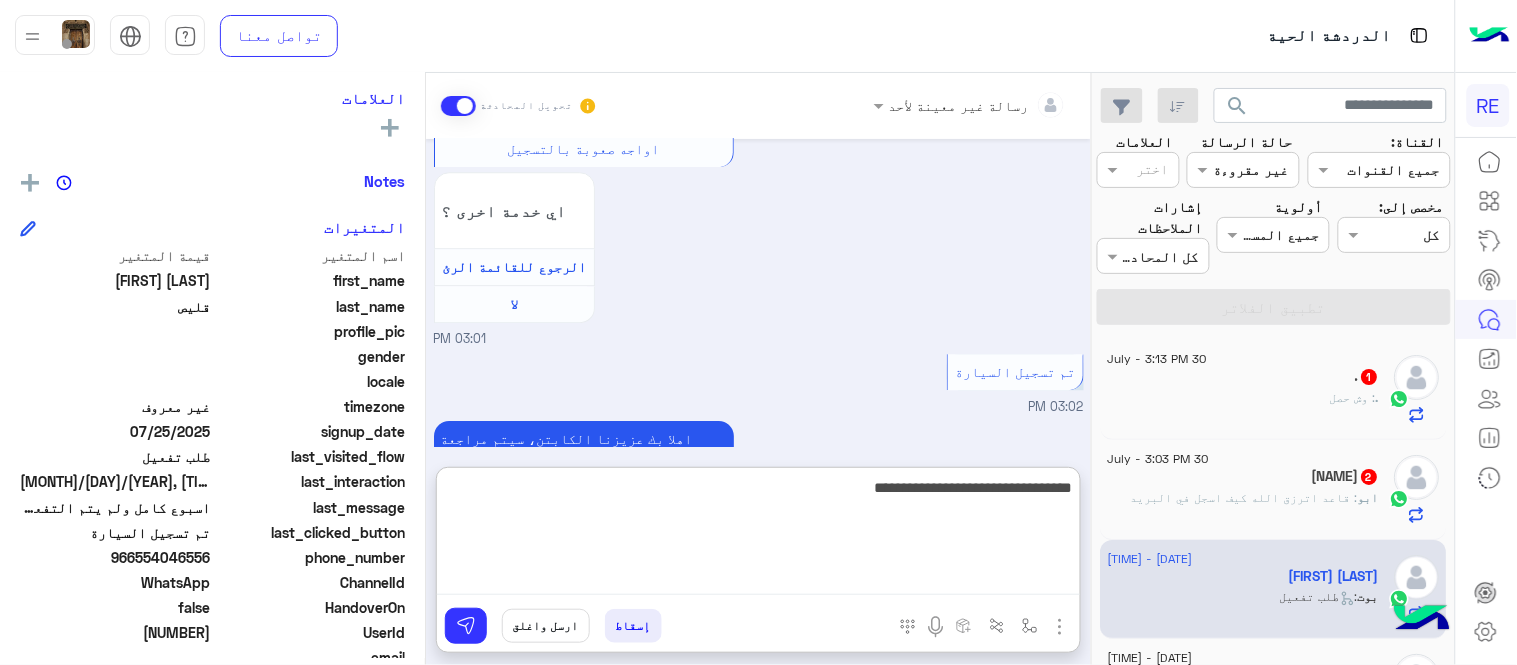 type on "**********" 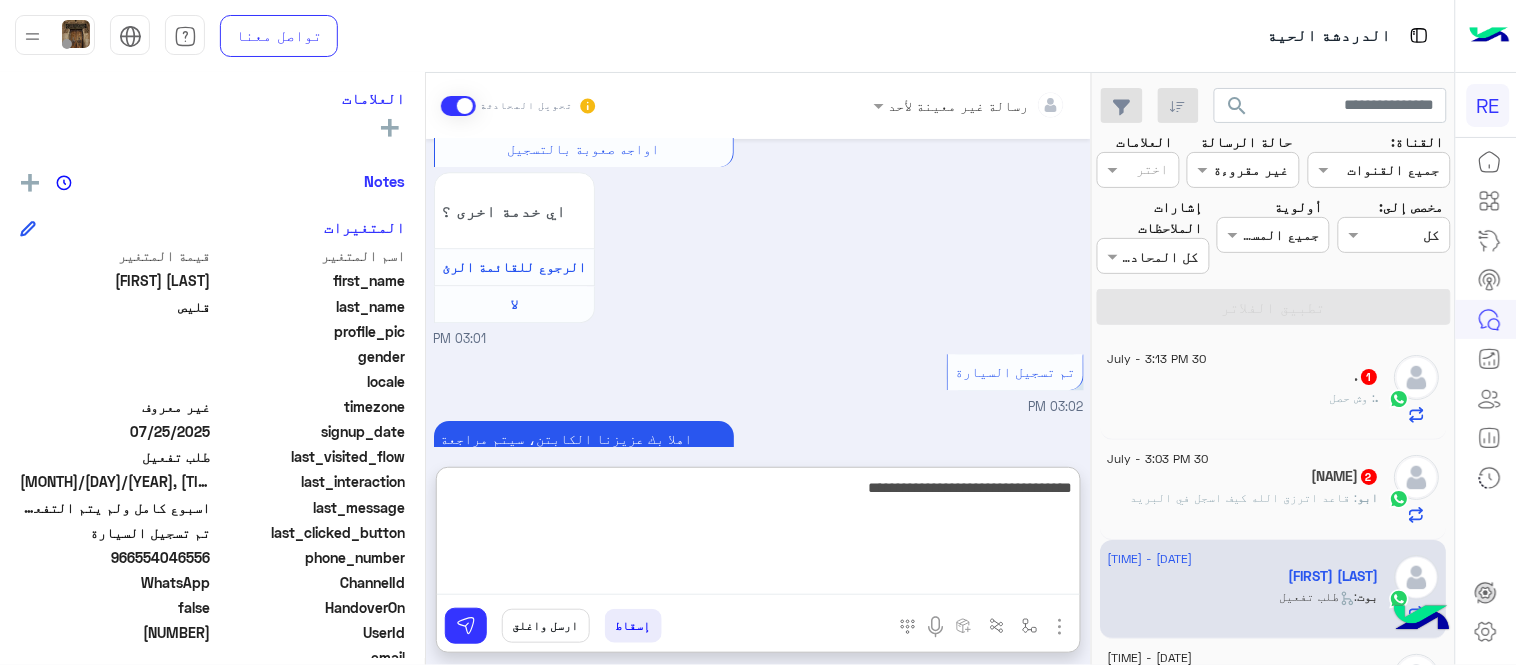 type 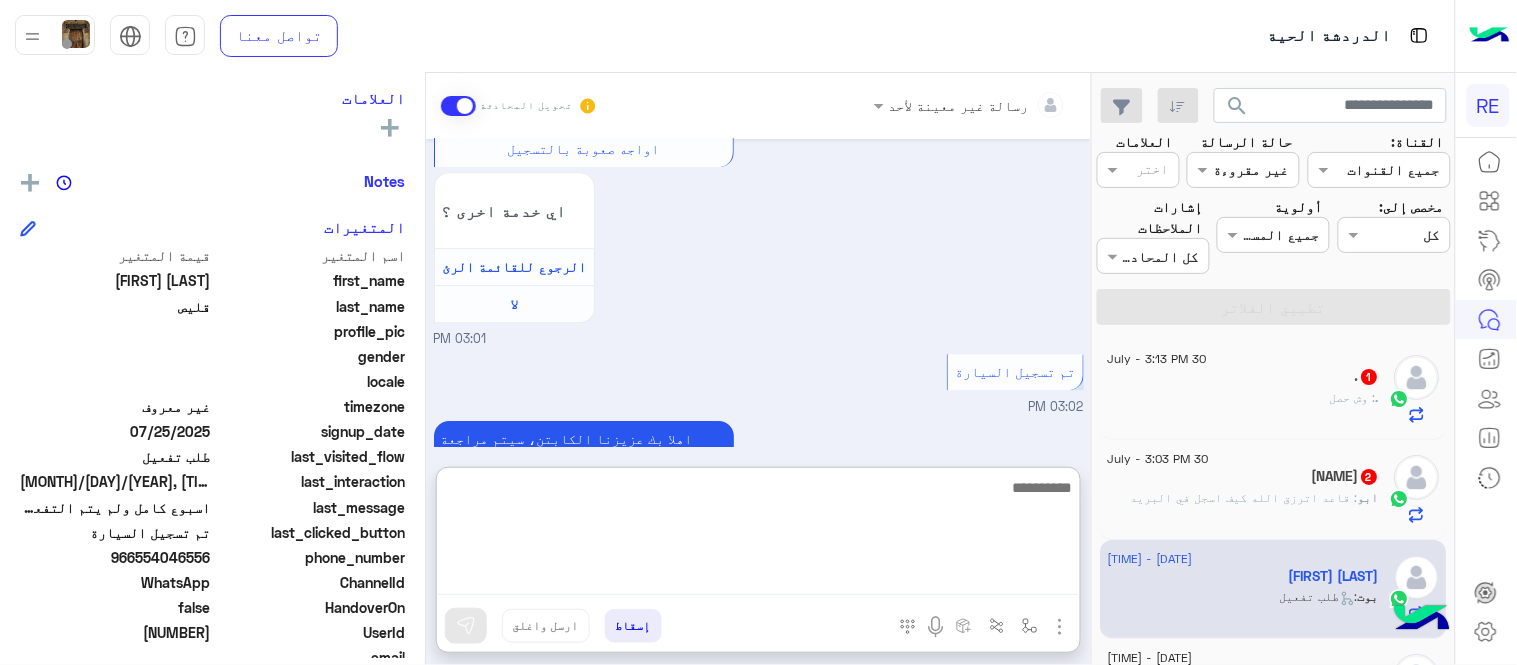 scroll, scrollTop: 1608, scrollLeft: 0, axis: vertical 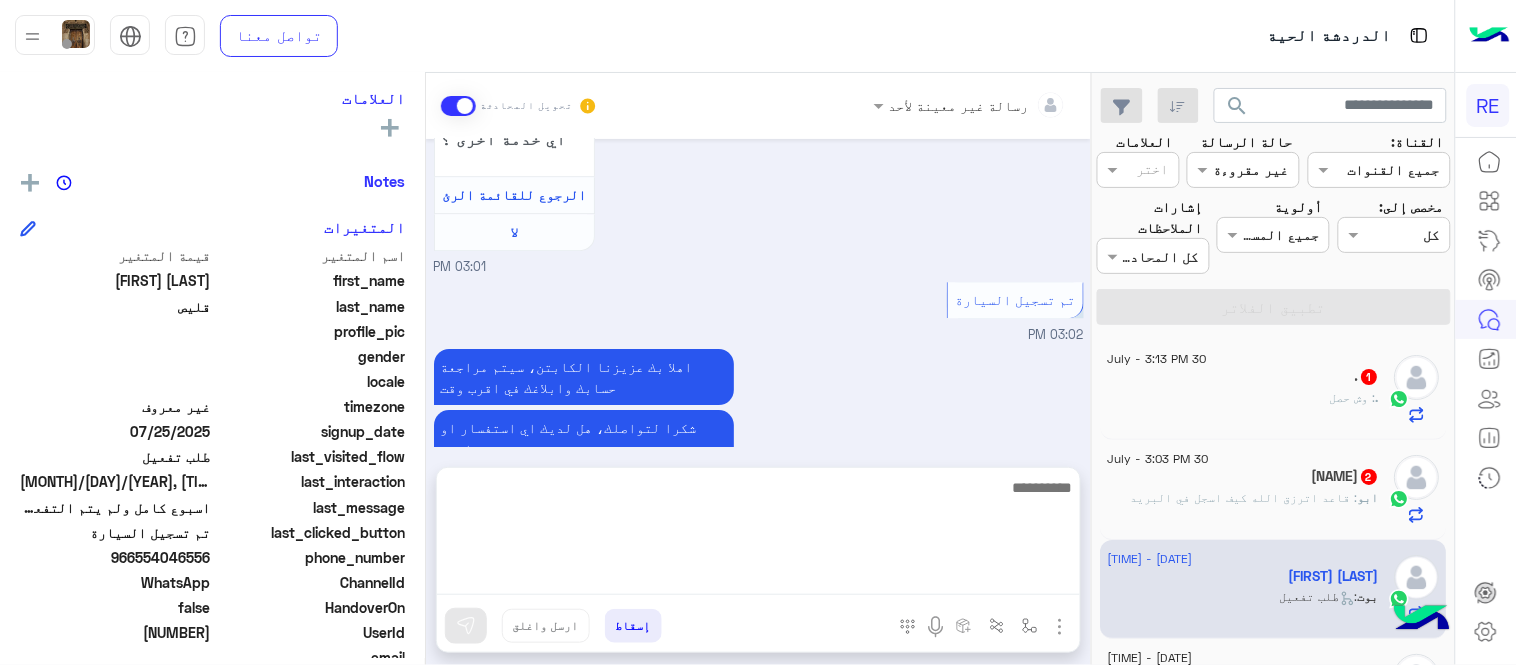 click on "[MONTH] [DAY], [YEAR]   الرجوع للقائمة الرئ    [TIME]  لمساعدتك بشكل افضل
الرجاء اختيار احد الخدمات التالية     [TIME]  التحويل للموظف    [TIME]  اي خدمة اخرى ؟  الرجوع للقائمة الرئ   لا     [TIME]   الرجوع للقائمة الرئ    [TIME]  اختر احد الخدمات التالية:    [TIME]   تفعيل حساب    [TIME]  يمكنك الاطلاع على شروط الانضمام لرحلة ك (كابتن ) الموجودة بالصورة أعلاه،
لتحميل التطبيق عبر الرابط التالي : 📲
http://onelink.to/Rehla    يسعدنا انضمامك لتطبيق رحلة يمكنك اتباع الخطوات الموضحة لتسجيل بيانات سيارتك بالفيديو التالي  : عزيزي الكابتن، فضلًا ، للرغبة بتفعيل الحساب قم برفع البيانات عبر التطبيق والتواصل معنا  لا" at bounding box center (758, 293) 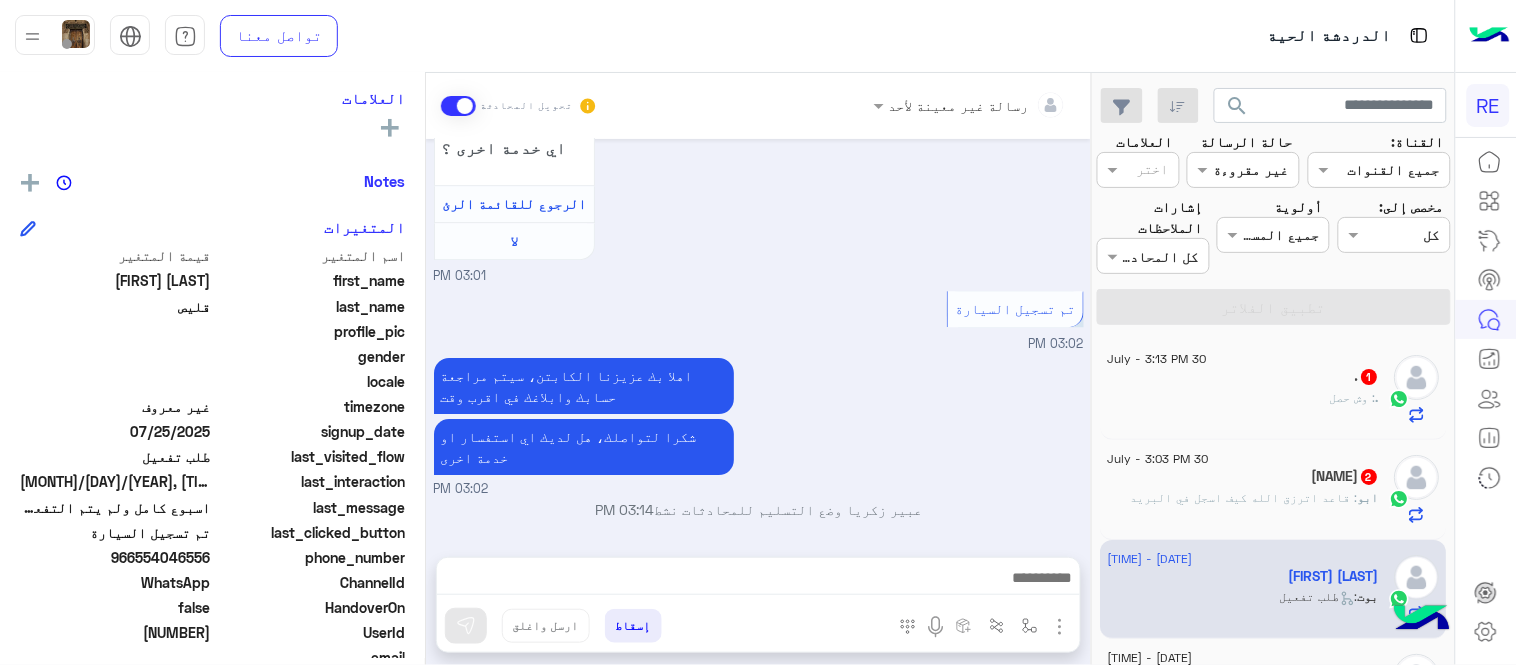 scroll, scrollTop: 1555, scrollLeft: 0, axis: vertical 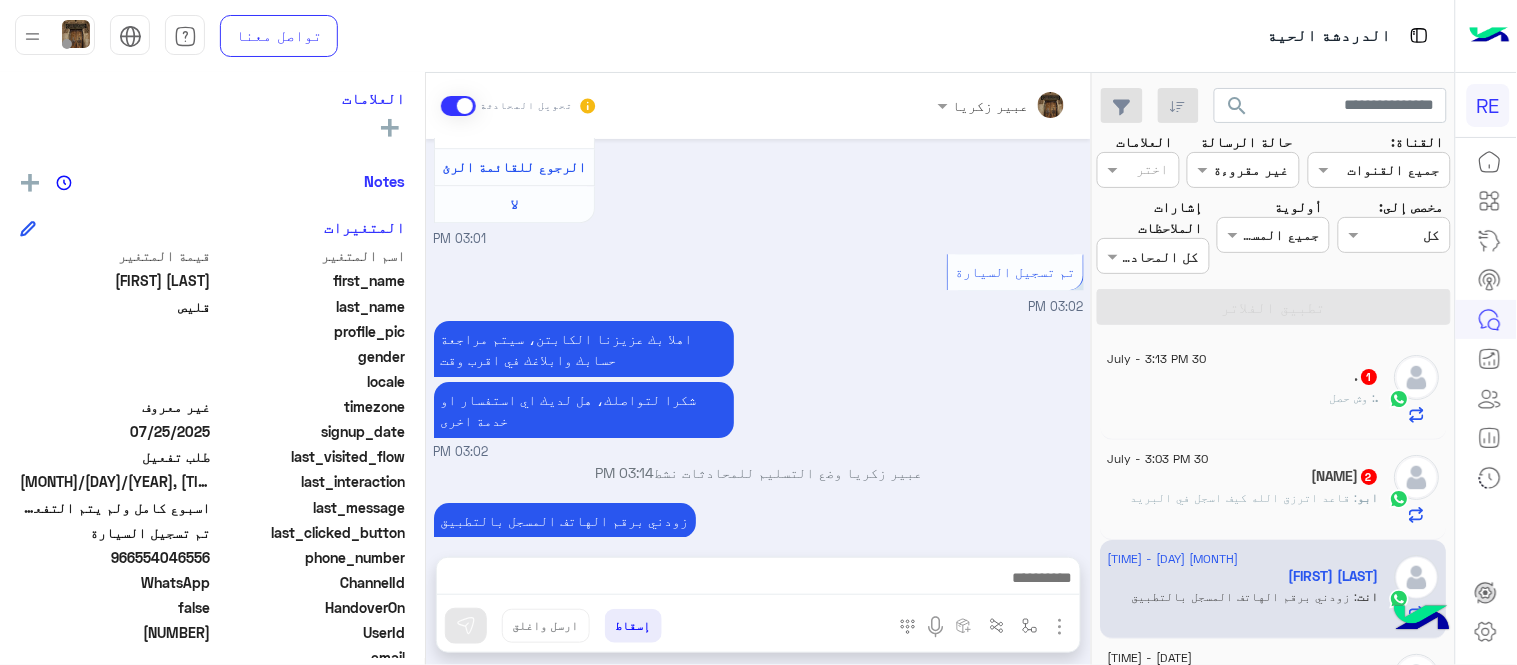 click on "ابو : قاعد اترزق الله كيف اسجل في البريد" 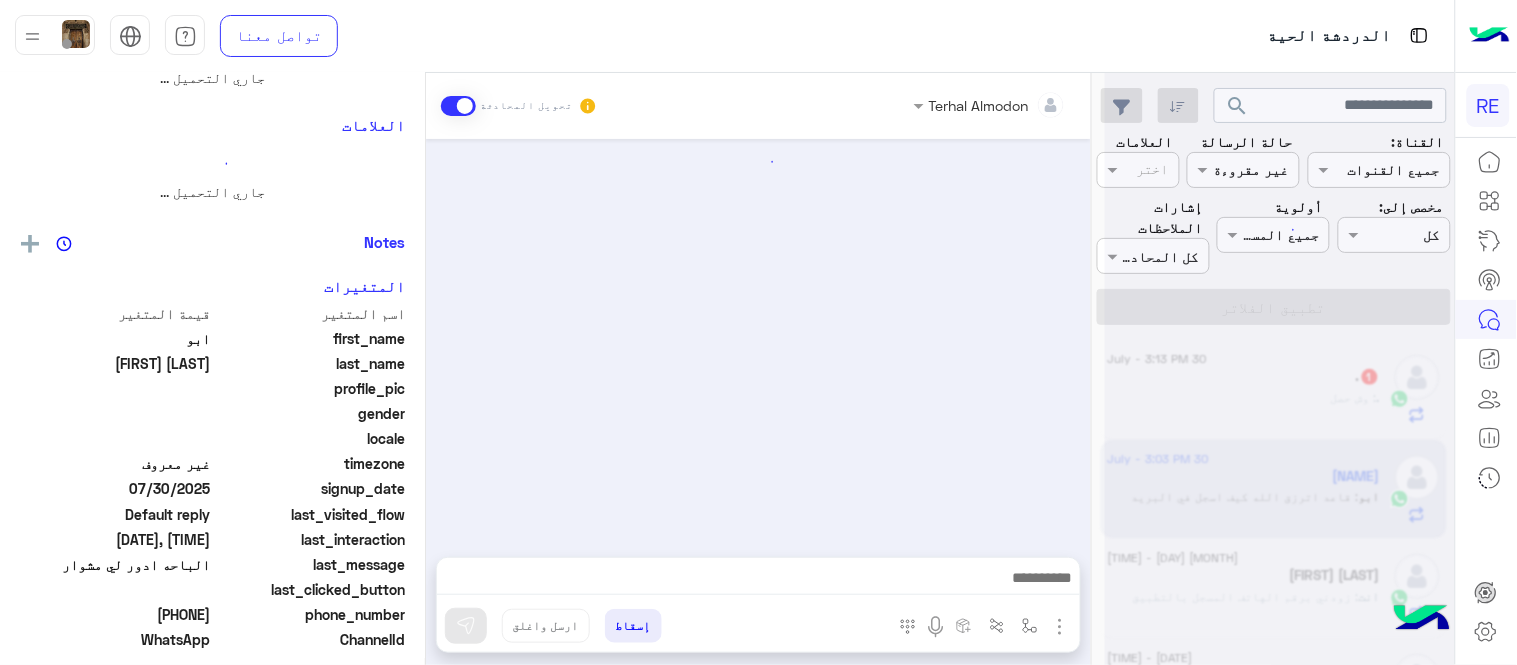 scroll, scrollTop: 0, scrollLeft: 0, axis: both 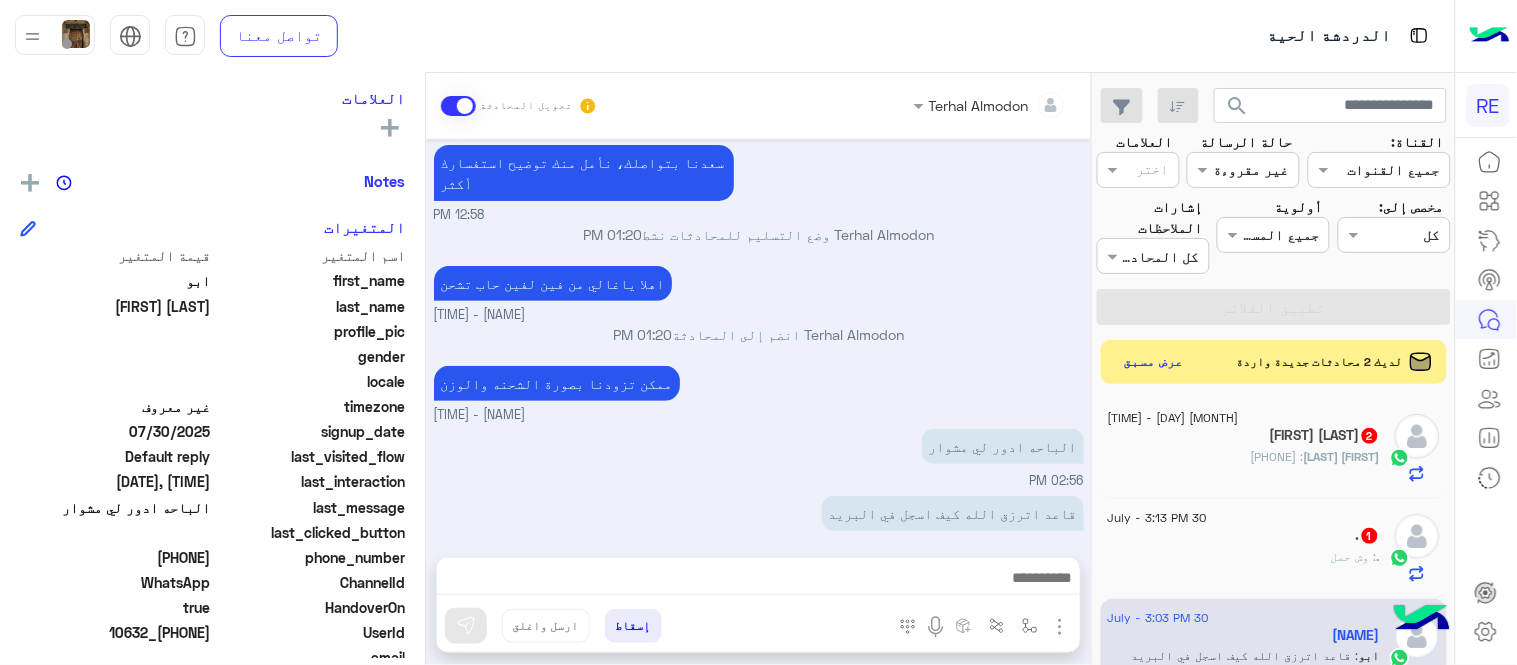 click on "اهلا ياغالي من فين لفين حاب تشحن [COMPANY NAME] -  [TIME]" at bounding box center [759, 293] 